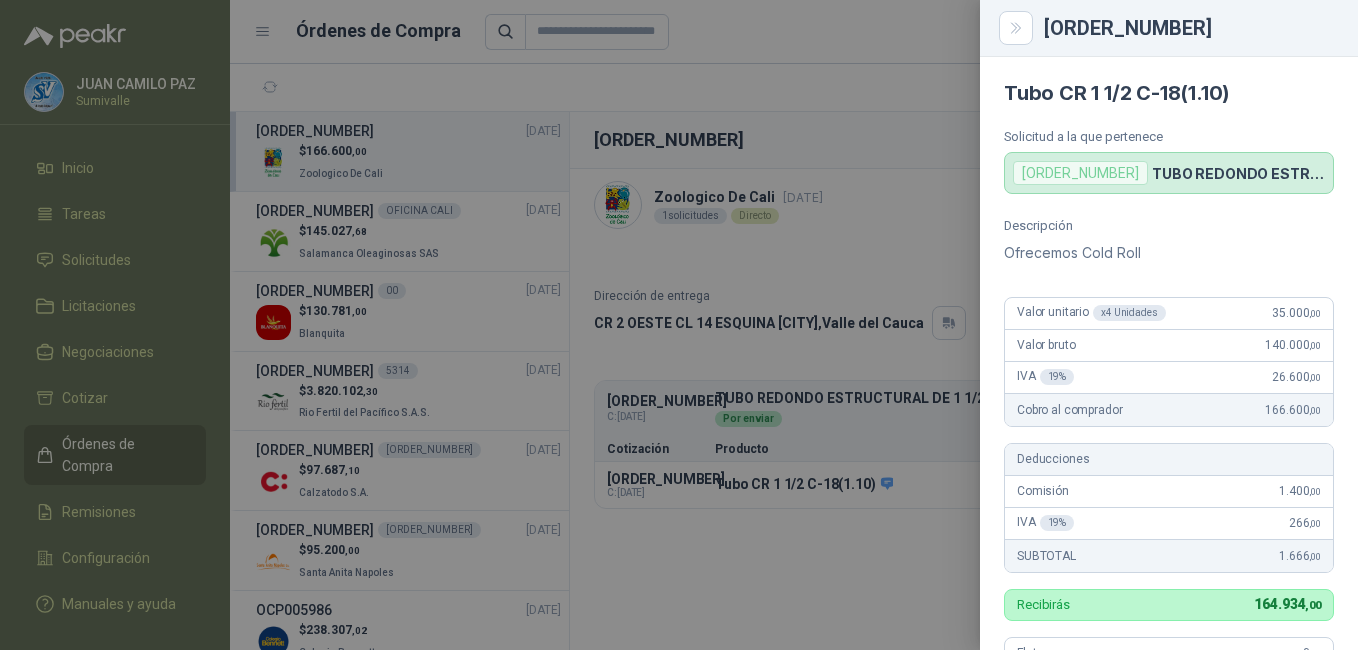 scroll, scrollTop: 0, scrollLeft: 0, axis: both 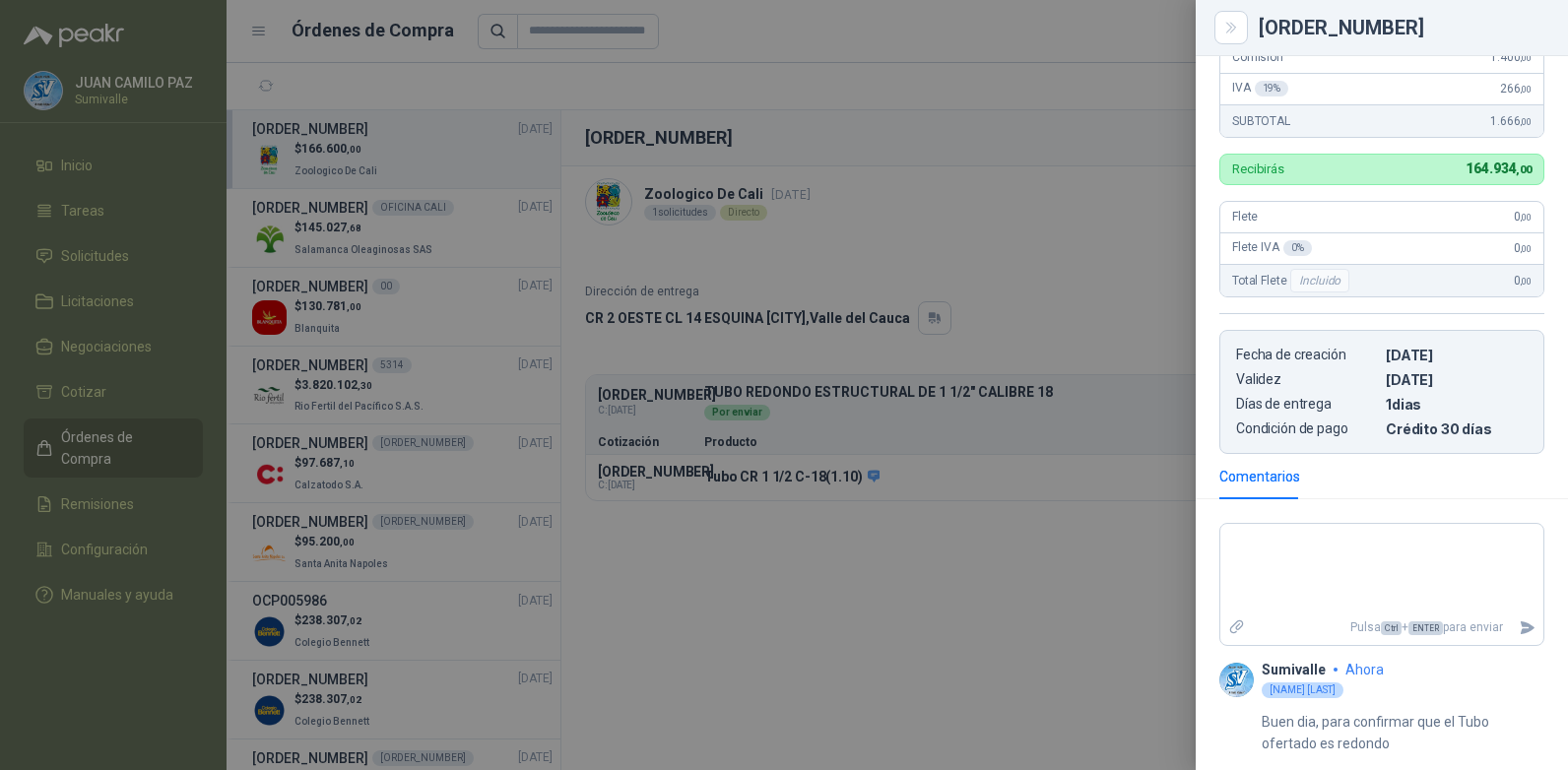 click at bounding box center (784, 385) 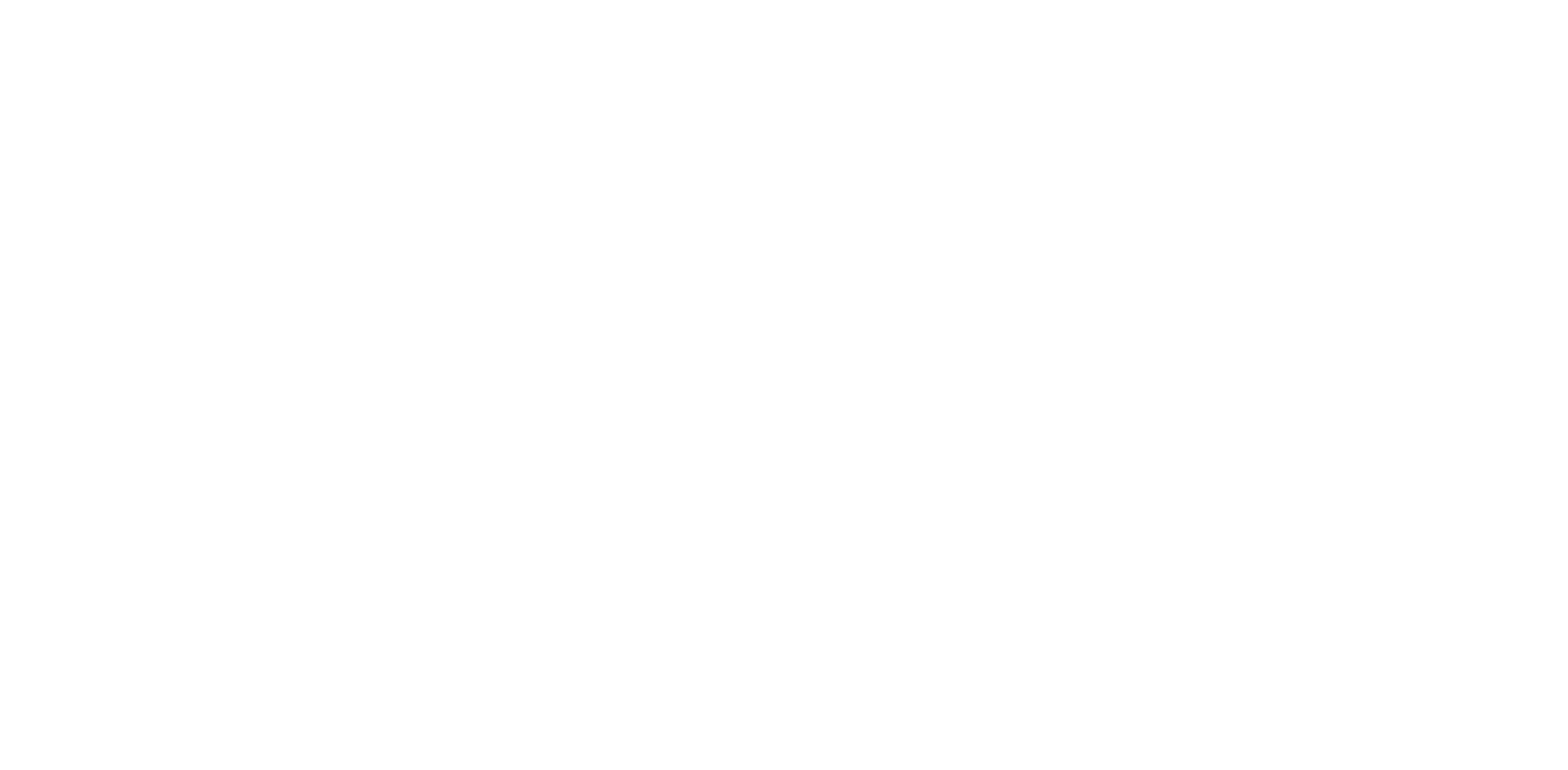 scroll, scrollTop: 0, scrollLeft: 0, axis: both 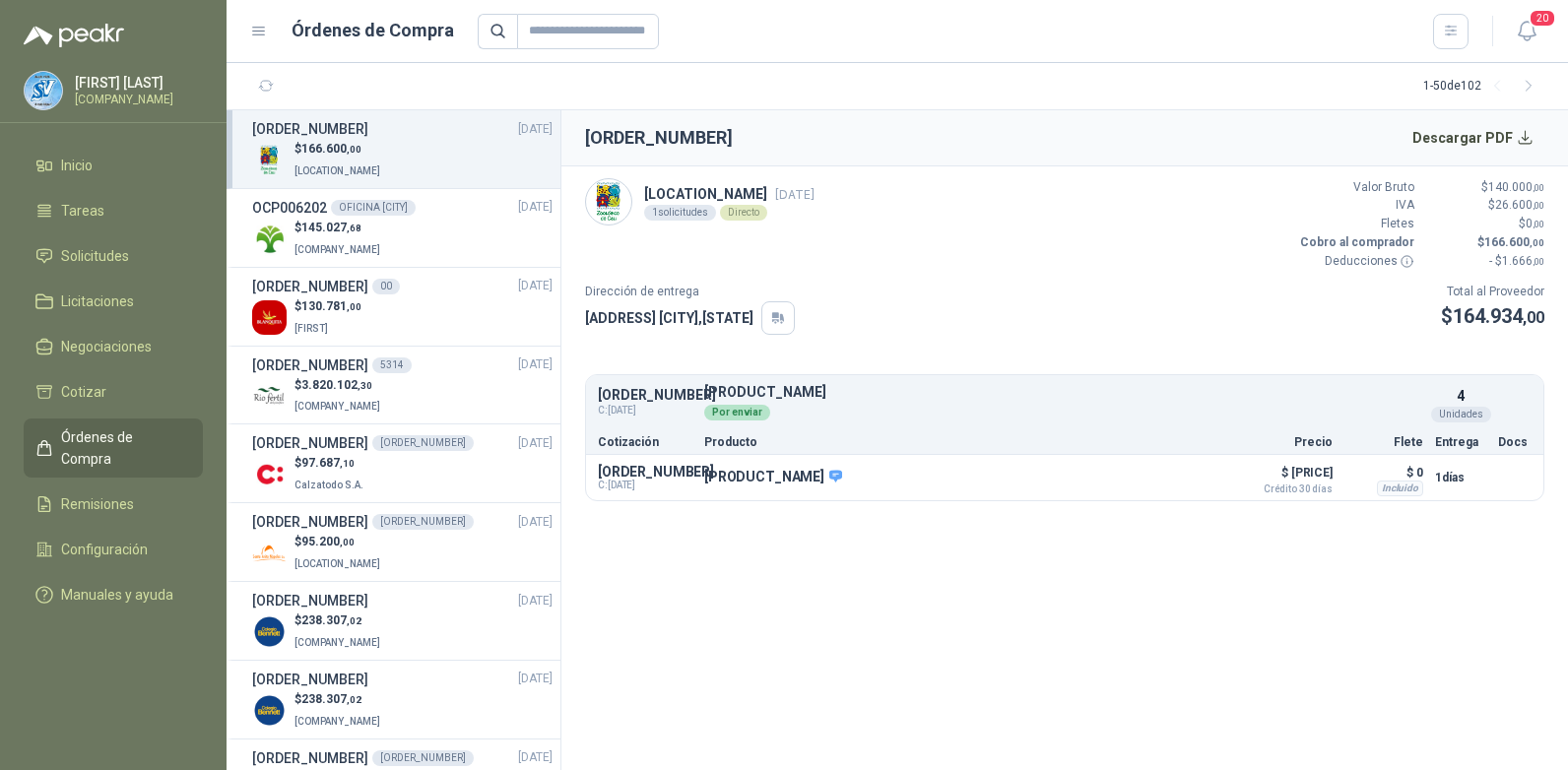 click on "Órdenes de Compra" at bounding box center (122, 448) 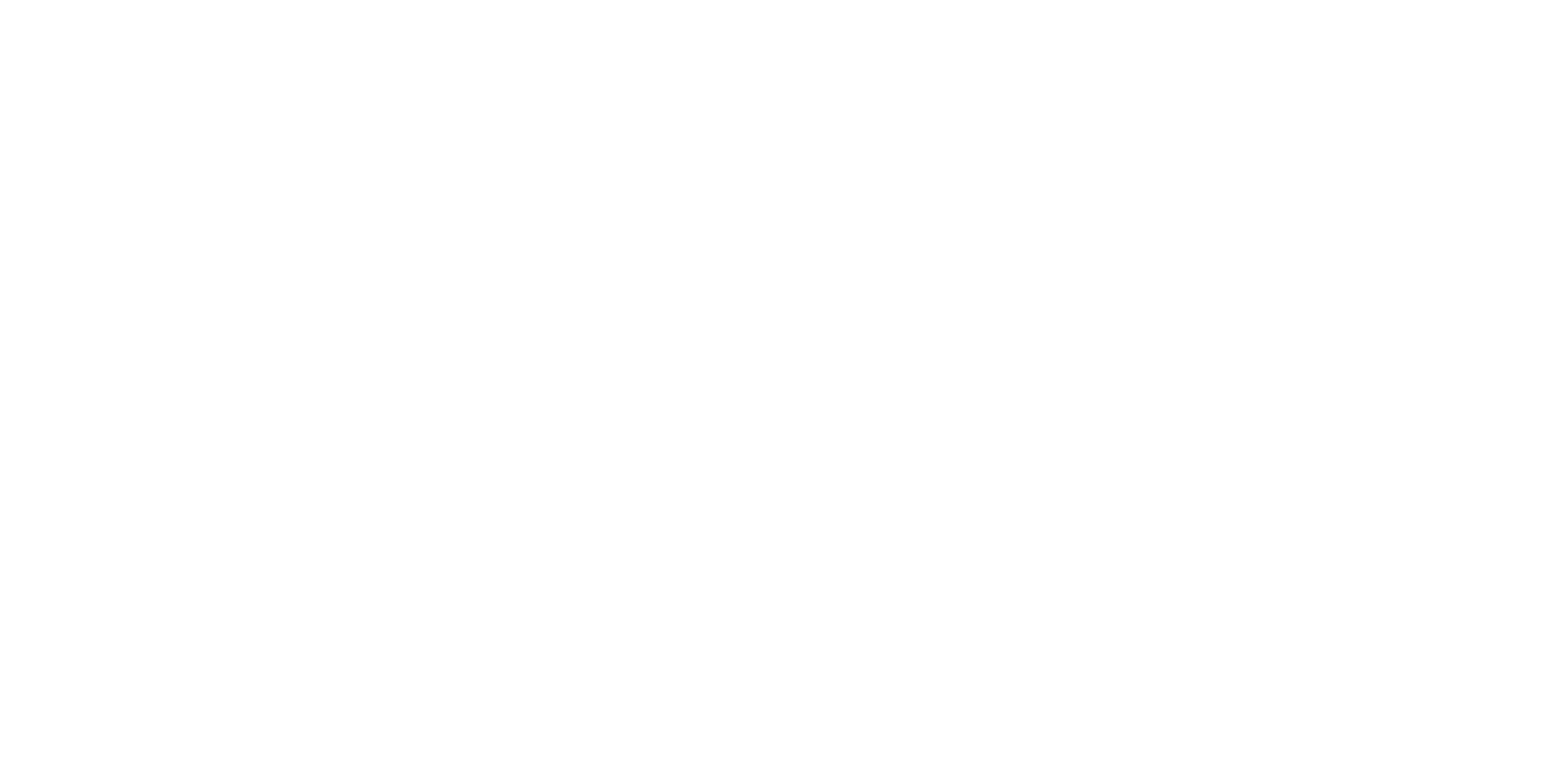 scroll, scrollTop: 0, scrollLeft: 0, axis: both 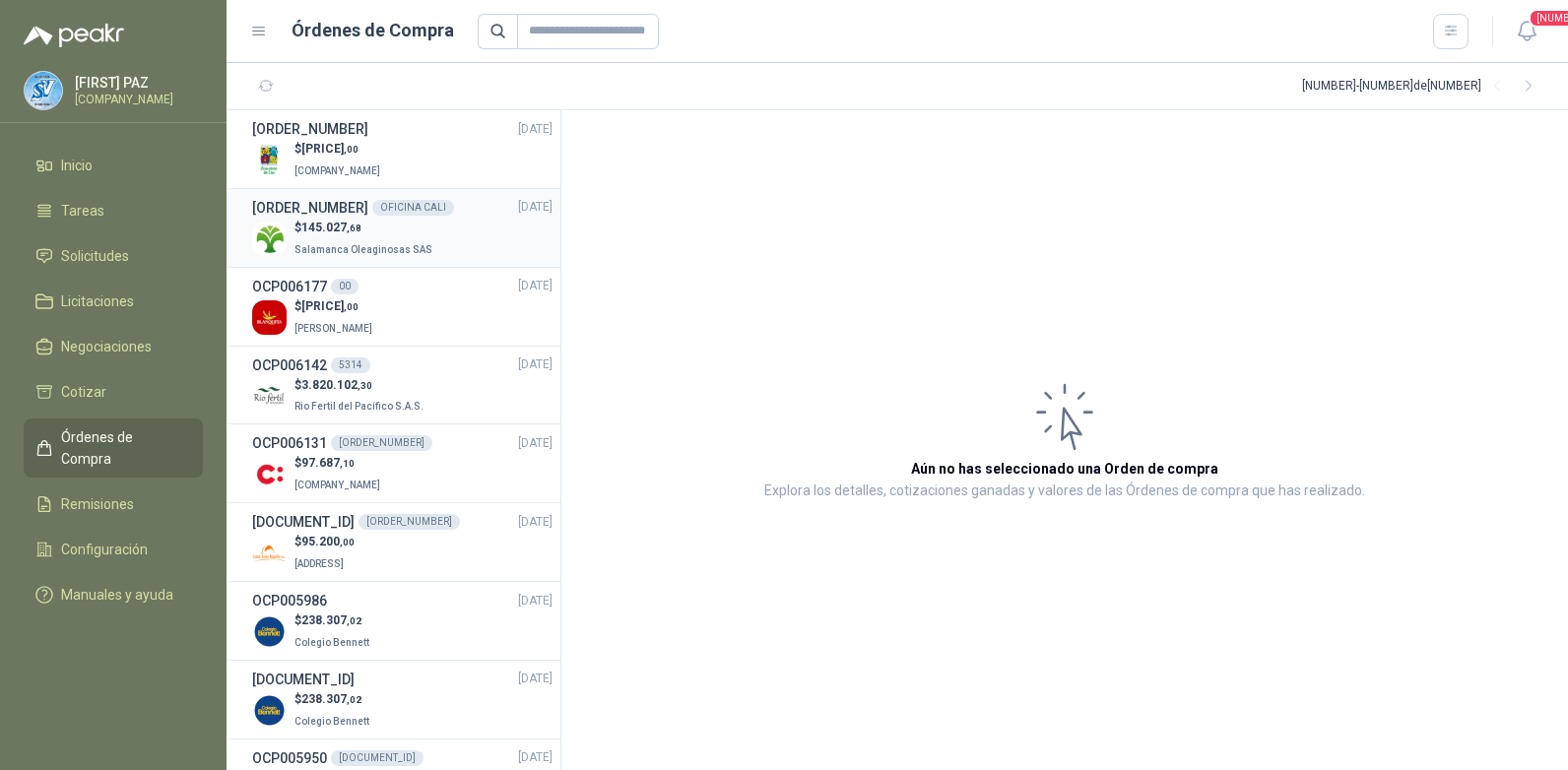 click on "OFICINA CALI" at bounding box center [413, 208] 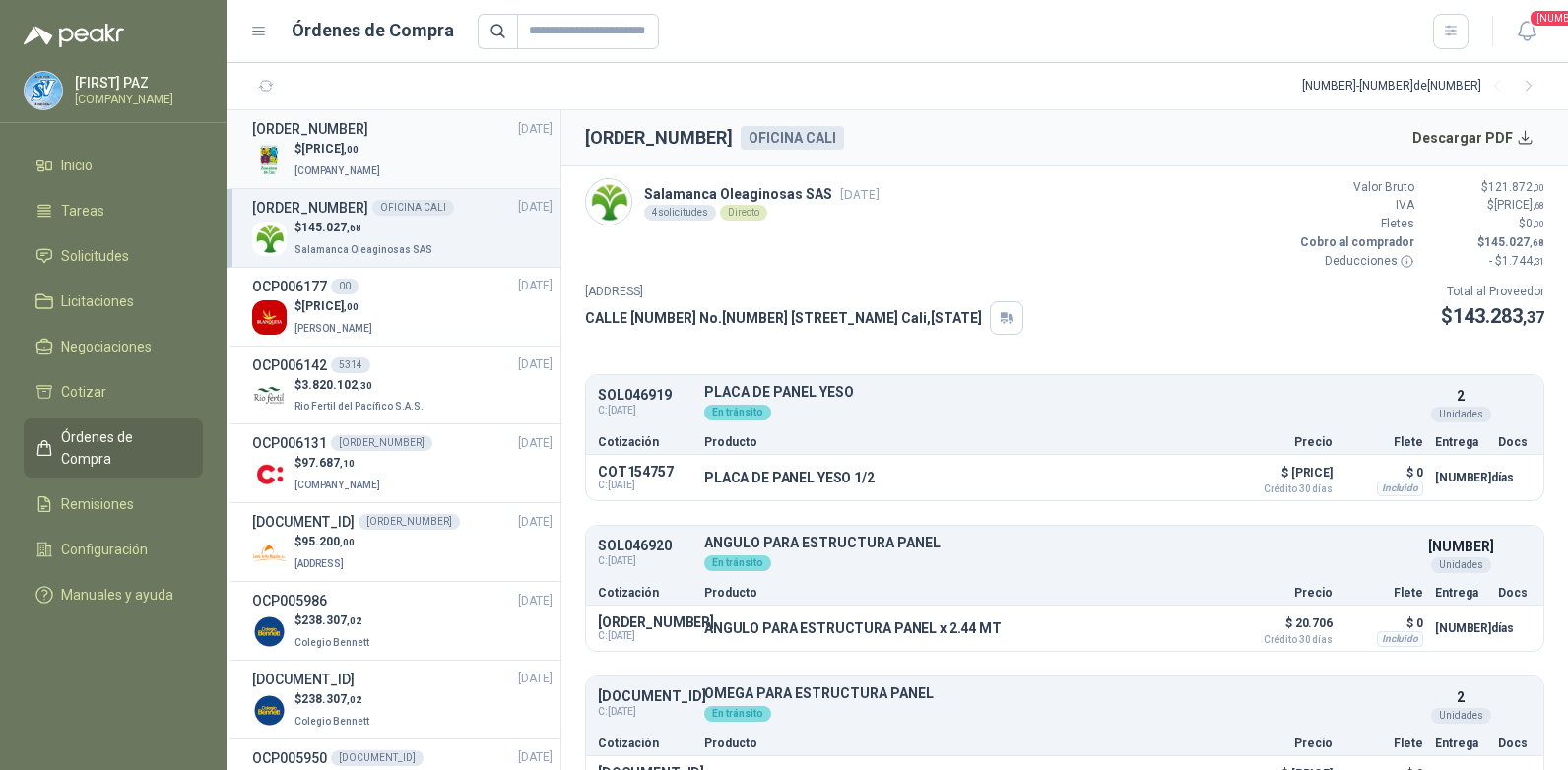 click on "$  166.600 ,00" at bounding box center [339, 149] 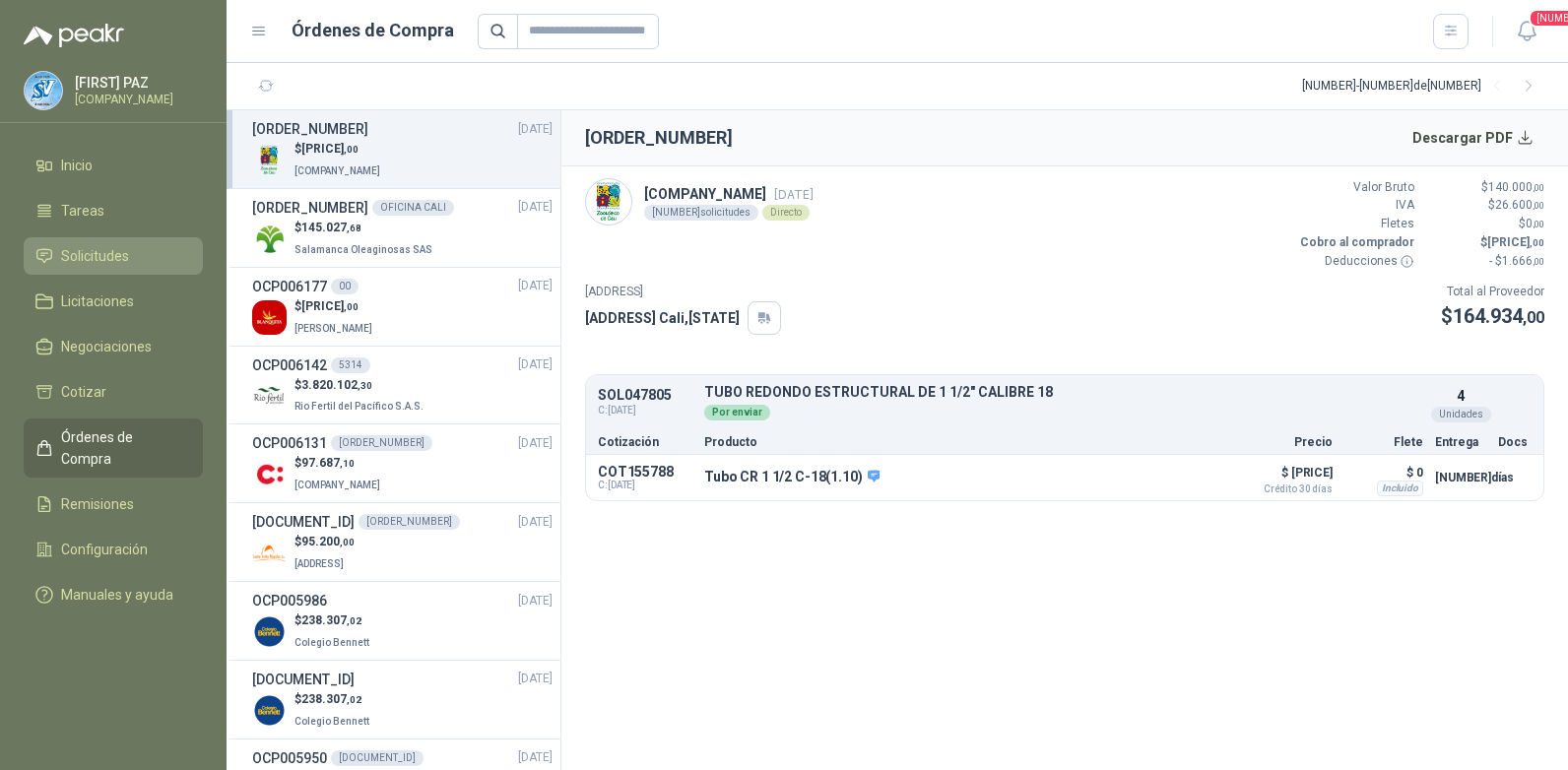 click on "Solicitudes" at bounding box center [95, 256] 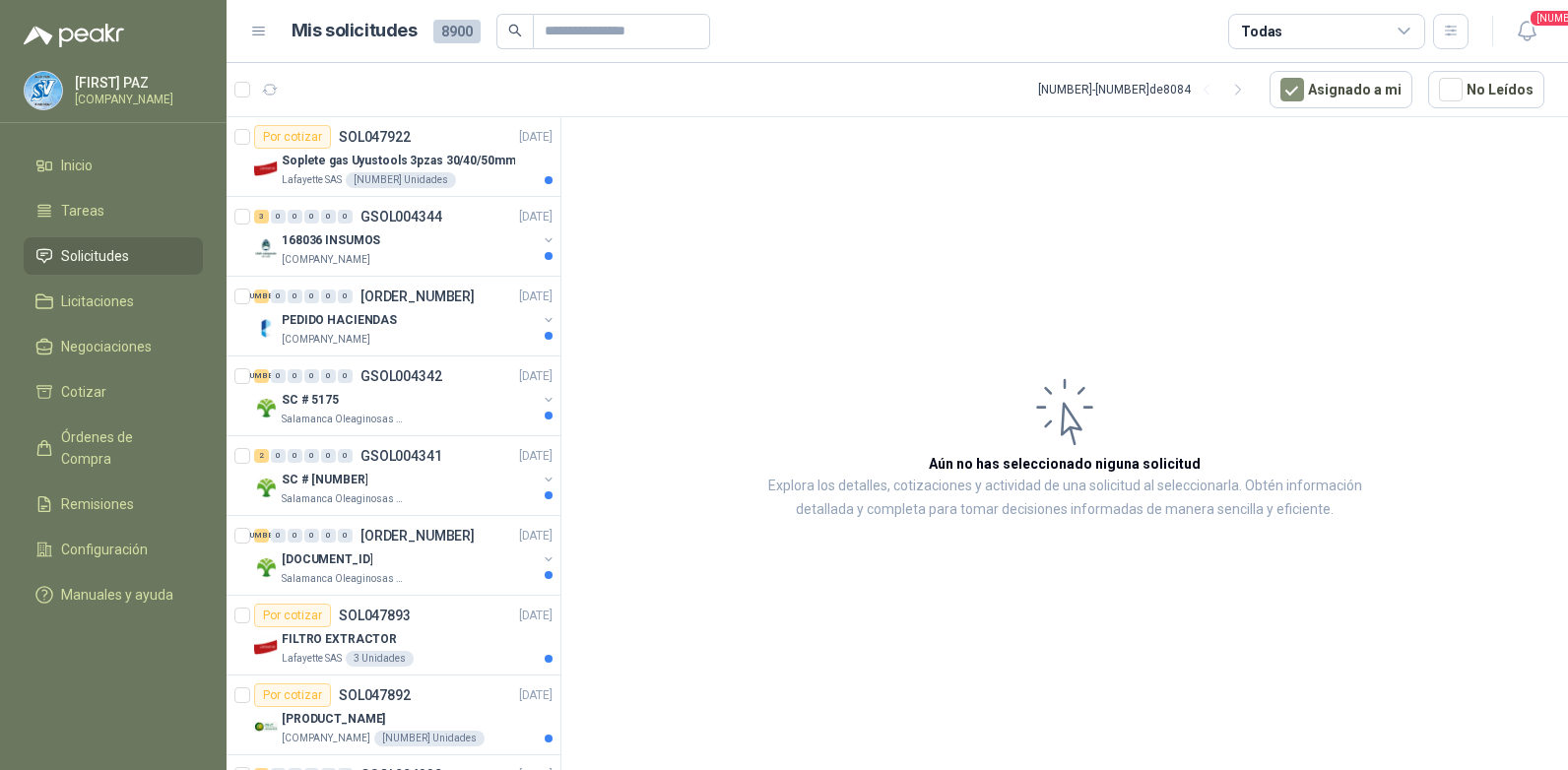 click on "Todas" at bounding box center [1327, 32] 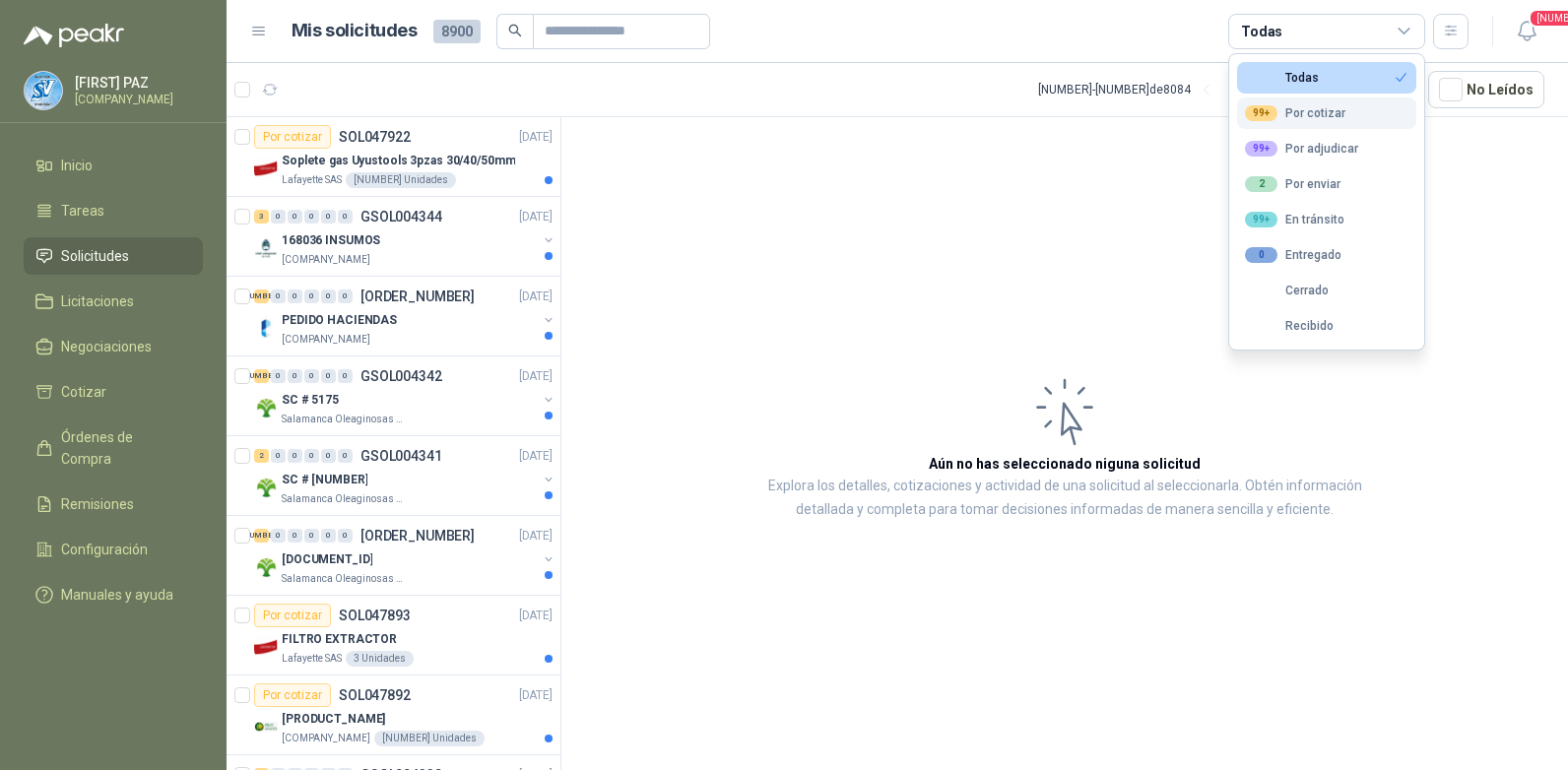 click on "99+ Por cotizar" at bounding box center [1281, 78] 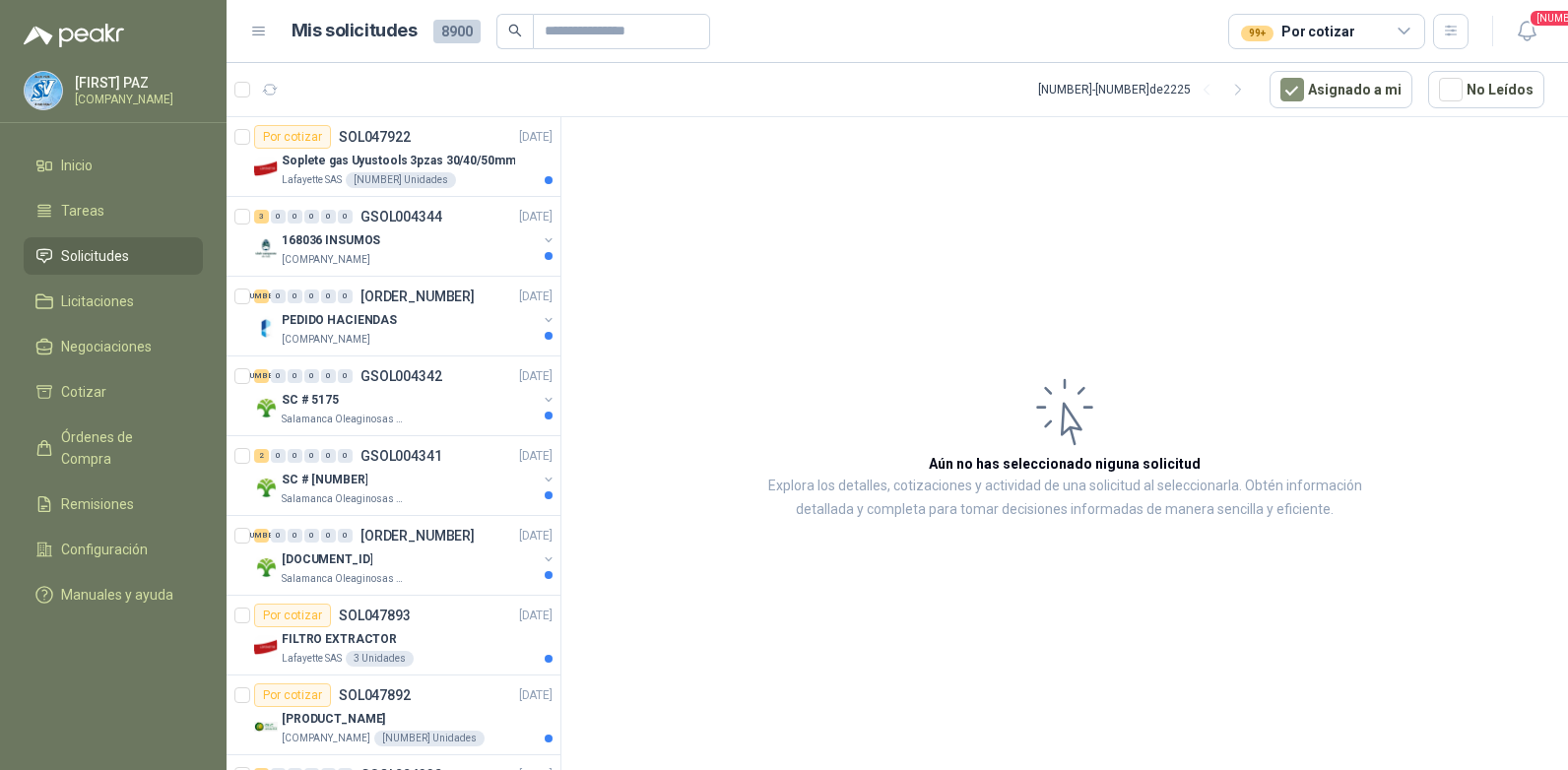 click on "1 - 50  de  2225 Asignado a mi No Leídos" at bounding box center [897, 90] 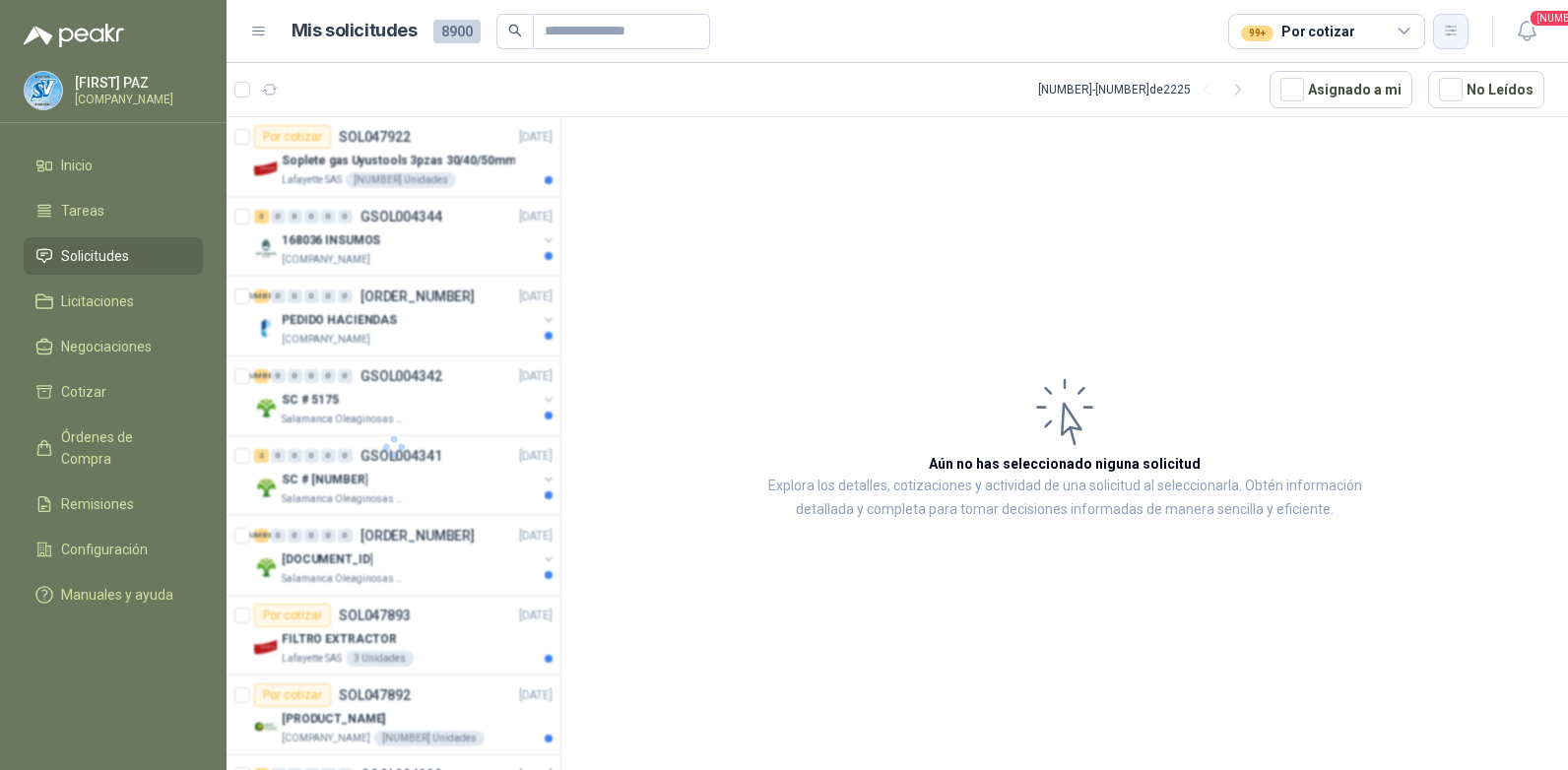 click at bounding box center (1451, 32) 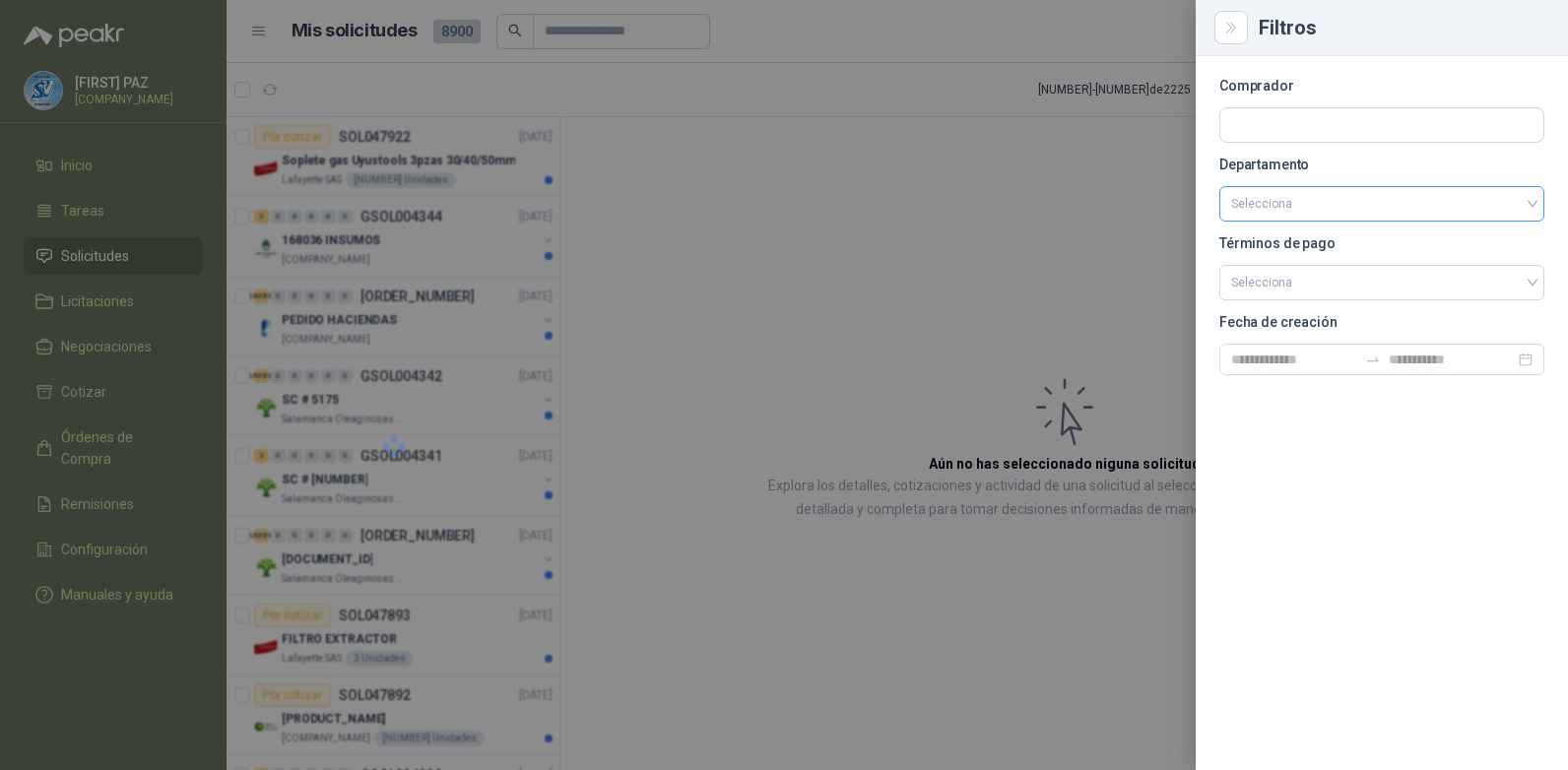 click at bounding box center (1382, 204) 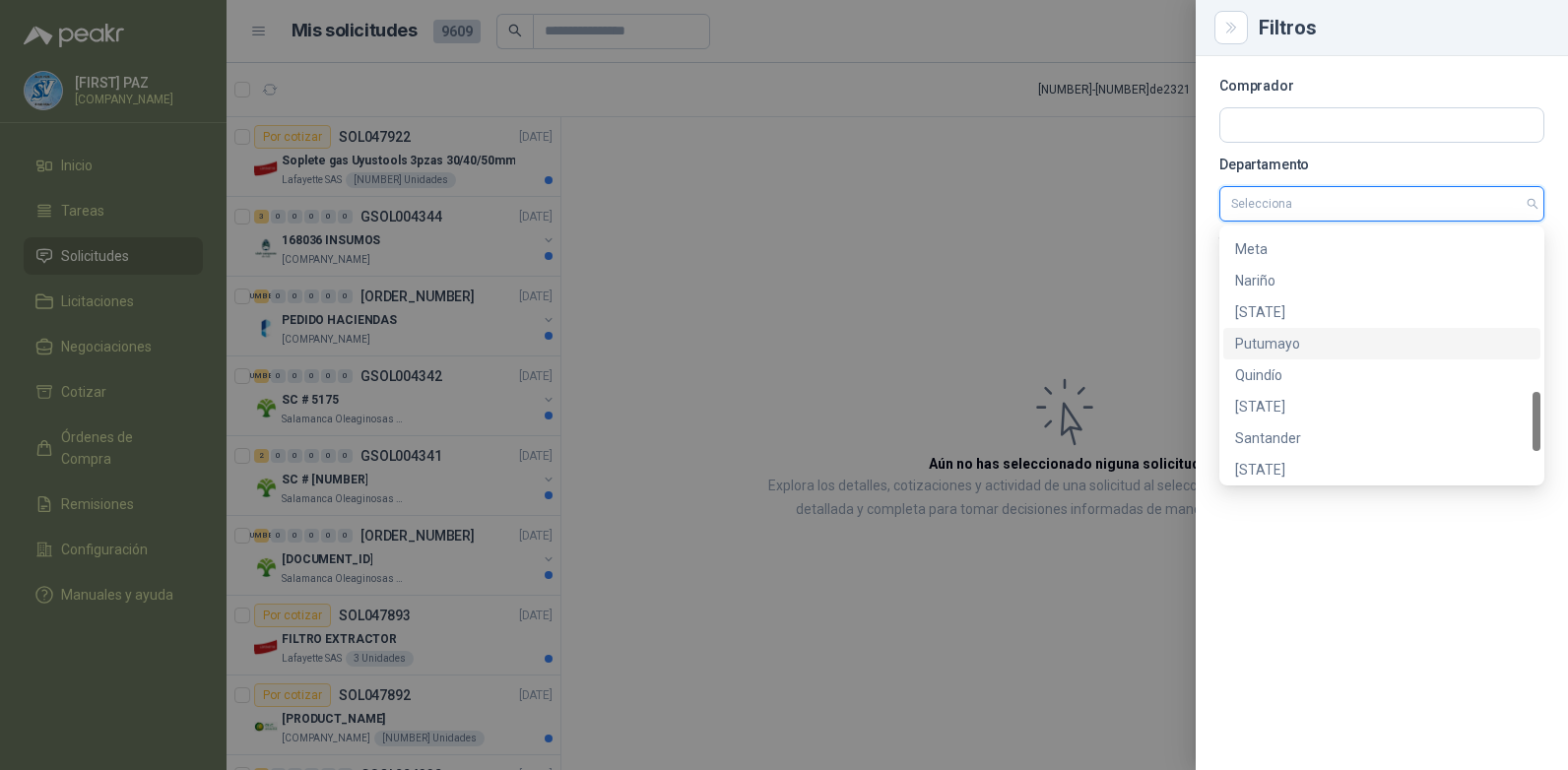 scroll, scrollTop: 819, scrollLeft: 0, axis: vertical 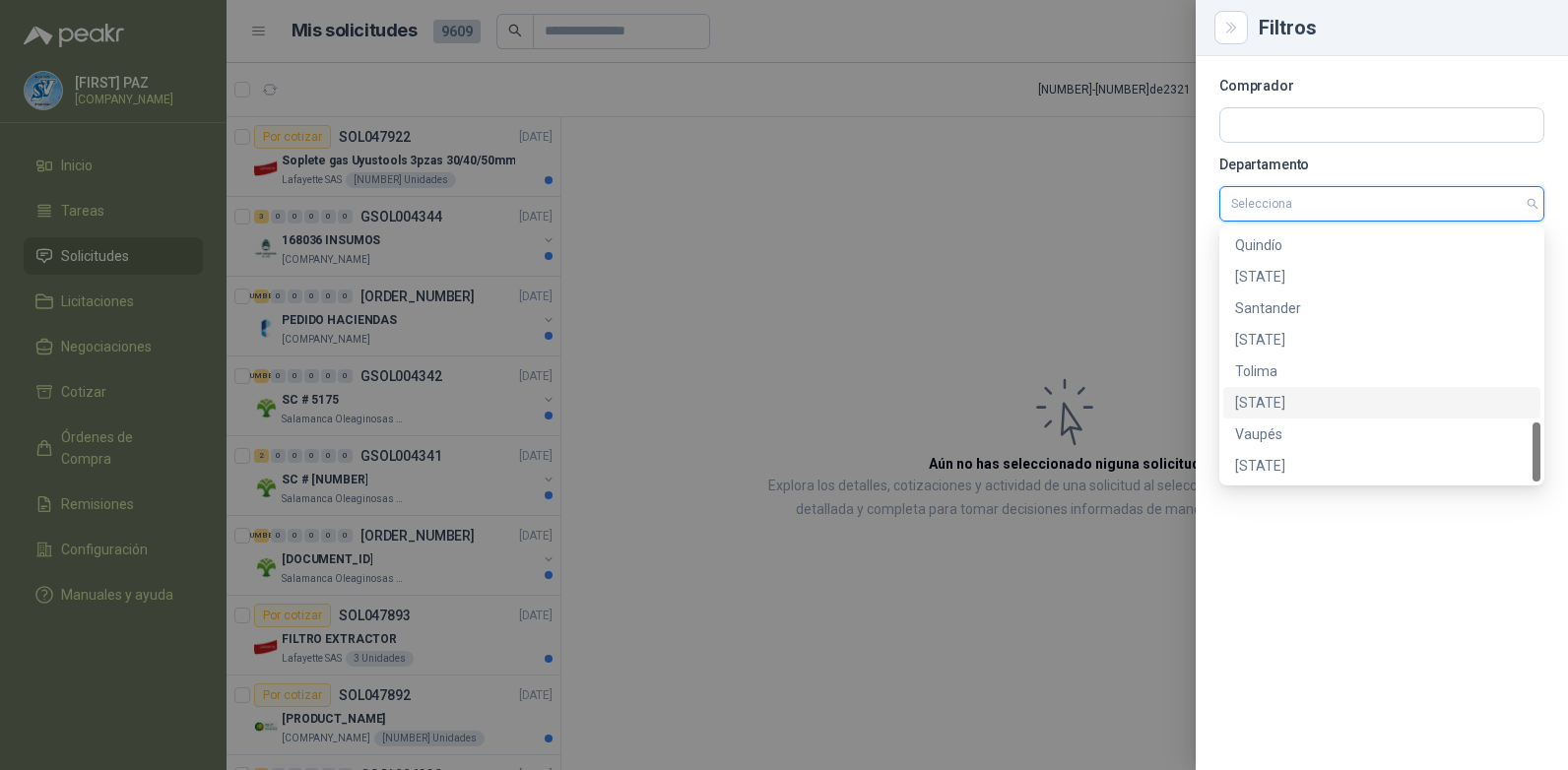 click on "[STATE]" at bounding box center [1382, 403] 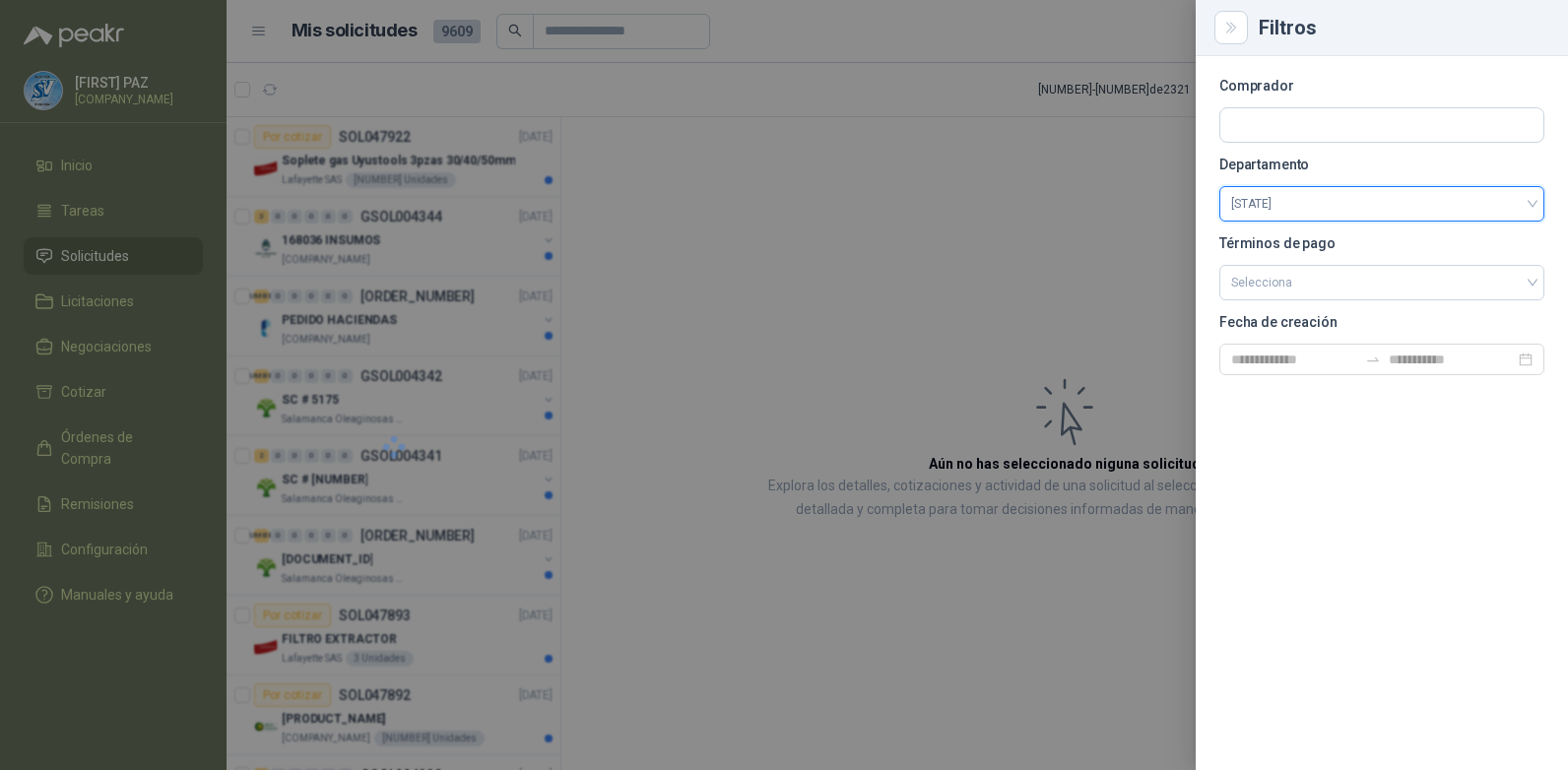 click at bounding box center [784, 385] 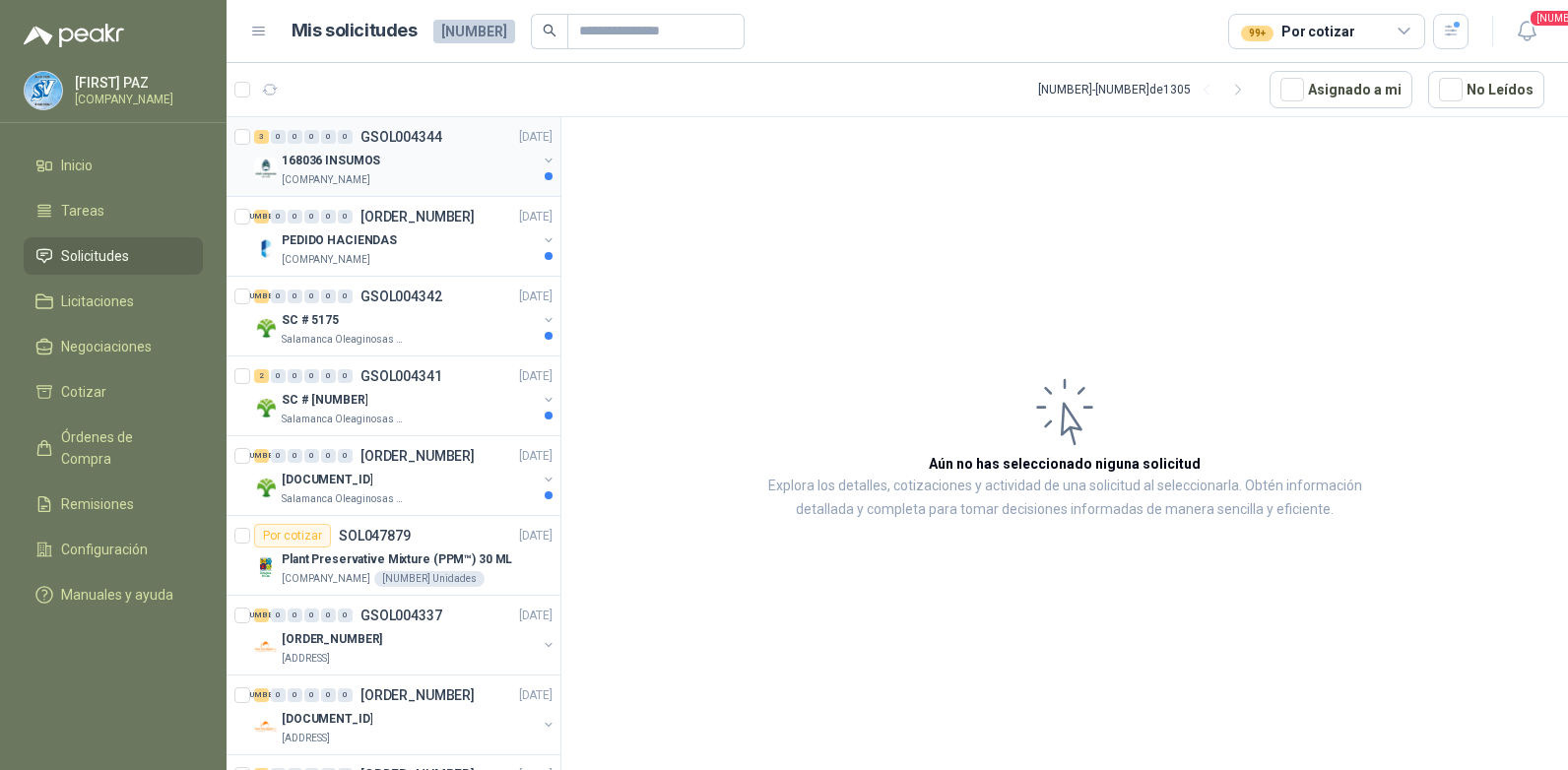 click on "168036  INSUMOS" at bounding box center [409, 160] 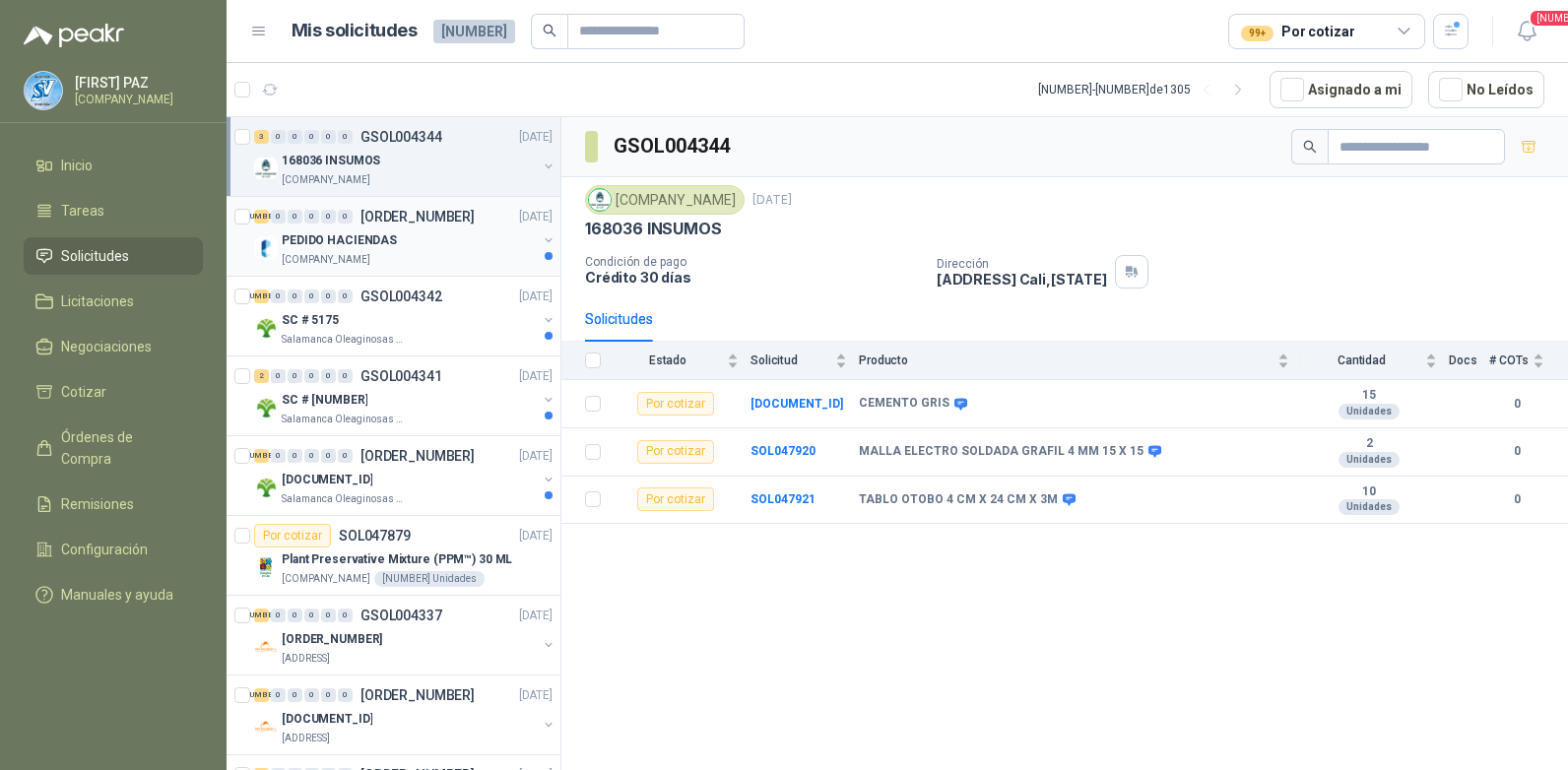 click on "PEDIDO HACIENDAS" at bounding box center (409, 240) 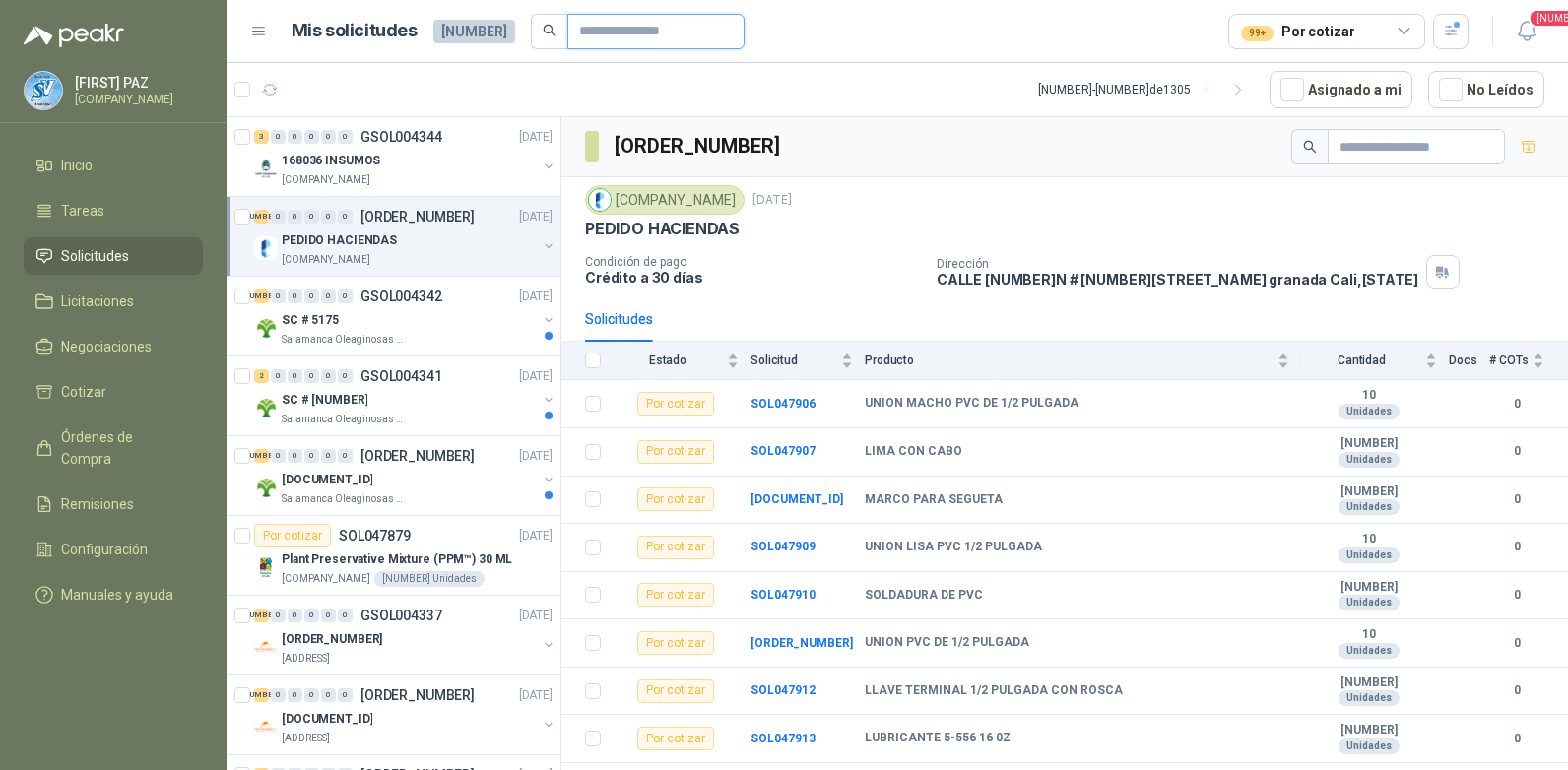 click at bounding box center (648, 32) 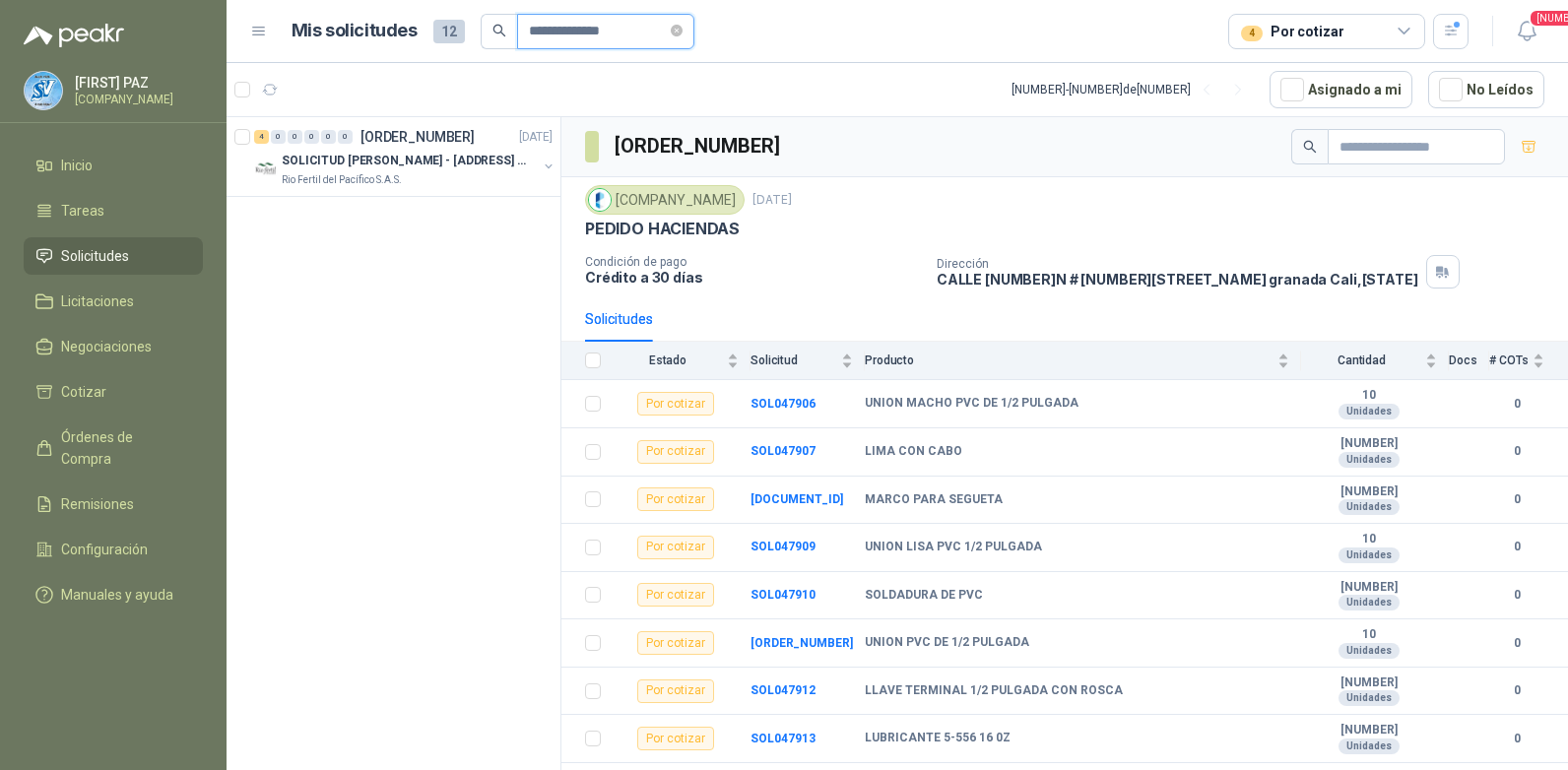 type on "**********" 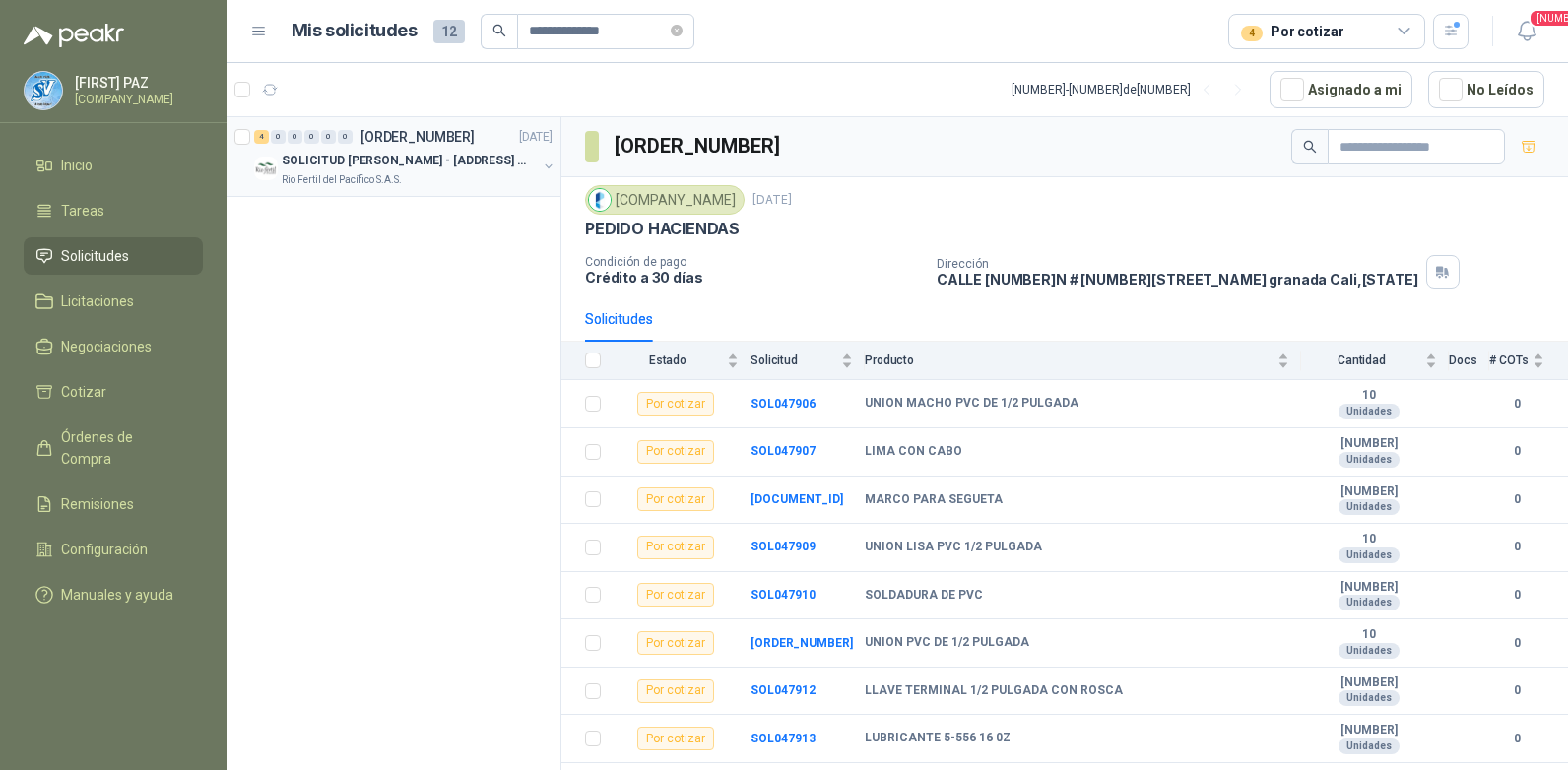 click on "SOLICITUD LUIS MOTATO - PICHINDE COLEGIO" at bounding box center [404, 160] 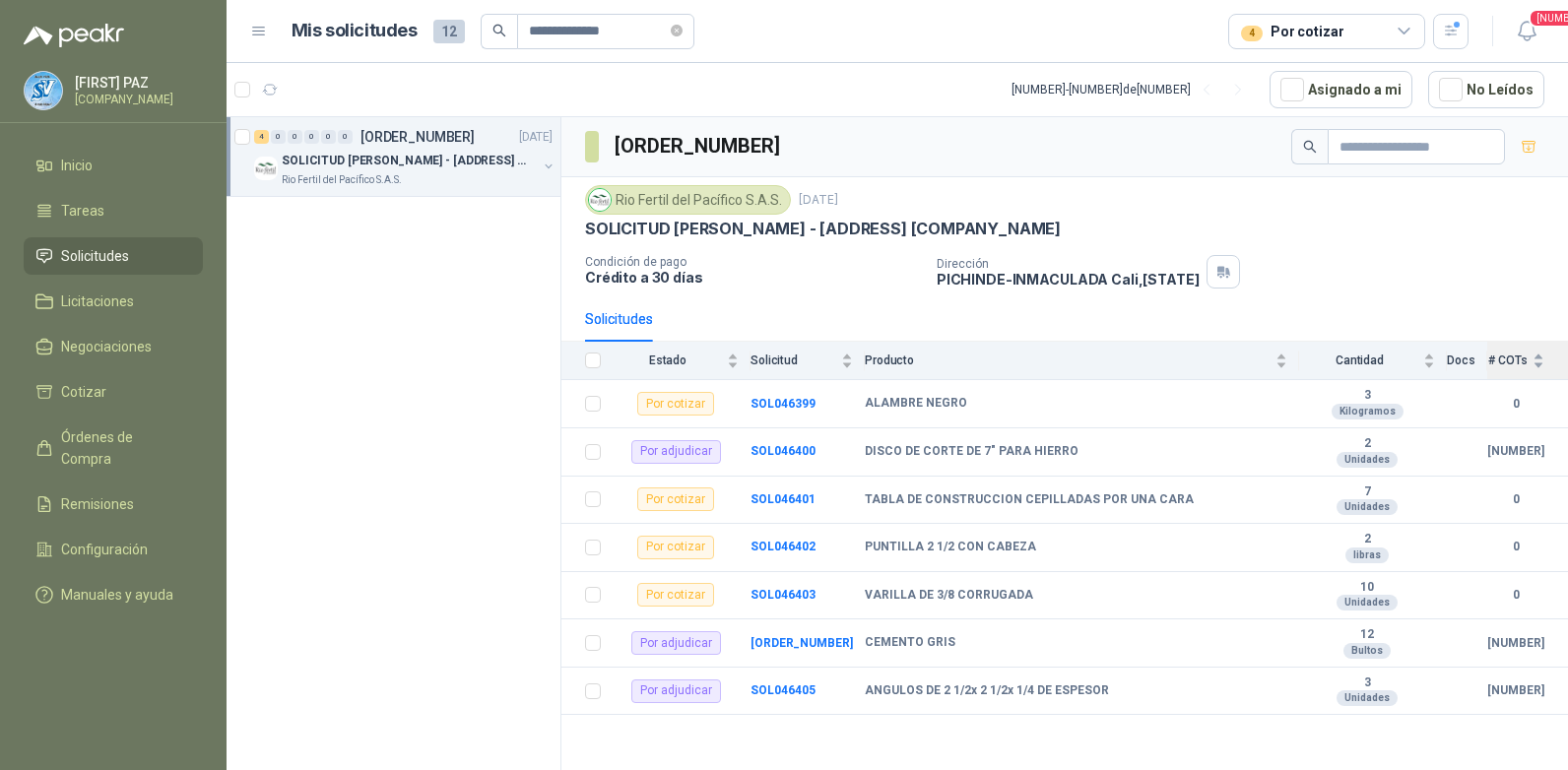 click on "# COTs" at bounding box center (1508, 360) 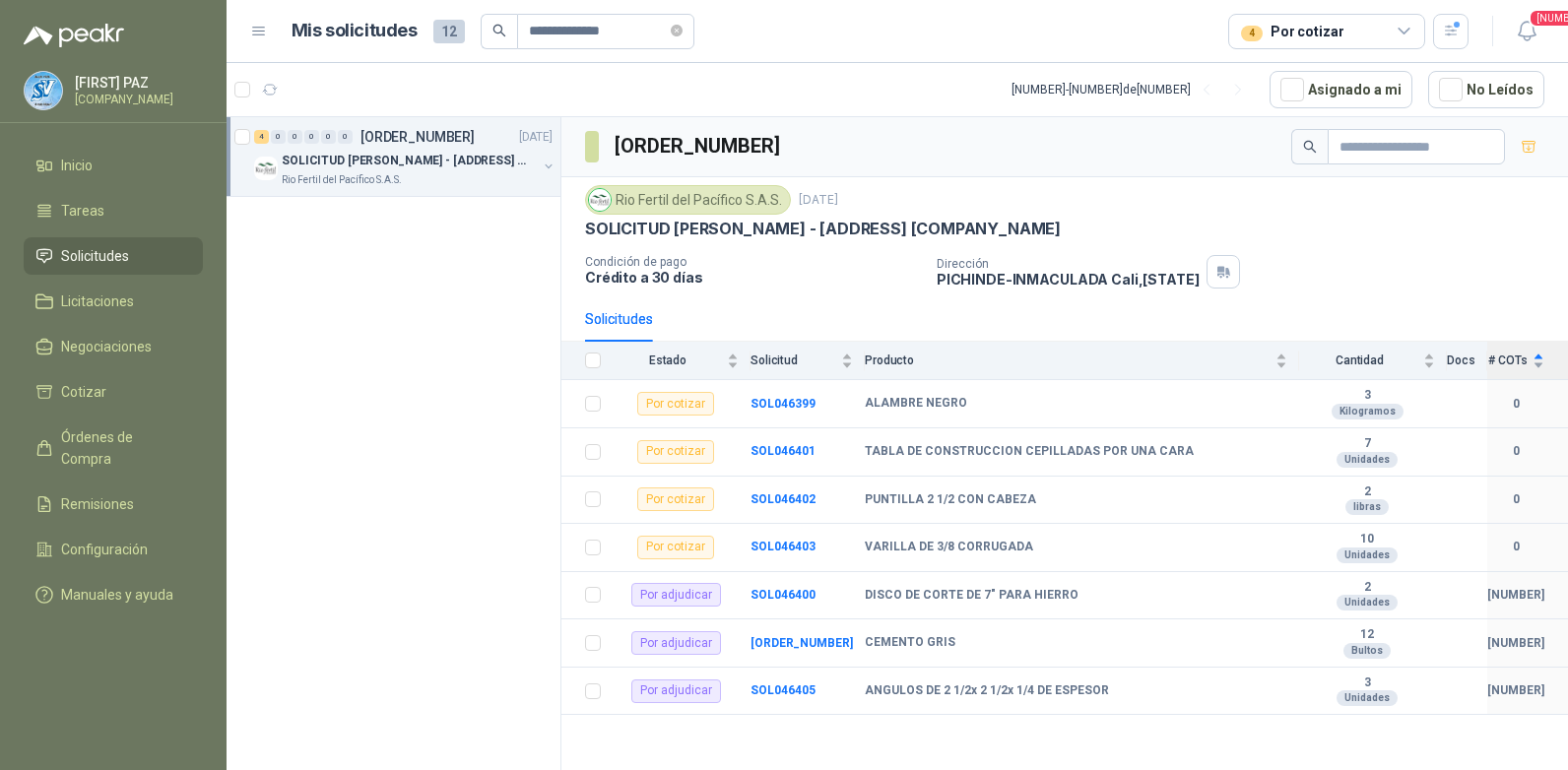 click on "# COTs" at bounding box center (1508, 360) 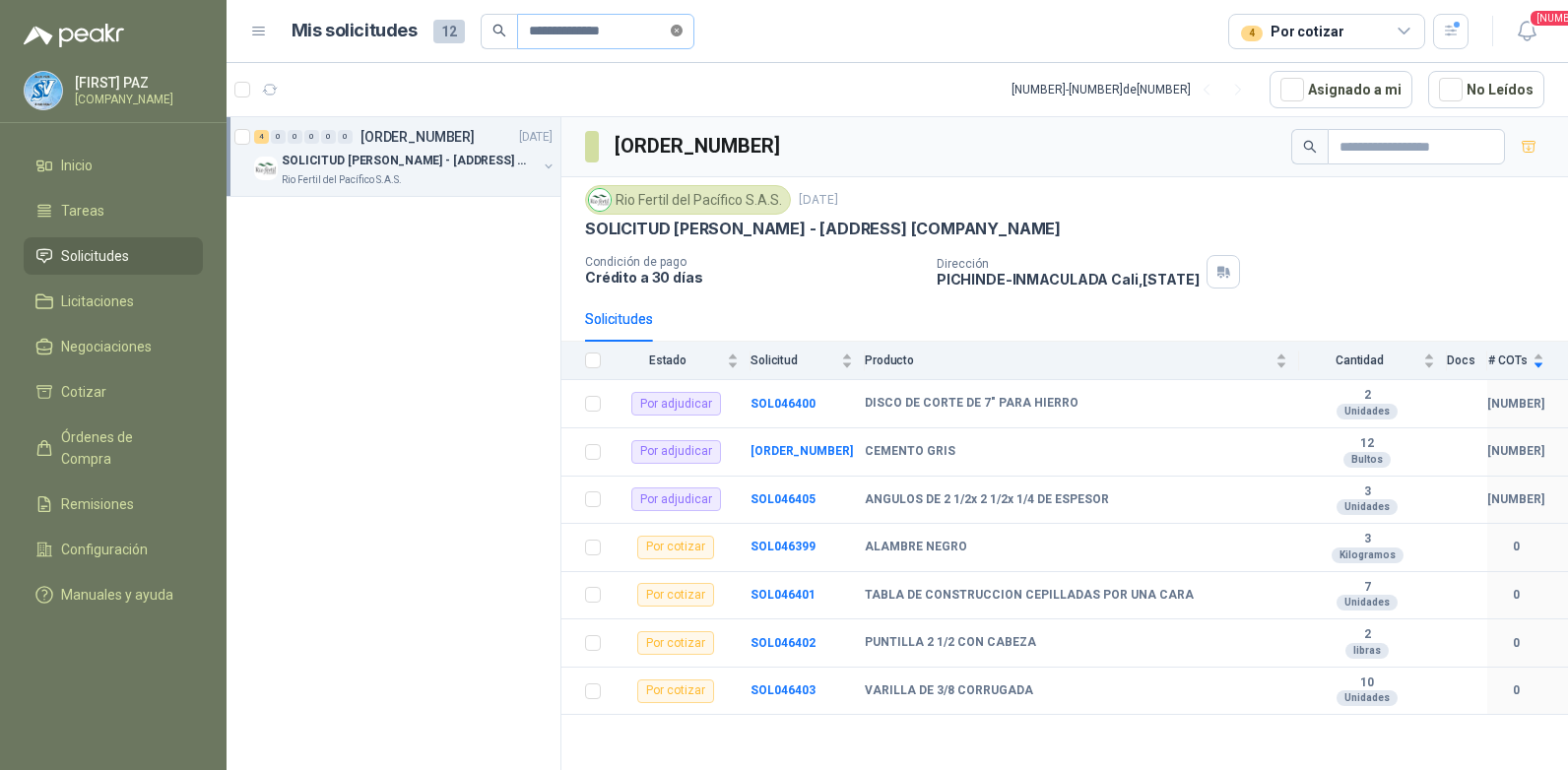 click at bounding box center [677, 31] 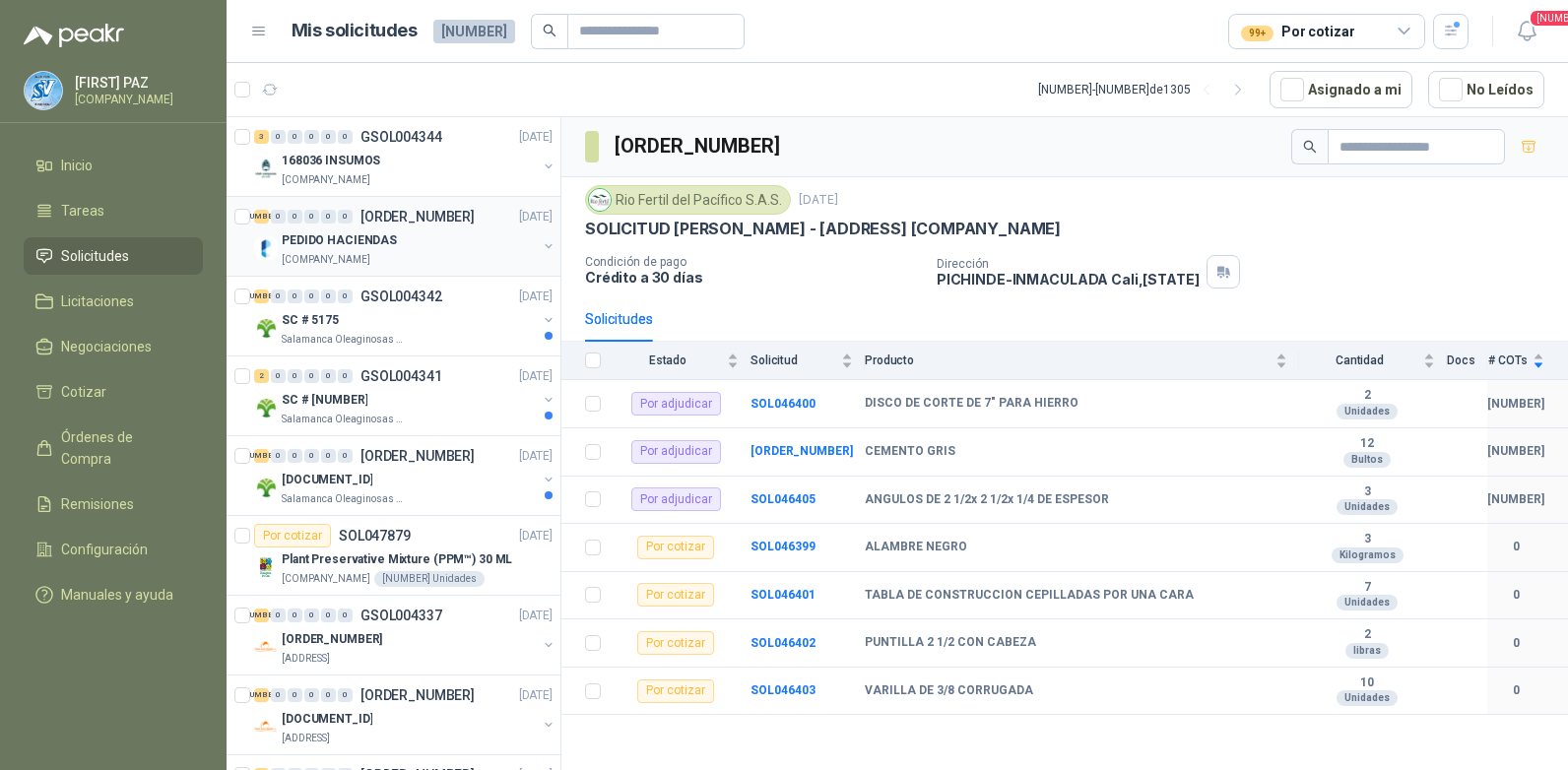 click on "•••••• •••••••••" at bounding box center (409, 240) 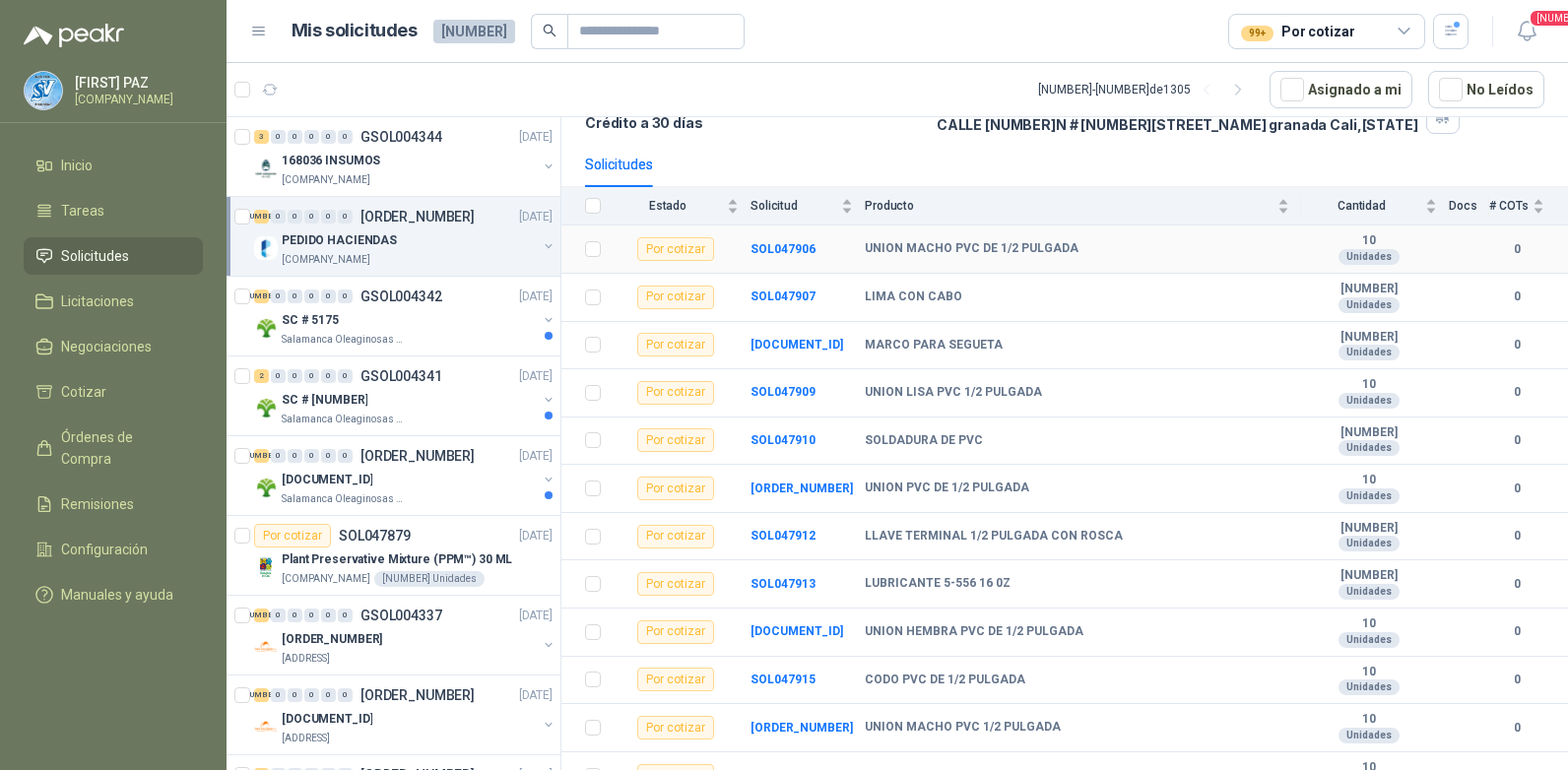 scroll, scrollTop: 197, scrollLeft: 0, axis: vertical 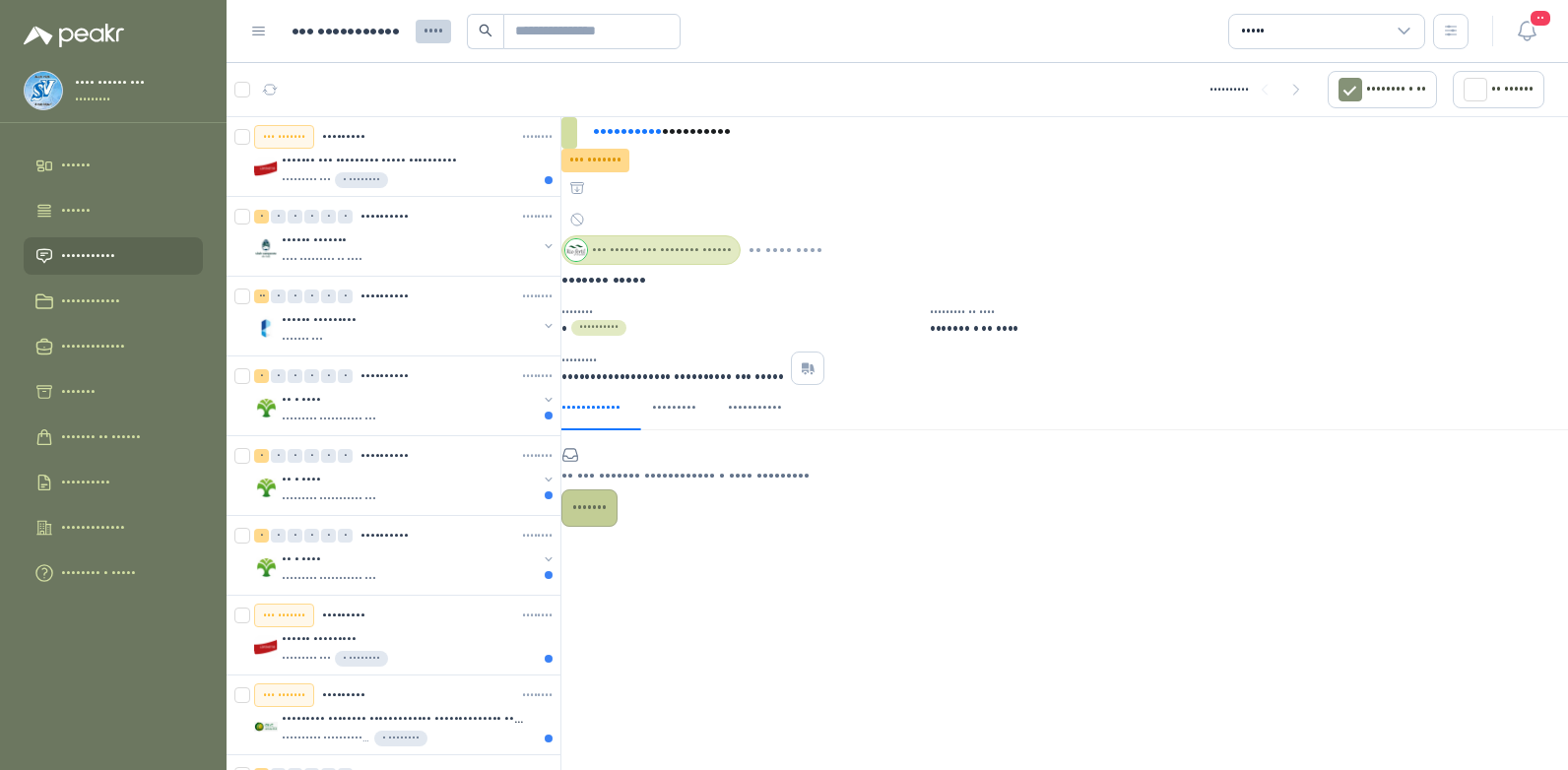 click on "•••••••" at bounding box center [589, 508] 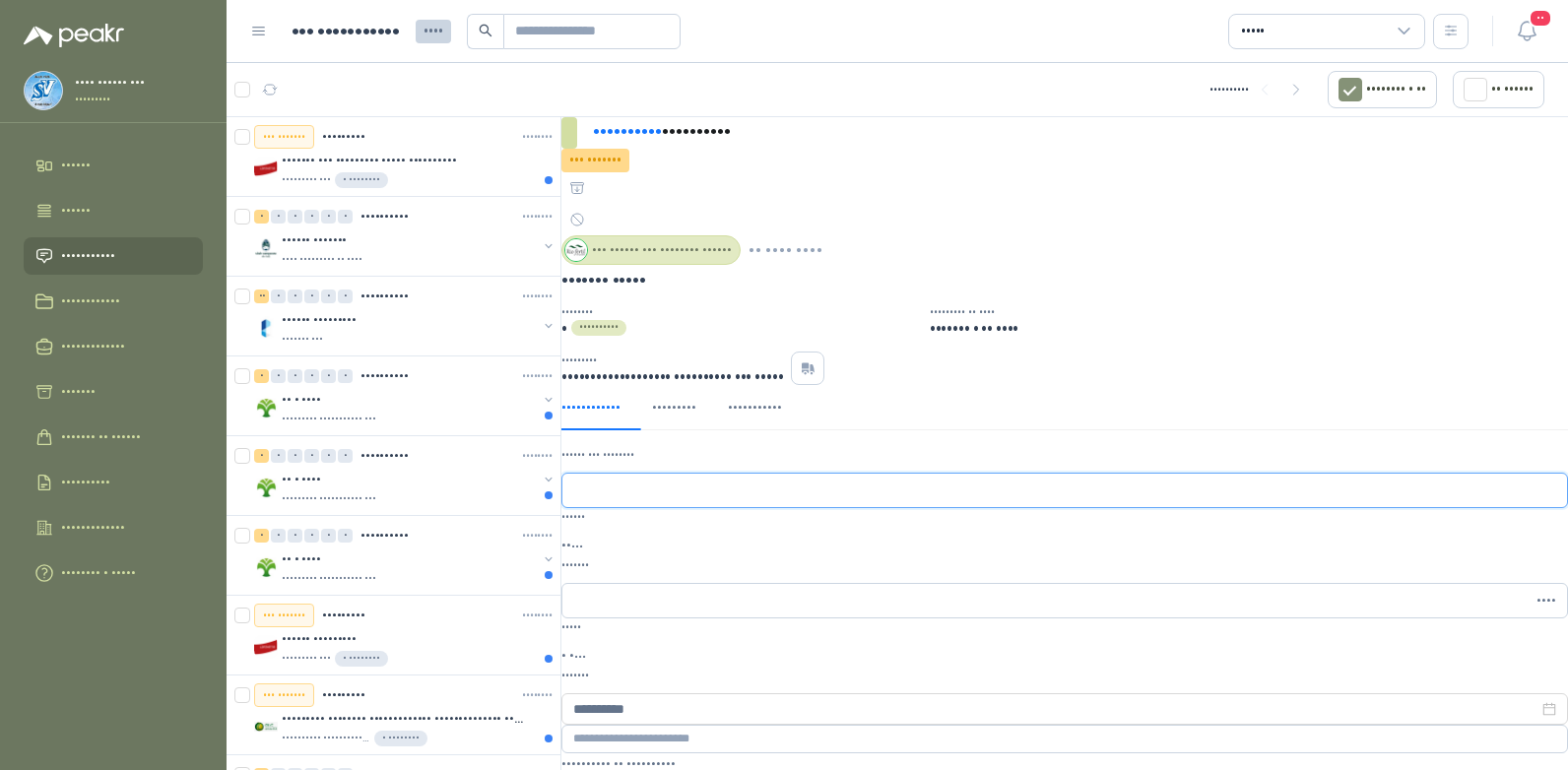 click on "•••••• ••• ••••••••" at bounding box center [1065, 490] 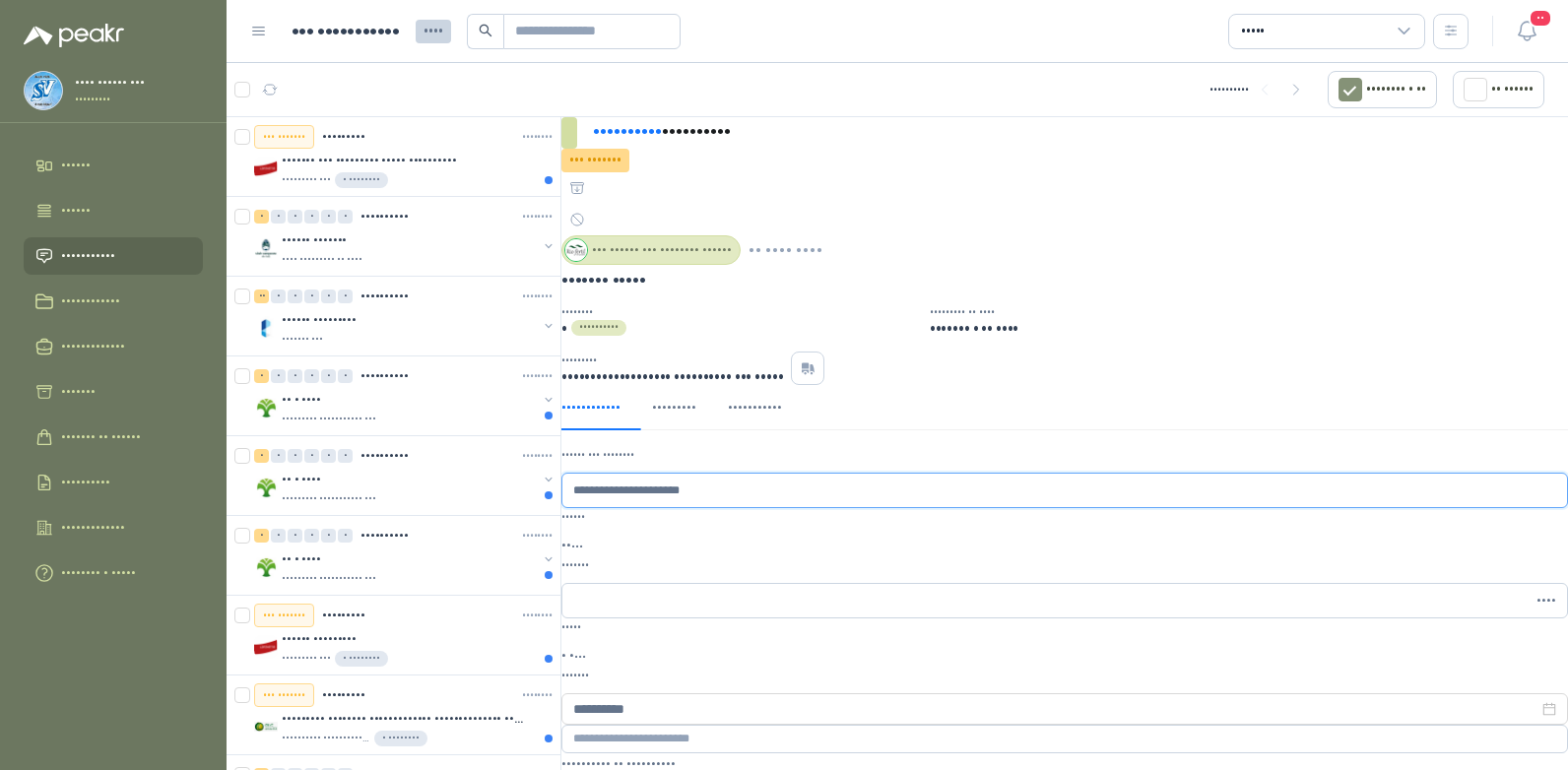 type on "**********" 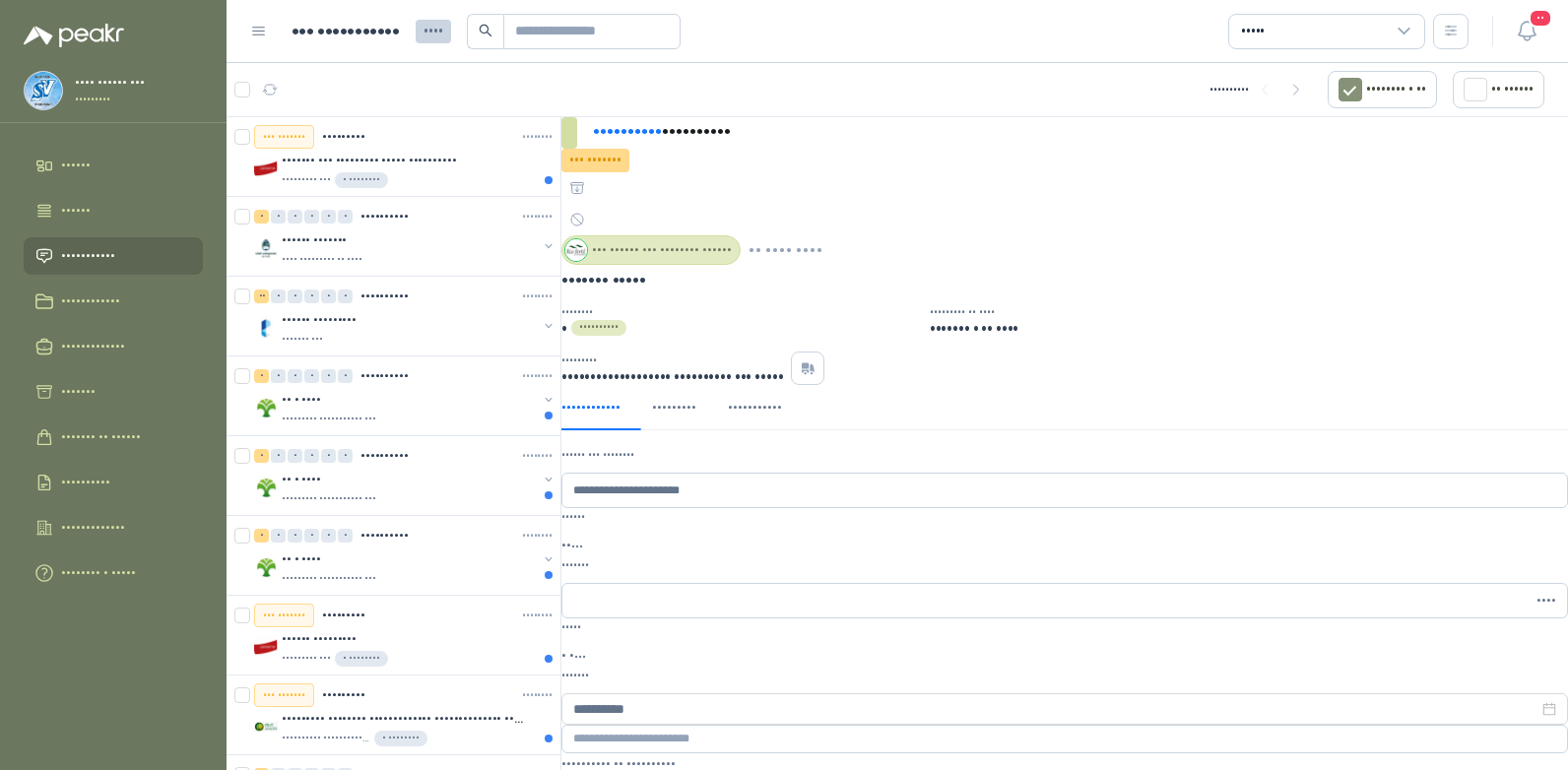 click on "JUAN CAMILO   PAZ Sumivalle   Inicio   Tareas   Solicitudes   Licitaciones   Negociaciones   Cotizar   Órdenes de Compra   Remisiones   Configuración   Manuales y ayuda Mis solicitudes 8900 Todas 20 1 - 50  de  8084 Asignado a mi No Leídos Por cotizar SOL047922 03/07/25   Soplete gas Uyustools 3pzas 30/40/50mm Lafayette SAS 1   Unidades 3   0   0   0   0   0   GSOL004344 03/07/25   168036  INSUMOS  Club Campestre de Cali   13   0   0   0   0   0   GSOL004343 03/07/25   PEDIDO HACIENDAS Perugia SAS   5   0   0   0   0   0   GSOL004342 03/07/25   SC # 5175 Salamanca Oleaginosas SAS   2   0   0   0   0   0   GSOL004341 03/07/25   SC # 5173 Salamanca Oleaginosas SAS   5   0   0   0   0   0   GSOL004340 03/07/25   SC # 5170 Salamanca Oleaginosas SAS   Por cotizar SOL047893 03/07/25   FILTRO EXTRACTOR Lafayette SAS 3   Unidades Por cotizar SOL047892 03/07/25   PARABRISA LAMINADO INTERNATIONAL SUPERPODEROSA/ PROSTAR ENCAPSULADO Operadores Logísticos del Caribe 1   Unidades 3   0   0   0   0   0   GSOL004339" at bounding box center (784, 385) 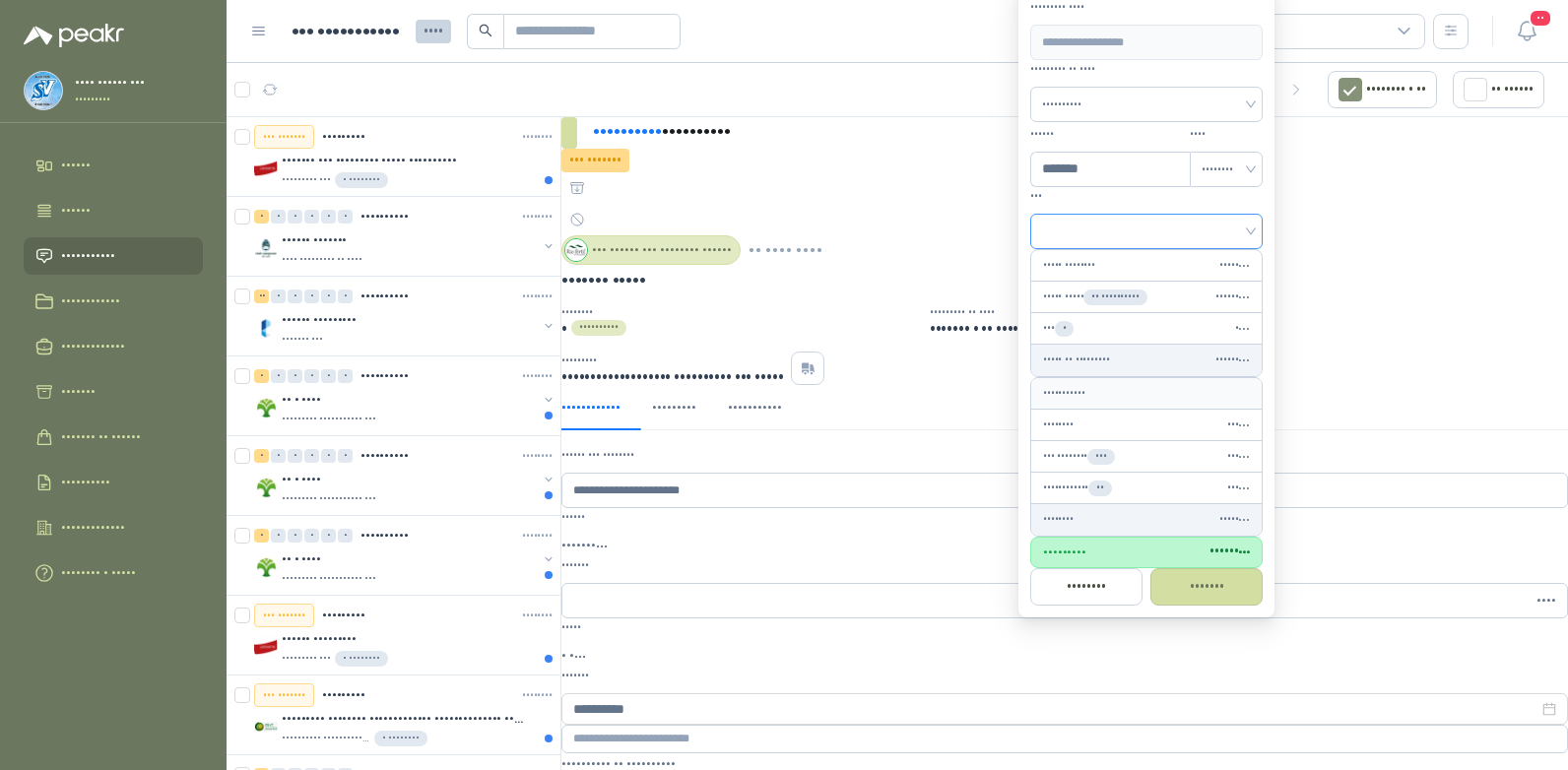 type on "*******" 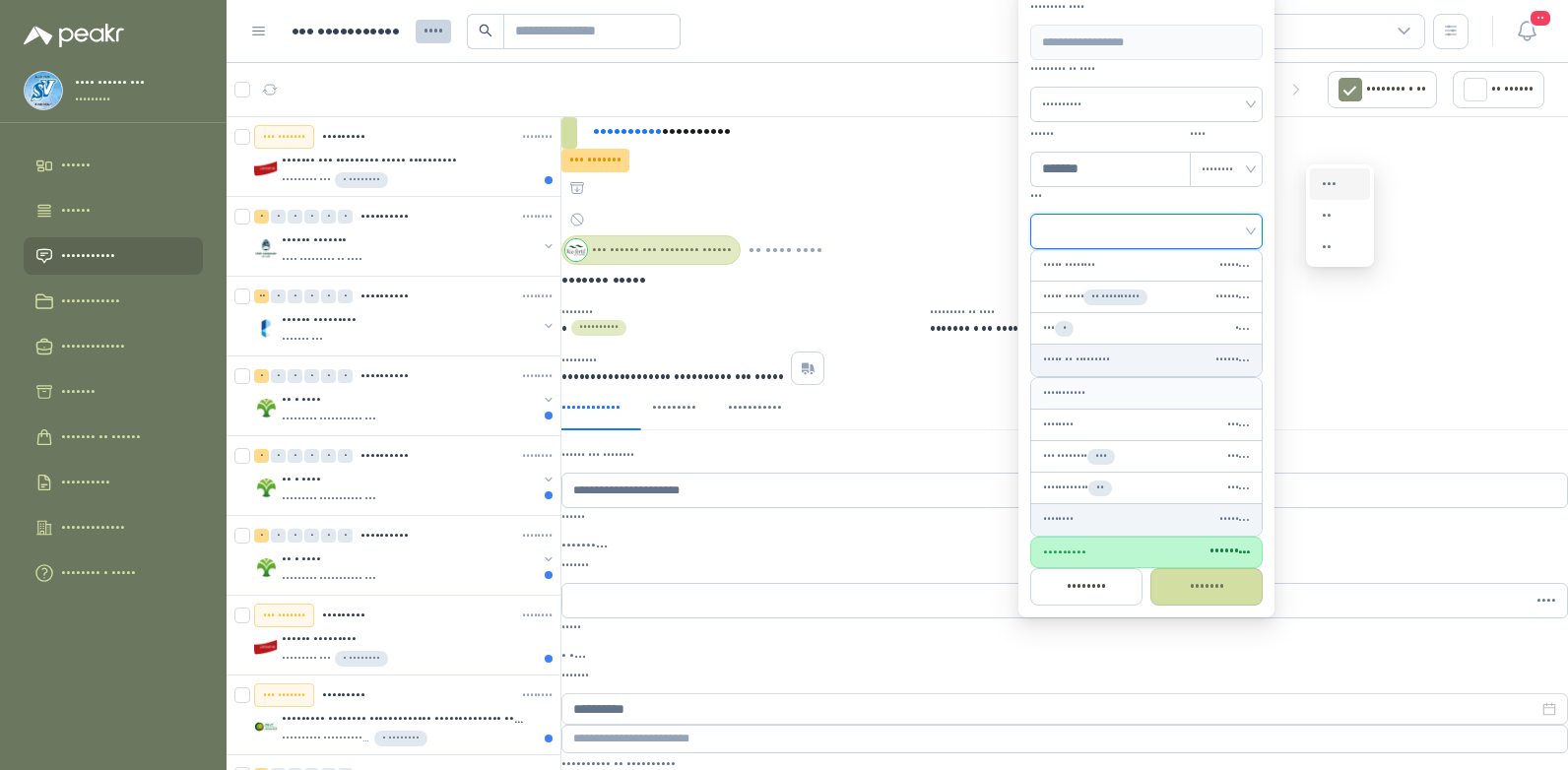 click on "[PRICE]%" at bounding box center [1339, 184] 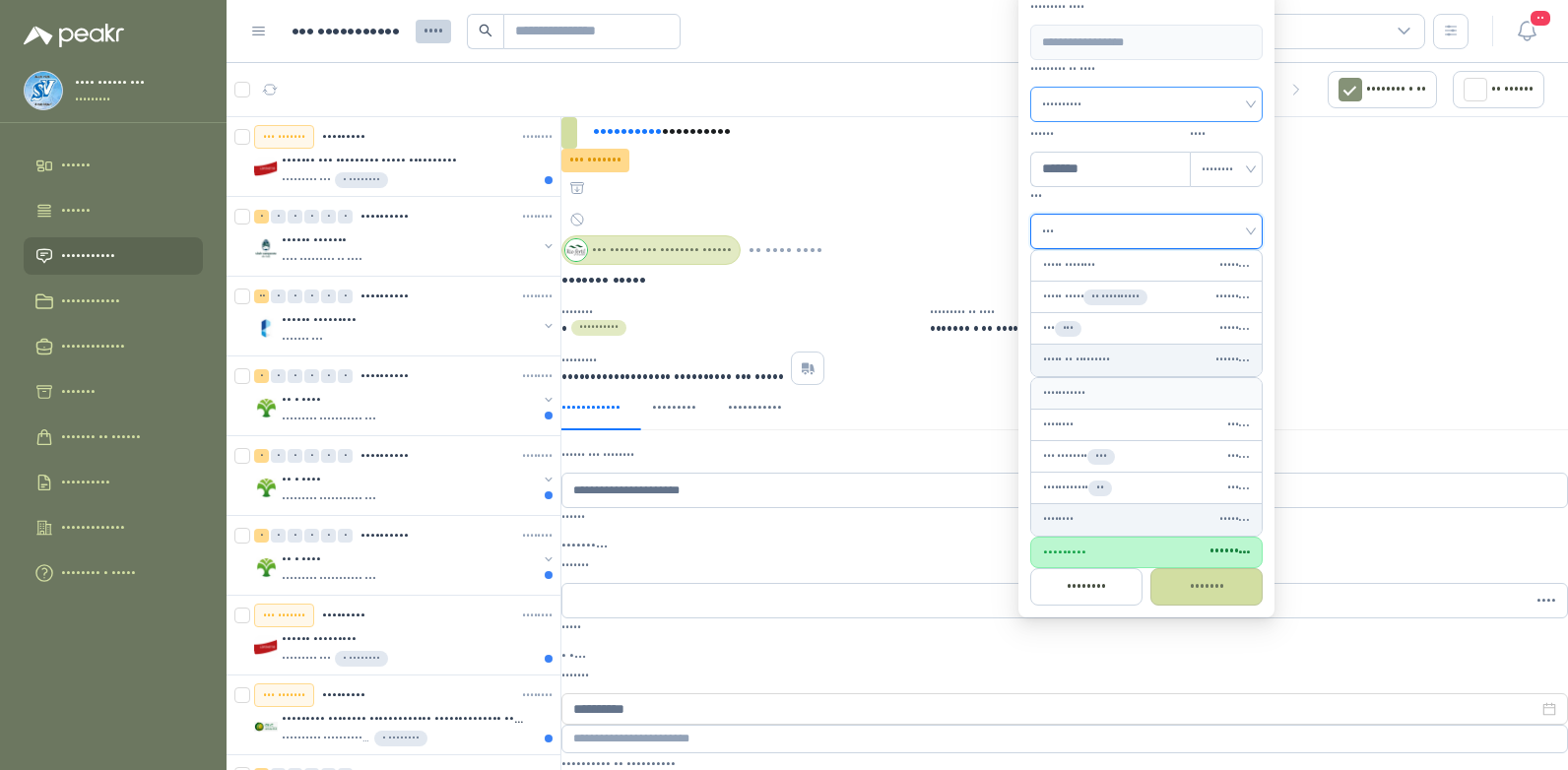 click on "••••••••••" at bounding box center [1146, 104] 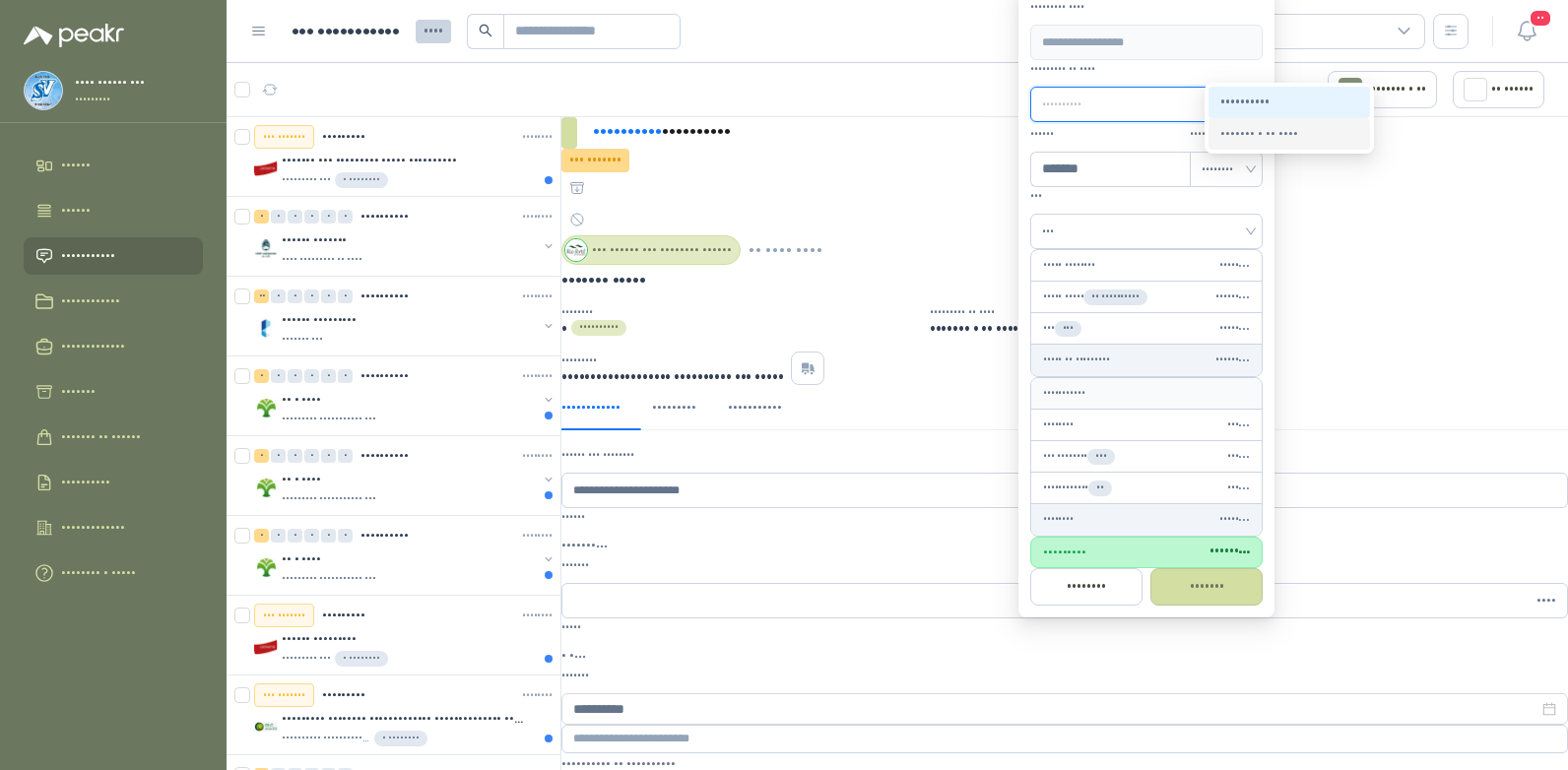 click on "Crédito a 30 días" at bounding box center (0, 0) 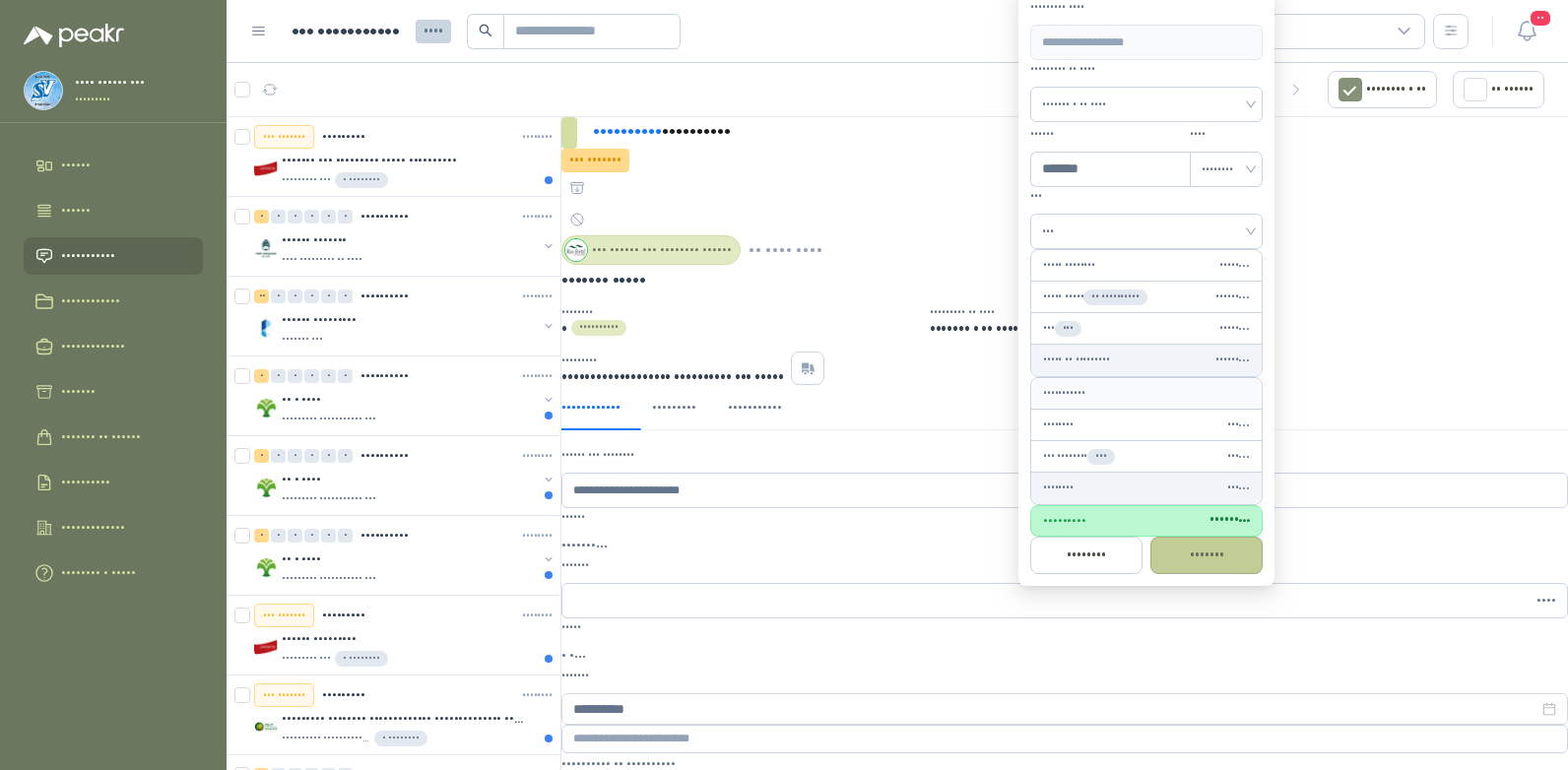 click on "Guardar" at bounding box center (1207, 555) 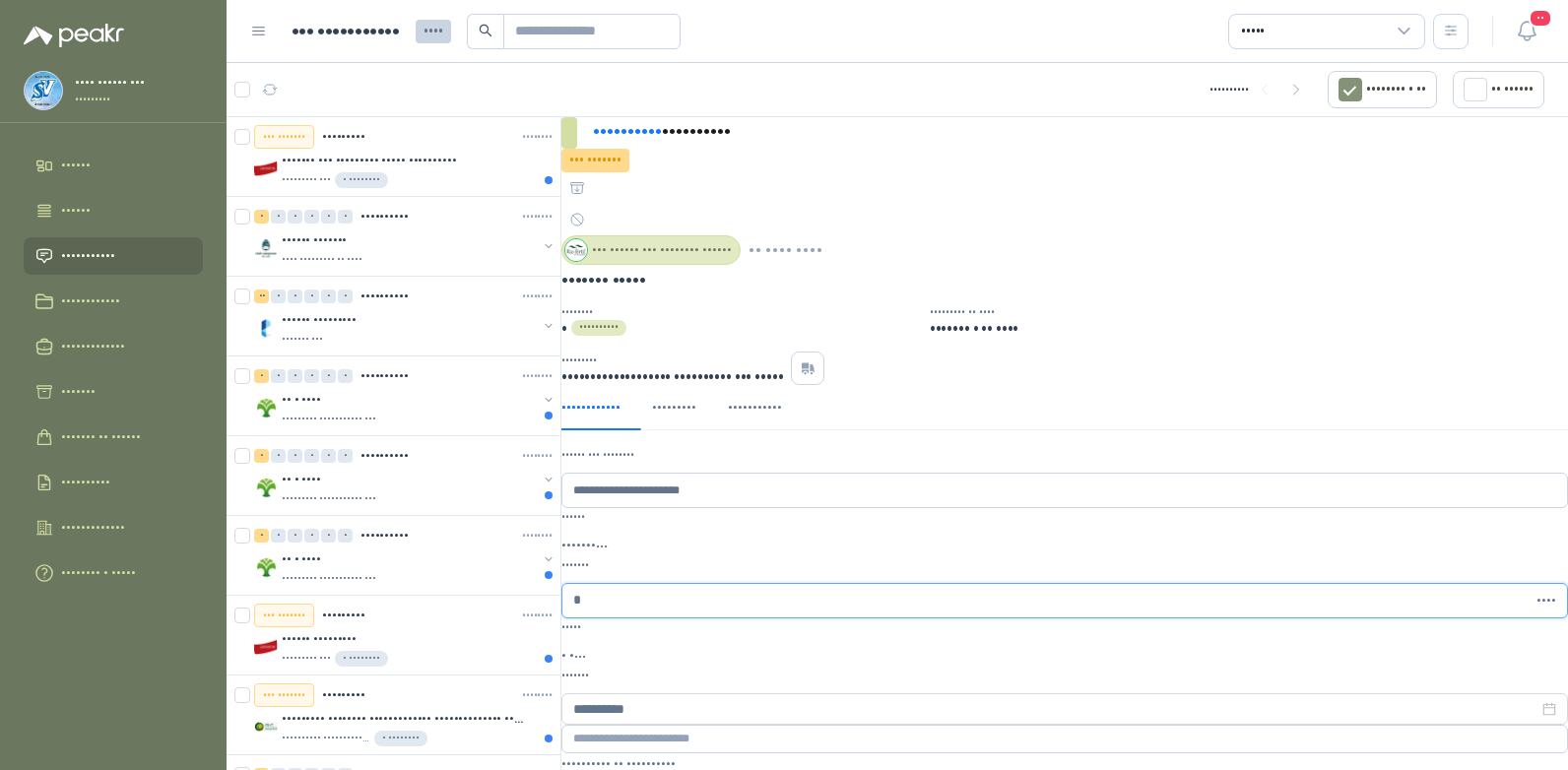 type on "*" 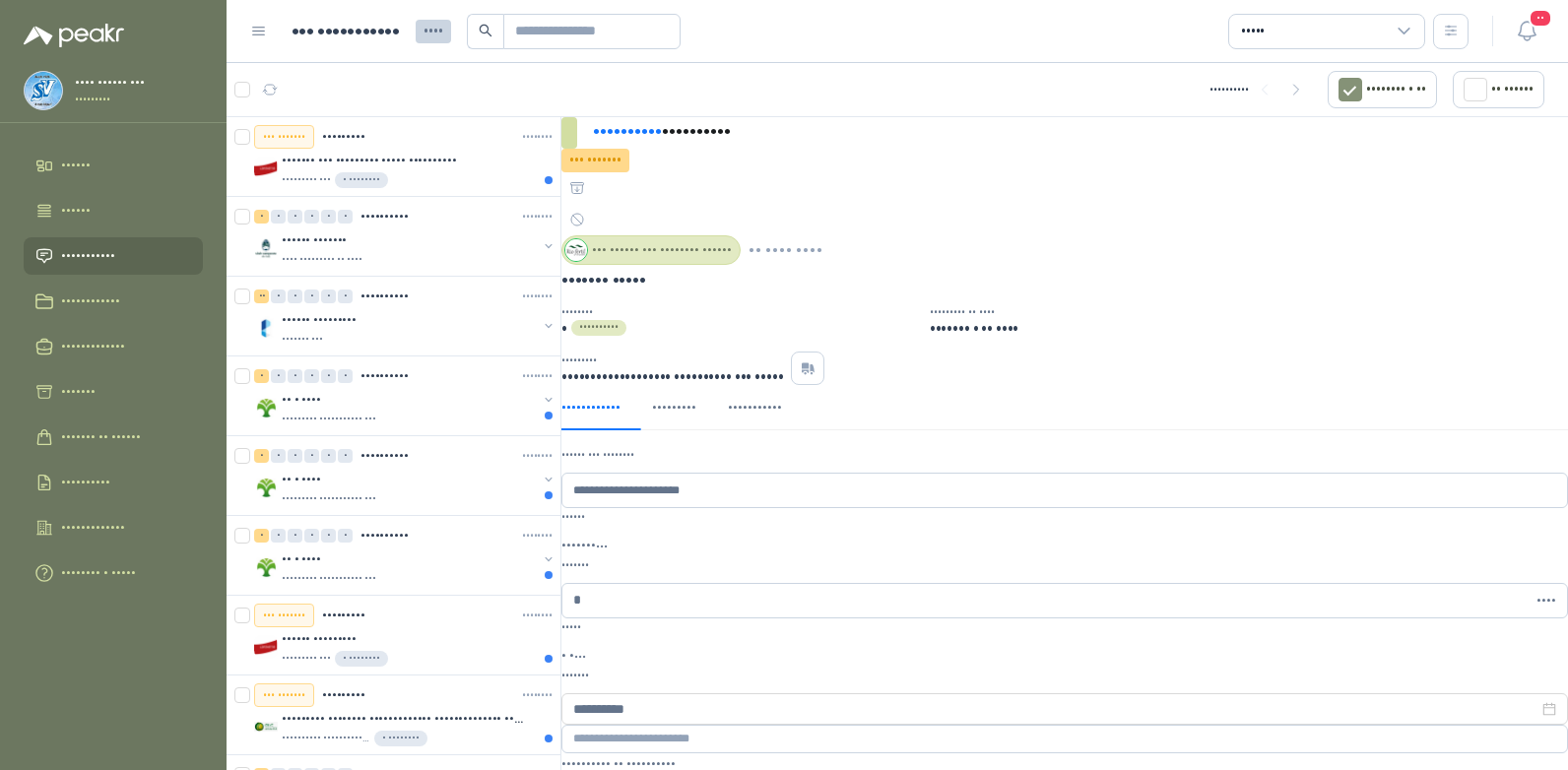click on ",00" at bounding box center [580, 657] 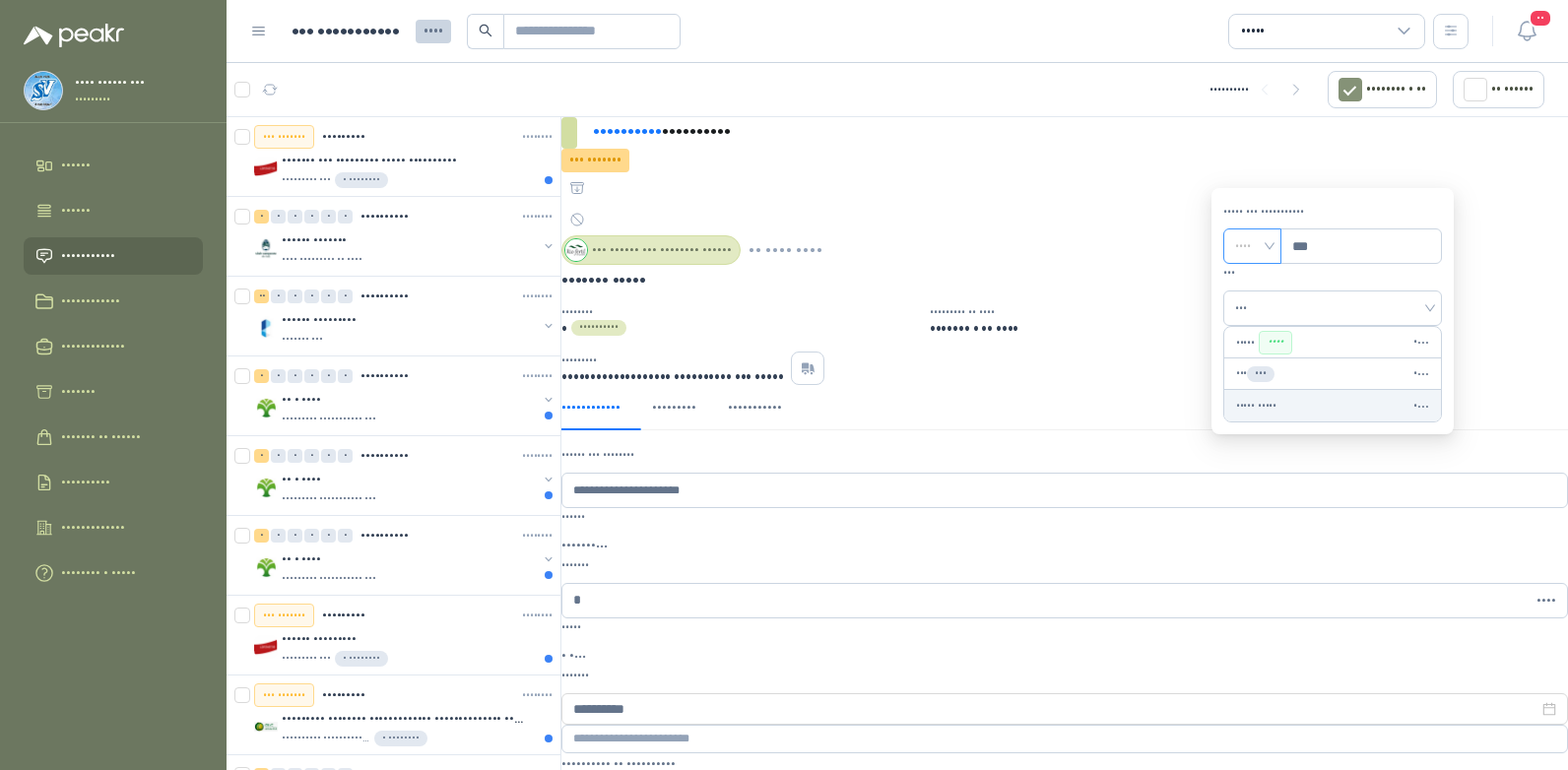click on "Flex" at bounding box center [1252, 246] 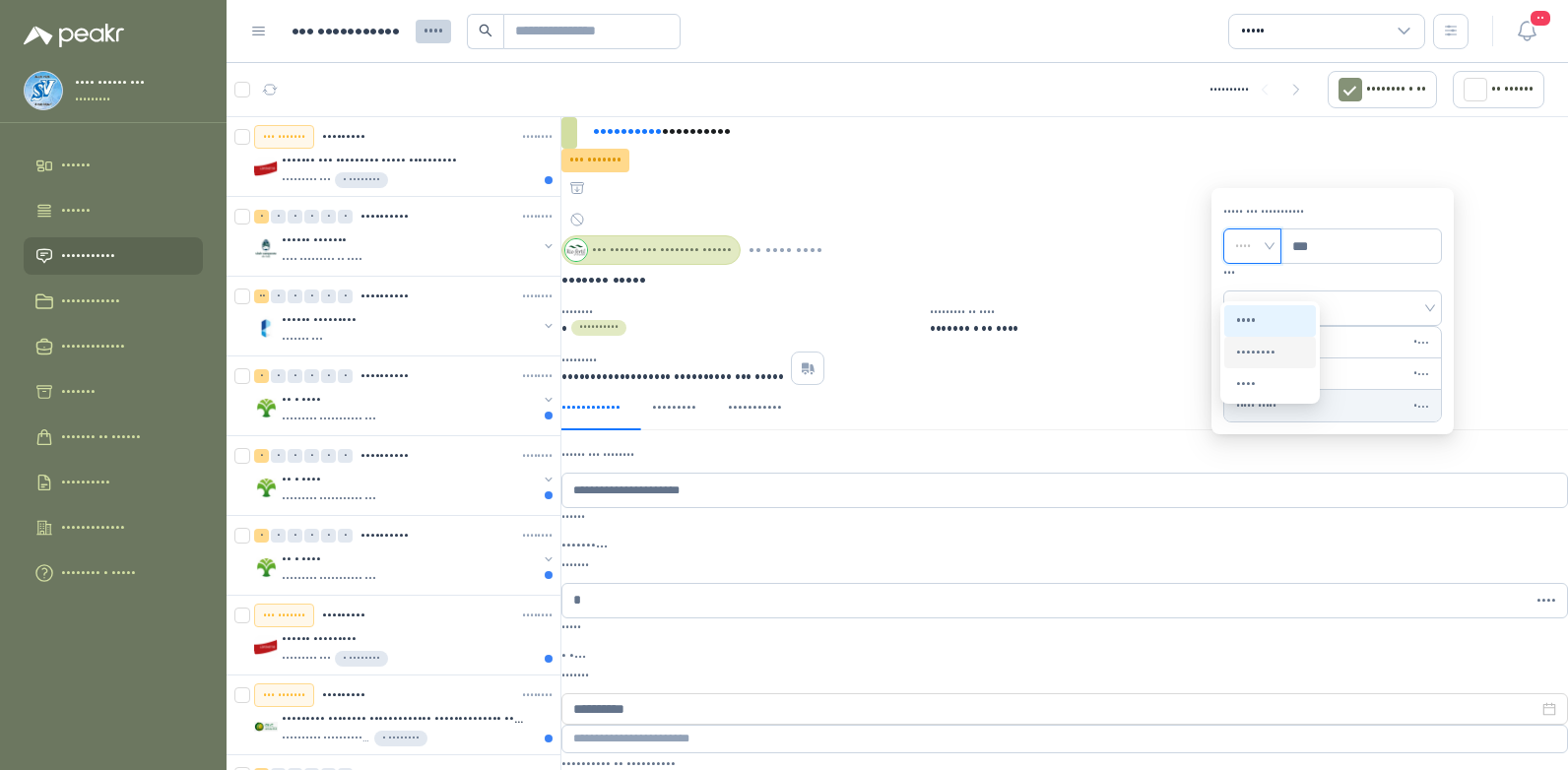 click on "Incluido" at bounding box center (0, 0) 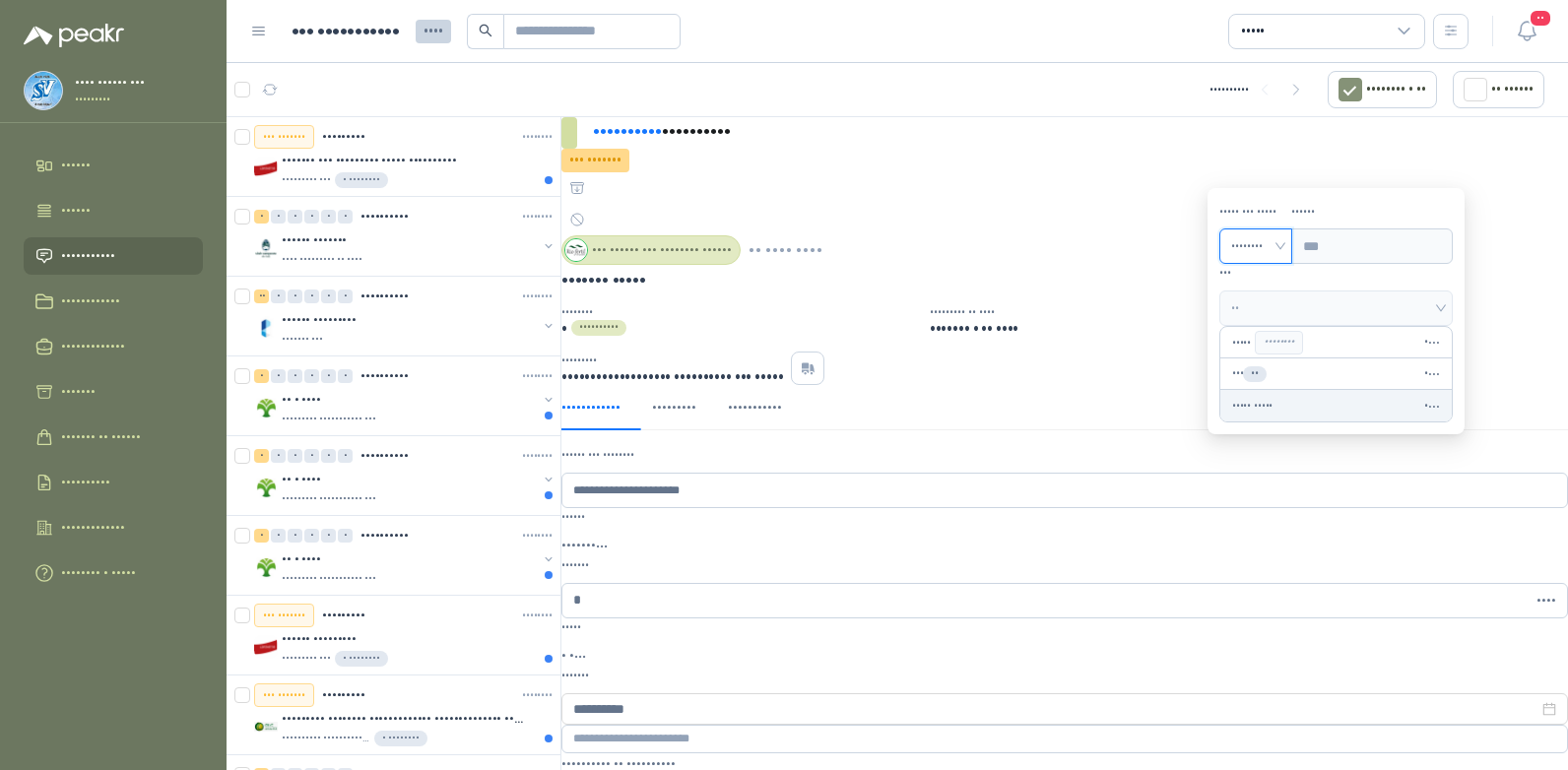 click on "Publicar Cotización" at bounding box center [618, 866] 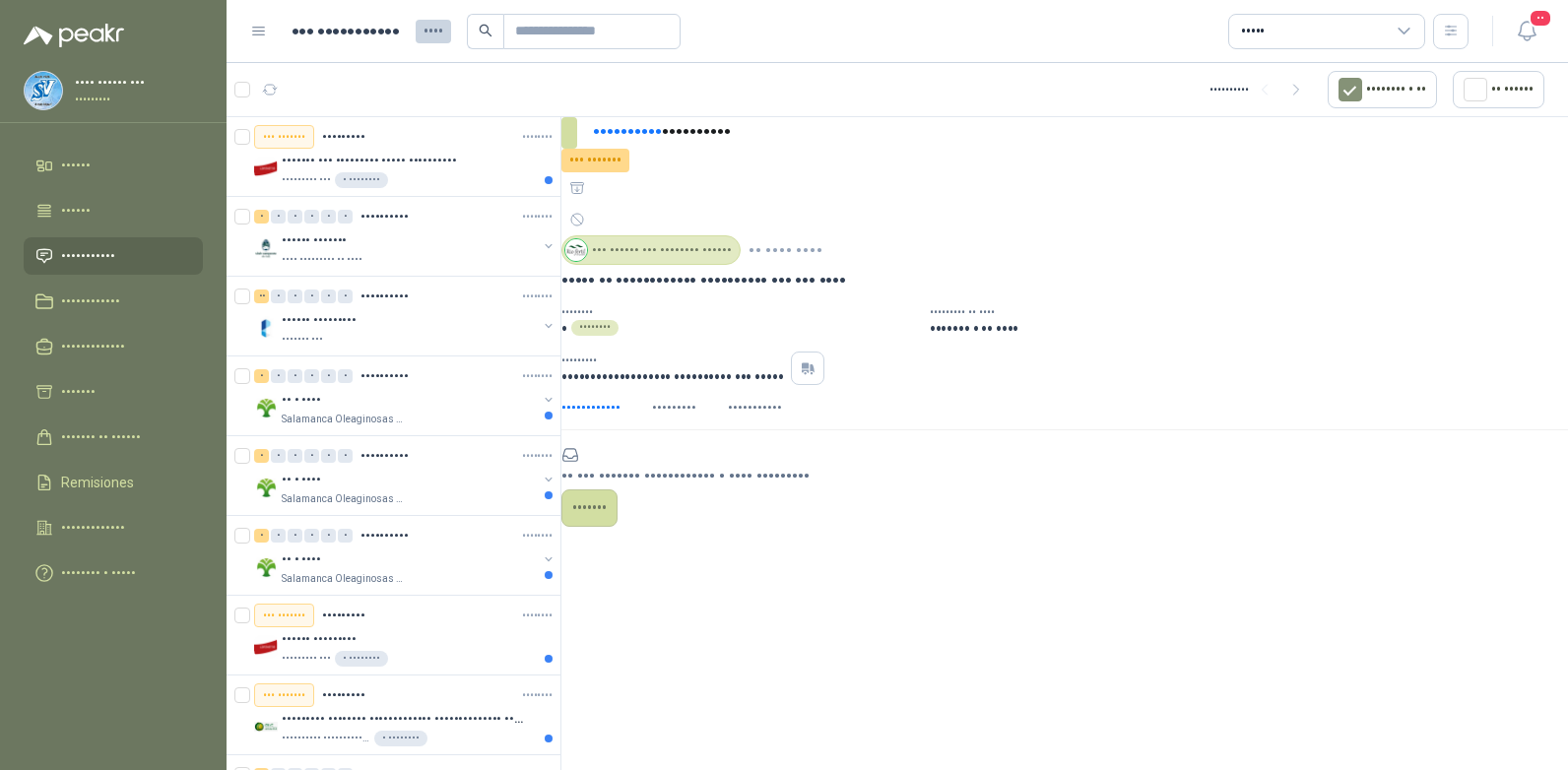scroll, scrollTop: 0, scrollLeft: 0, axis: both 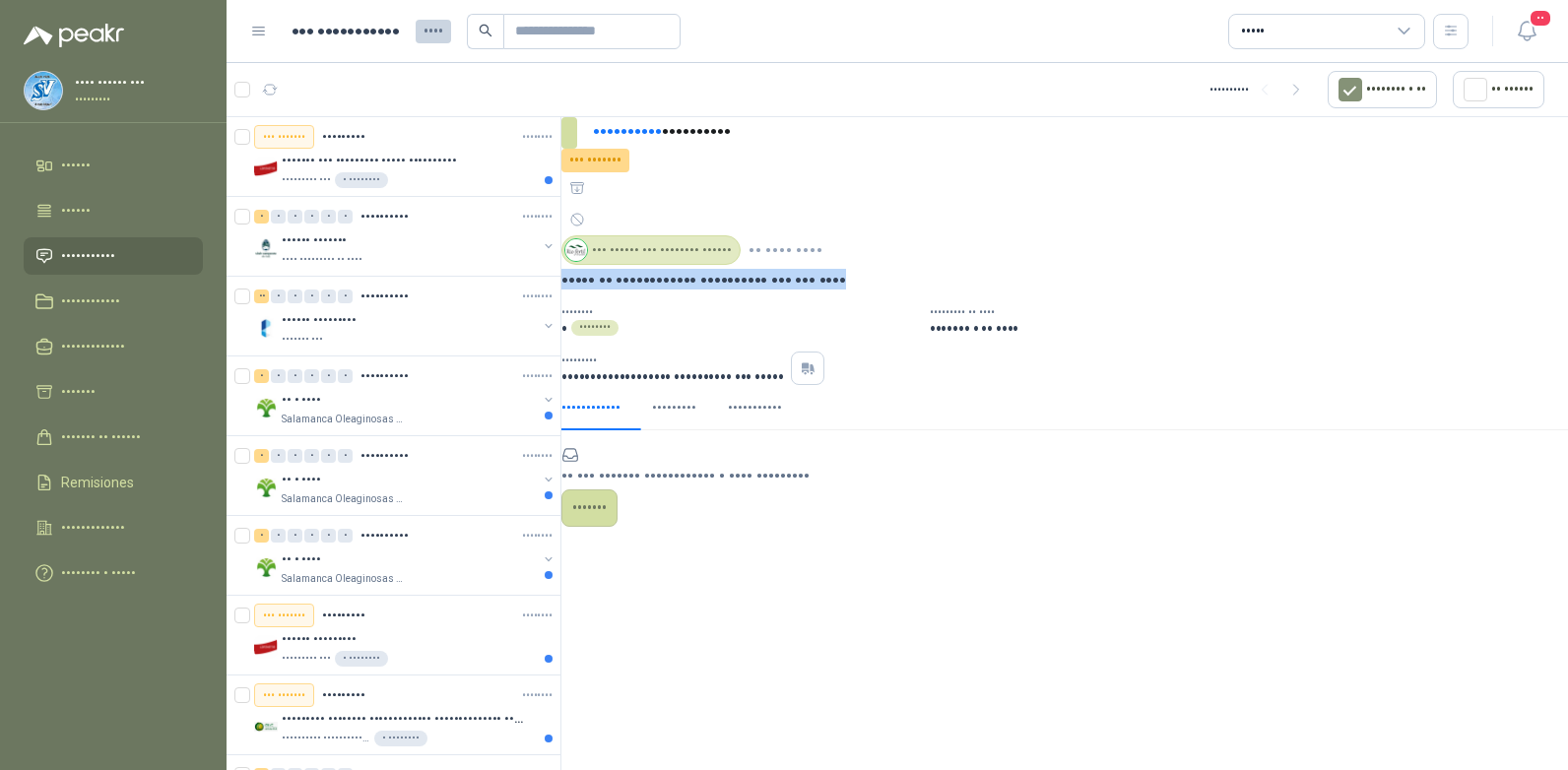 drag, startPoint x: 624, startPoint y: 226, endPoint x: 1013, endPoint y: 231, distance: 389.03213 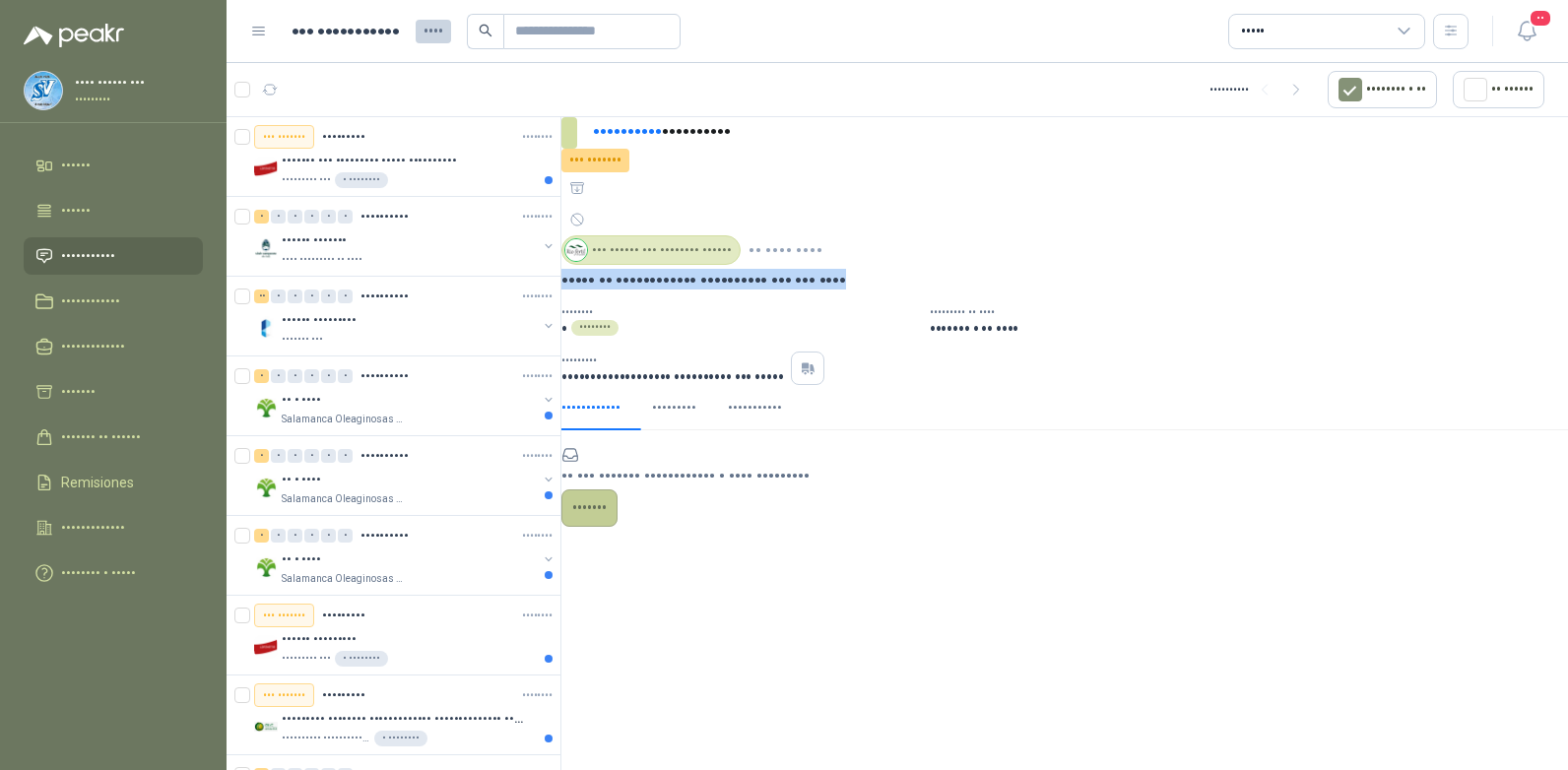 click on "Cotizar" at bounding box center [589, 508] 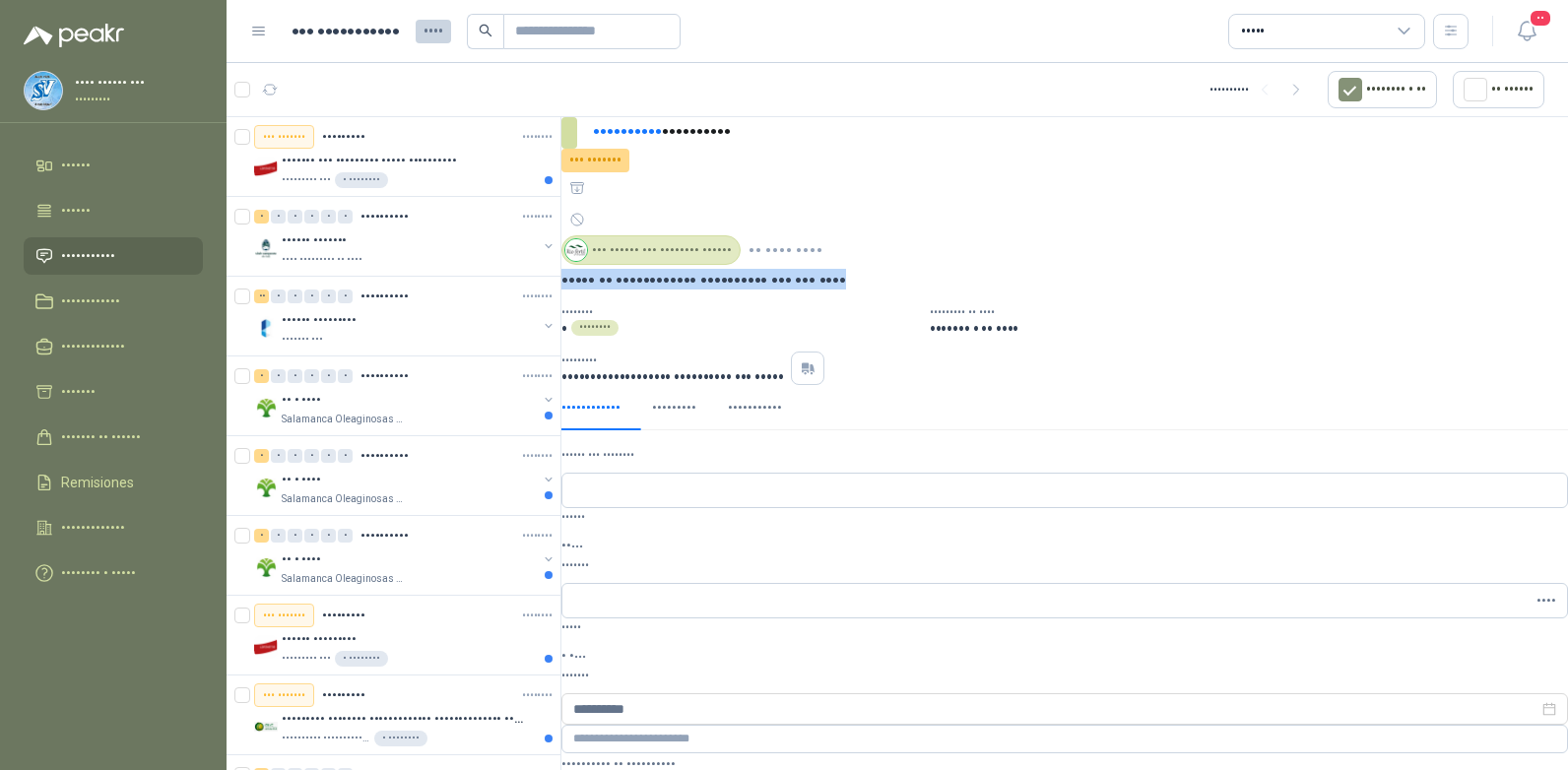 click on "TABLA DE CONSTRUCCION CEPILLADAS POR UNA CARA" at bounding box center (703, 279) 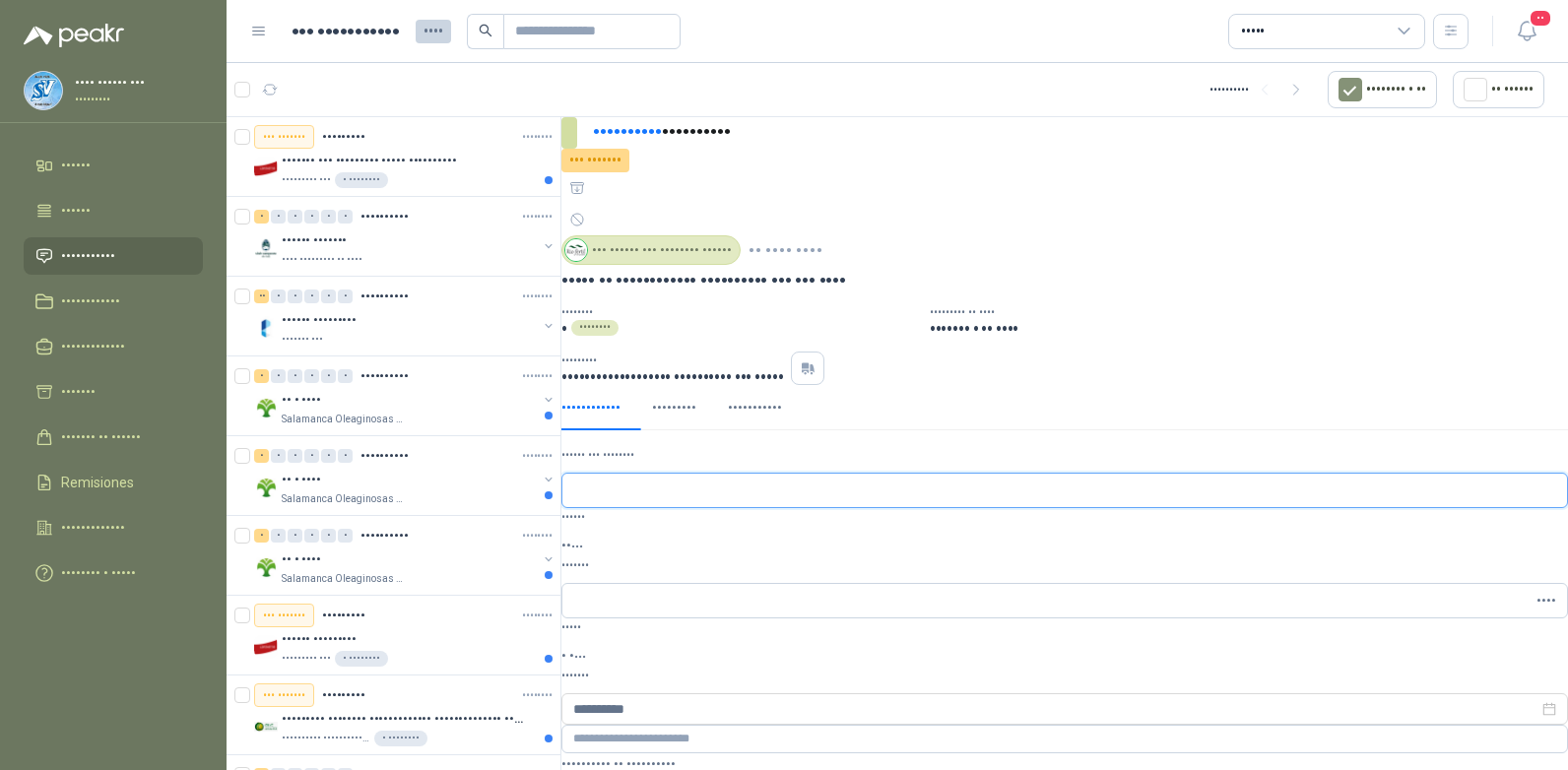click on "Nombre del producto" at bounding box center (1065, 490) 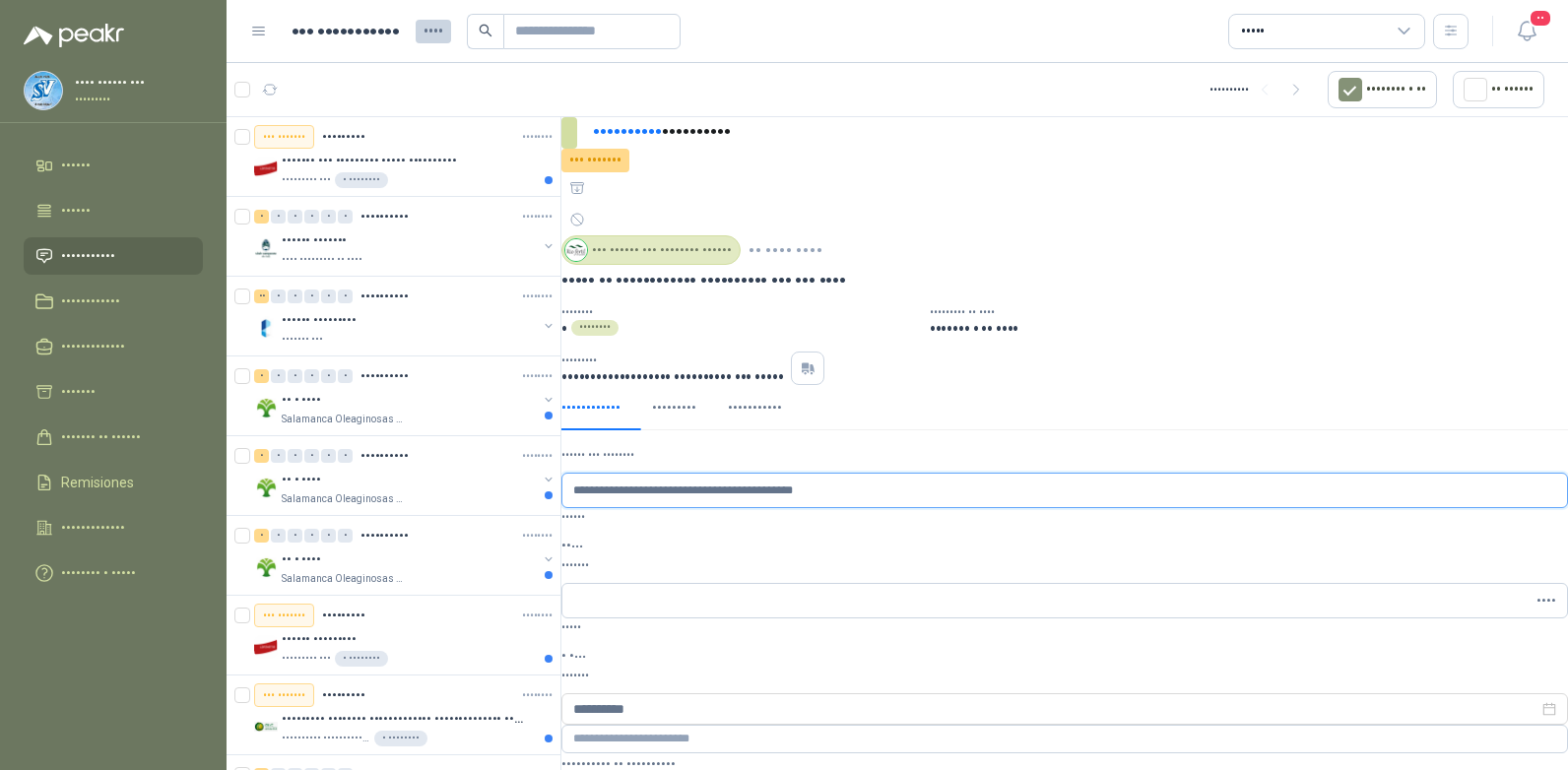 click on "**********" at bounding box center (1065, 490) 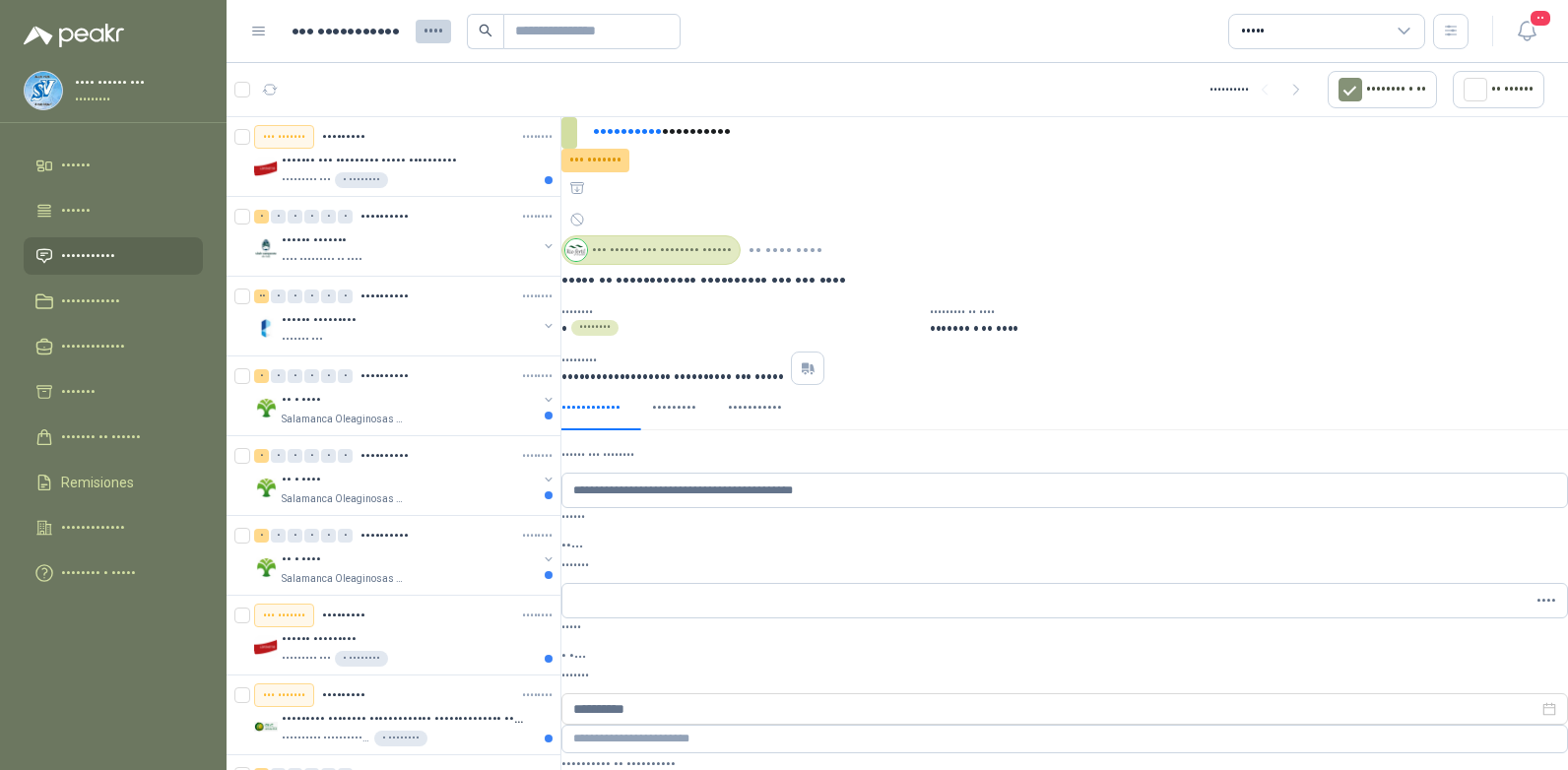 click on "JUAN CAMILO   PAZ Sumivalle   Inicio   Tareas   Solicitudes   Licitaciones   Negociaciones   Cotizar   Órdenes de Compra   Remisiones   Configuración   Manuales y ayuda Mis solicitudes 8900 Todas 20 1 - 50  de  8084 Asignado a mi No Leídos Por cotizar SOL047922 03/07/25   Soplete gas Uyustools 3pzas 30/40/50mm Lafayette SAS 1   Unidades 3   0   0   0   0   0   GSOL004344 03/07/25   168036  INSUMOS  Club Campestre de Cali   13   0   0   0   0   0   GSOL004343 03/07/25   PEDIDO HACIENDAS Perugia SAS   5   0   0   0   0   0   GSOL004342 03/07/25   SC # 5175 Salamanca Oleaginosas SAS   2   0   0   0   0   0   GSOL004341 03/07/25   SC # 5173 Salamanca Oleaginosas SAS   5   0   0   0   0   0   GSOL004340 03/07/25   SC # 5170 Salamanca Oleaginosas SAS   Por cotizar SOL047893 03/07/25   FILTRO EXTRACTOR Lafayette SAS 3   Unidades Por cotizar SOL047892 03/07/25   PARABRISA LAMINADO INTERNATIONAL SUPERPODEROSA/ PROSTAR ENCAPSULADO Operadores Logísticos del Caribe 1   Unidades 3   0   0   0   0   0   GSOL004339" at bounding box center [784, 385] 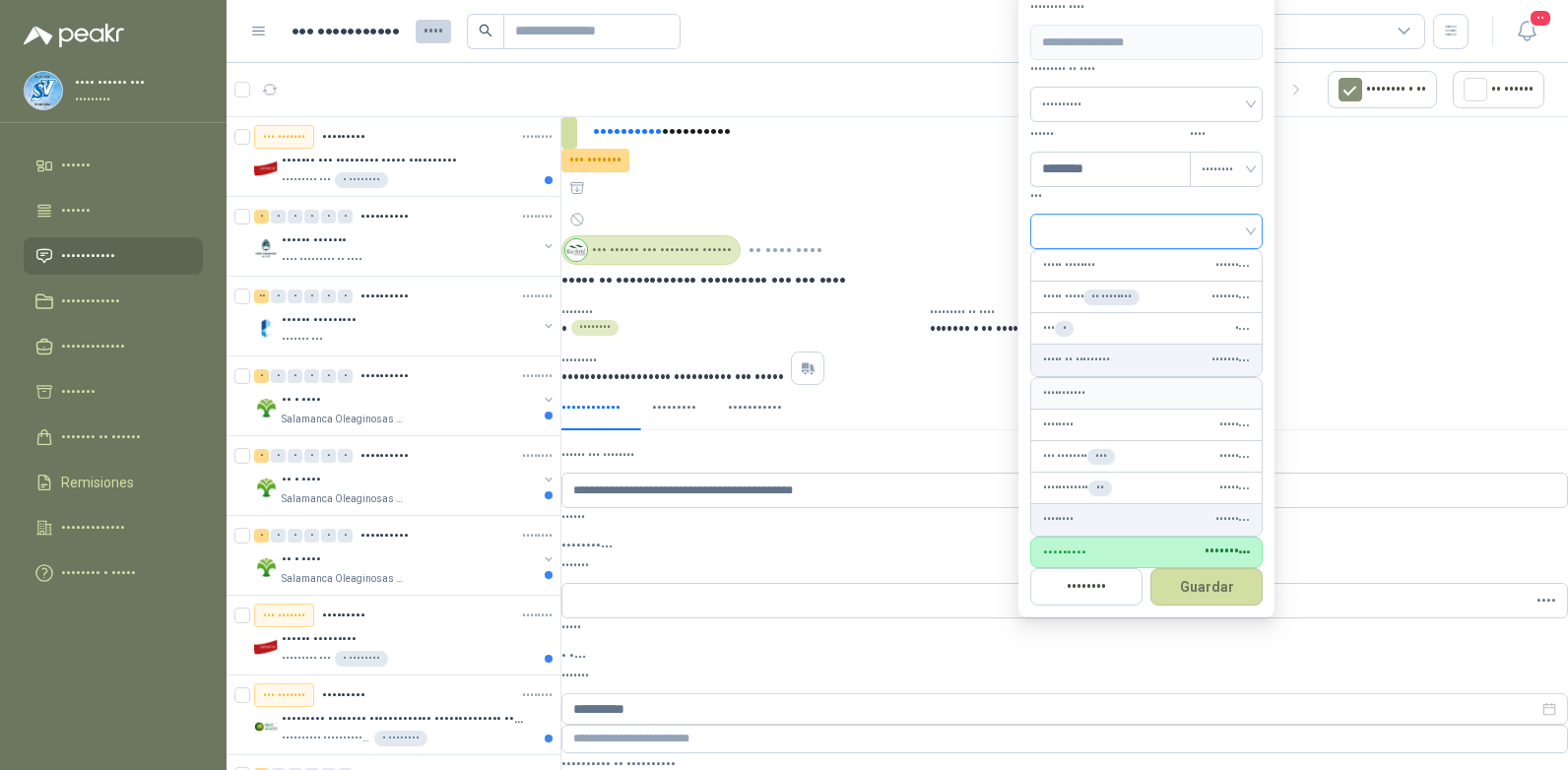 type on "********" 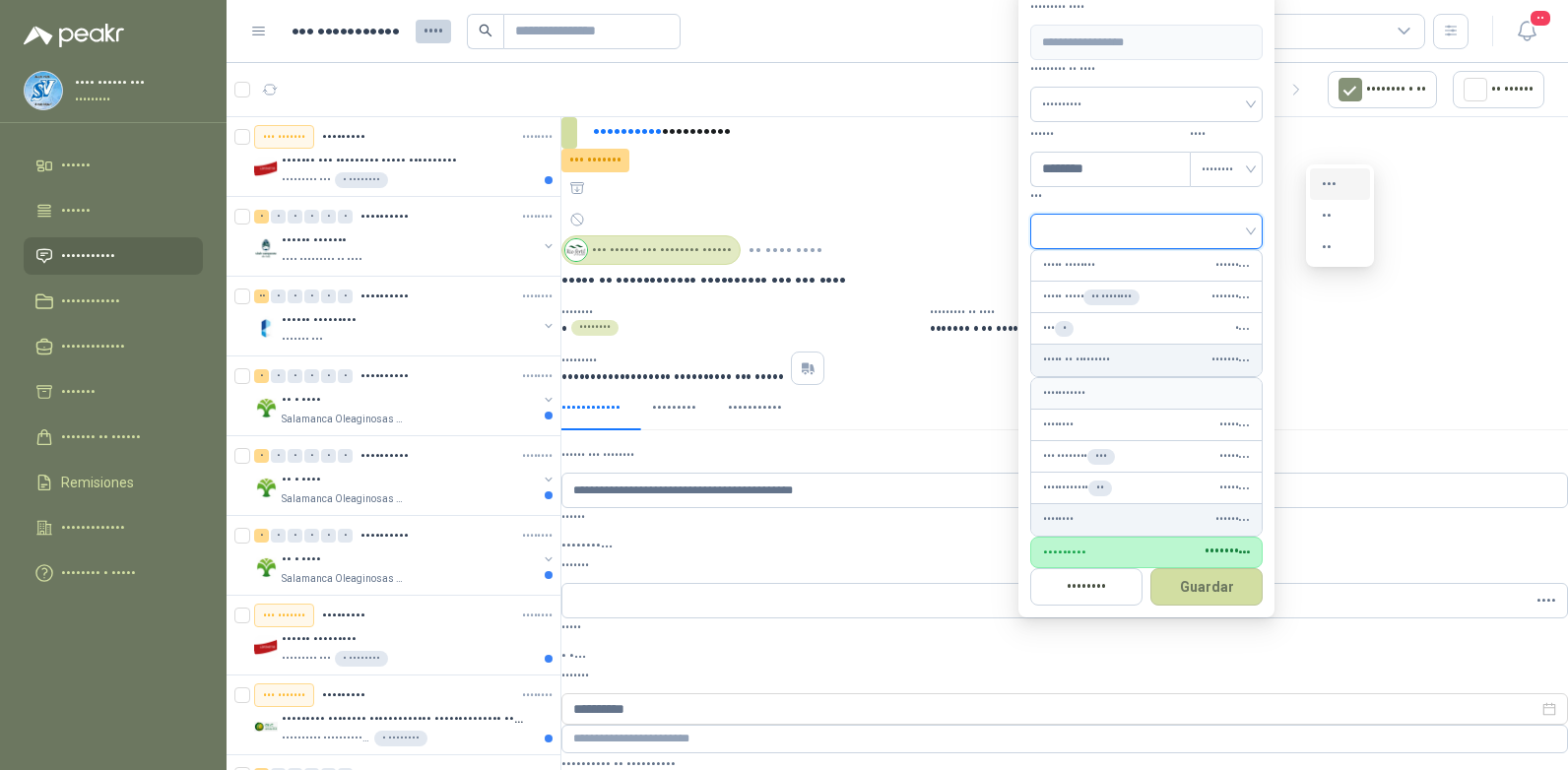 click on "19%" at bounding box center (1339, 184) 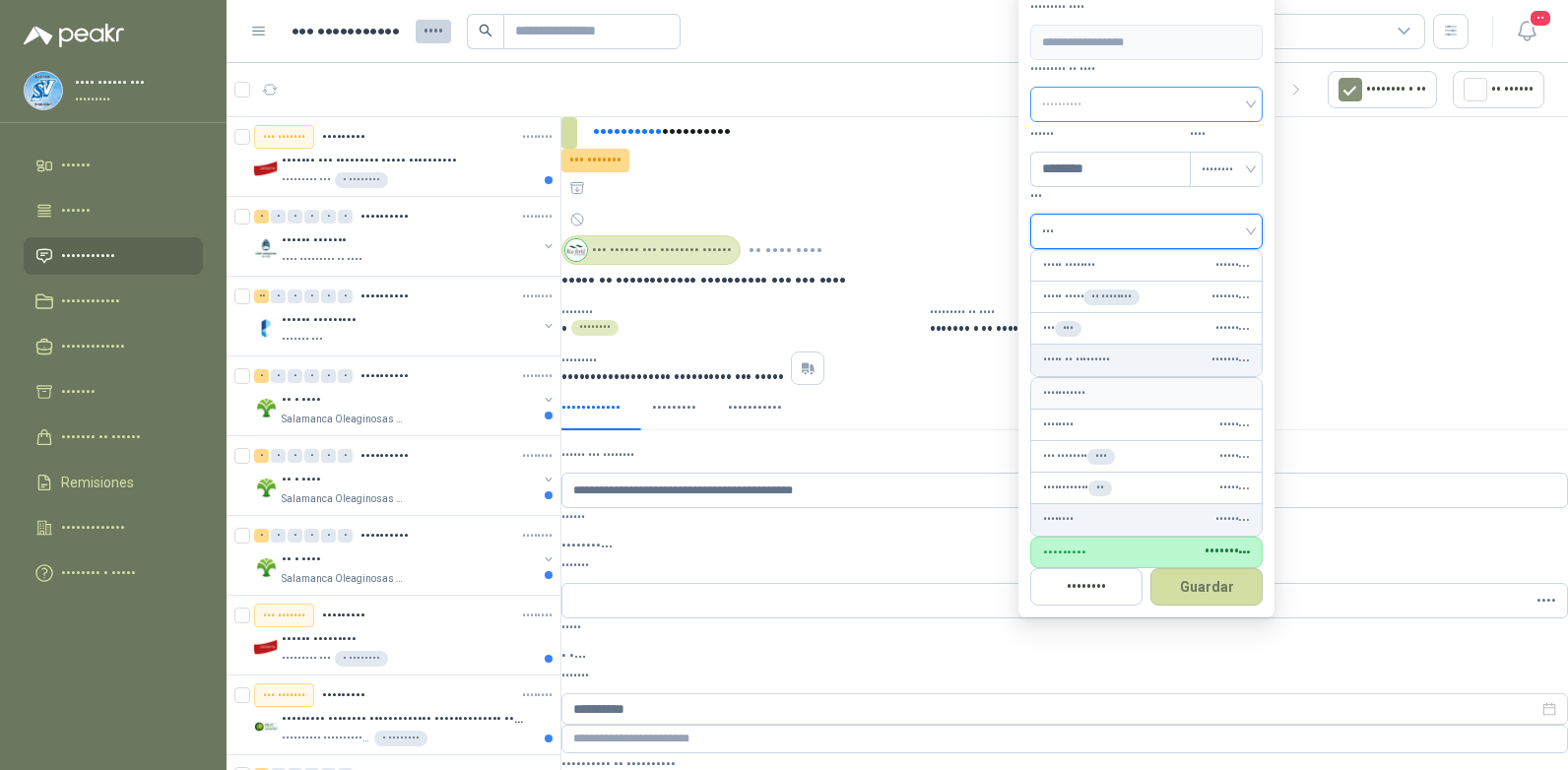 click on "Anticipado" at bounding box center [1146, 104] 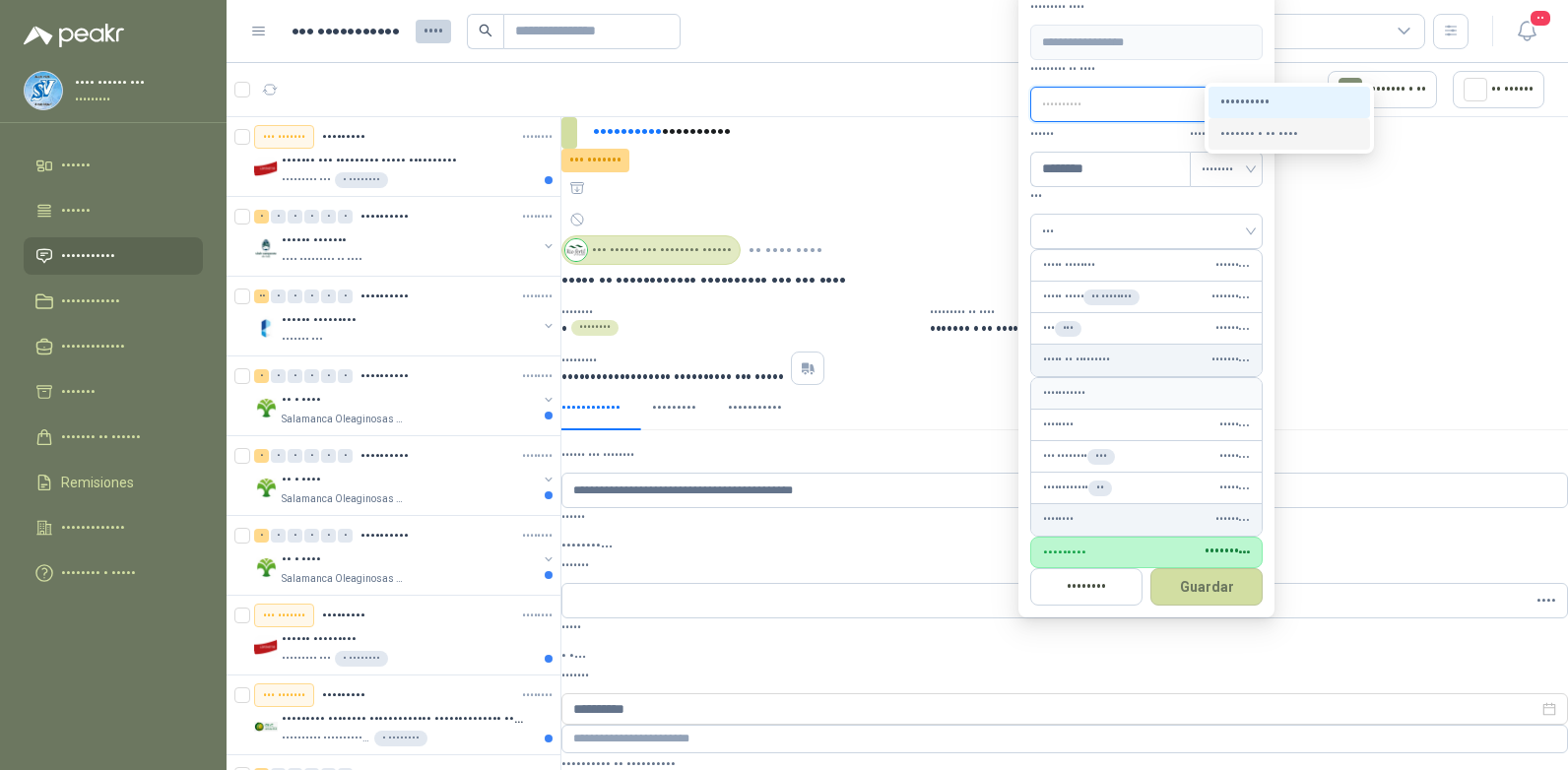 click on "Crédito a 30 días" at bounding box center [0, 0] 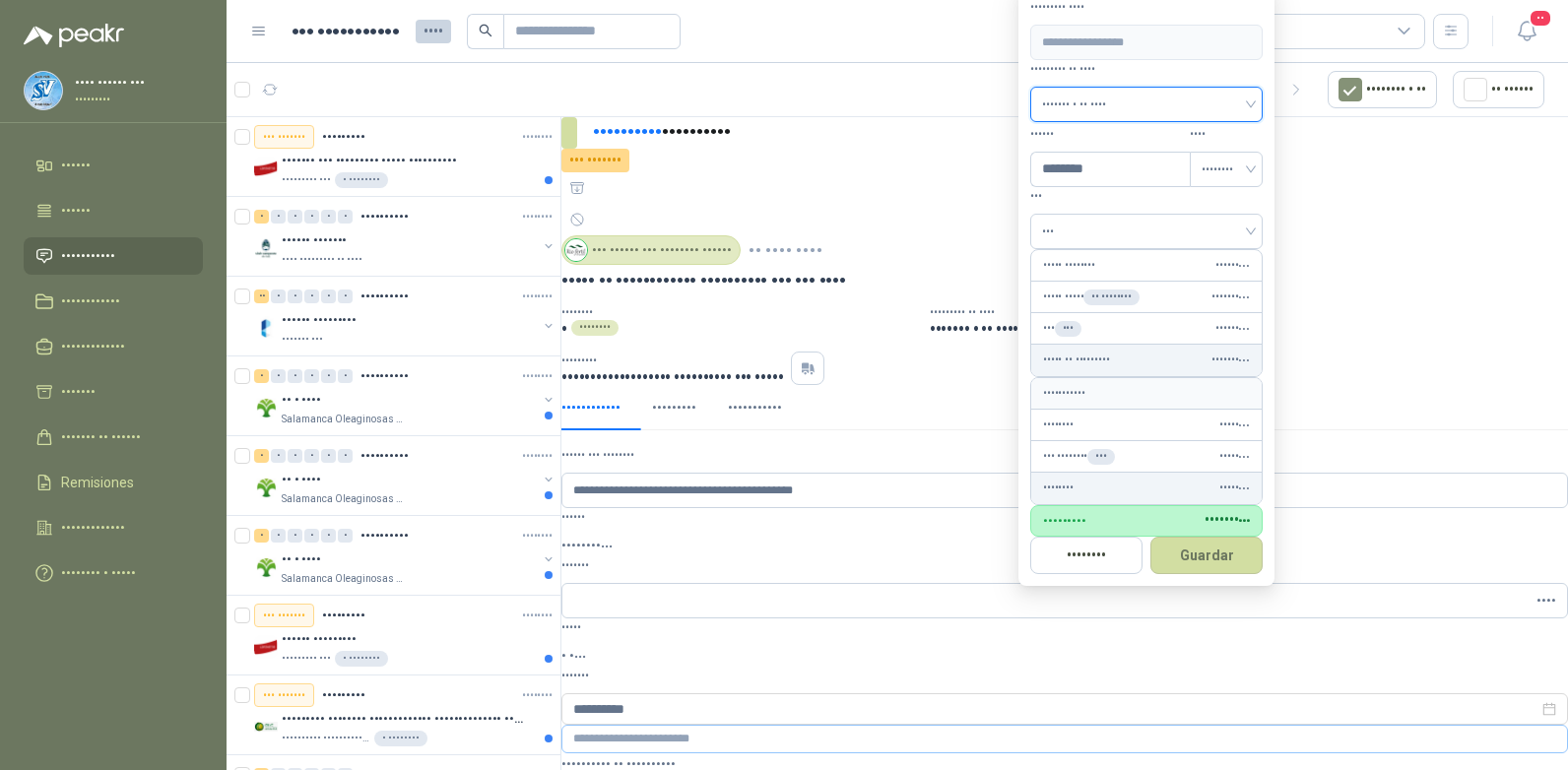 click on "Guardar" at bounding box center [1207, 555] 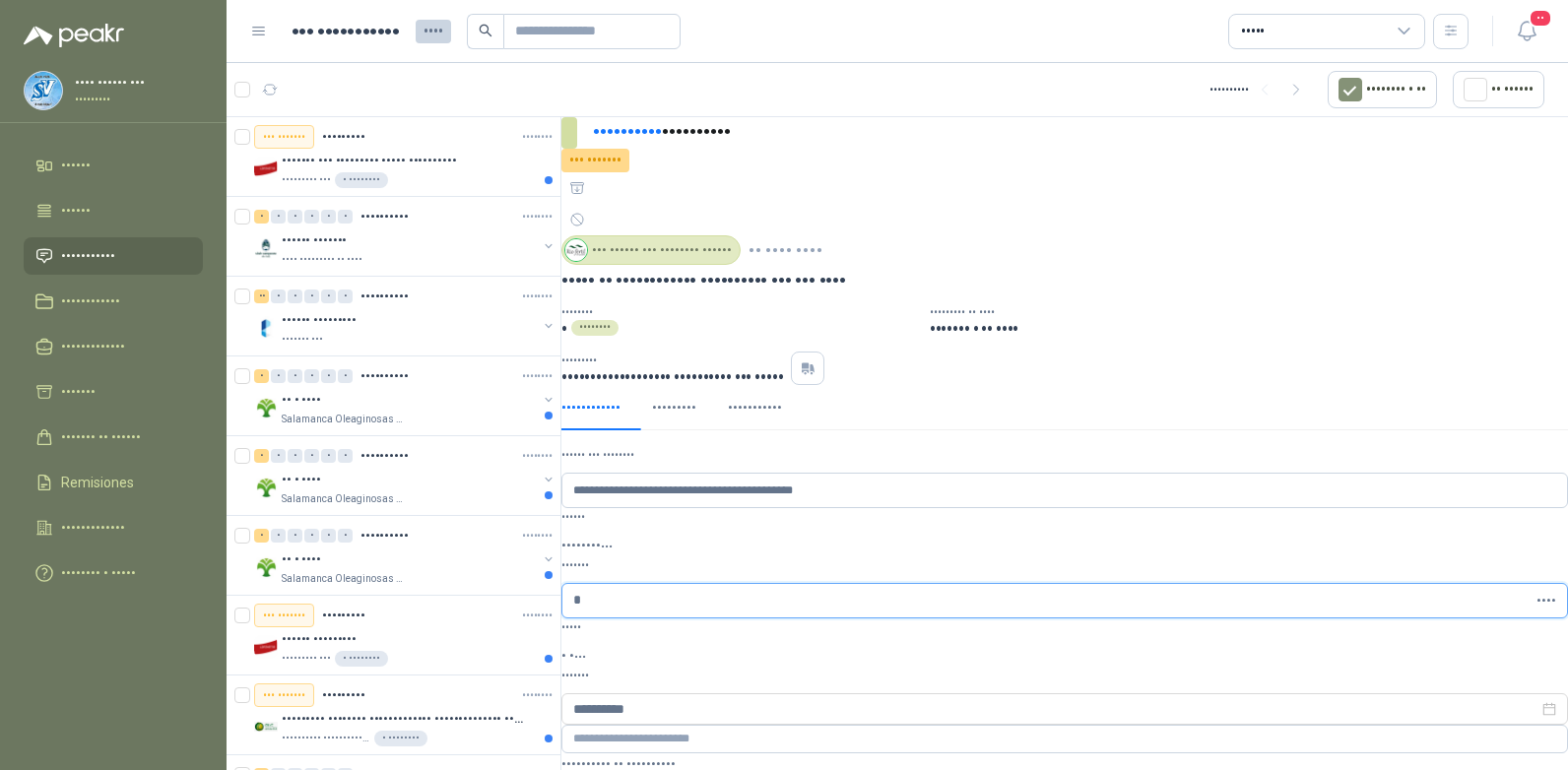 type on "*" 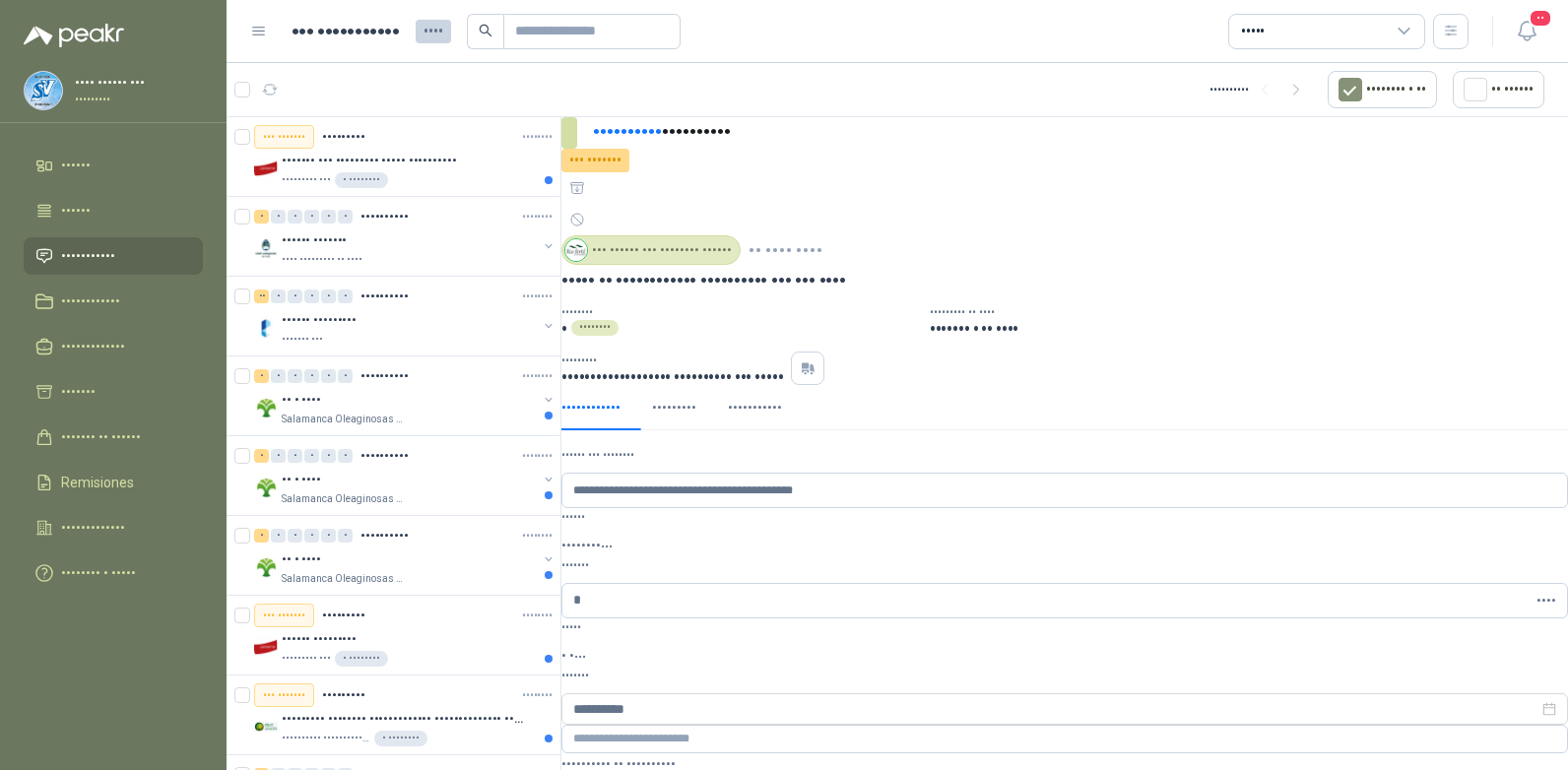 click on "$    0 ,00" at bounding box center (1065, 656) 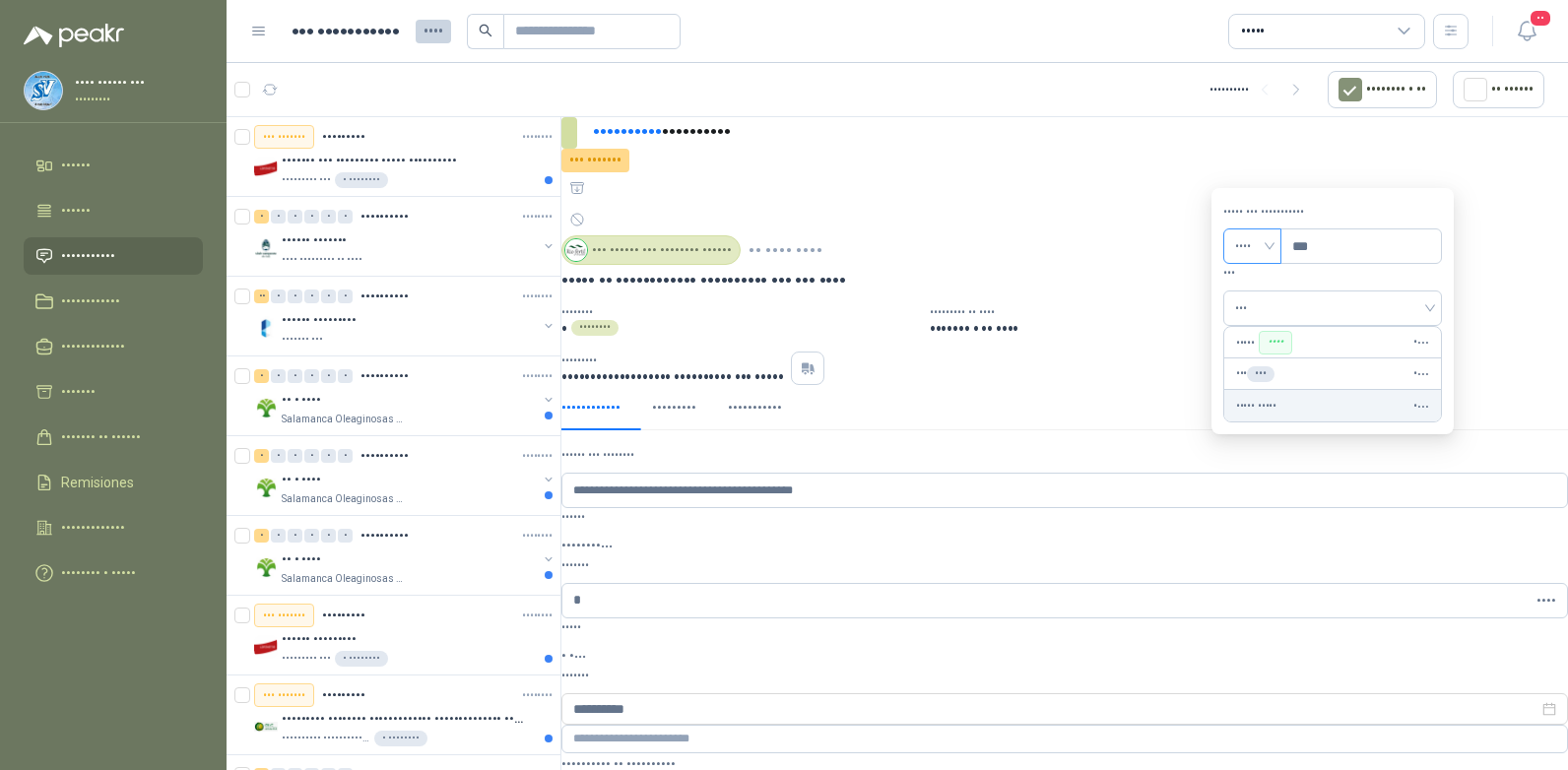 click on "Flex" at bounding box center [1252, 246] 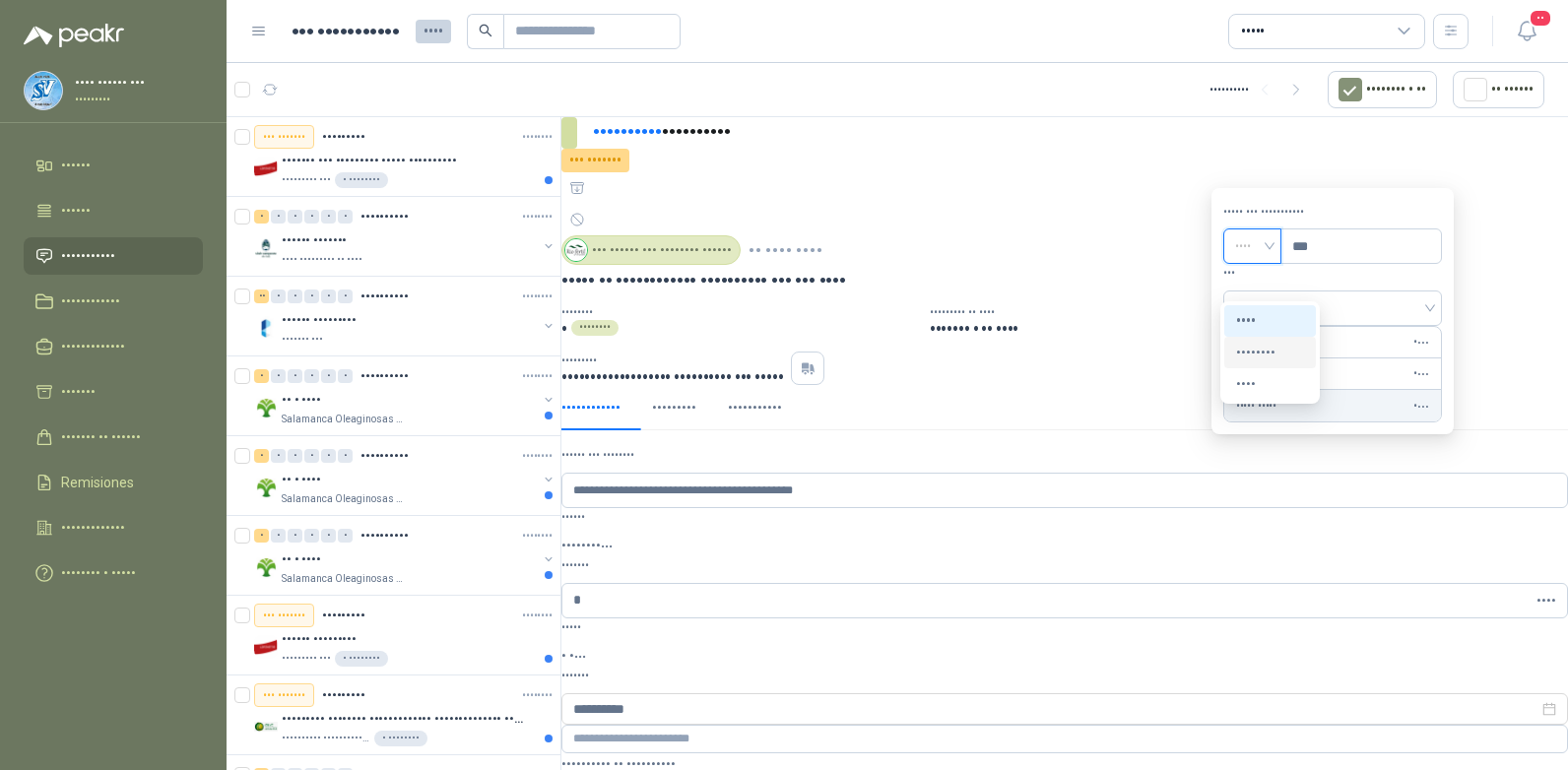 click on "Incluido" at bounding box center (0, 0) 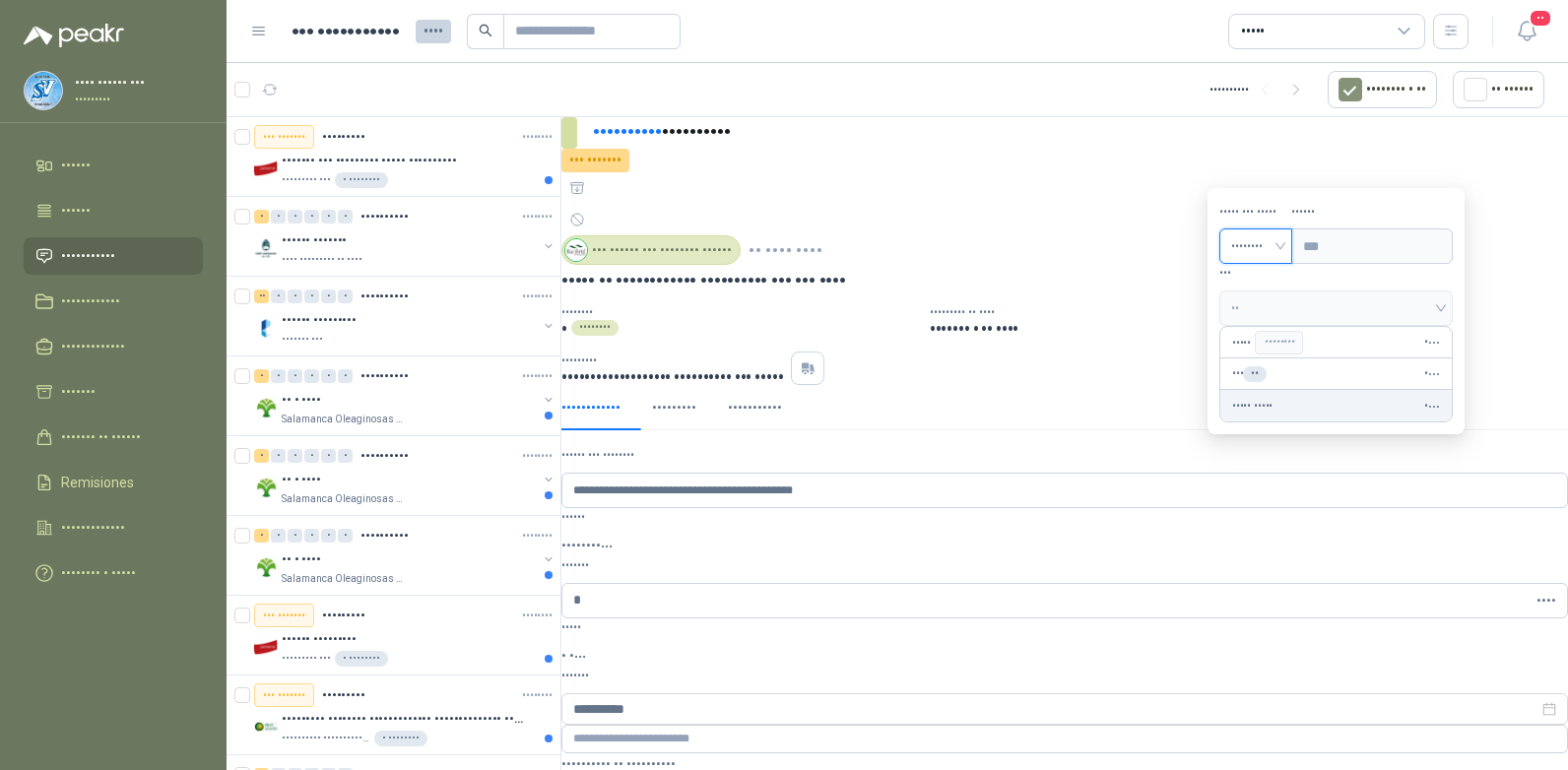 click on "JUAN CAMILO   PAZ Sumivalle   Inicio   Tareas   Solicitudes   Licitaciones   Negociaciones   Cotizar   Órdenes de Compra   Remisiones   Configuración   Manuales y ayuda Mis solicitudes 8900 Todas 20 1 - 50  de  8084 Asignado a mi No Leídos Por cotizar SOL047922 03/07/25   Soplete gas Uyustools 3pzas 30/40/50mm Lafayette SAS 1   Unidades 3   0   0   0   0   0   GSOL004344 03/07/25   168036  INSUMOS  Club Campestre de Cali   13   0   0   0   0   0   GSOL004343 03/07/25   PEDIDO HACIENDAS Perugia SAS   5   0   0   0   0   0   GSOL004342 03/07/25   SC # 5175 Salamanca Oleaginosas SAS   2   0   0   0   0   0   GSOL004341 03/07/25   SC # 5173 Salamanca Oleaginosas SAS   5   0   0   0   0   0   GSOL004340 03/07/25   SC # 5170 Salamanca Oleaginosas SAS   Por cotizar SOL047893 03/07/25   FILTRO EXTRACTOR Lafayette SAS 3   Unidades Por cotizar SOL047892 03/07/25   PARABRISA LAMINADO INTERNATIONAL SUPERPODEROSA/ PROSTAR ENCAPSULADO Operadores Logísticos del Caribe 1   Unidades 3   0   0   0   0   0   GSOL004339" at bounding box center [784, 385] 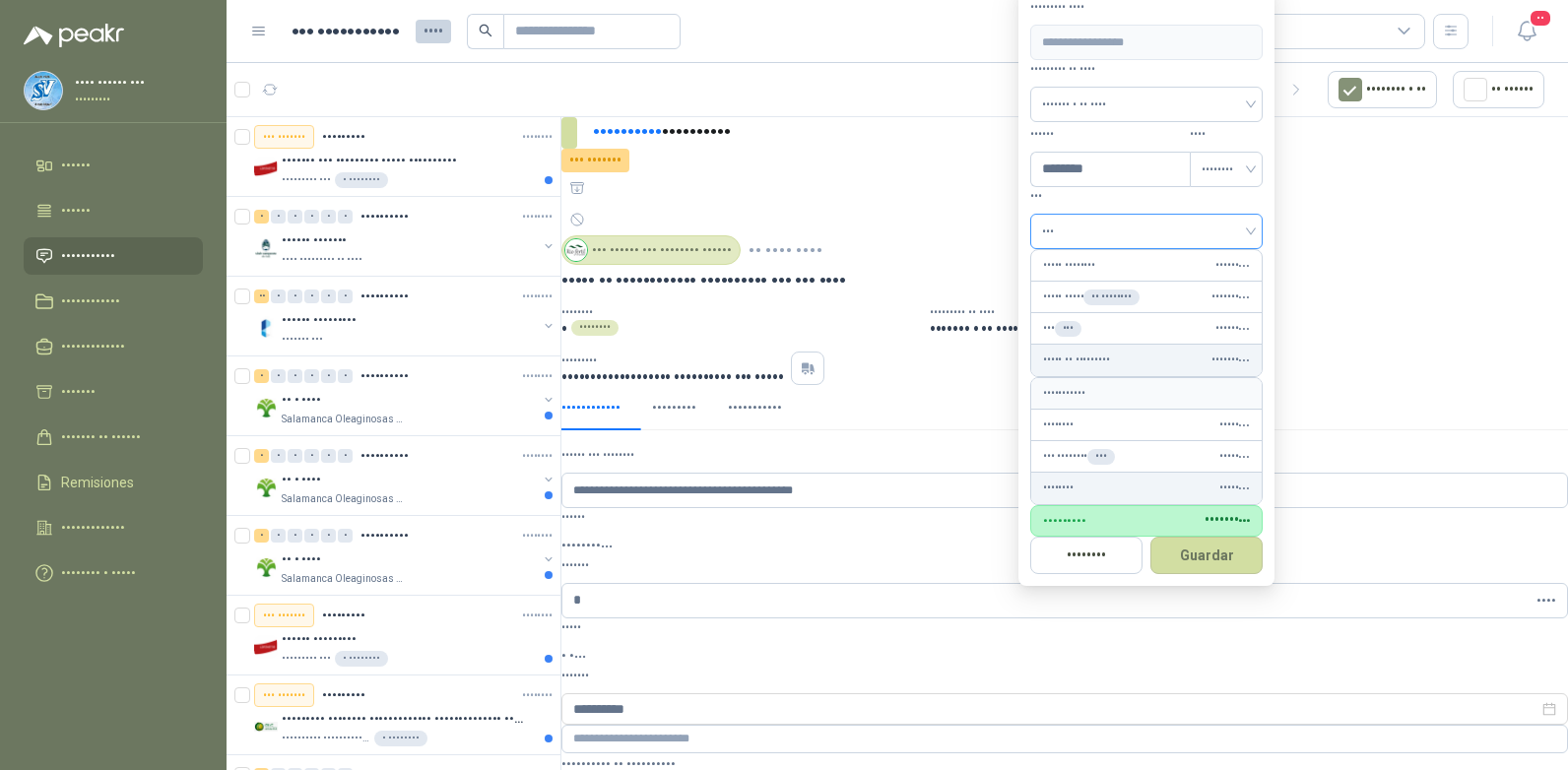 click on "19%" at bounding box center (1146, 231) 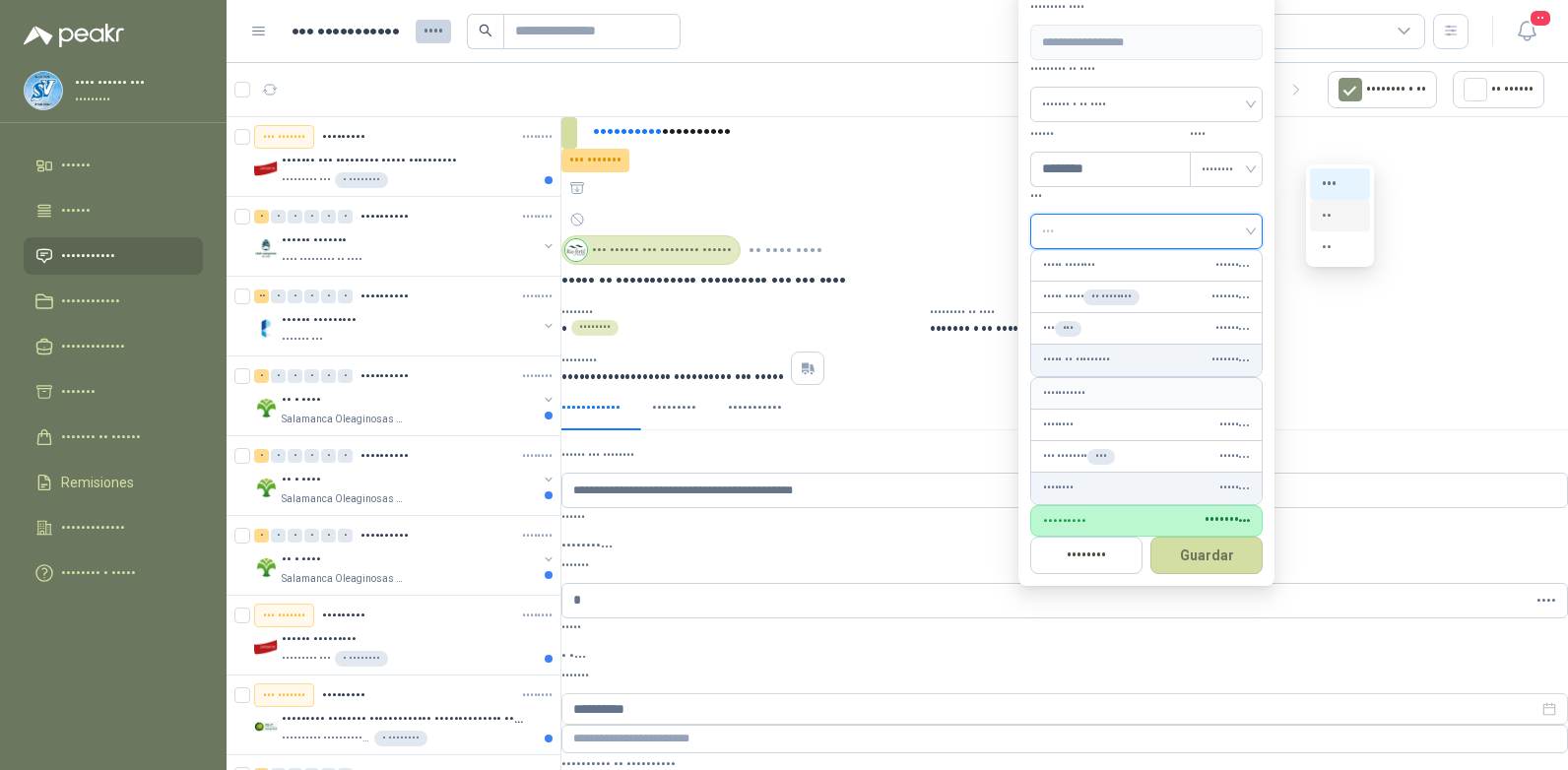 click on "5%" at bounding box center (1339, 216) 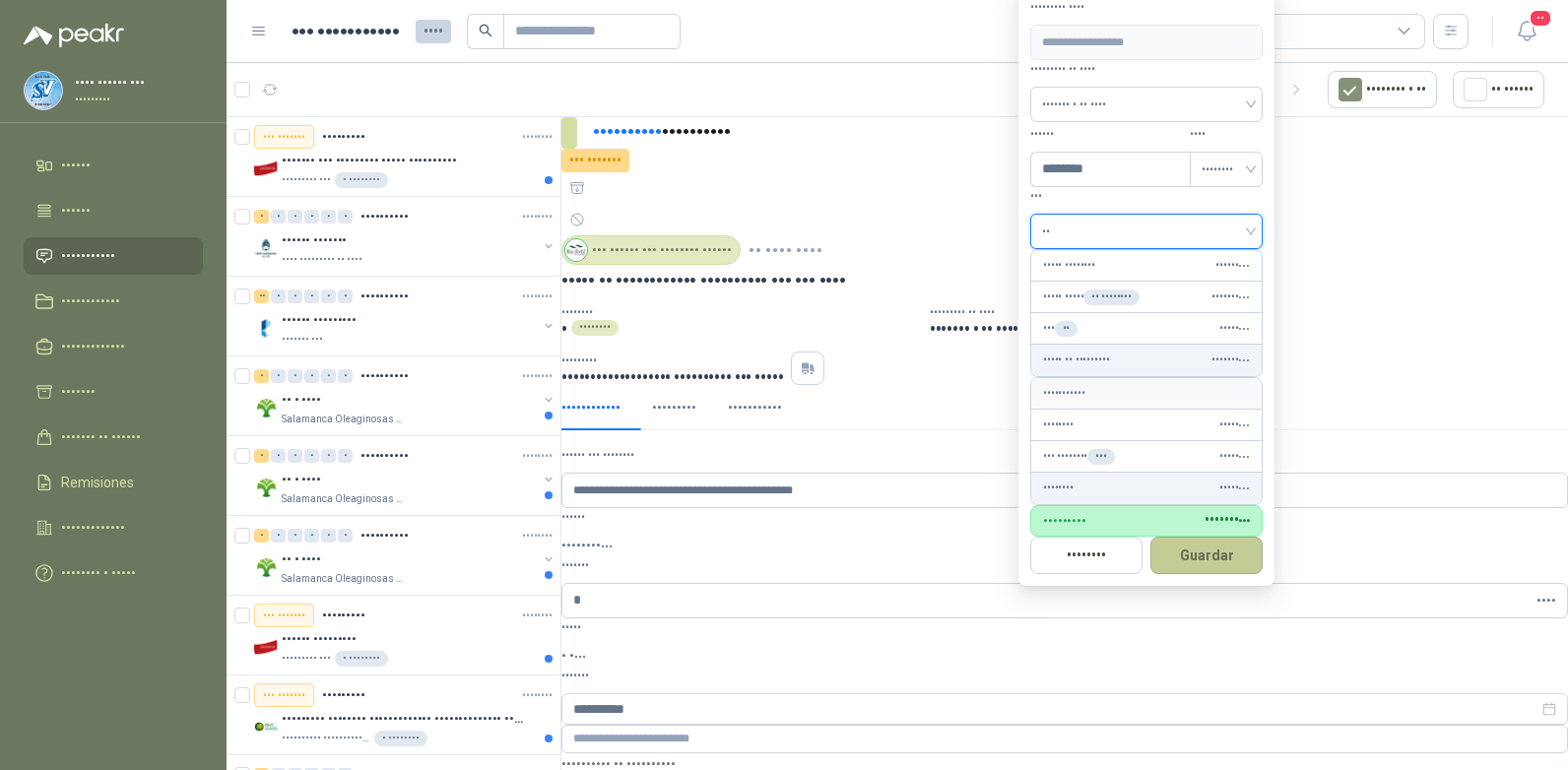 click on "Guardar" at bounding box center [1207, 555] 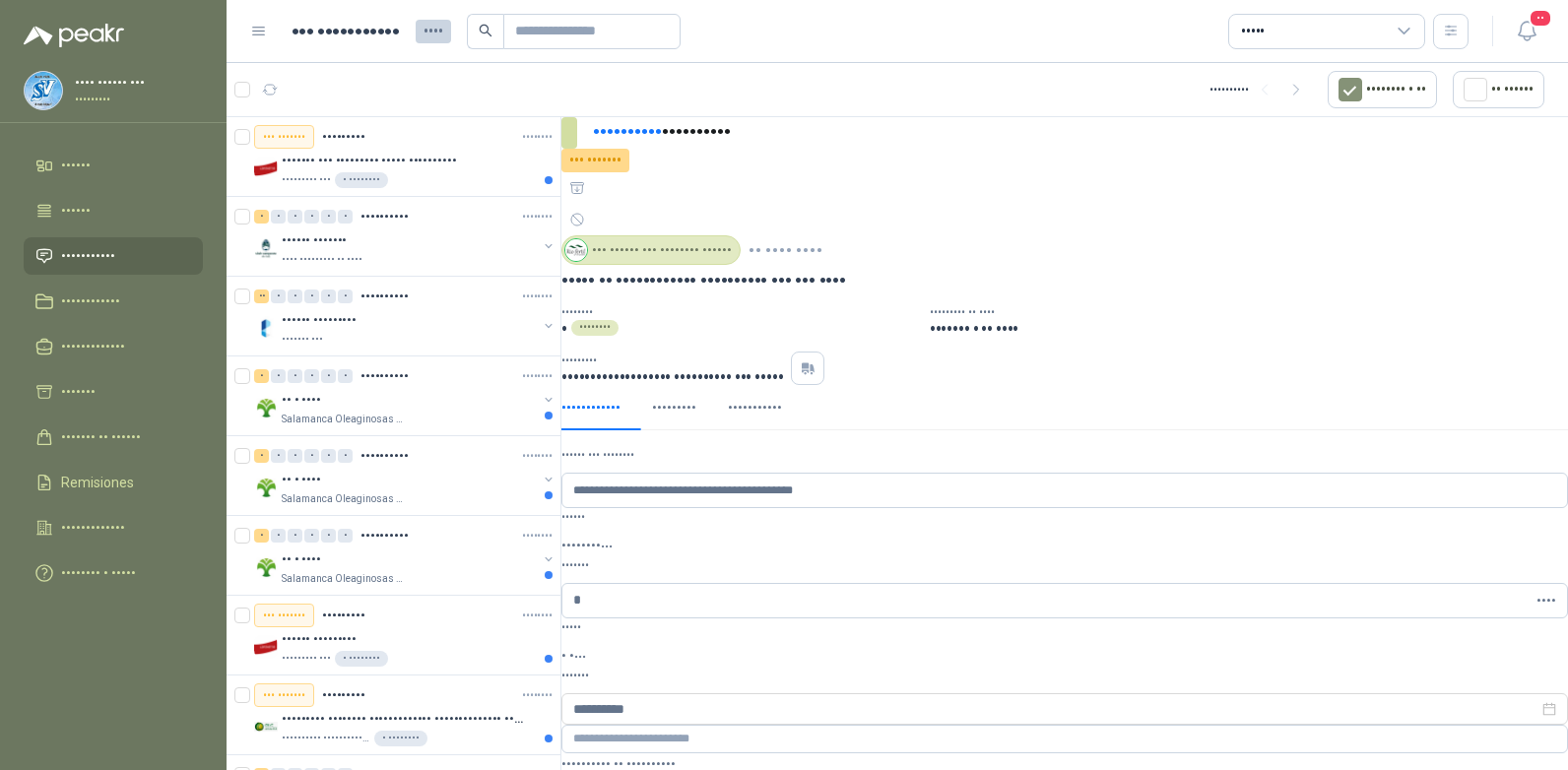 click on "Publicar Cotización" at bounding box center (618, 866) 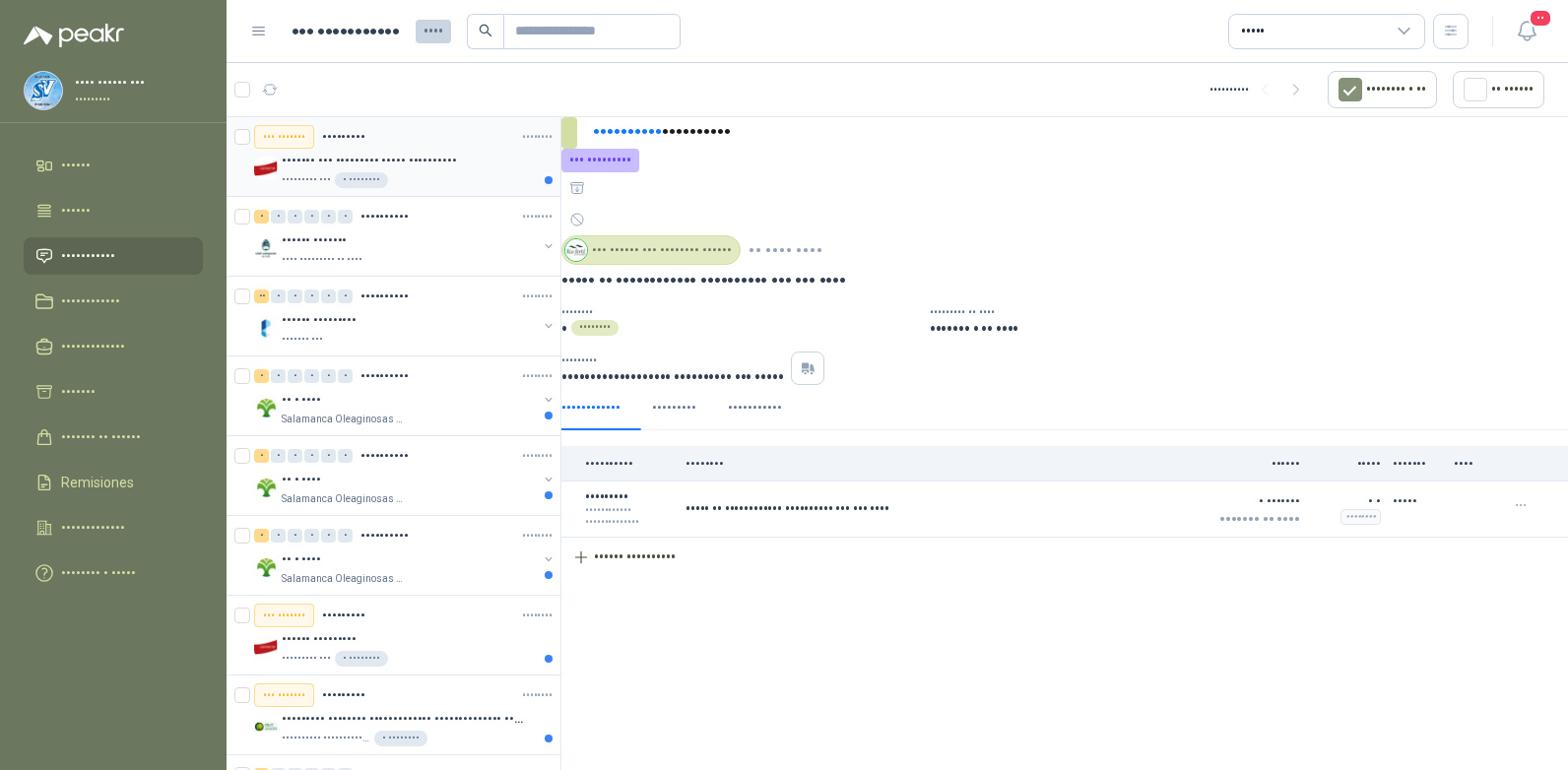 click on "Soplete gas Uyustools 3pzas 30/40/50mm" at bounding box center [417, 160] 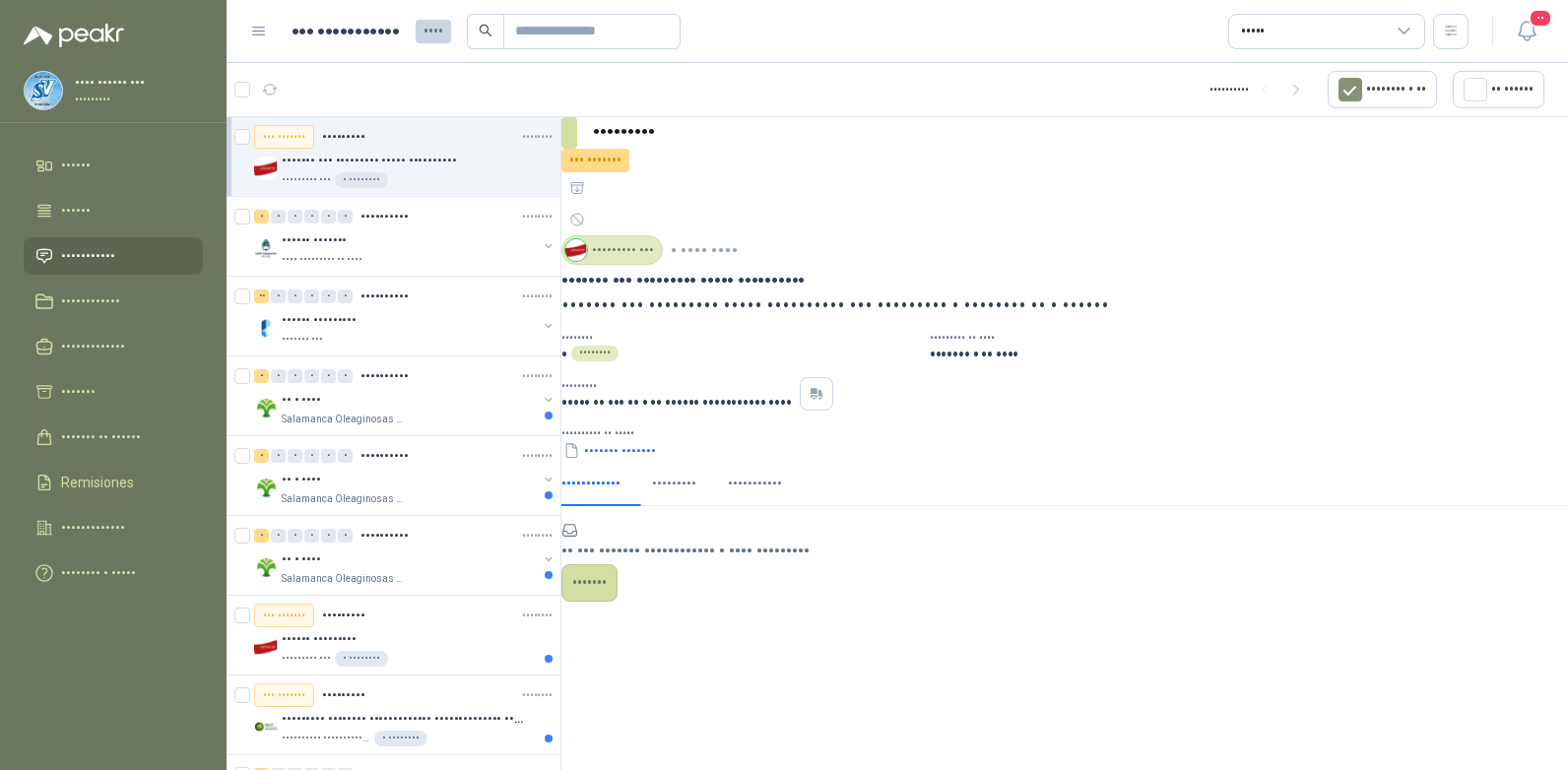 click on "Todas" at bounding box center (1327, 32) 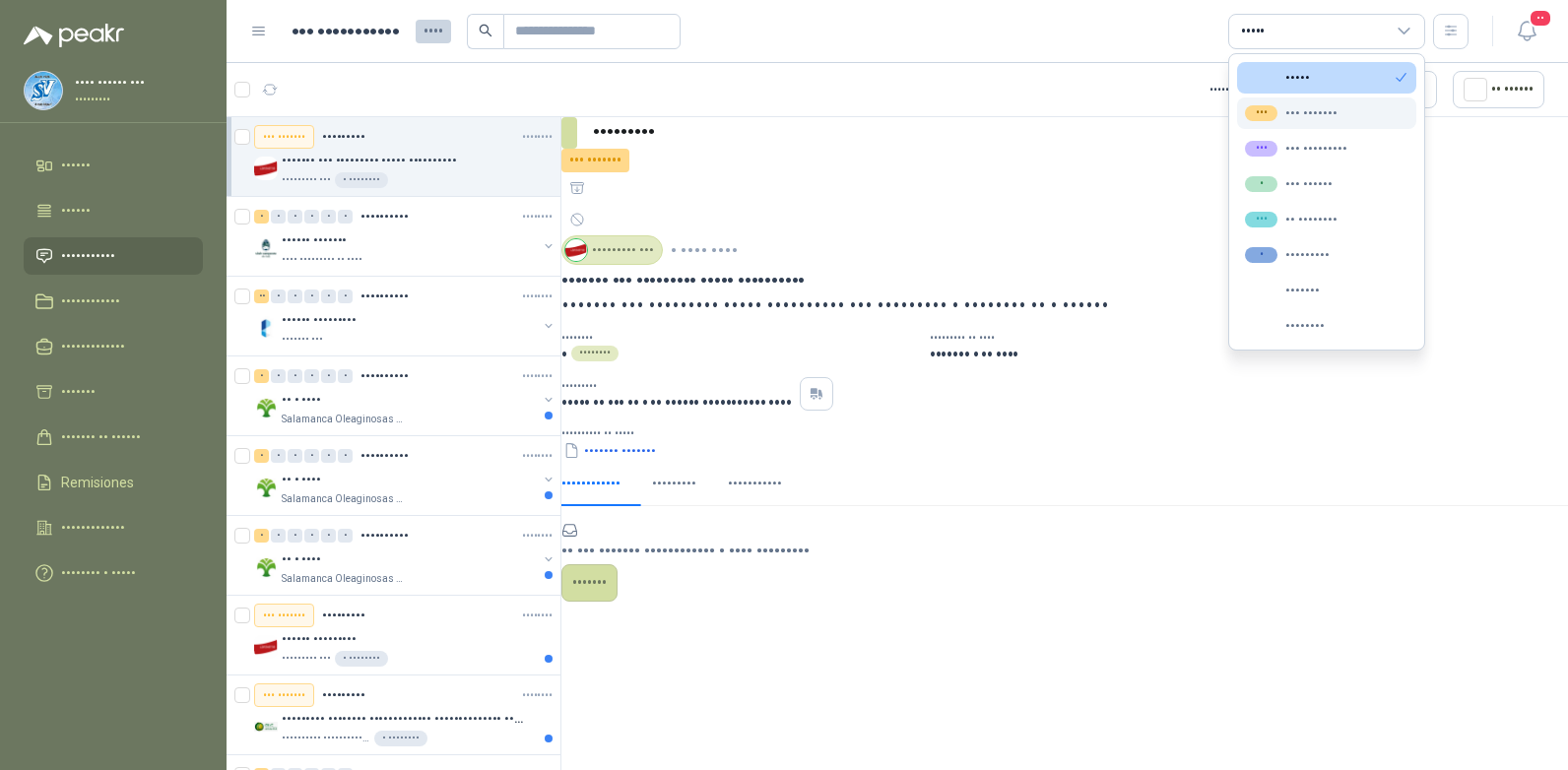click on "99+ Por cotizar" at bounding box center [1277, 78] 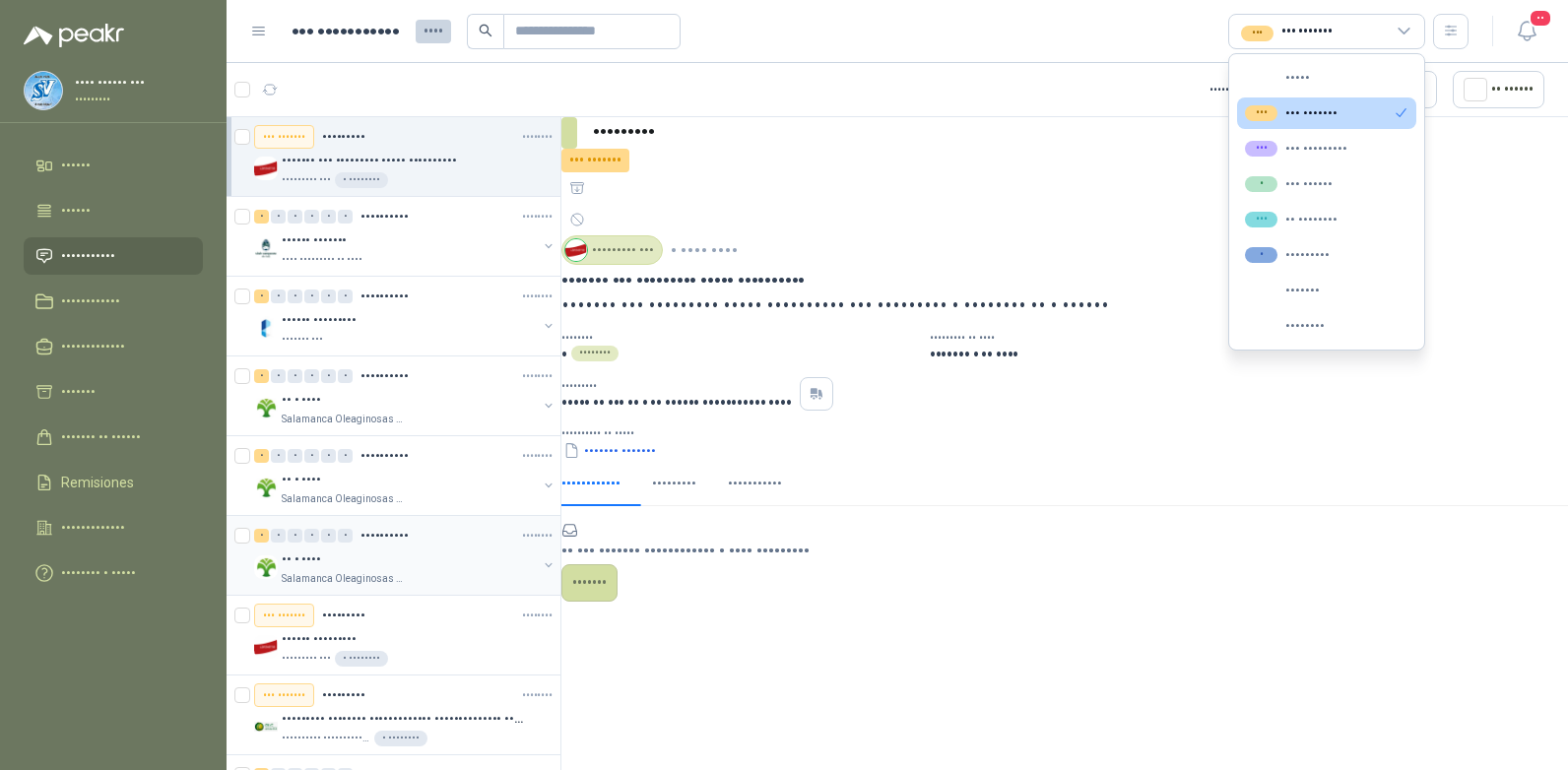 click on "[PRODUCT_CODE]" at bounding box center [384, 536] 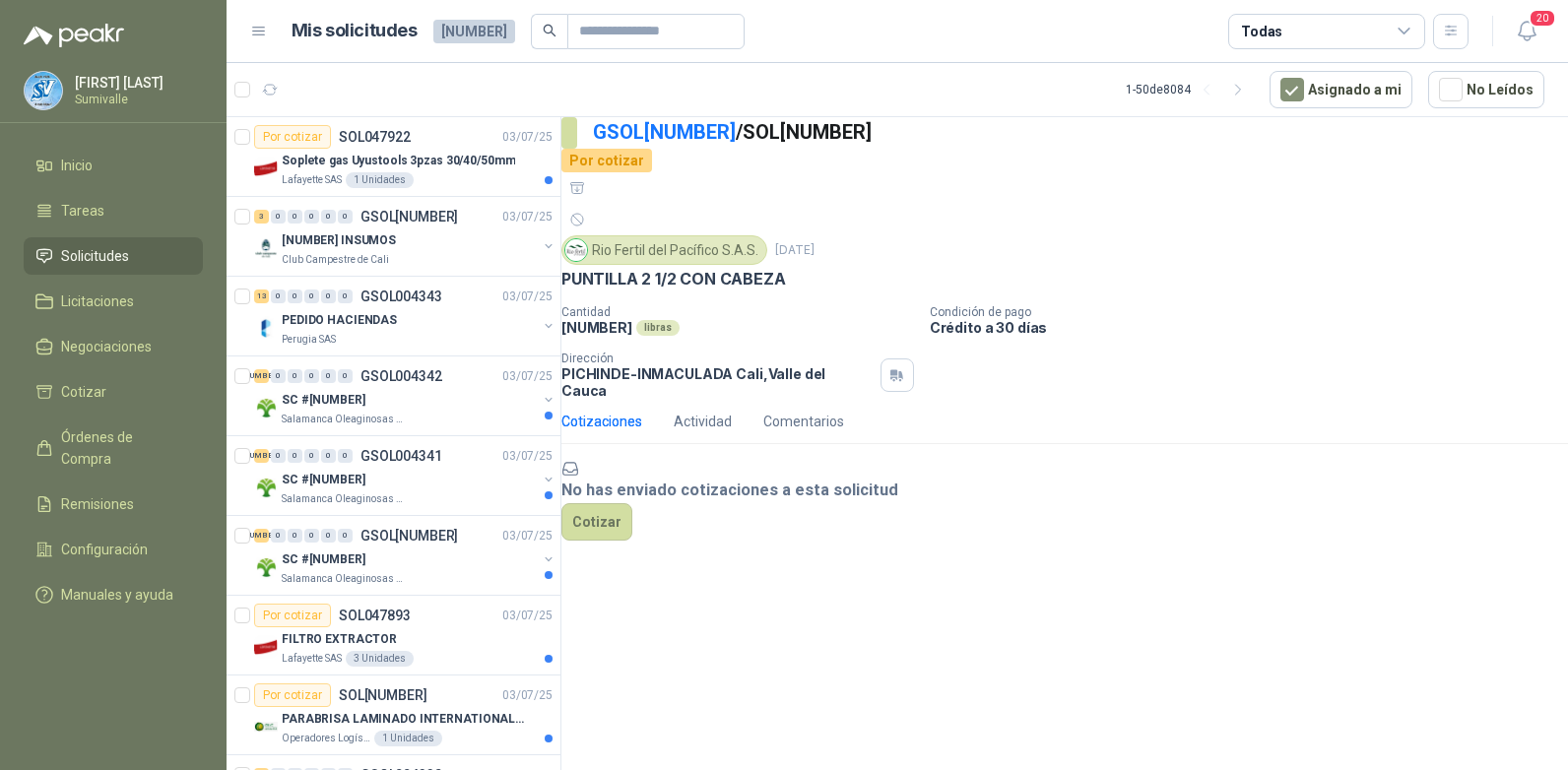 scroll, scrollTop: 0, scrollLeft: 0, axis: both 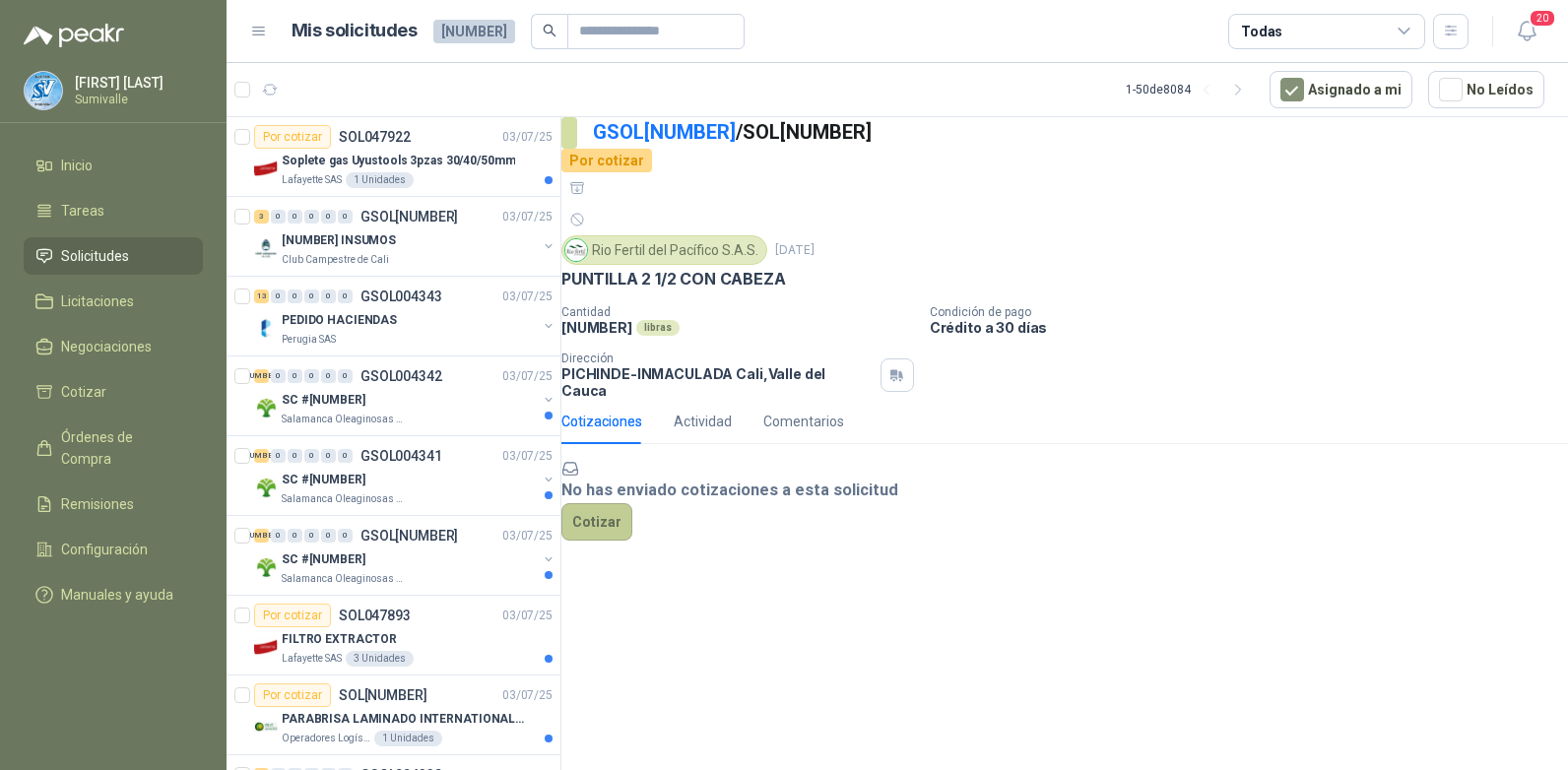 click on "Cotizar" at bounding box center [597, 522] 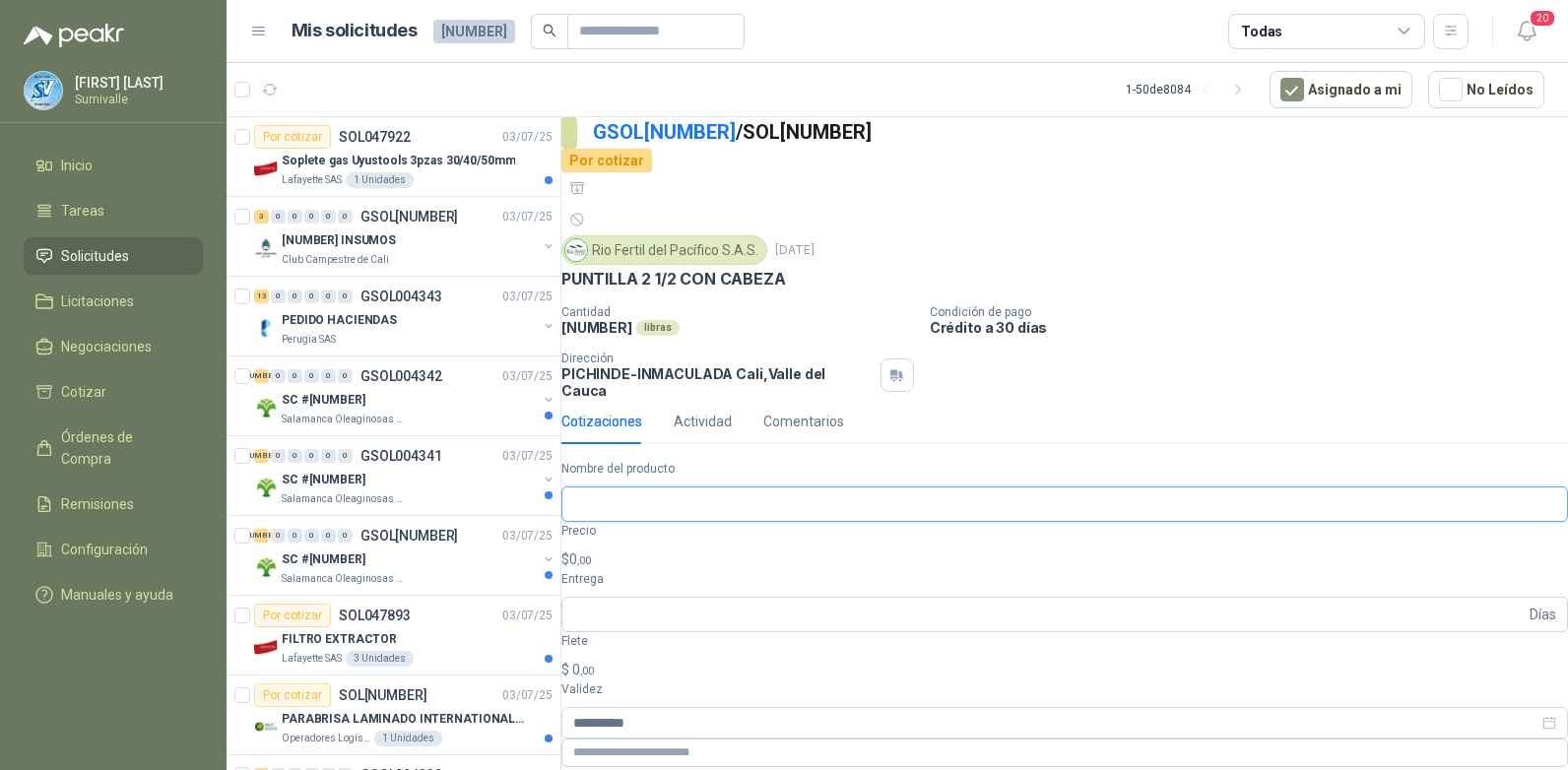 click on "Nombre del producto" at bounding box center [1065, 504] 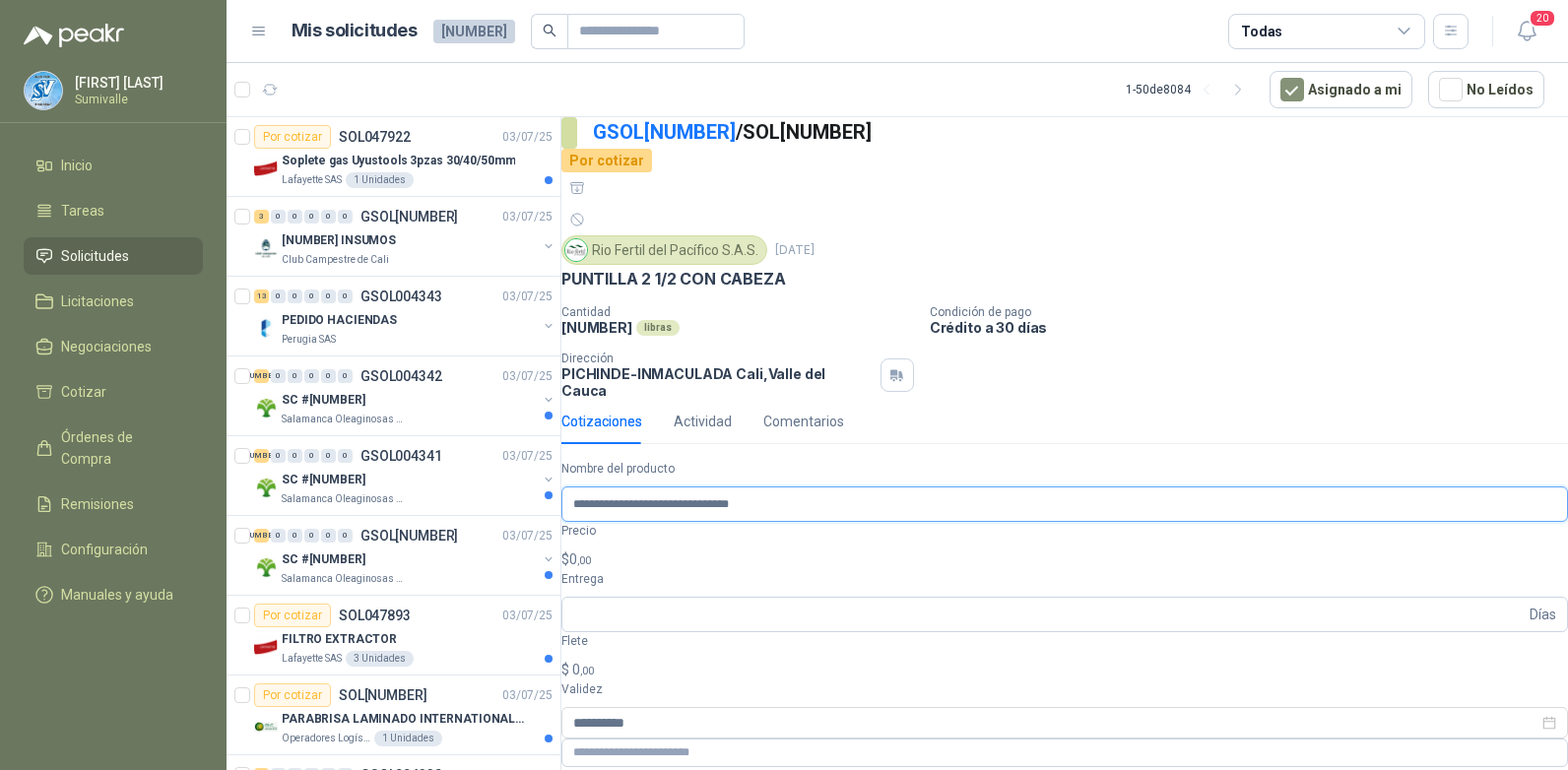 type on "**********" 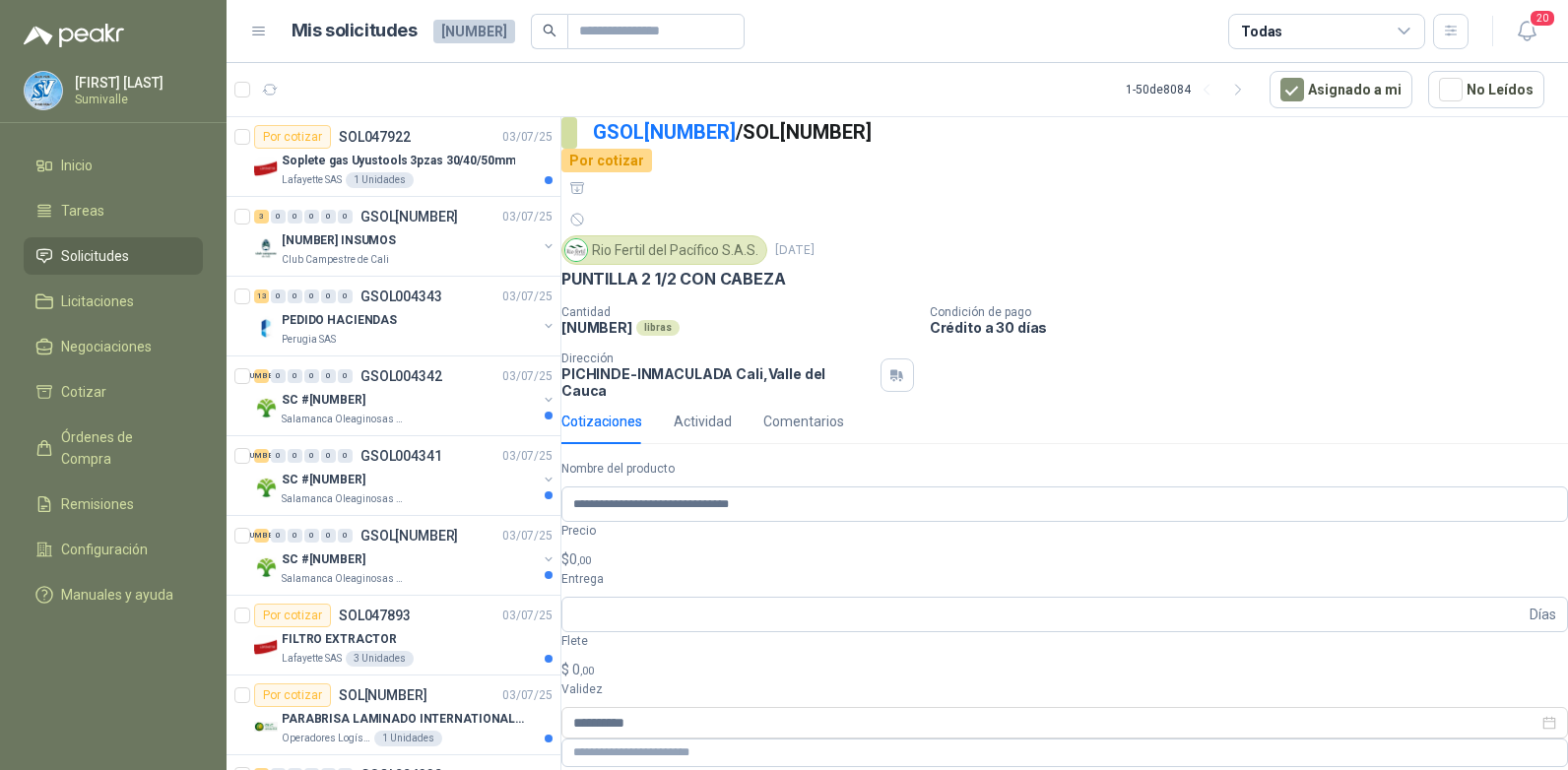click on "[PRODUCT] [BRAND] [SIZE] [LOCATION] [NUMBER] Unidades [NUMBER] 0 0 0 0 0 [ID] [DATE] [ITEM_CODE] [ITEM_NAME] [ORGANIZATION] [NUMBER] 0 0 0 0 0 [ID] [DATE] PEDIDO HACIENDAS [ORGANIZATION] [NUMBER] 0 0 0 0 0 [ID] [DATE] SC # [NUMBER] [ORGANIZATION] [NUMBER] 0 0 0 0 0 [ID] [DATE] SC # [NUMBER] [ORGANIZATION] [NUMBER] 0 0 0 0 0 [ID] [DATE] SC # [NUMBER] [ORGANIZATION] Por cotizar [ID] [DATE] [PRODUCT_NAME] [ORGANIZATION] [NUMBER] Unidades [NUMBER] 0 0 0 0 0 [ID]" at bounding box center [784, 385] 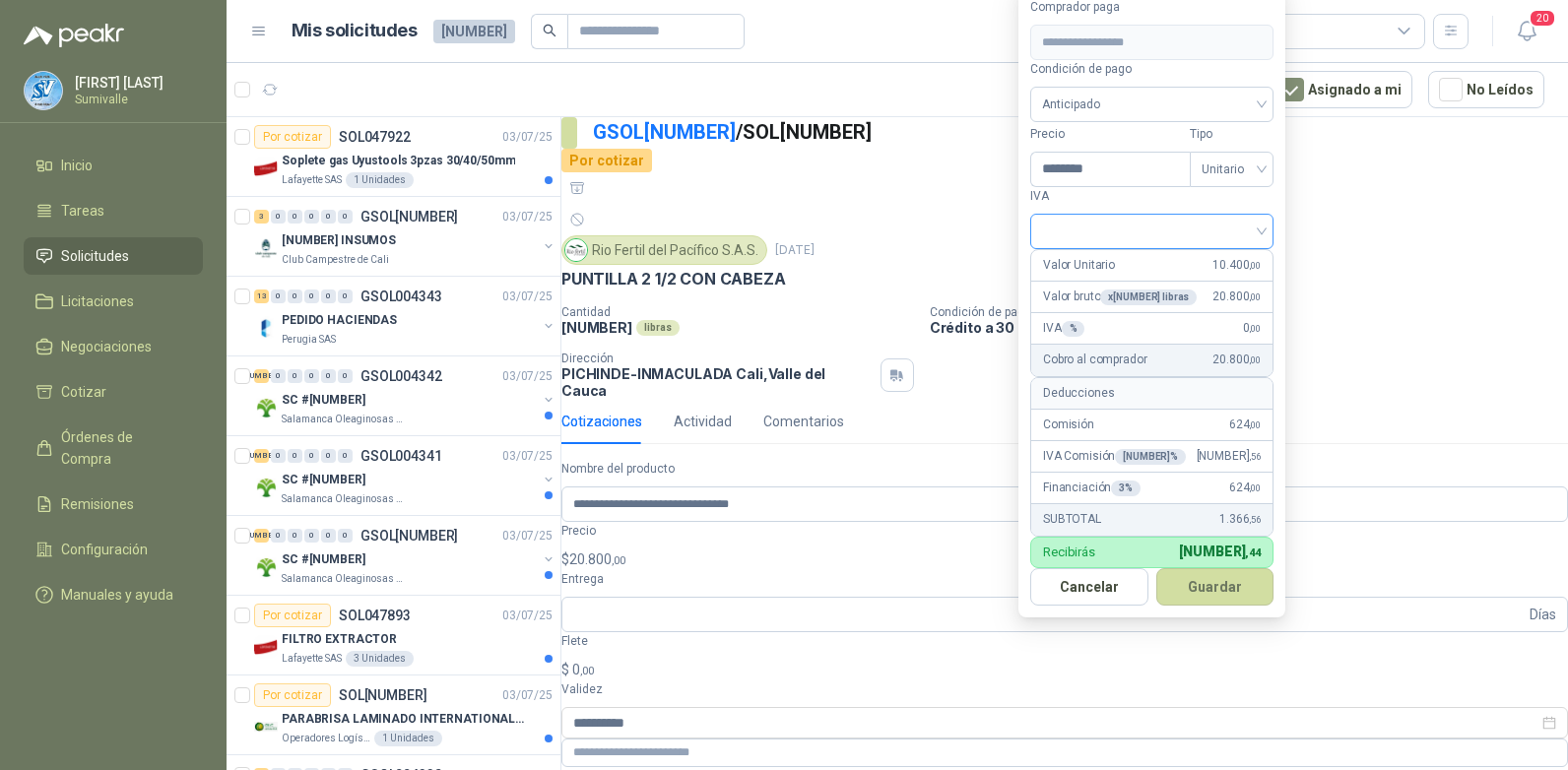 type on "********" 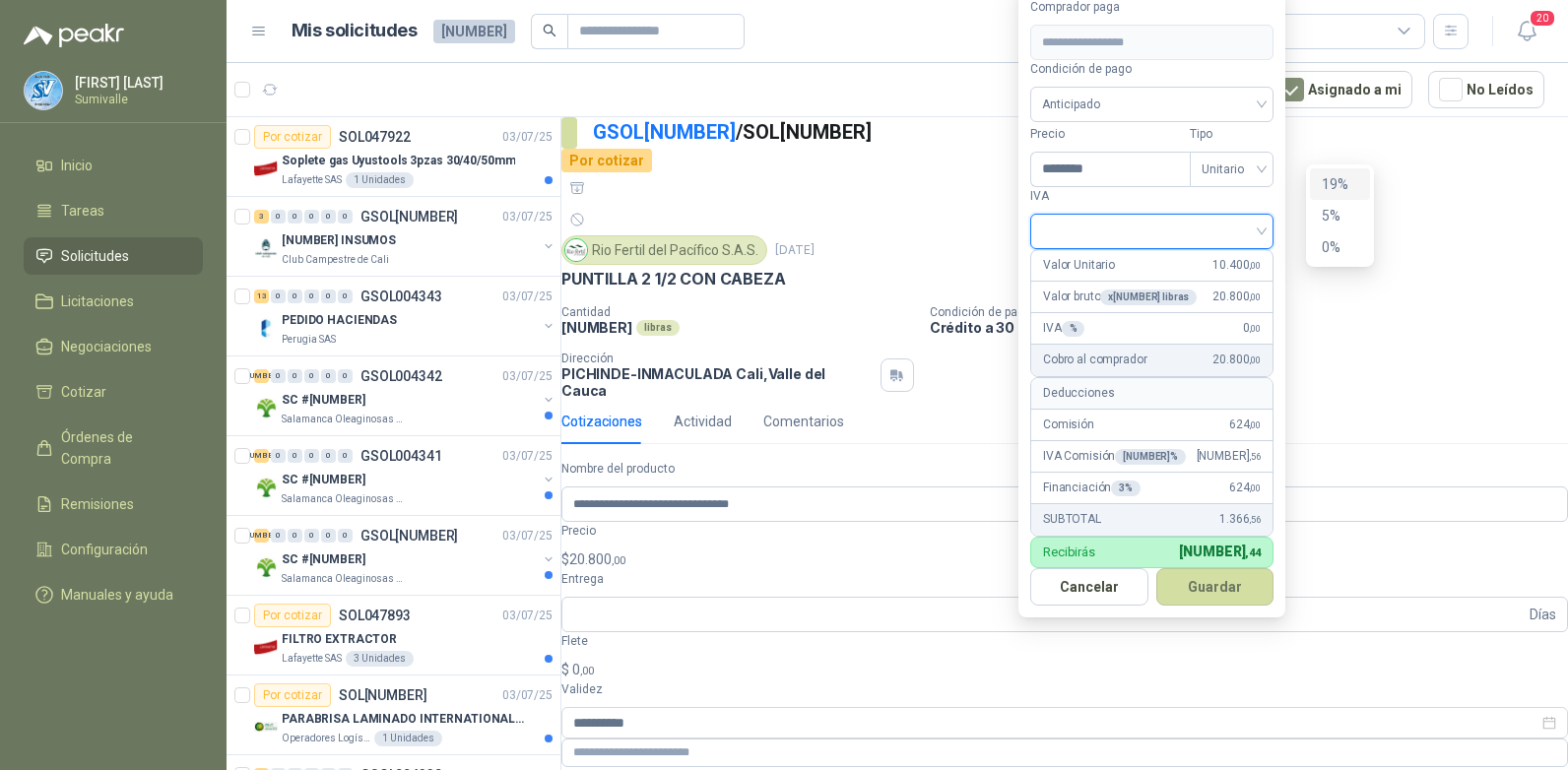 click on "19%" at bounding box center (1339, 184) 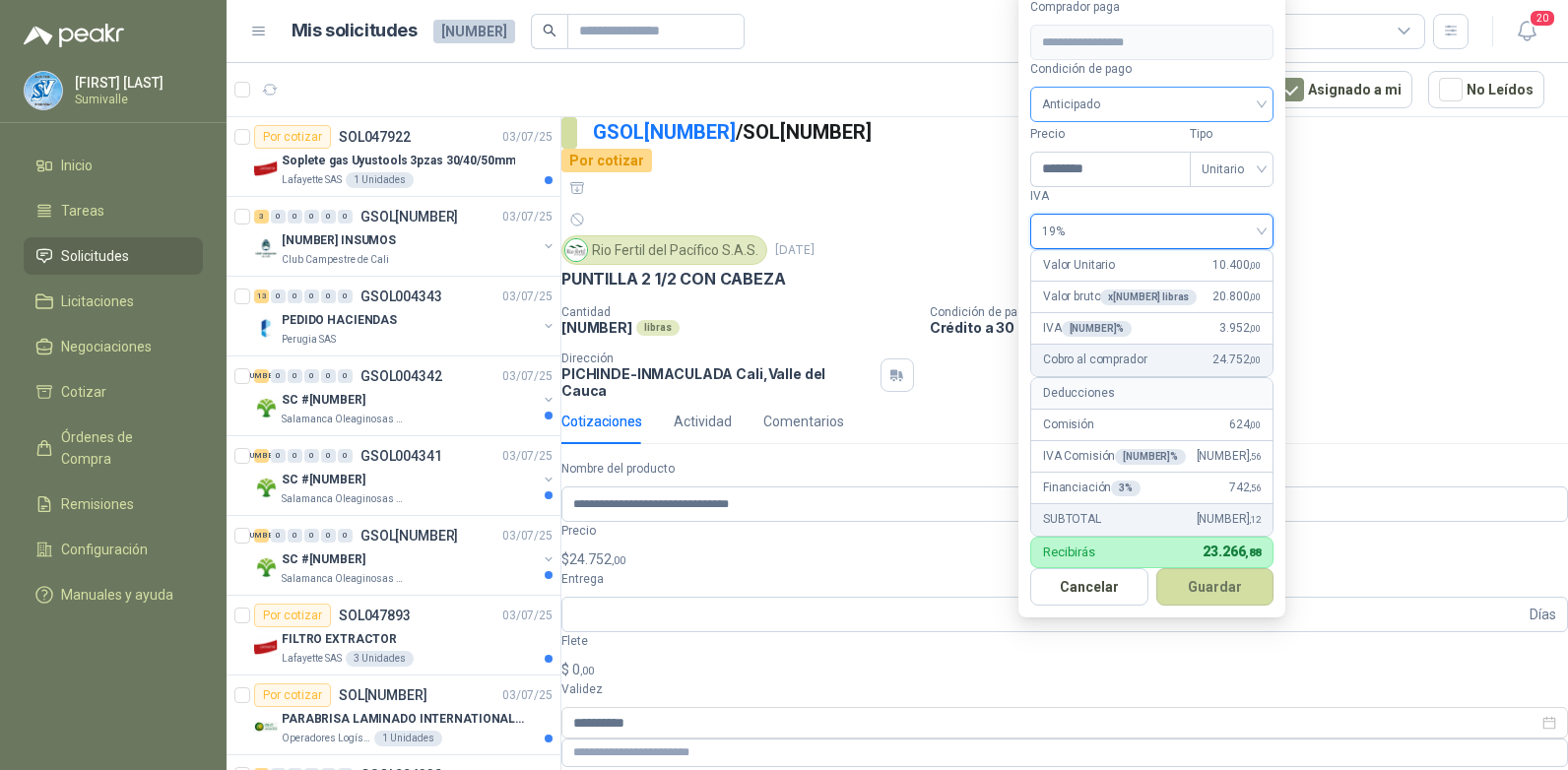 click on "Anticipado" at bounding box center (1151, 104) 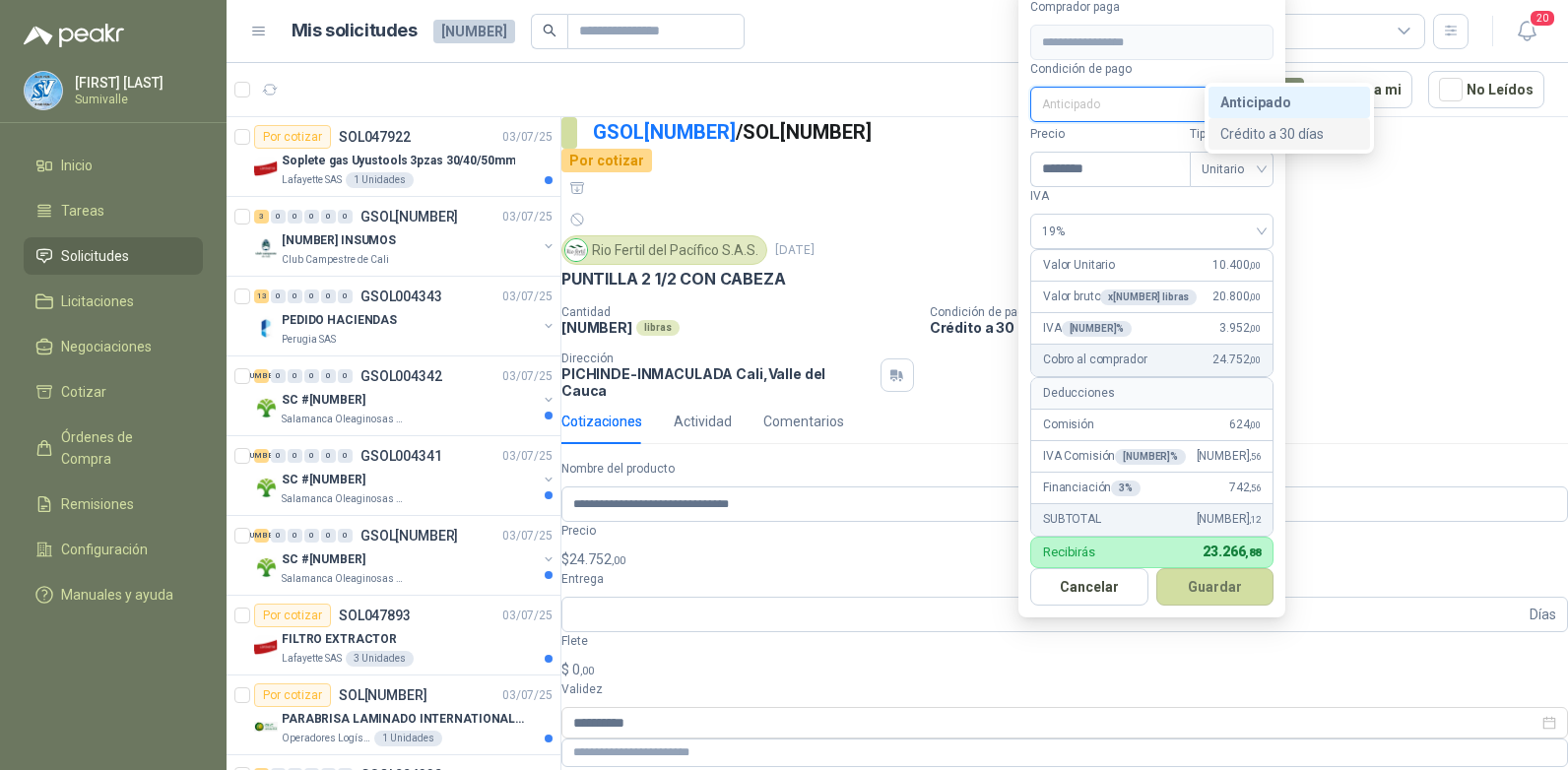 click on "[PAYMENT_TERMS]" at bounding box center [1289, 134] 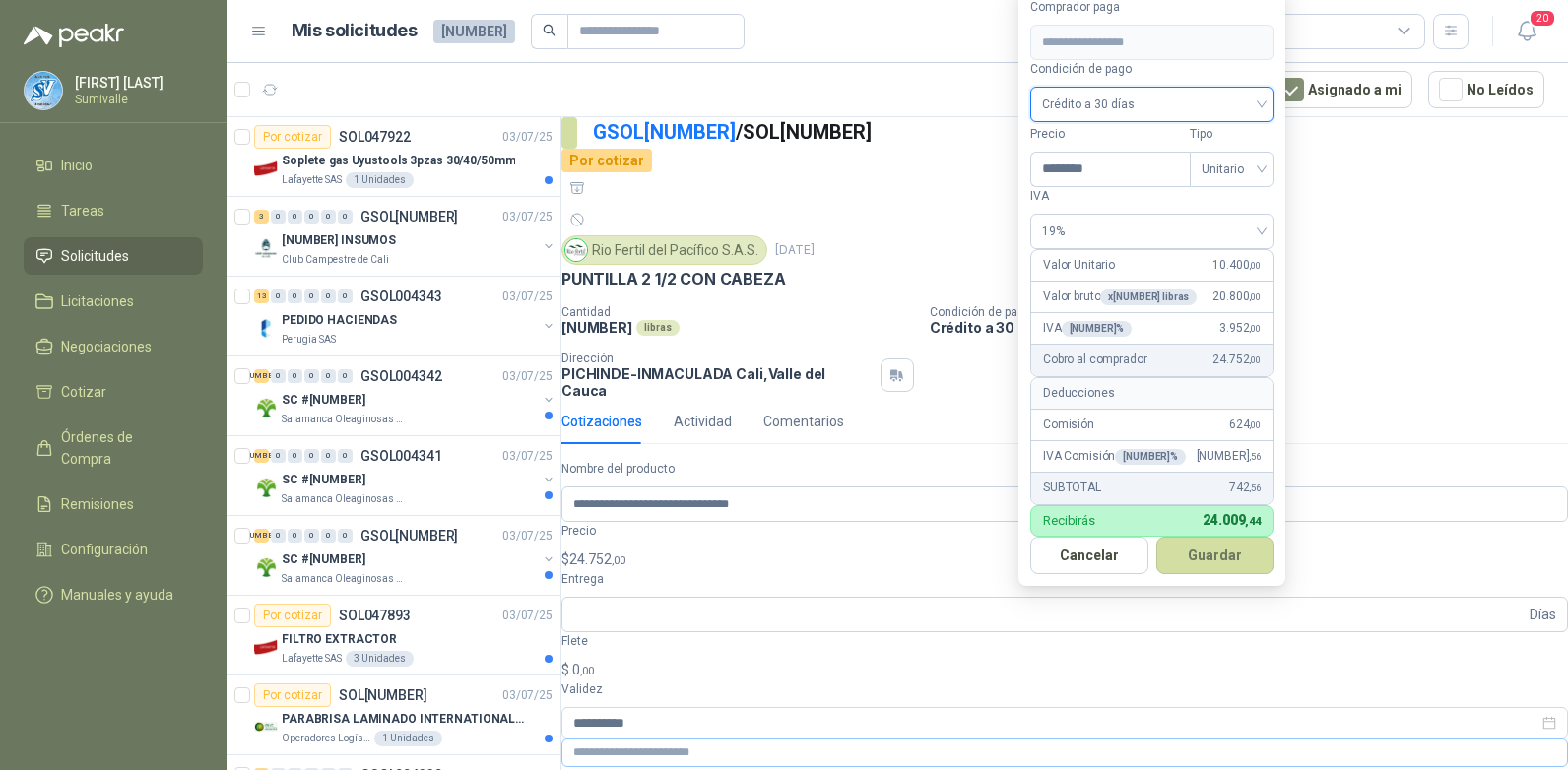 click on "Guardar" at bounding box center (1215, 555) 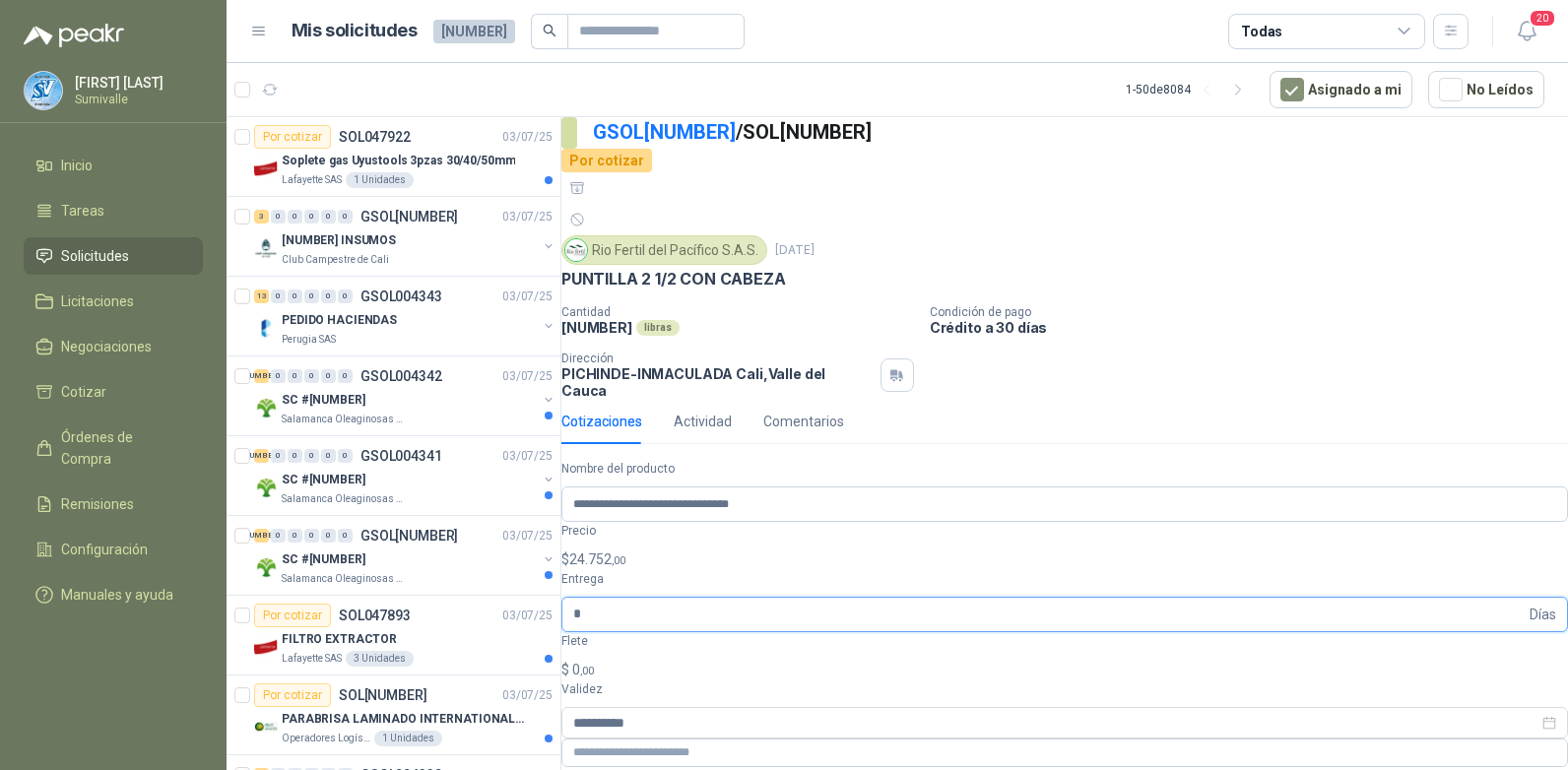 type on "*" 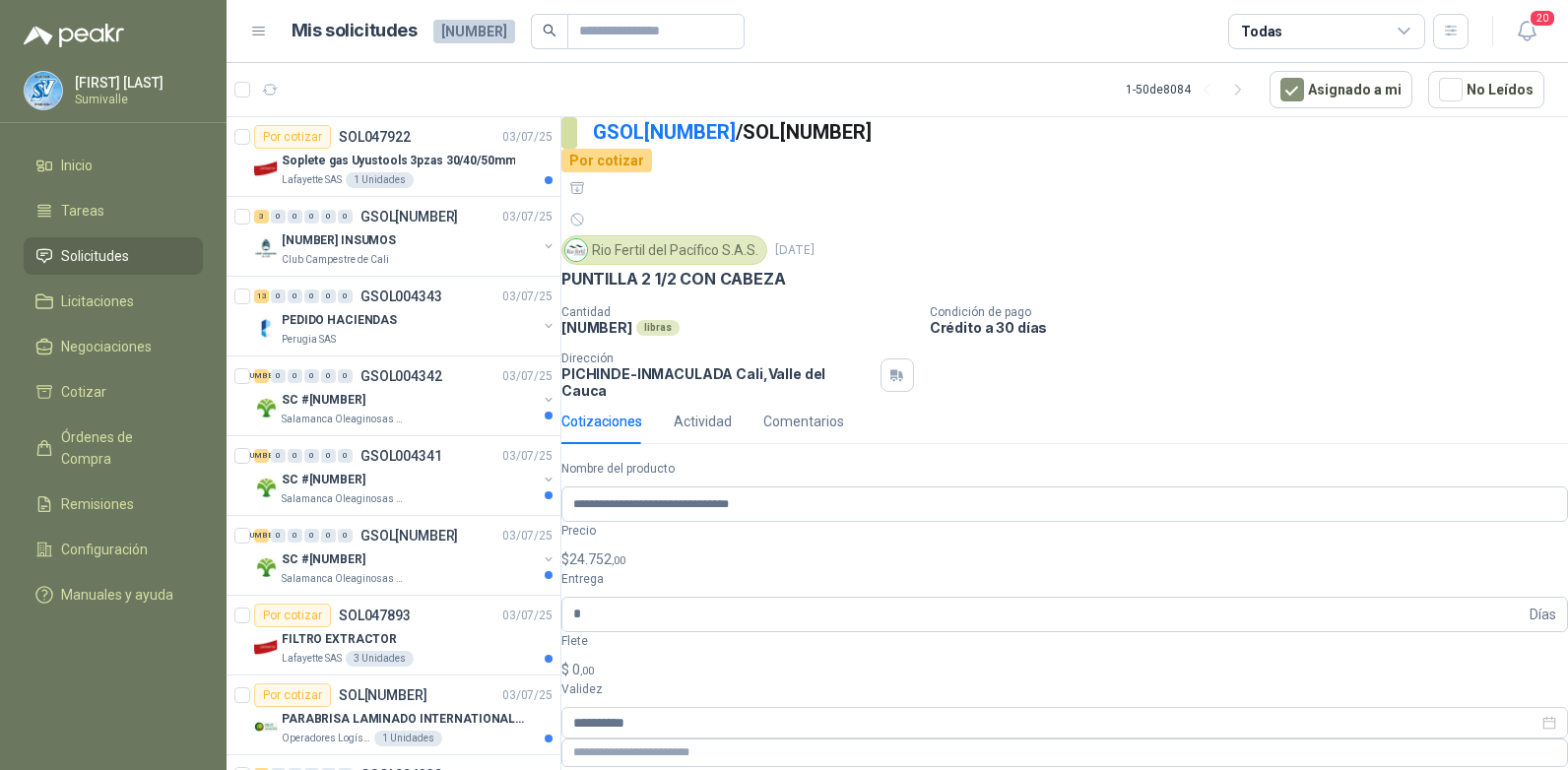 click on "Flete $    0 ,00" at bounding box center (1065, 656) 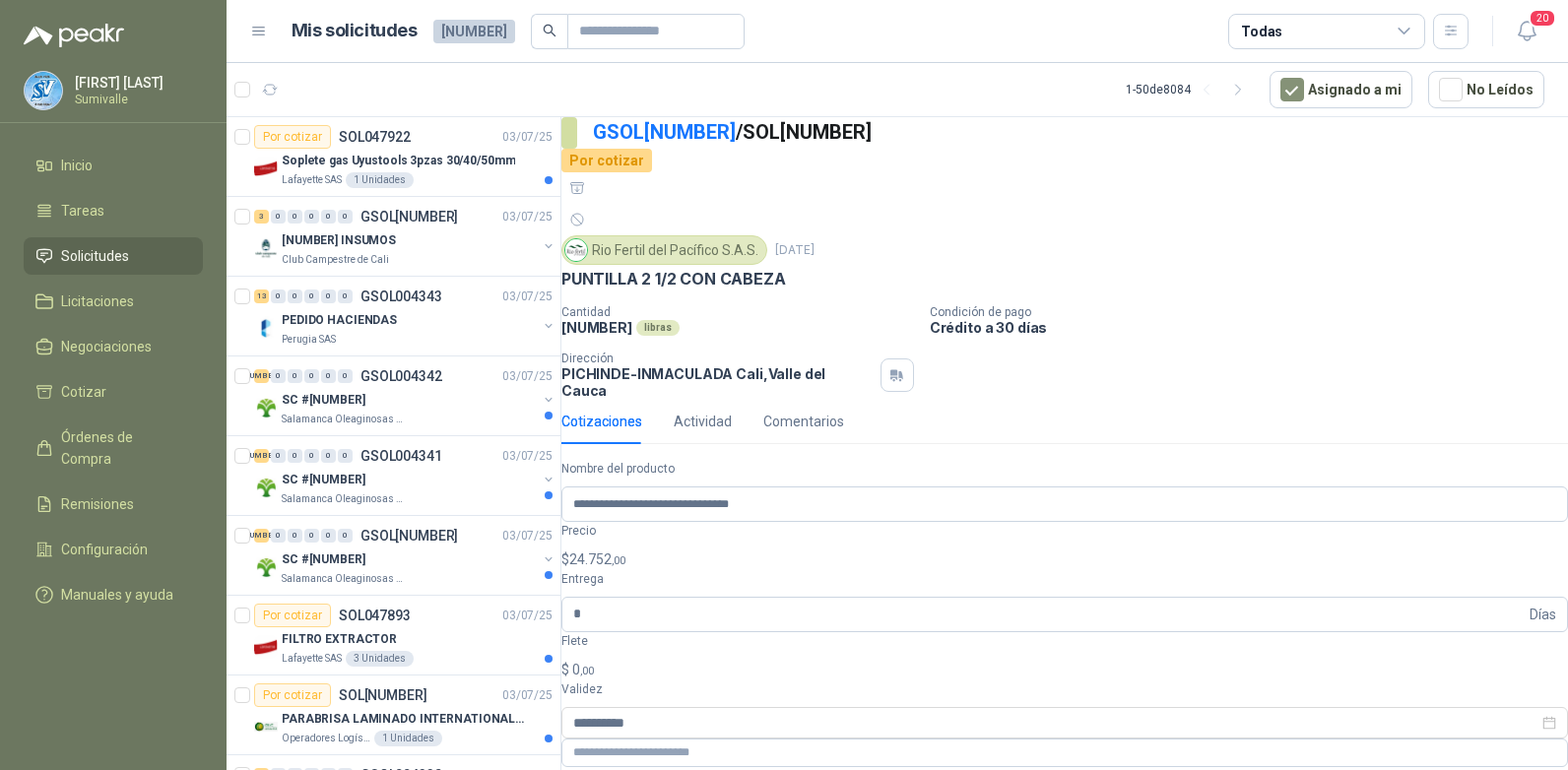 click on ",00" at bounding box center (587, 671) 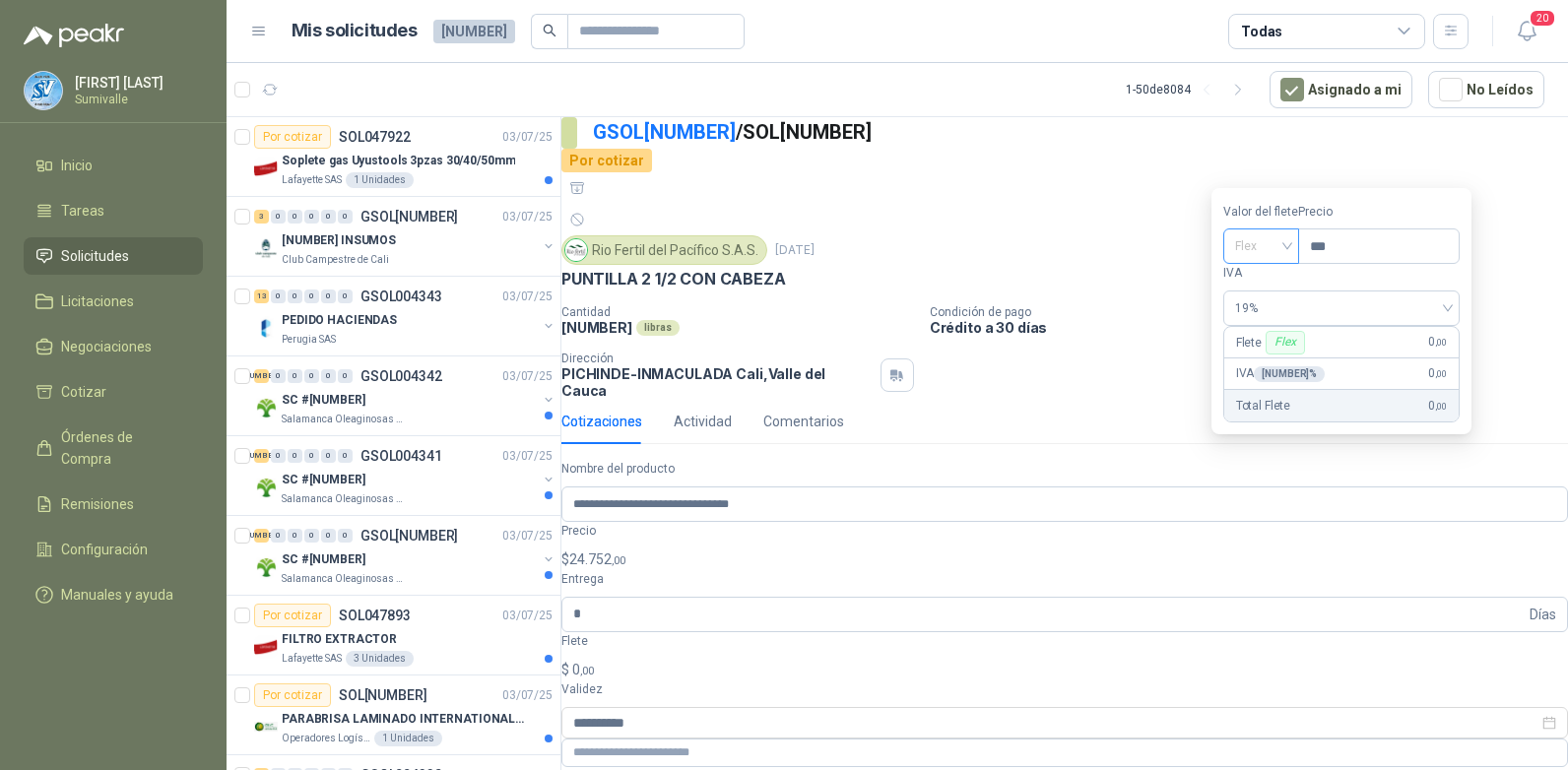 click on "Flex" at bounding box center [1261, 246] 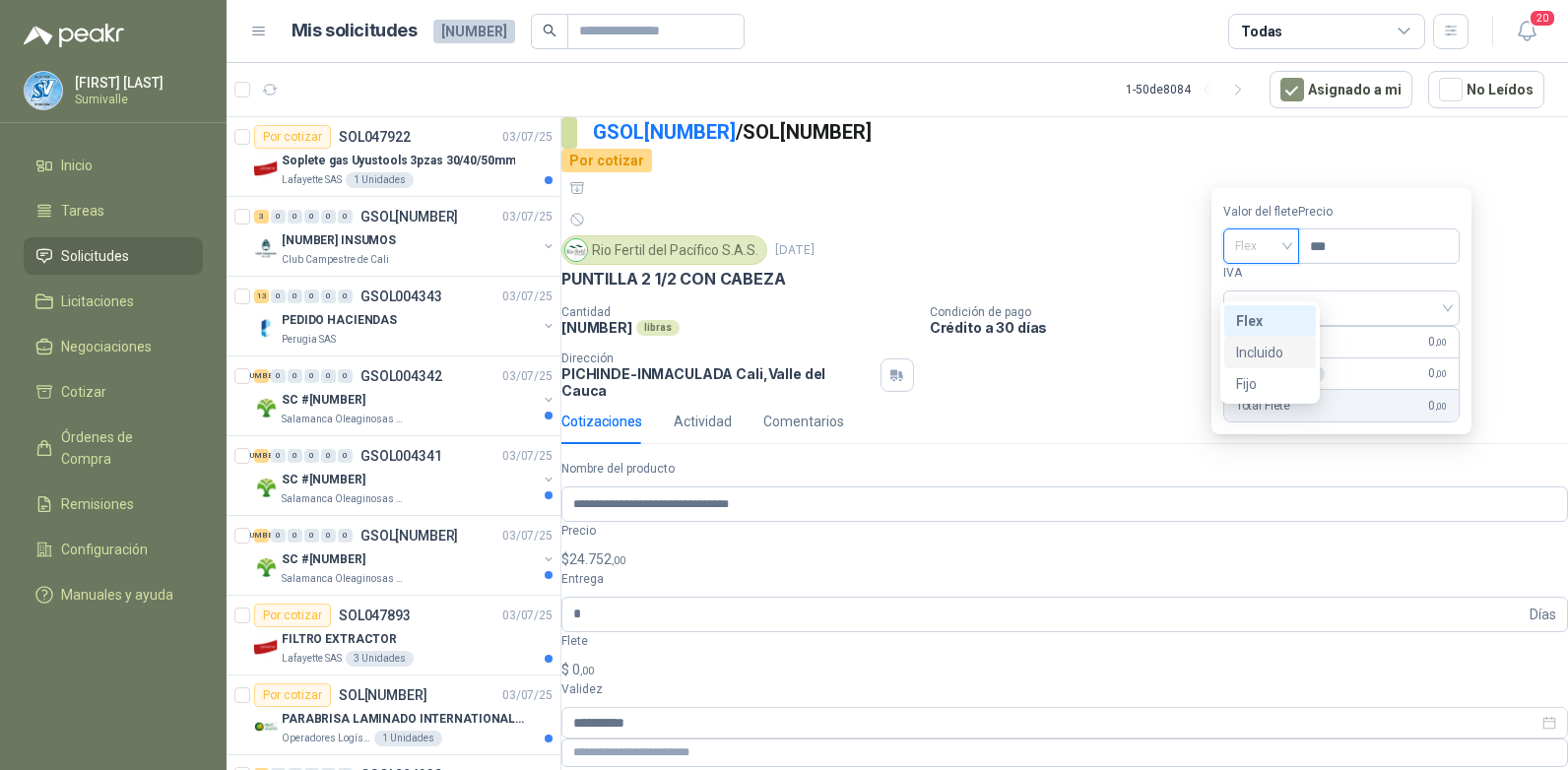 click on "Incluido" at bounding box center (0, 0) 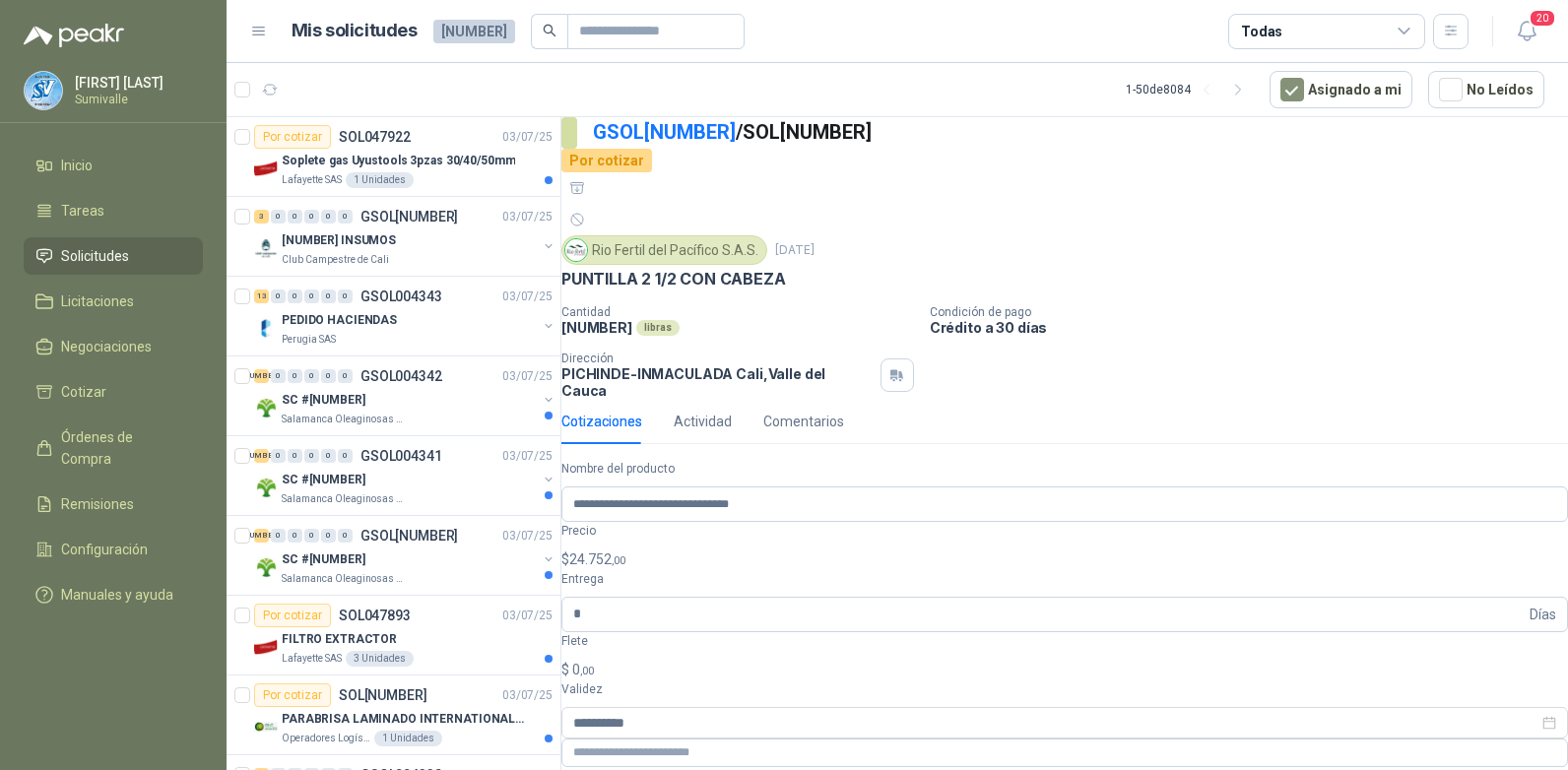click on "Publicar Cotización" at bounding box center [637, 879] 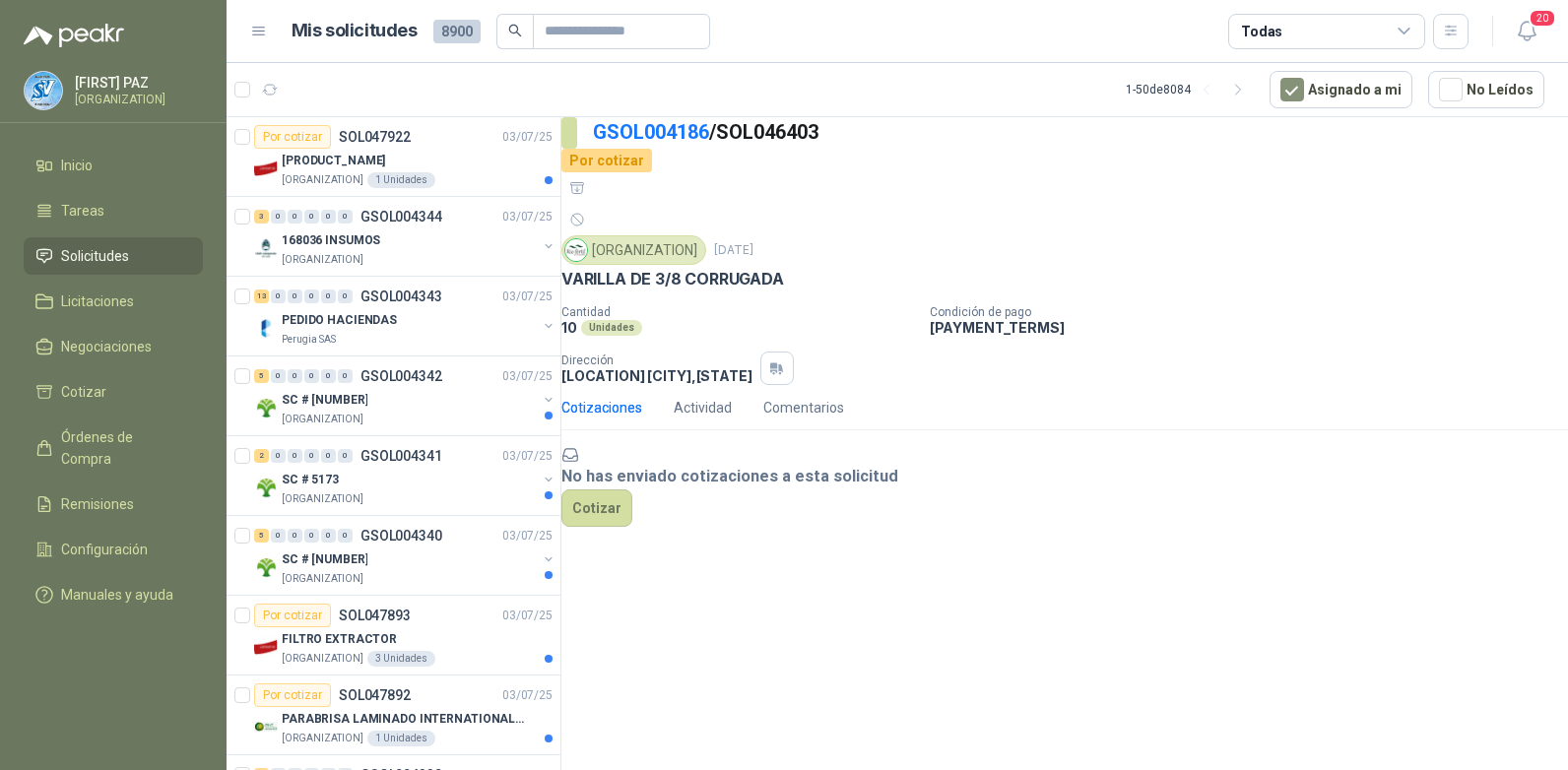 scroll, scrollTop: 0, scrollLeft: 0, axis: both 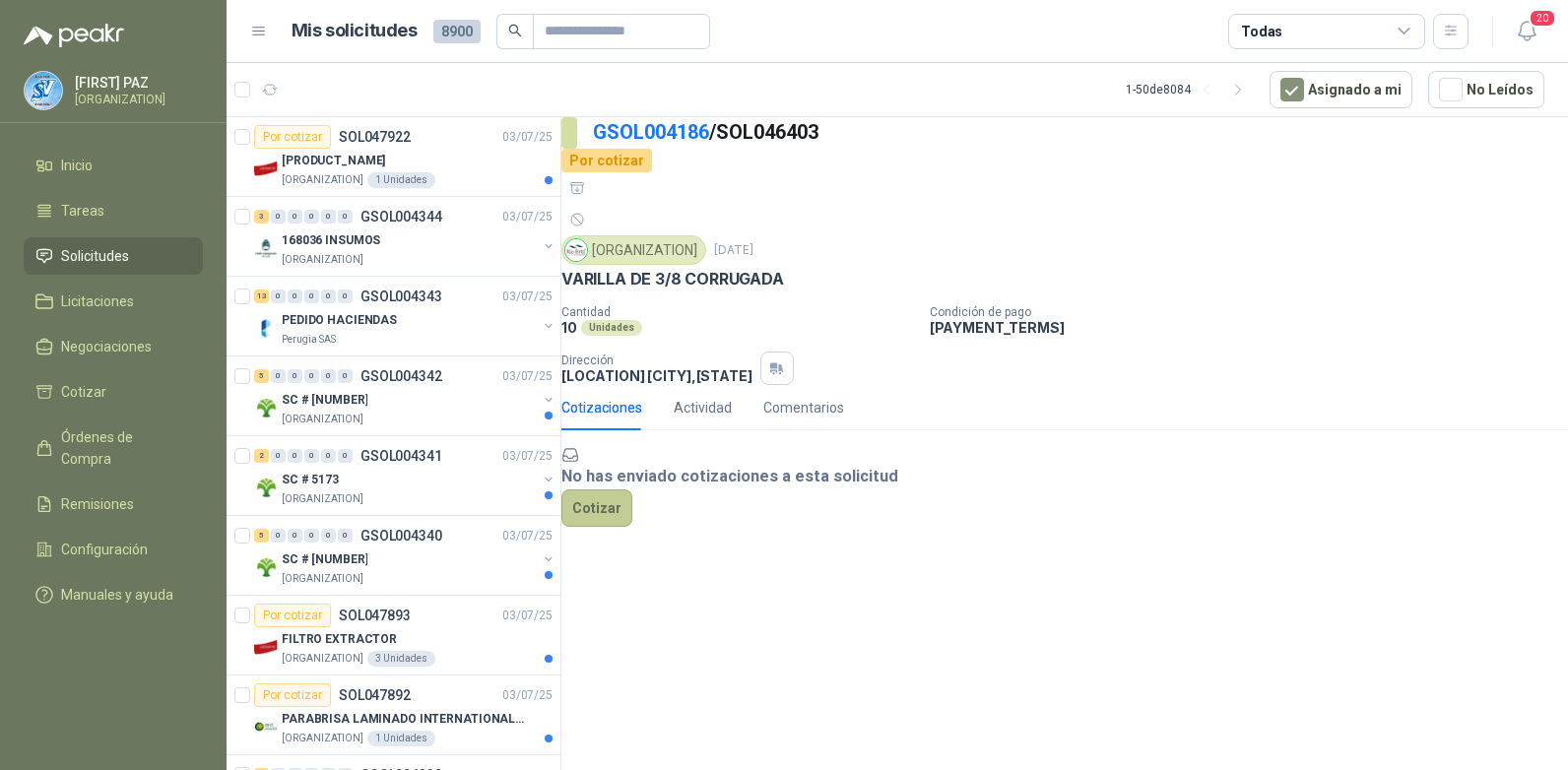 click on "Cotizar" at bounding box center (597, 508) 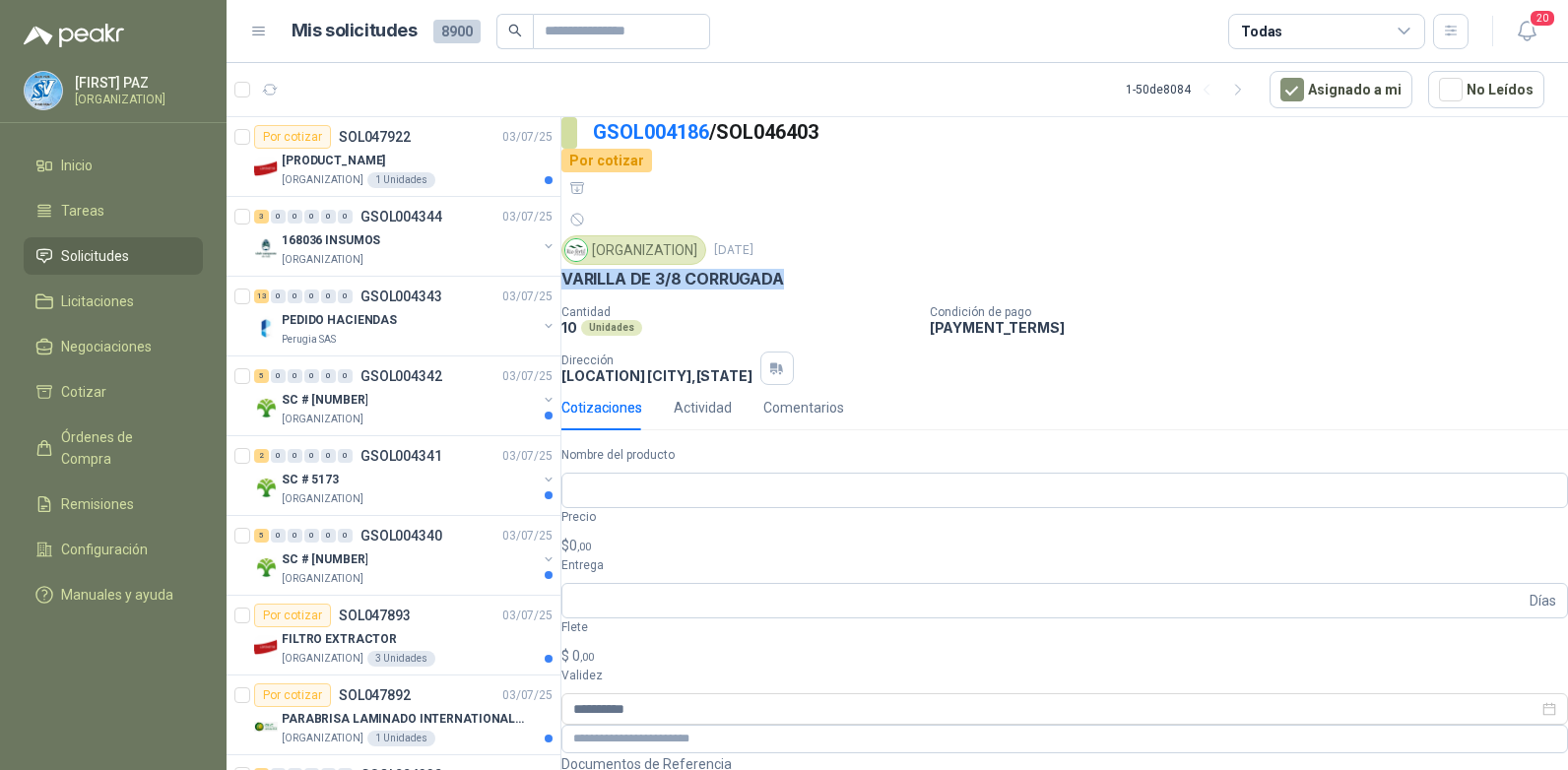 drag, startPoint x: 582, startPoint y: 221, endPoint x: 856, endPoint y: 223, distance: 274.0073 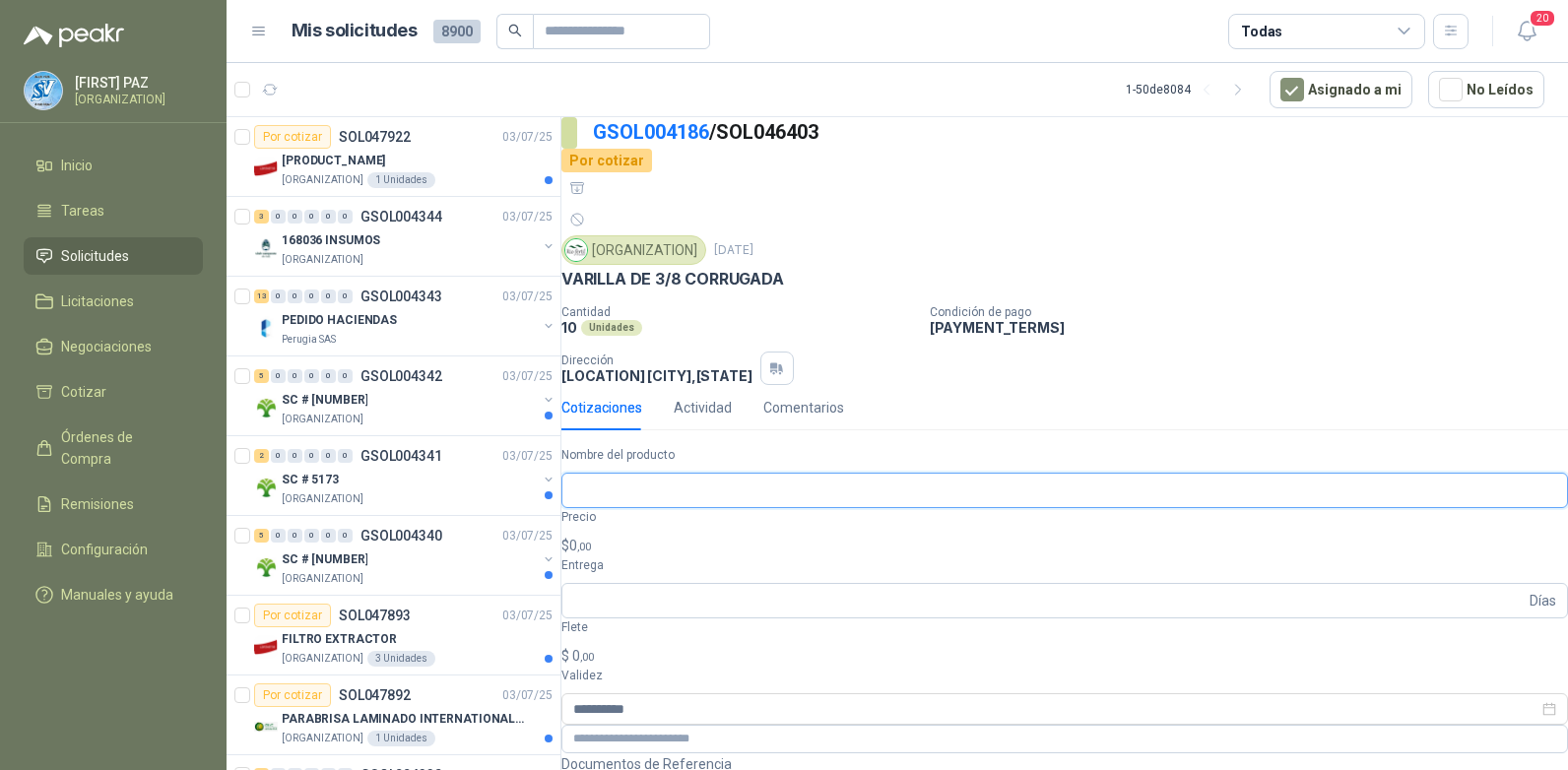 click on "Nombre del producto" at bounding box center (1065, 490) 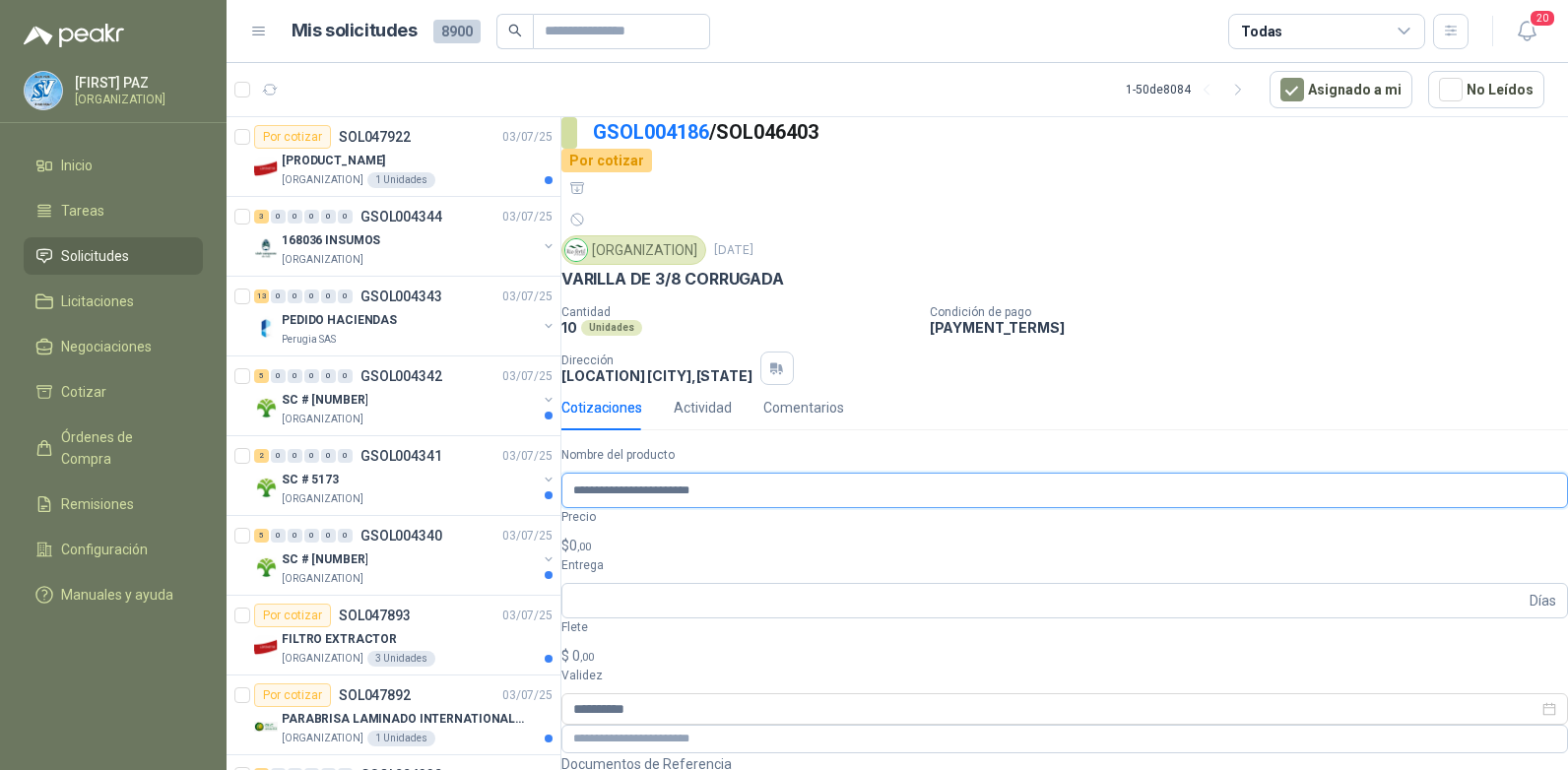 type on "**********" 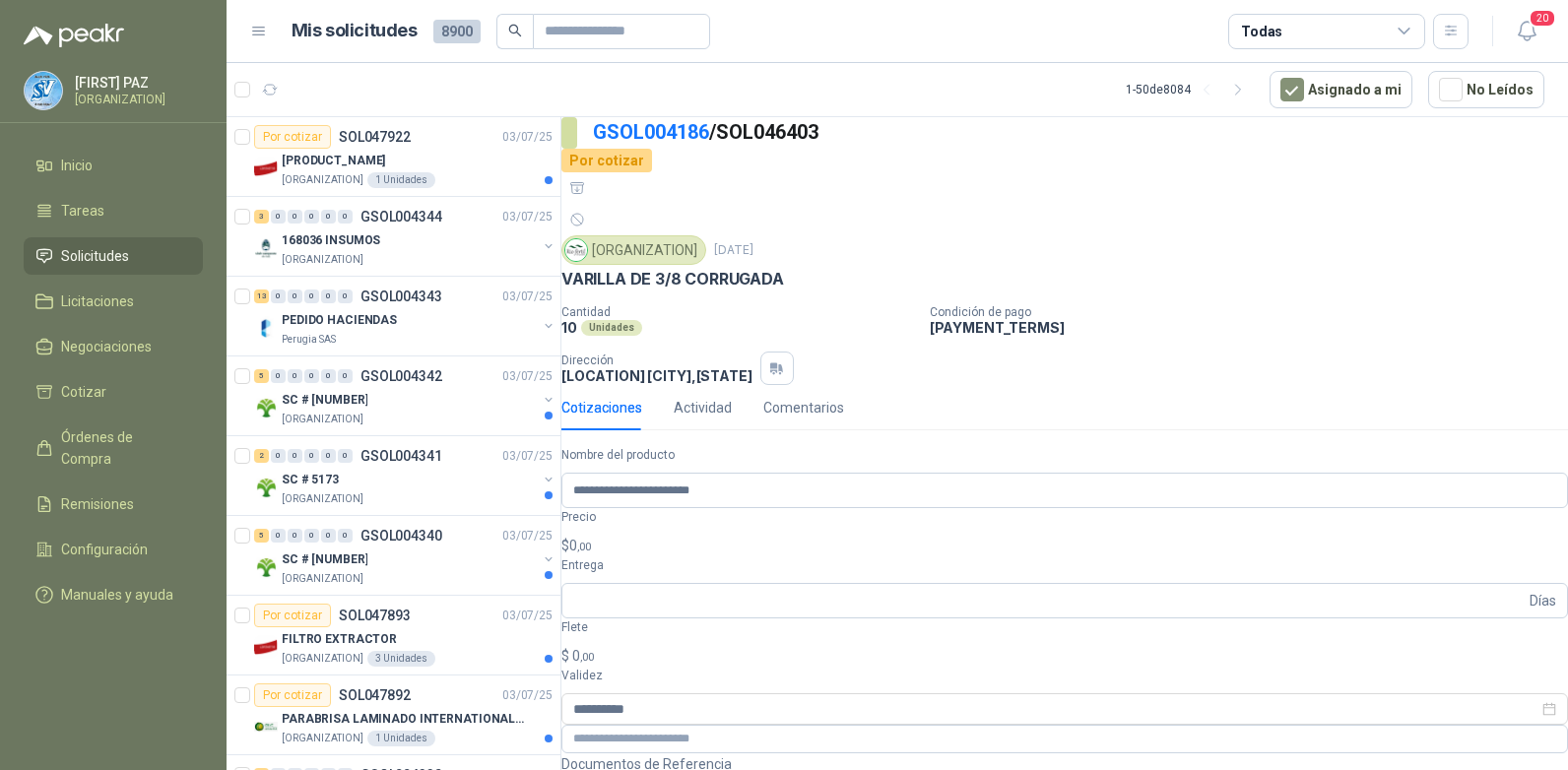 click on "[PRODUCT] [BRAND] [SIZE] [LOCATION] [NUMBER] Unidades [NUMBER] 0 0 0 0 0 [ID] [DATE] [ITEM_CODE] [ITEM_NAME] [ORGANIZATION] [NUMBER] 0 0 0 0 0 [ID] [DATE] PEDIDO HACIENDAS [ORGANIZATION] [NUMBER] 0 0 0 0 0 [ID] [DATE] SC # [NUMBER] [ORGANIZATION] [NUMBER] 0 0 0 0 0 [ID] [DATE] SC # [NUMBER] [ORGANIZATION] [NUMBER] 0 0 0 0 0 [ID] [DATE] SC # [NUMBER] [ORGANIZATION] Por cotizar [ID] [DATE] [PRODUCT_NAME] [ORGANIZATION] [NUMBER] Unidades [NUMBER] 0 0 0 0 0 [ID]" at bounding box center [784, 385] 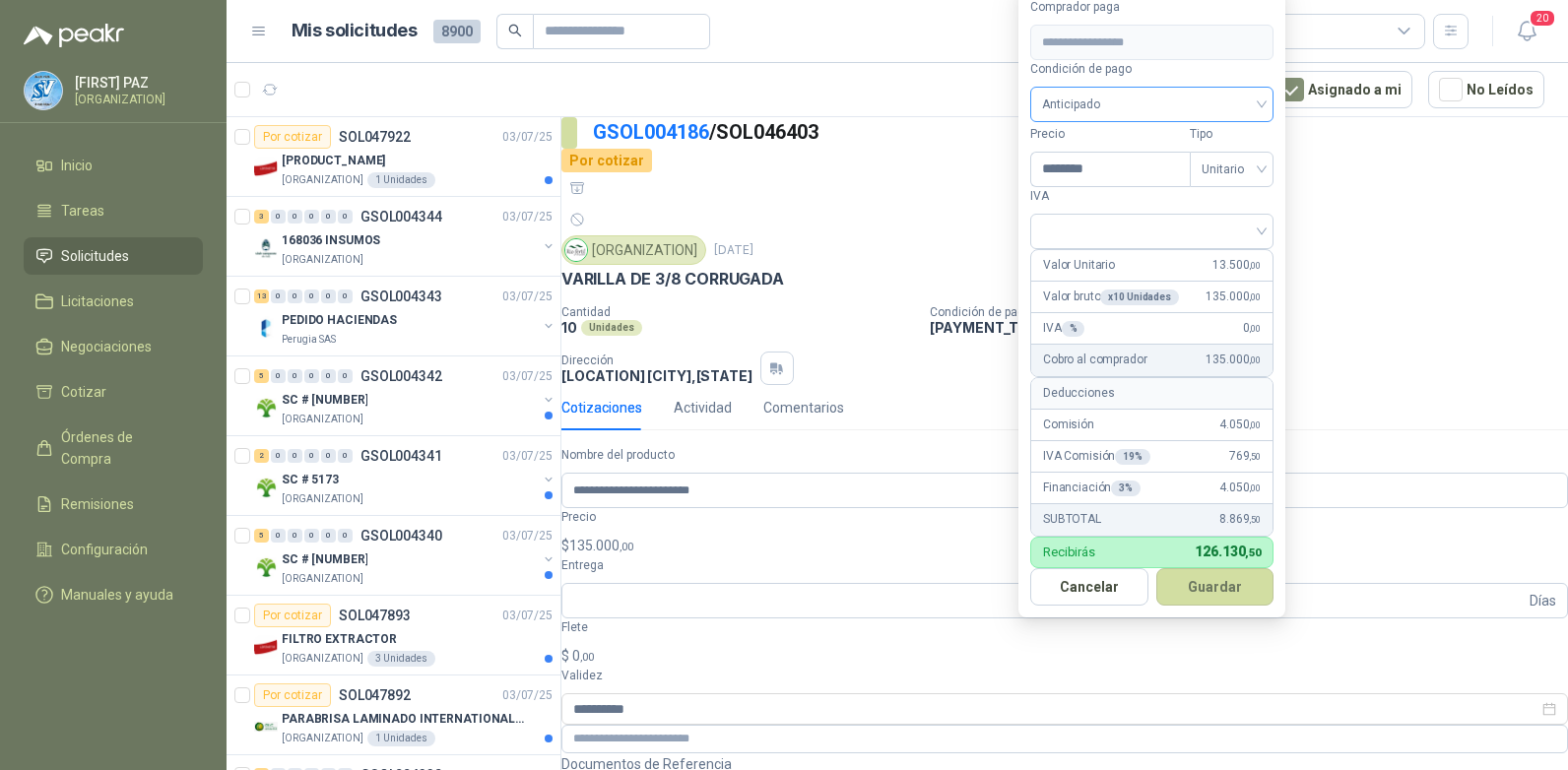 click on "Anticipado" at bounding box center (1151, 104) 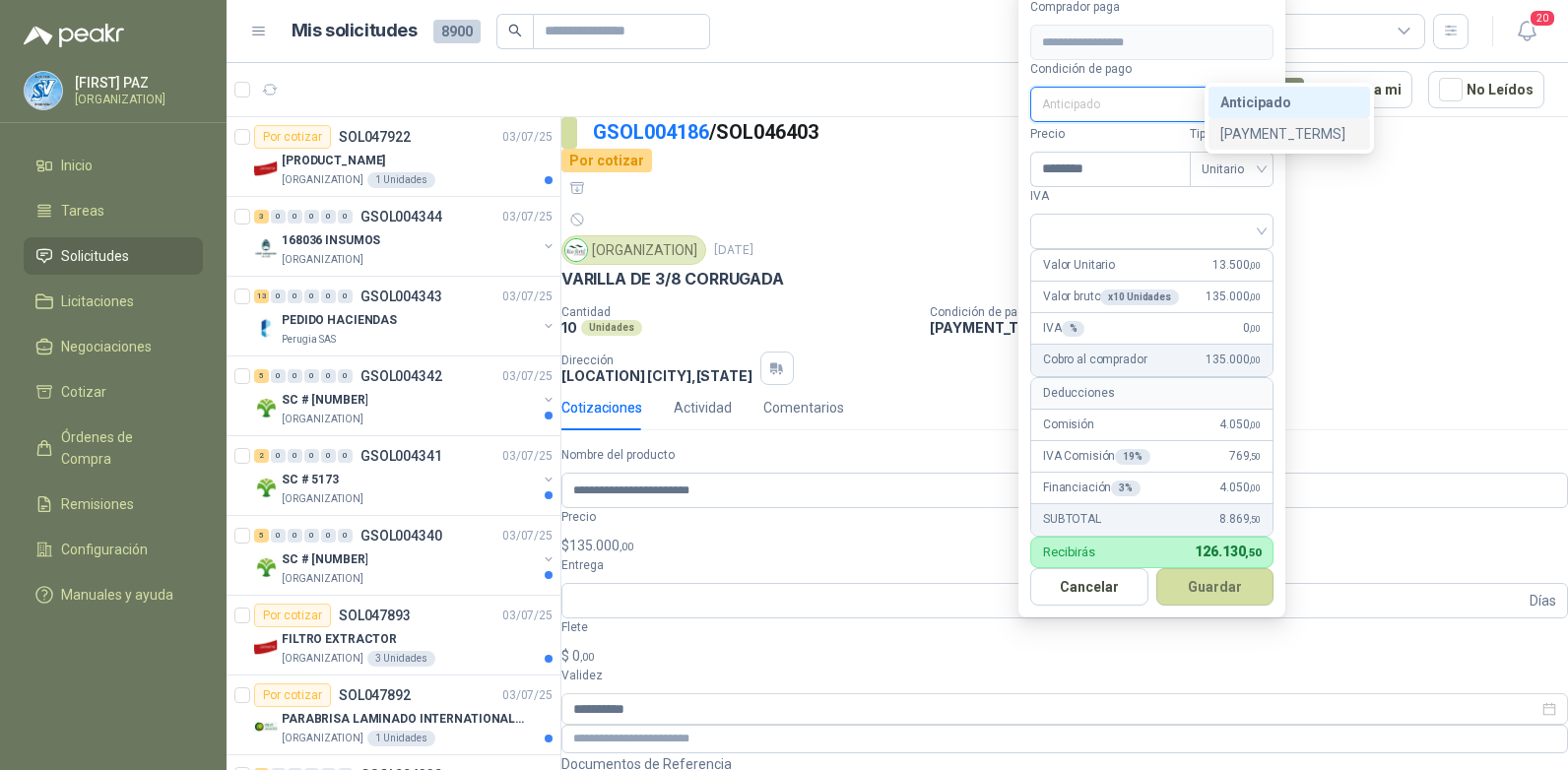 click on "[PAYMENT_TERMS]" at bounding box center [1289, 134] 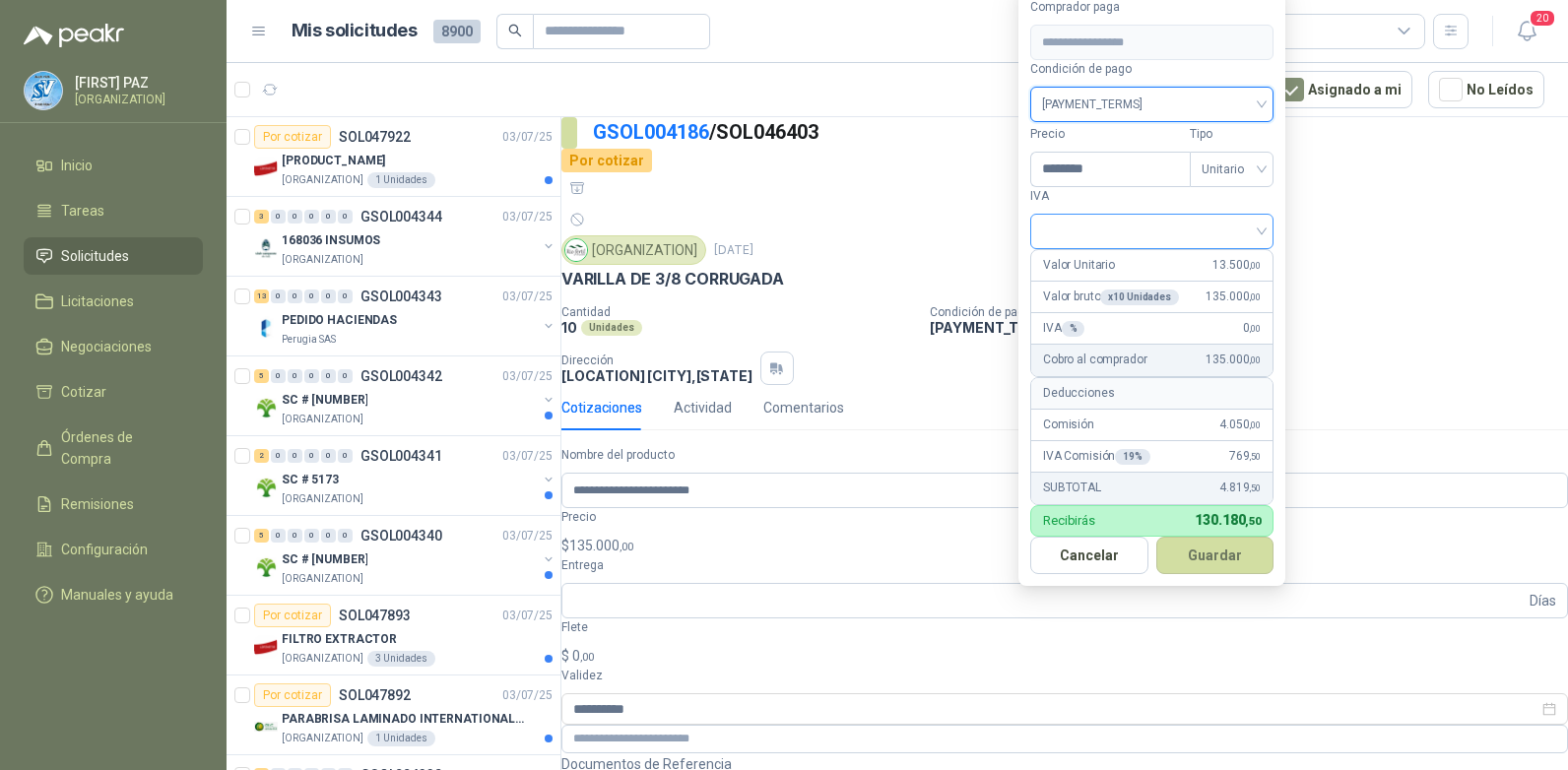 click at bounding box center [1151, 229] 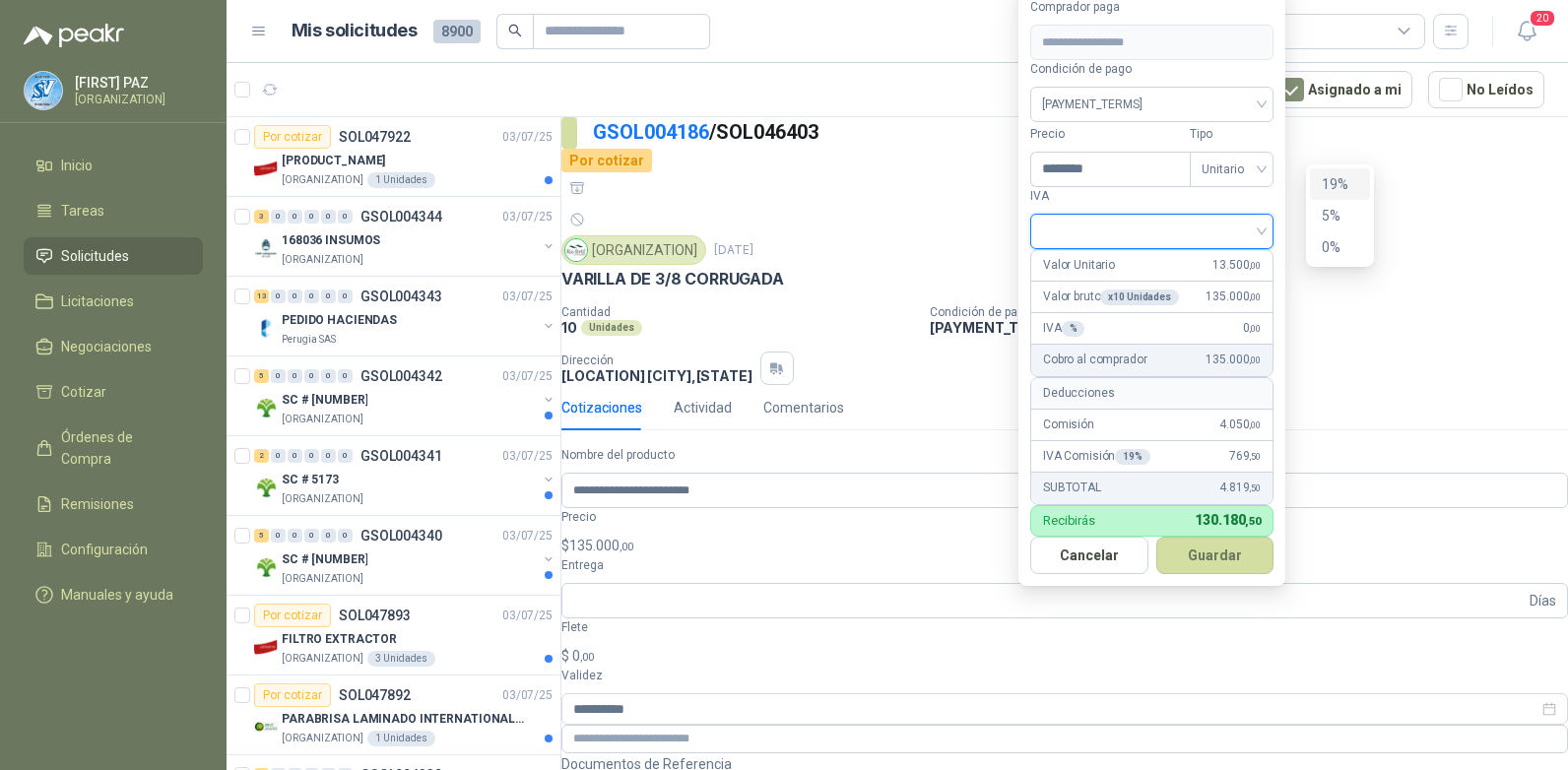 click on "19%" at bounding box center [0, 0] 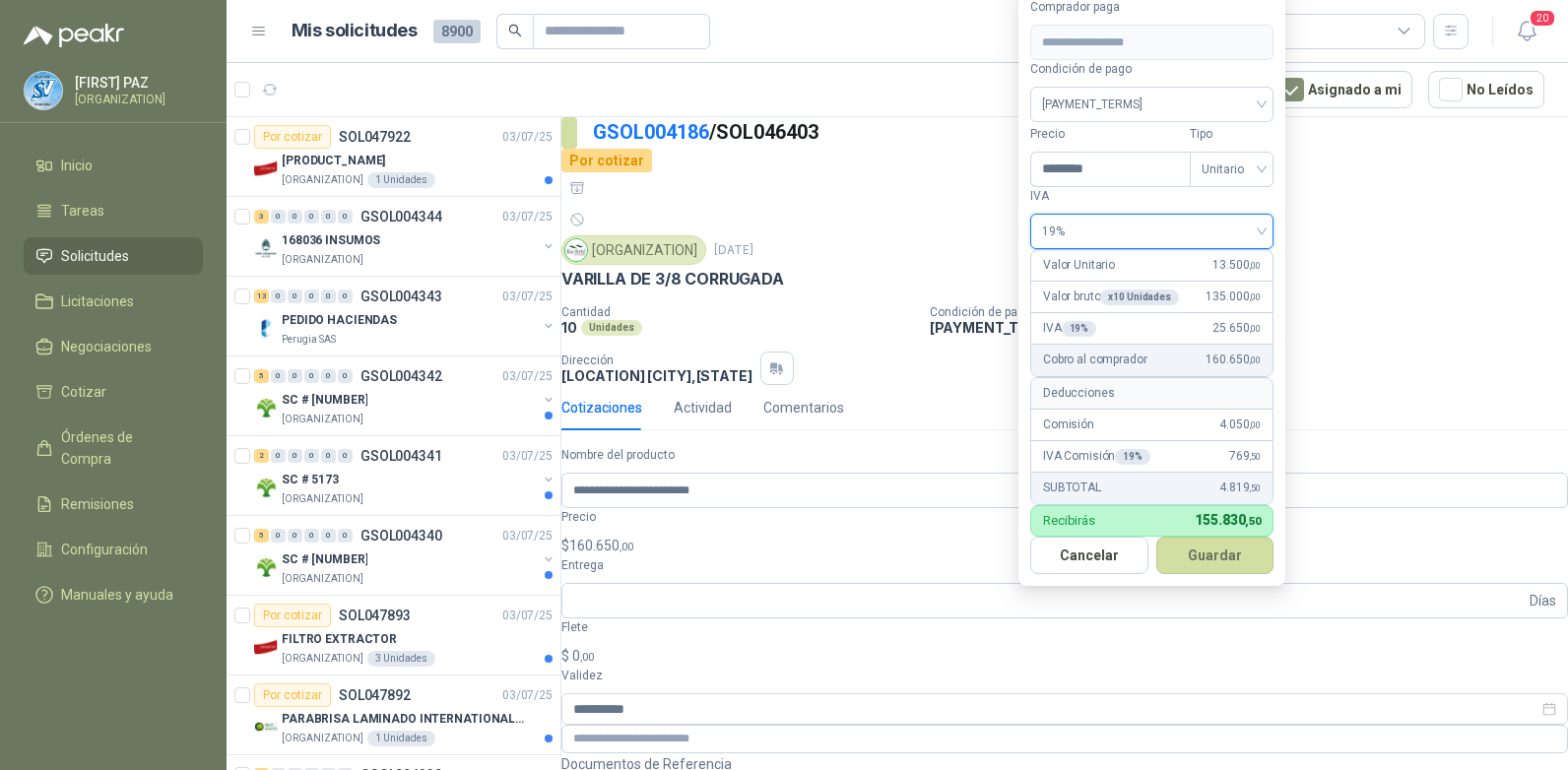 click on "**********" at bounding box center [1151, 286] 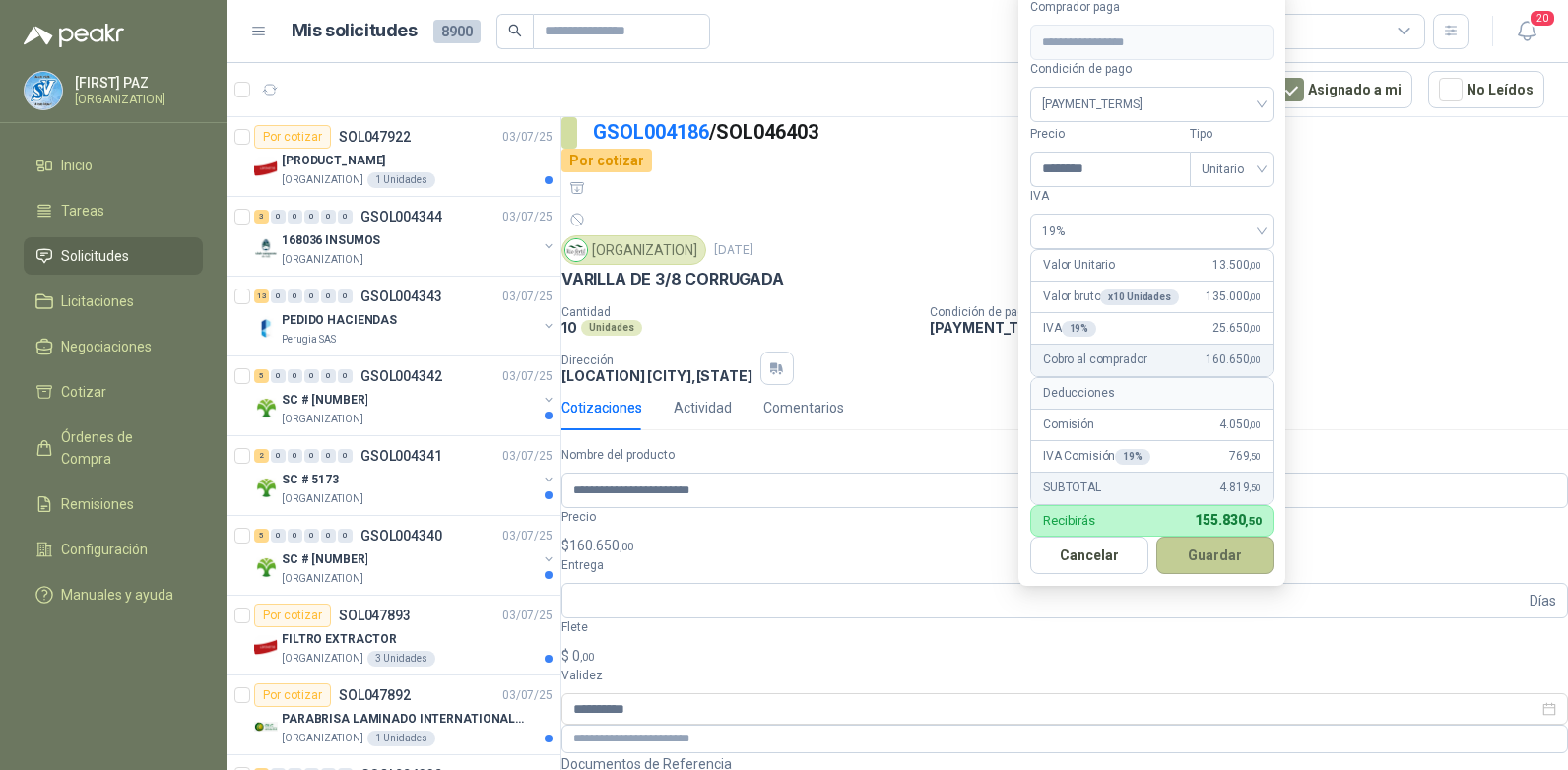 click on "Guardar" at bounding box center [1215, 555] 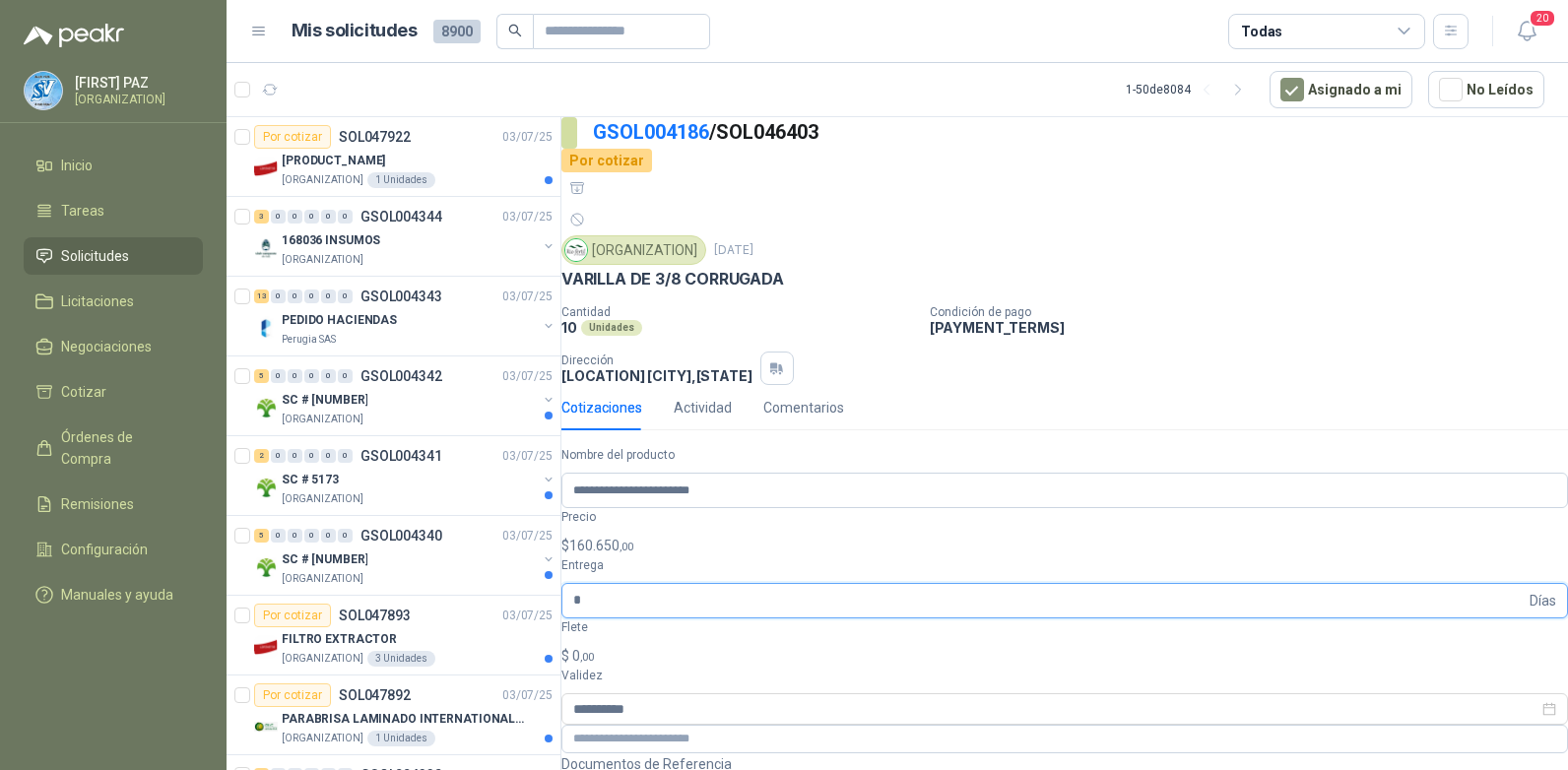 type on "*" 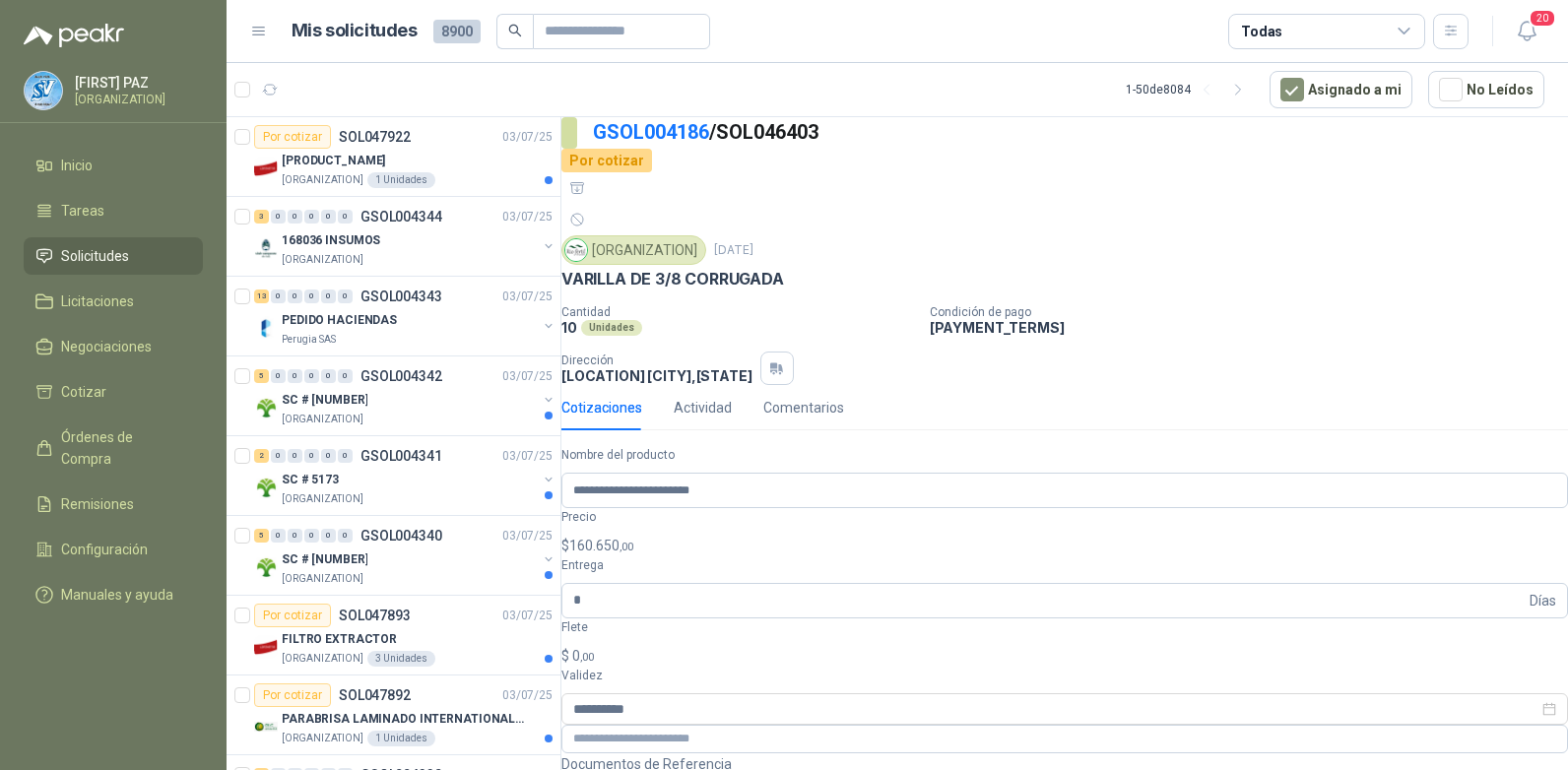 click on "$" at bounding box center [565, 656] 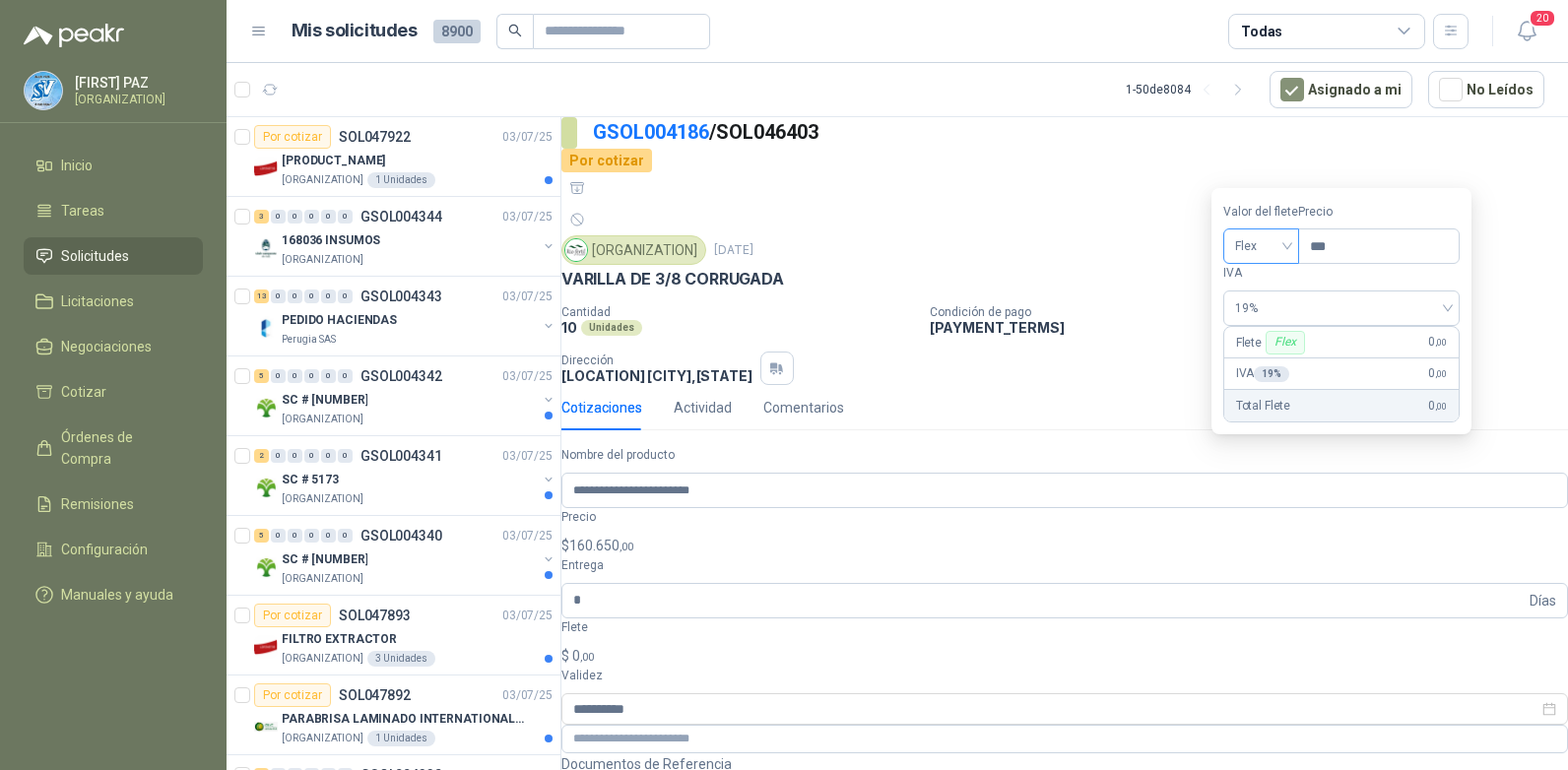 click on "Flex" at bounding box center (1261, 246) 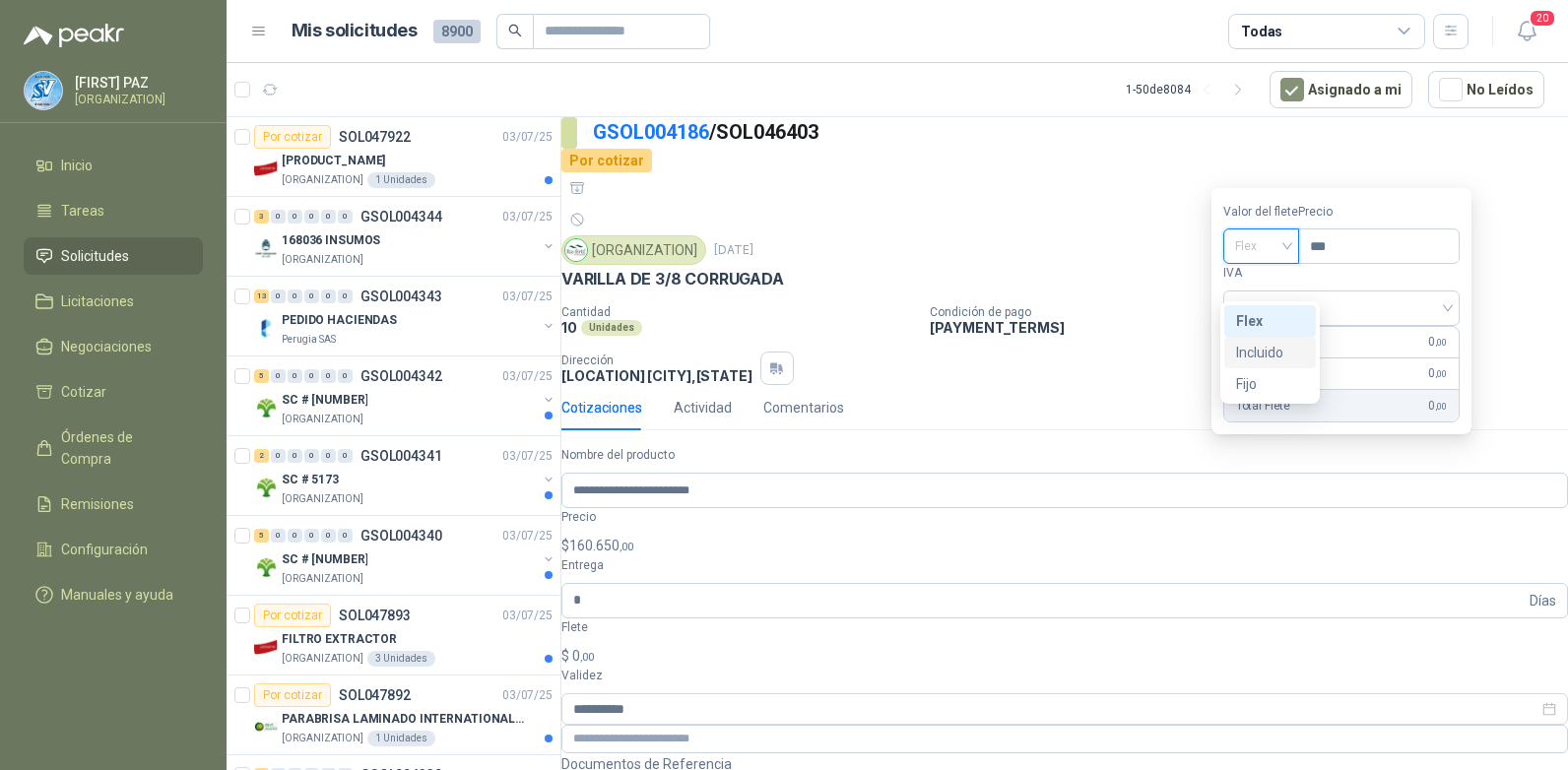 click on "Incluido" at bounding box center (0, 0) 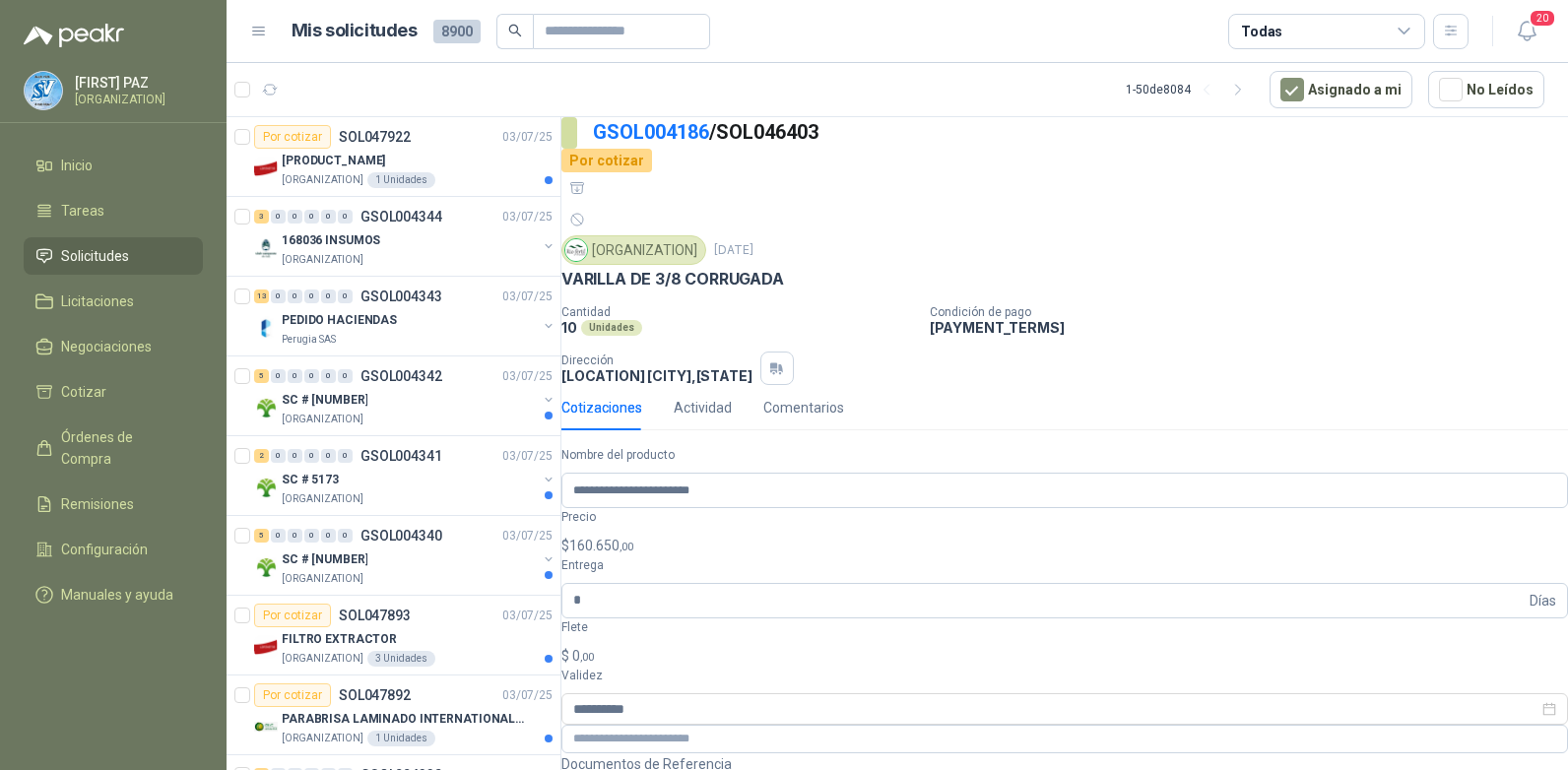 click on "Publicar Cotización" at bounding box center [637, 866] 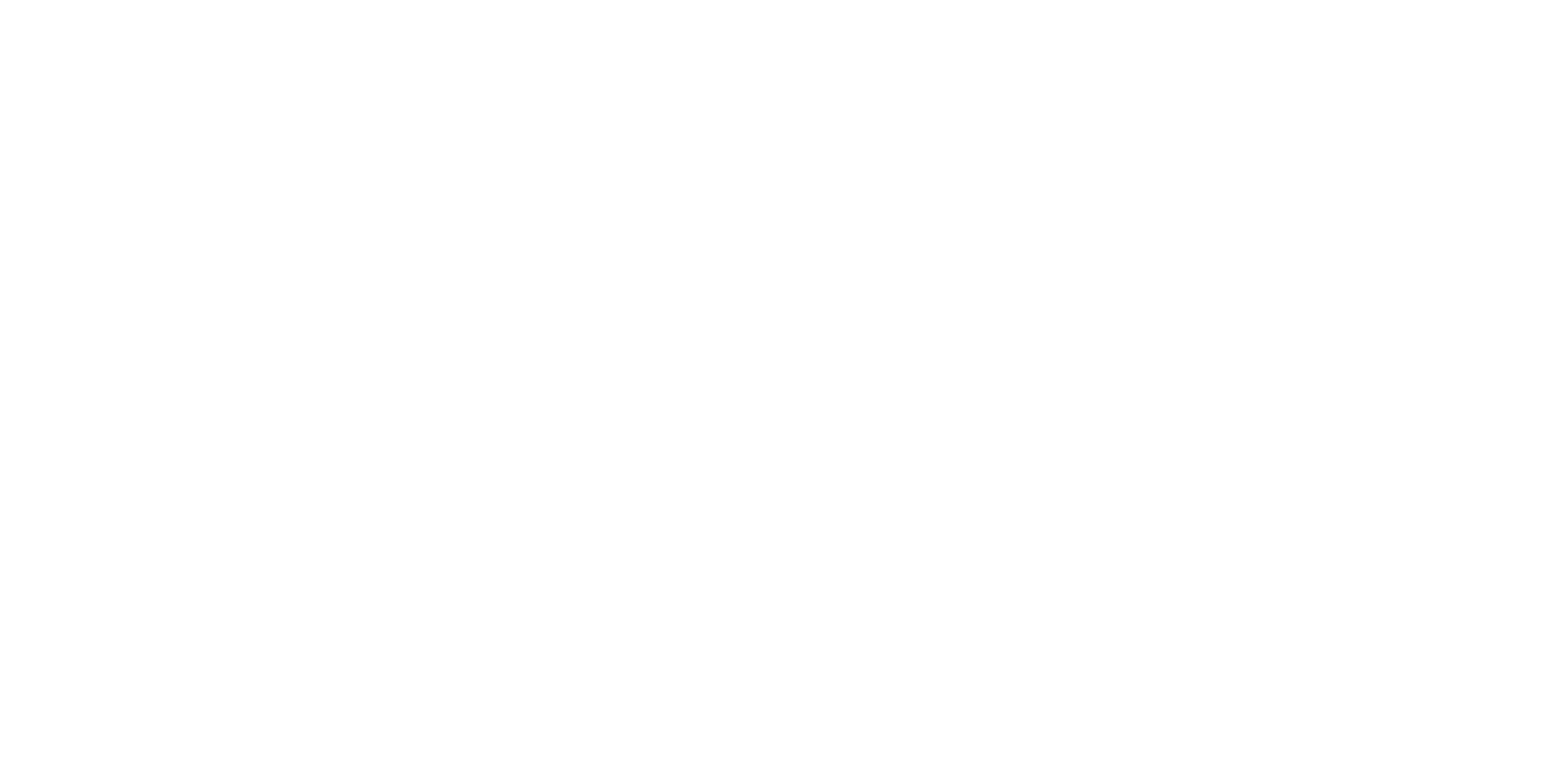 scroll, scrollTop: 0, scrollLeft: 0, axis: both 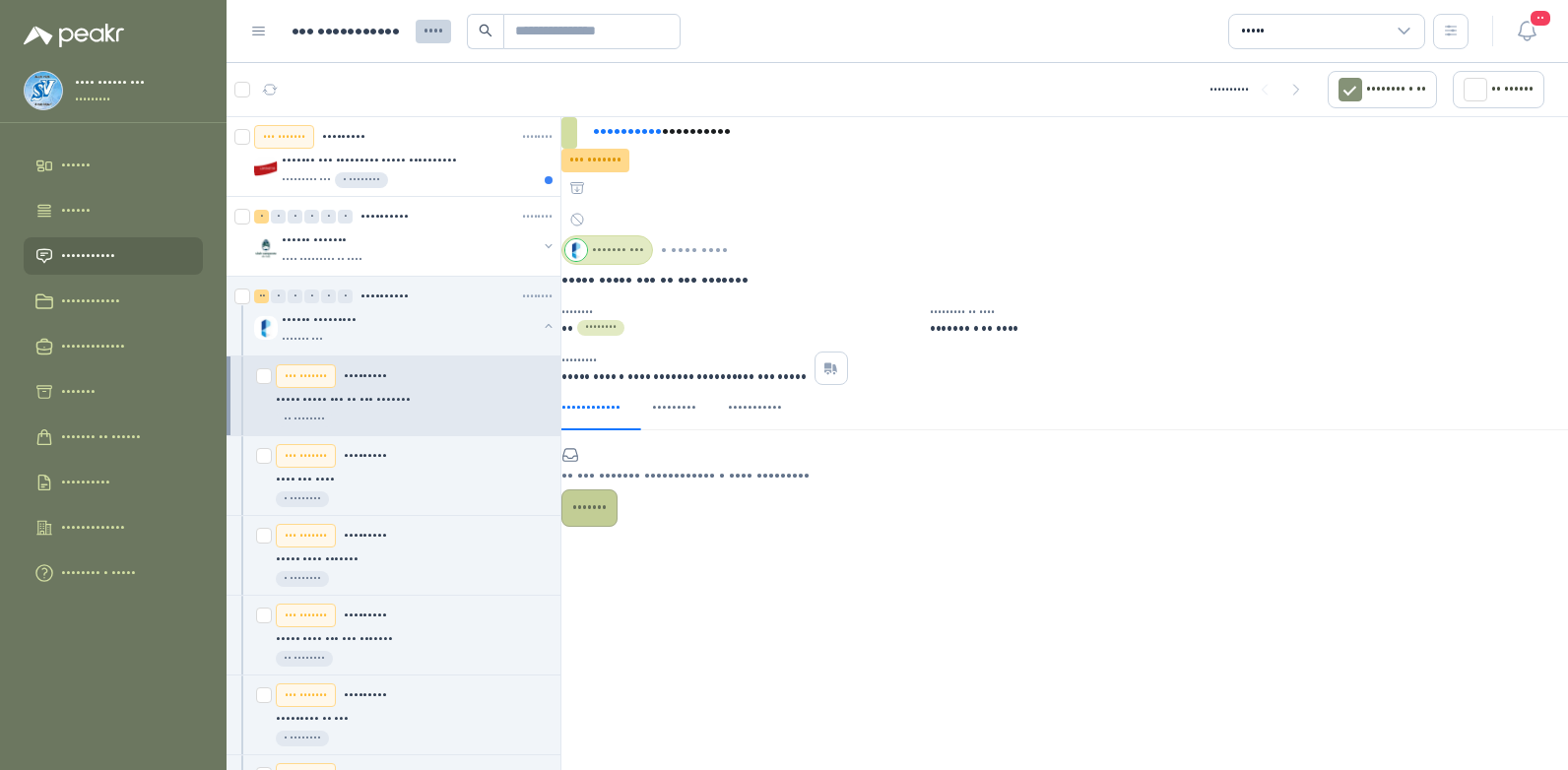 click on "•••••••" at bounding box center [589, 508] 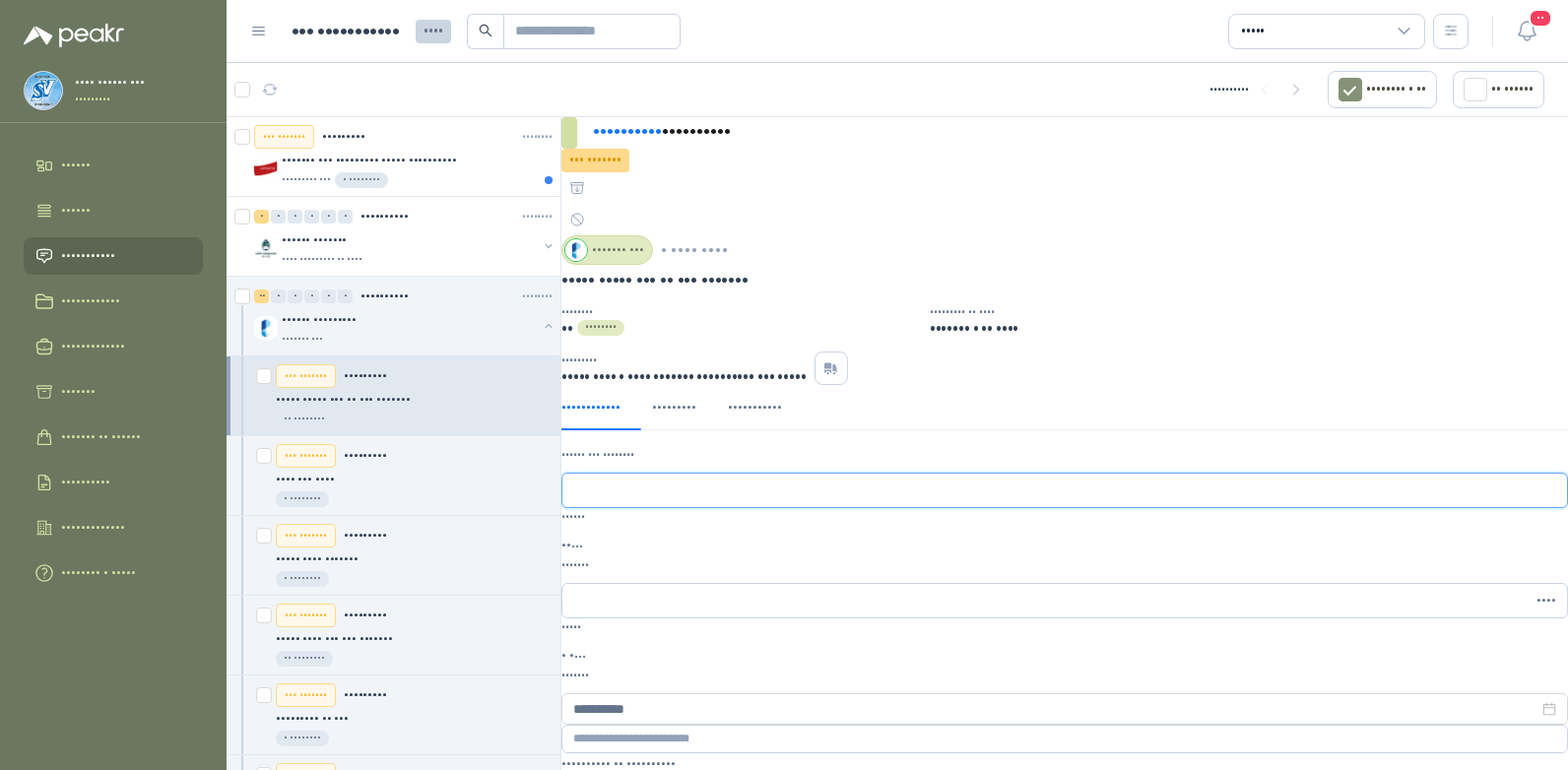 click on "•••••• ••• ••••••••" at bounding box center [1065, 490] 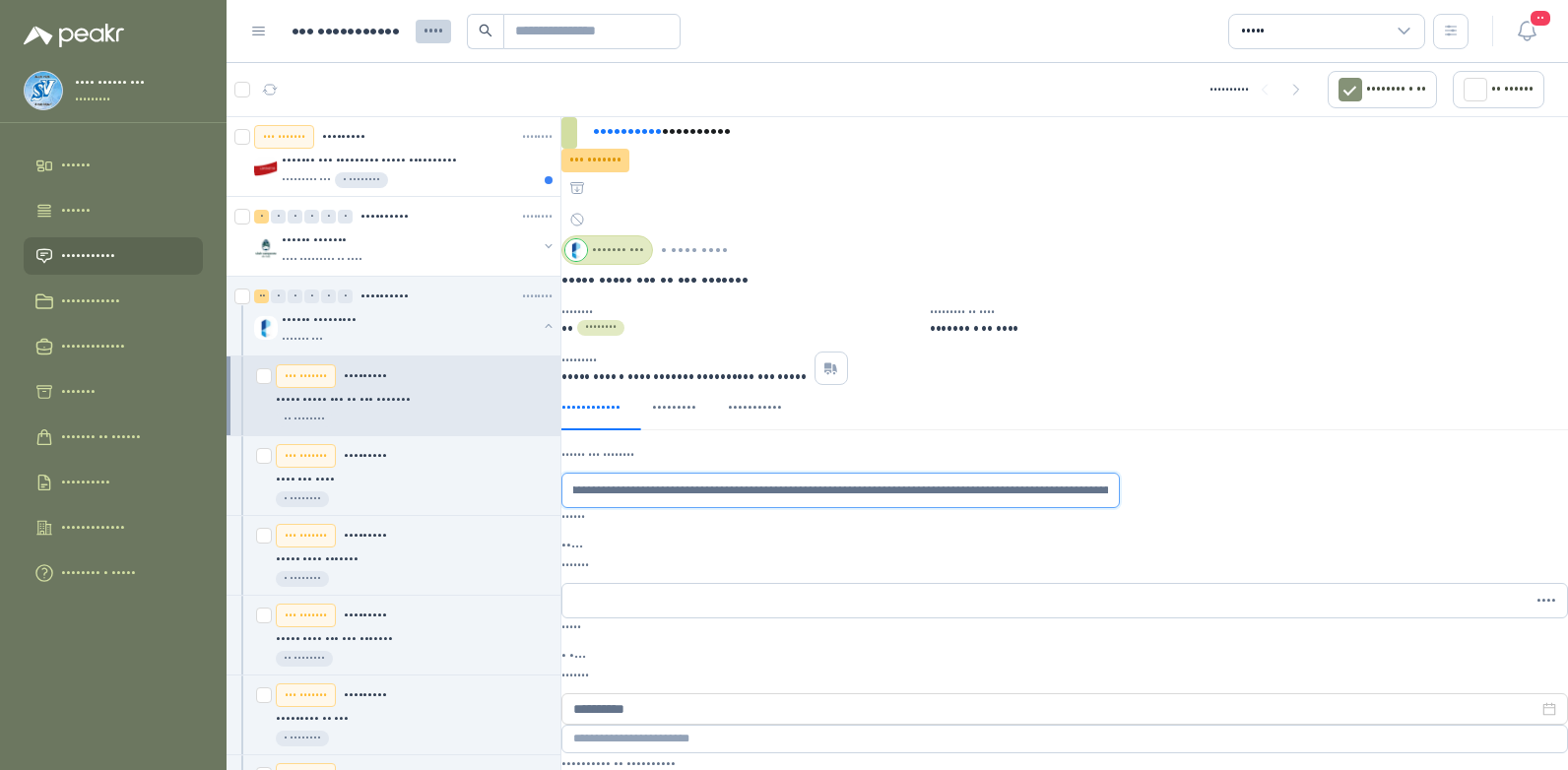 scroll, scrollTop: 0, scrollLeft: 0, axis: both 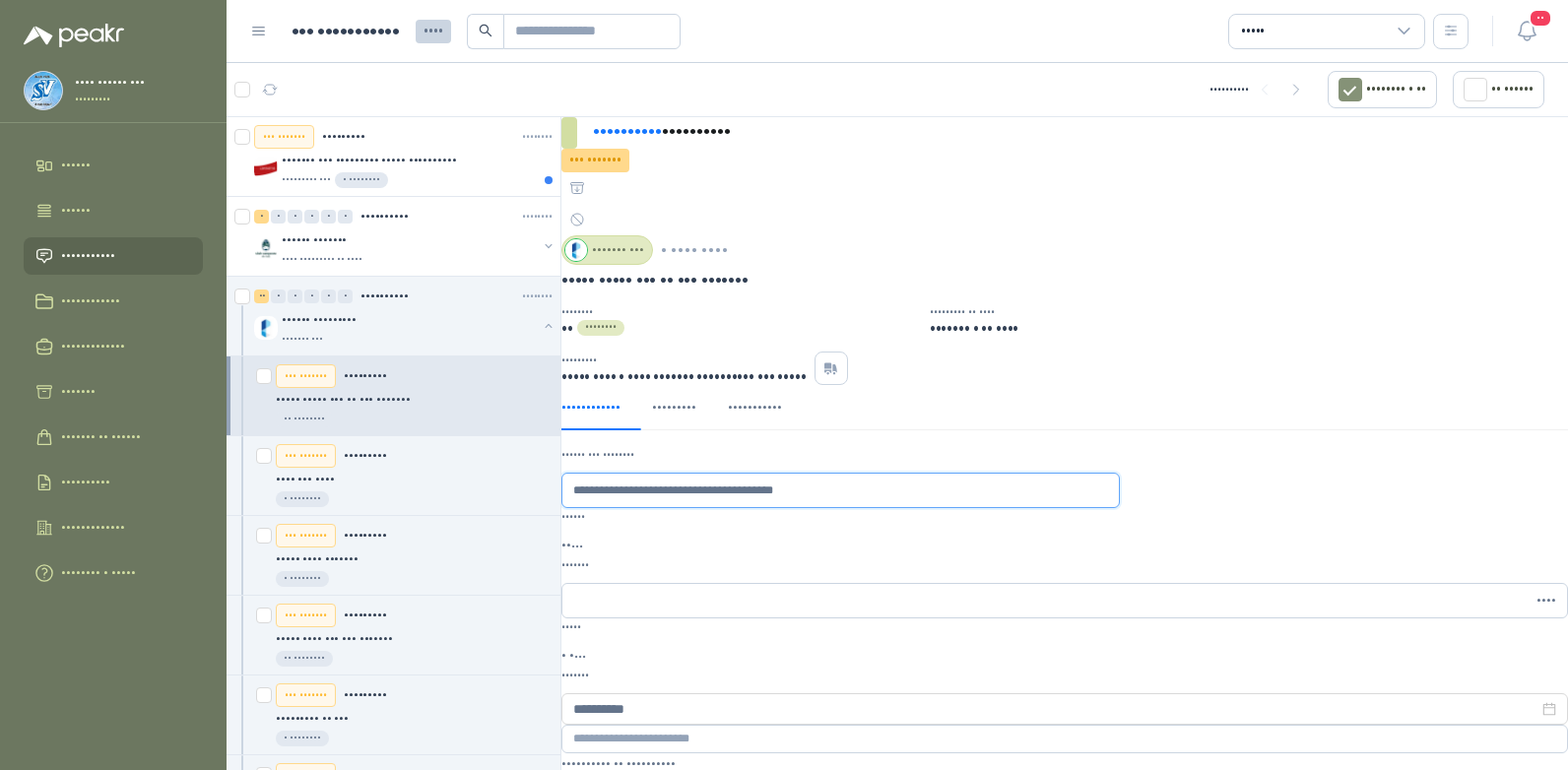 type on "•••••••••••••••••••••••••••••••••••••" 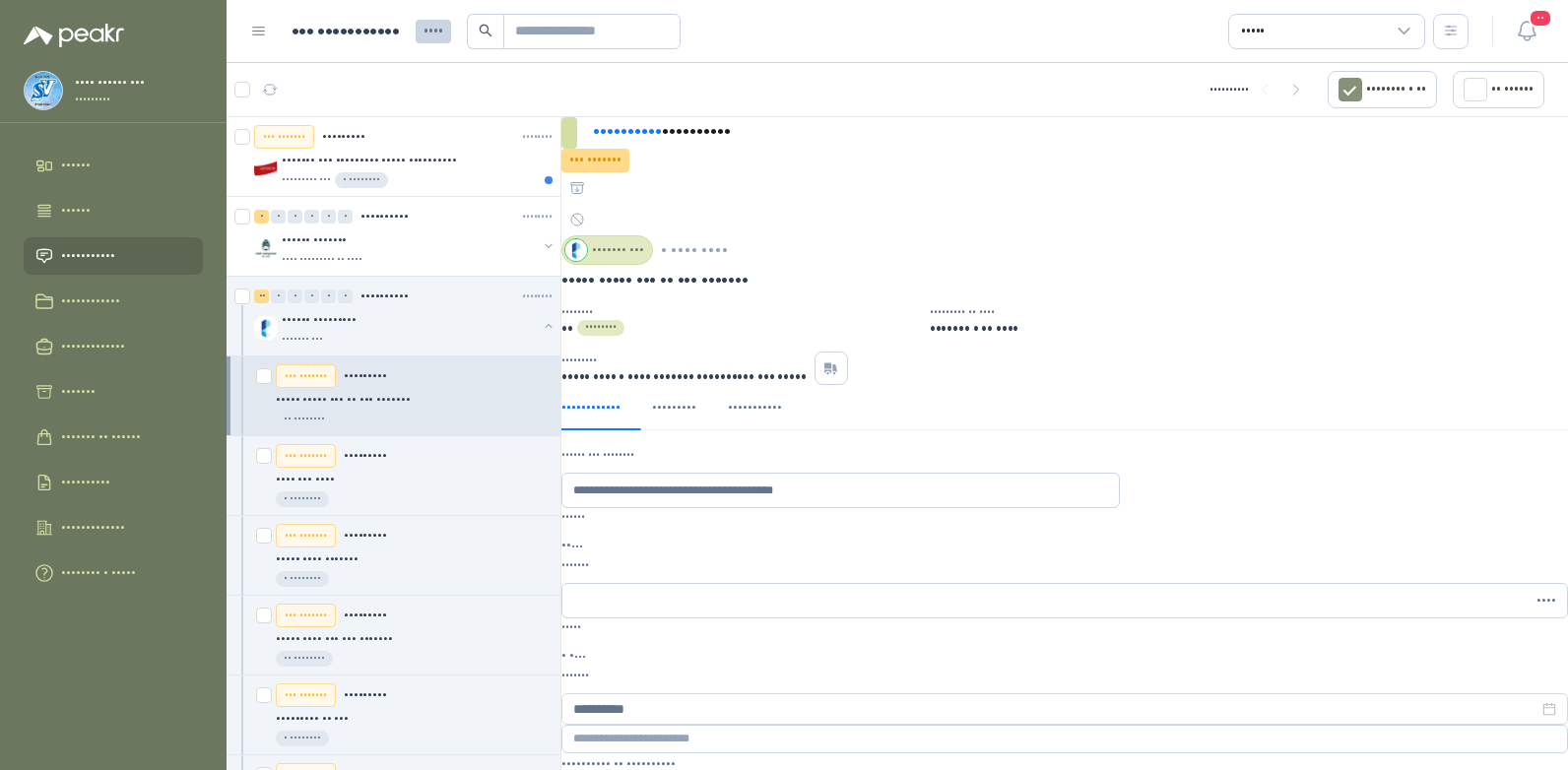 click on "•••• ••••••   ••• •••••••••   ••••••   ••••••   •••••••••••   ••••••••••••   •••••••••••••   •••••••   ••••••• •• ••••••   ••••••••••   •••••••••••••   •••••••• • ••••• ••• ••••••••••• •••• ••••• •• • • ••  ••  •••• •••••••• • •• •• •••••• ••• ••••••• ••••••••• ••••••••   ••••••• ••• ••••••••• ••••• •••••••••• ••••••••• ••• •   •••••••• •   •   •   •   •   •   •••••••••• ••••••••   ••••••  •••••••  •••• ••••••••• •• ••••   ••   •   •   •   •   •   •••••••••• ••••••••   •••••• ••••••••• ••••••• •••   ••• ••••••• ••••••••• ••••• ••••• ••• •• ••• ••••••• ••   •••••••• ••• ••••••• ••••••••• •••• ••• ••••  •   •••••••• ••• ••••••• ••••••••• ••••• •••• ••••••• •   •••••••• ••• ••••••• ••••••••• ••••• •••• ••• ••• ••••••• ••   •••••••• ••• ••••••• ••••••••• ••••••••• •• ••• •   •••••••• ••• ••••••• ••••••••• ••••• ••• •• ••• ••••••• ••   •••••••• ••• ••••••• ••••••••• ••••• •••••••• ••• ••••••• ••• ••••• •   •••••••• ••• ••••••• ••••••••• •••••••••• ••••• •• •• •   •••••••• ••• ••••••• ••••••••• ••   ••" at bounding box center (784, 385) 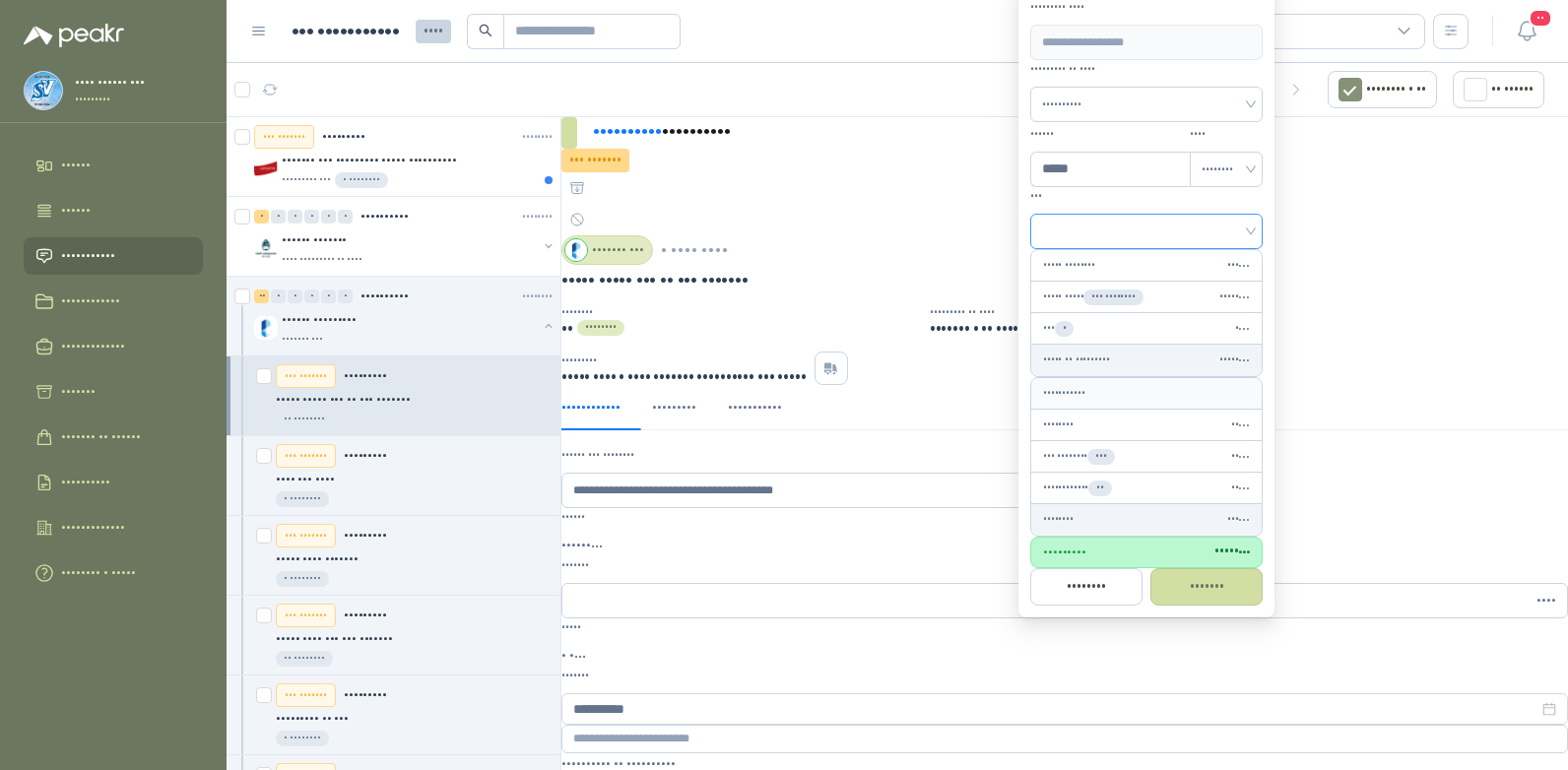 type on "•••••" 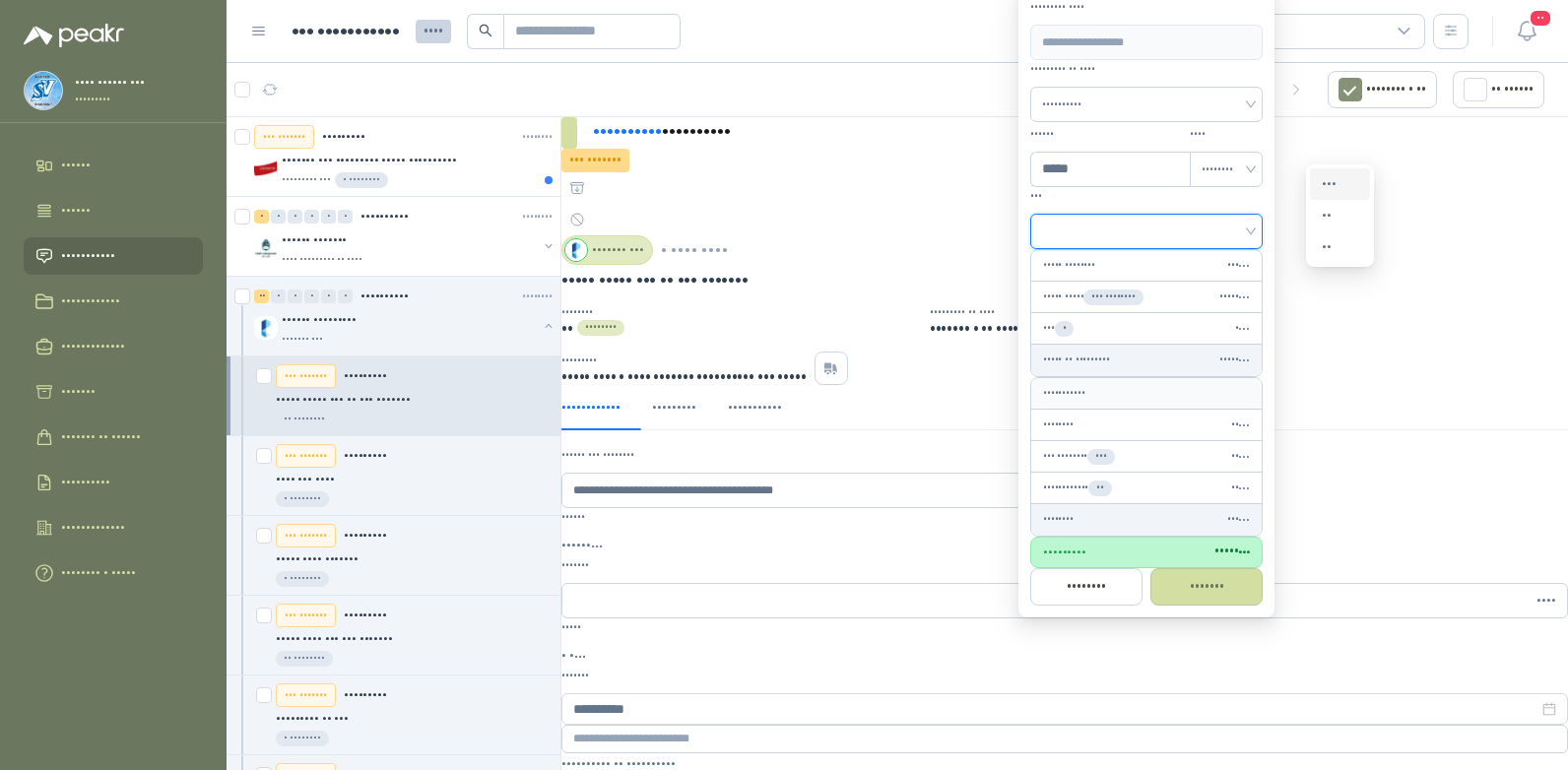 click on "•••" at bounding box center [1339, 184] 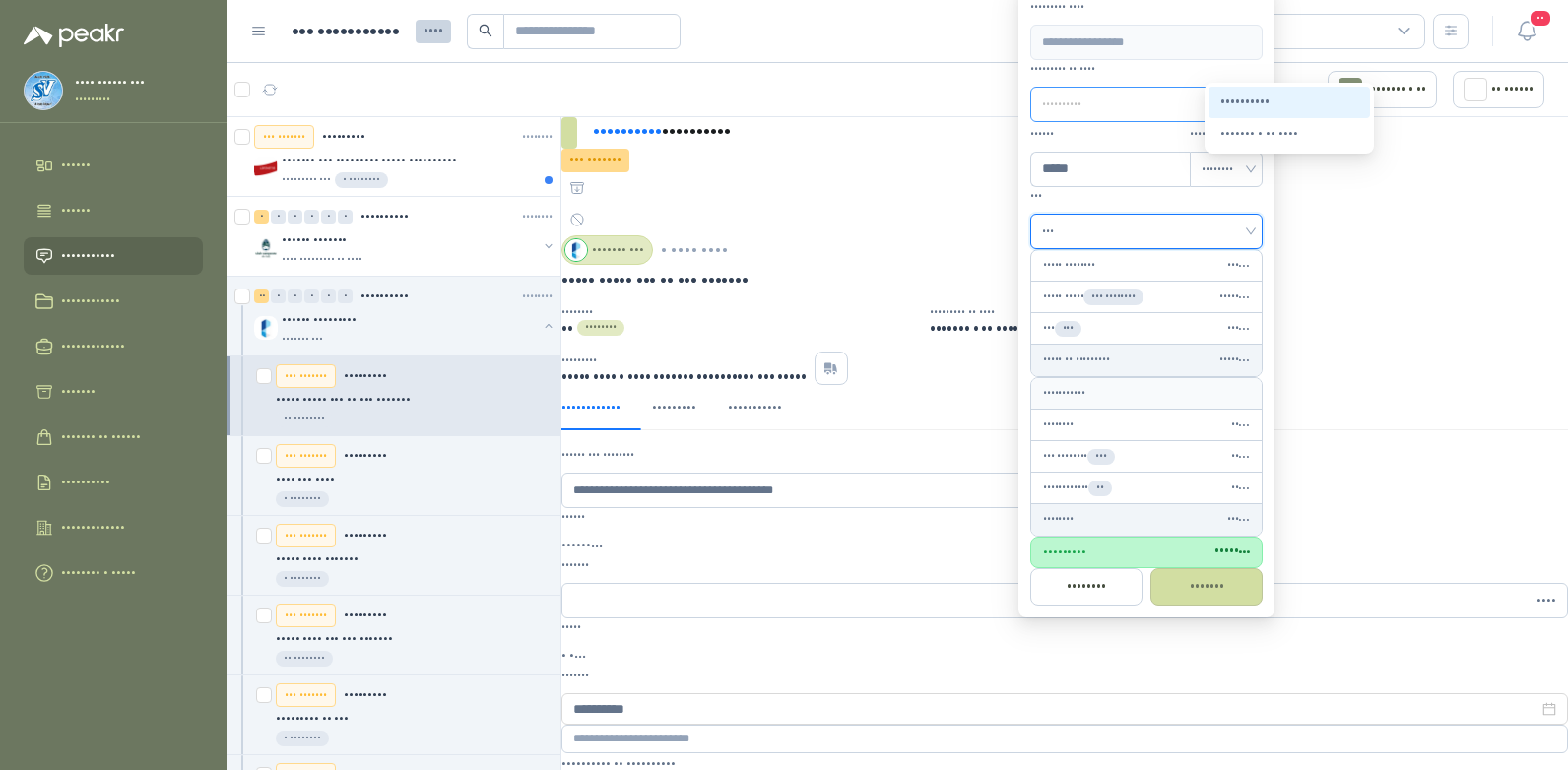 click on "••••••••••" at bounding box center [1146, 104] 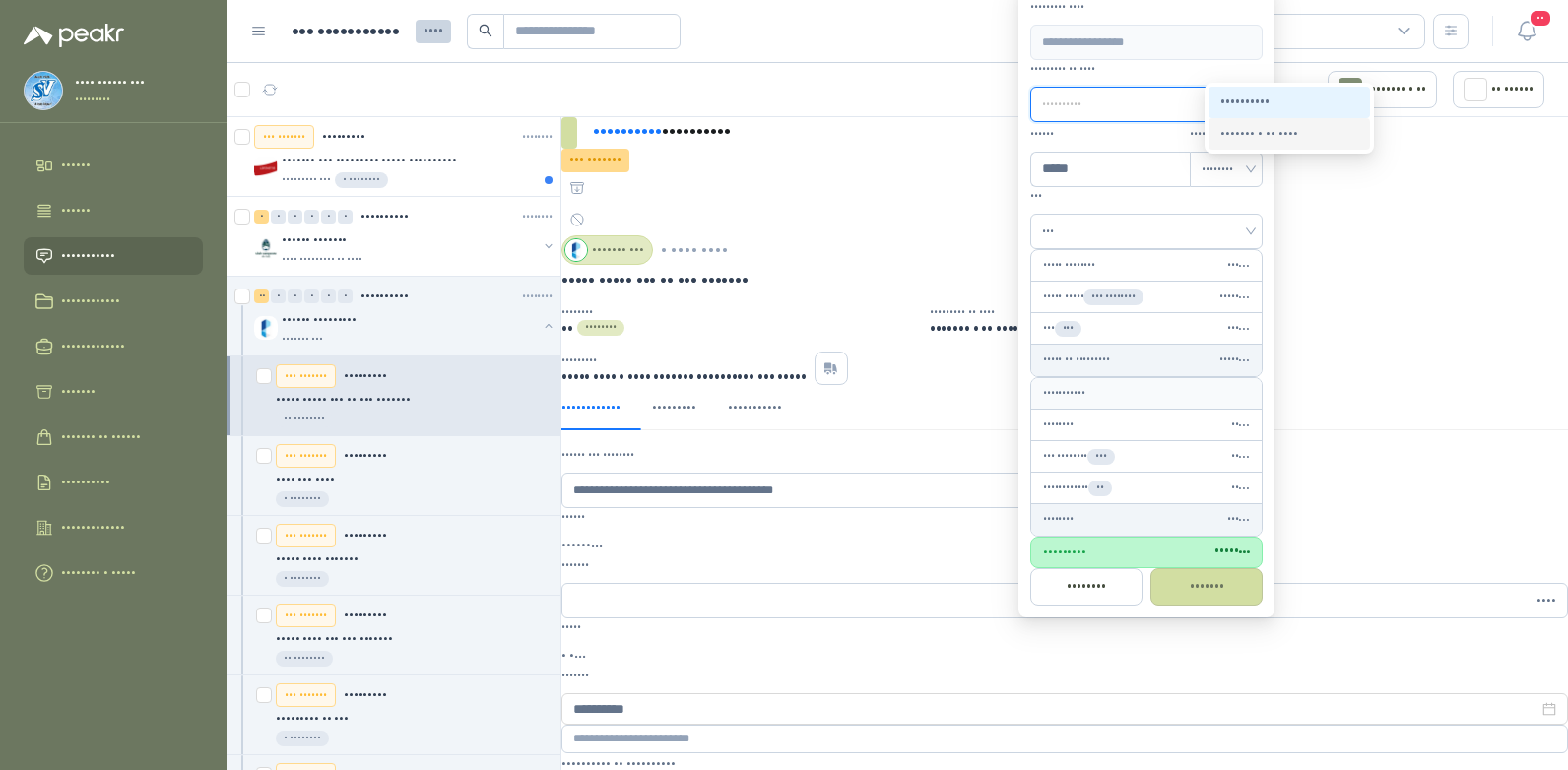 click on "••••••• • •• ••••" at bounding box center [0, 0] 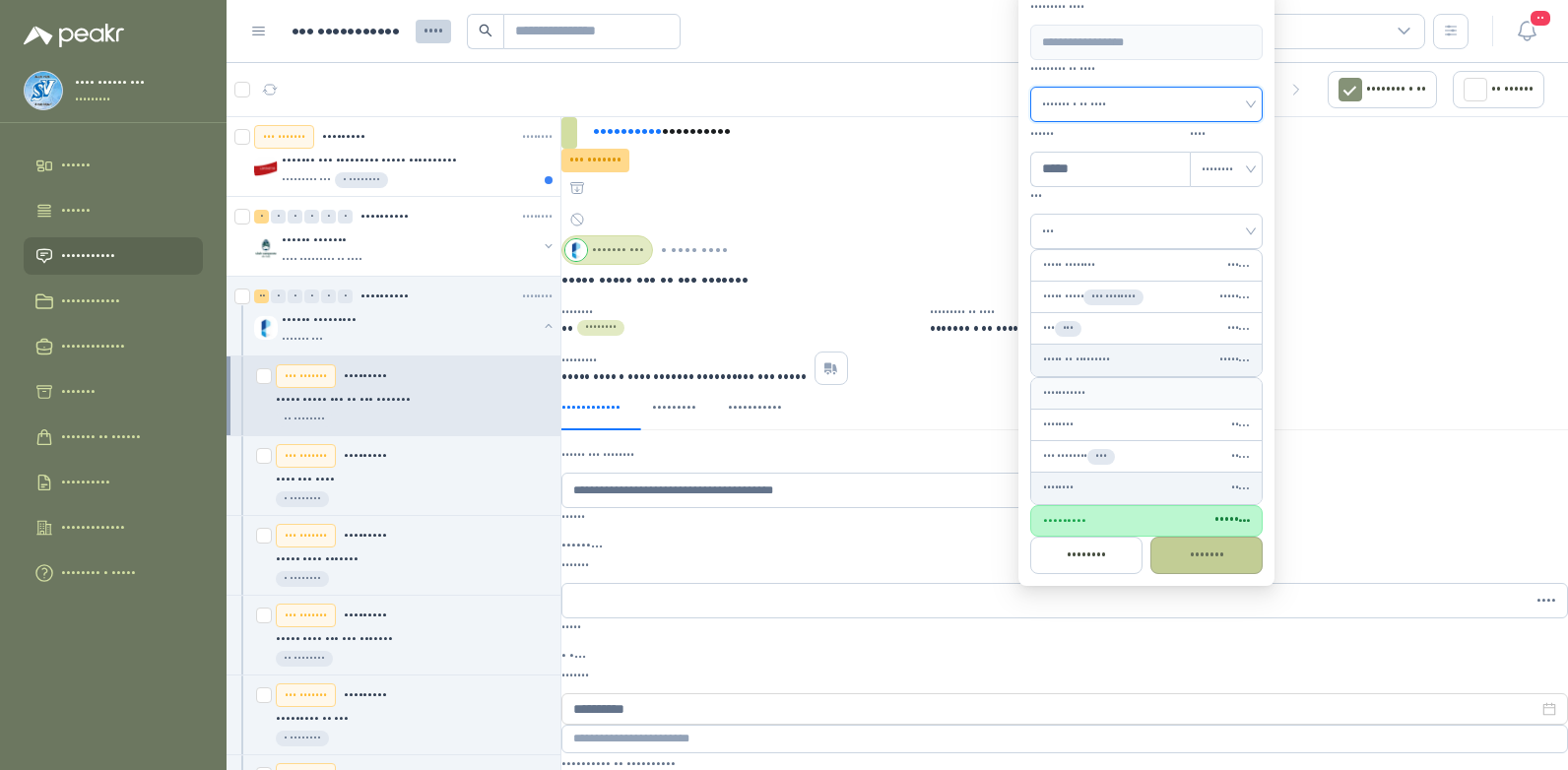 click on "•••••••" at bounding box center [1207, 555] 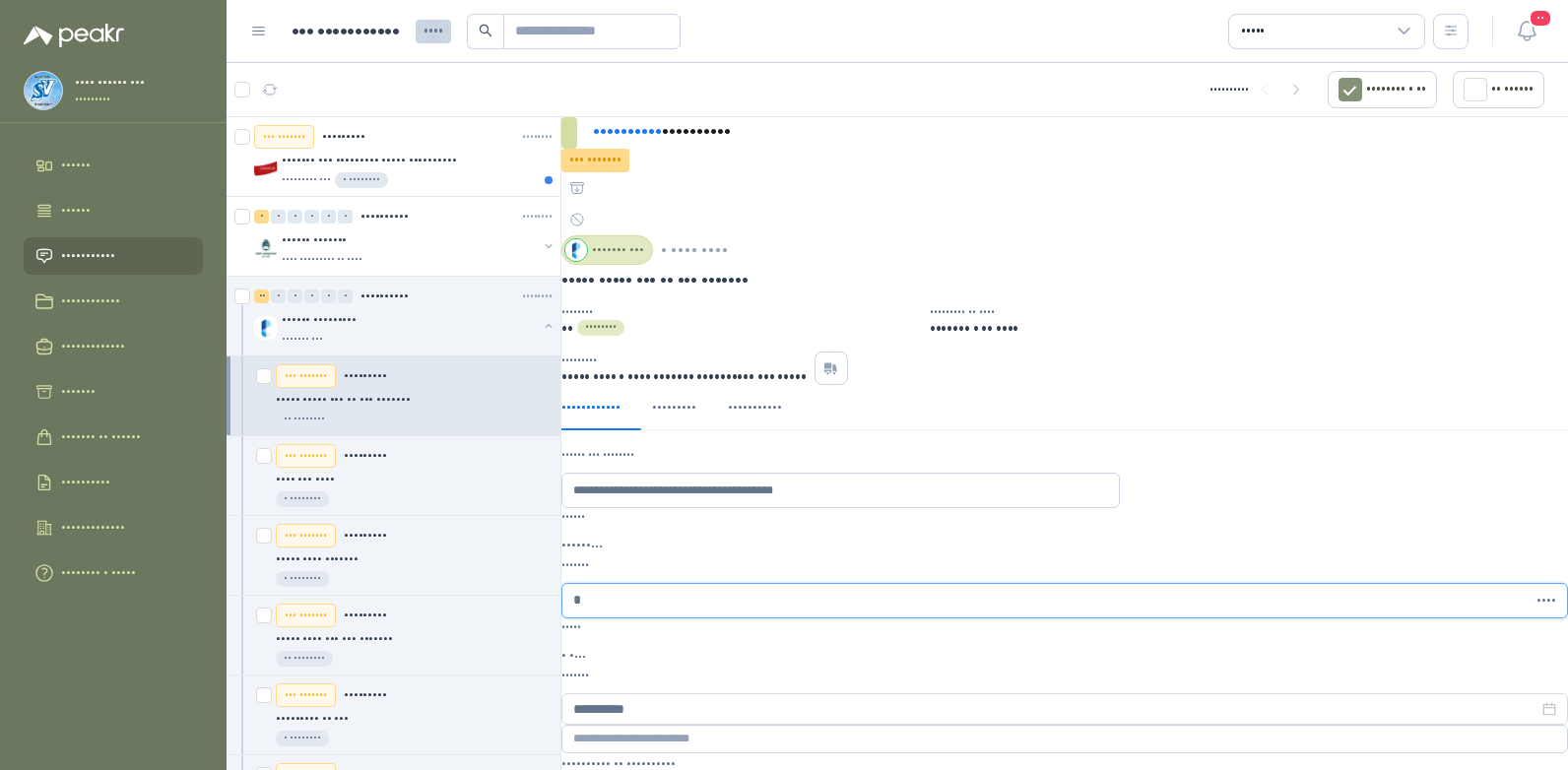 type on "•" 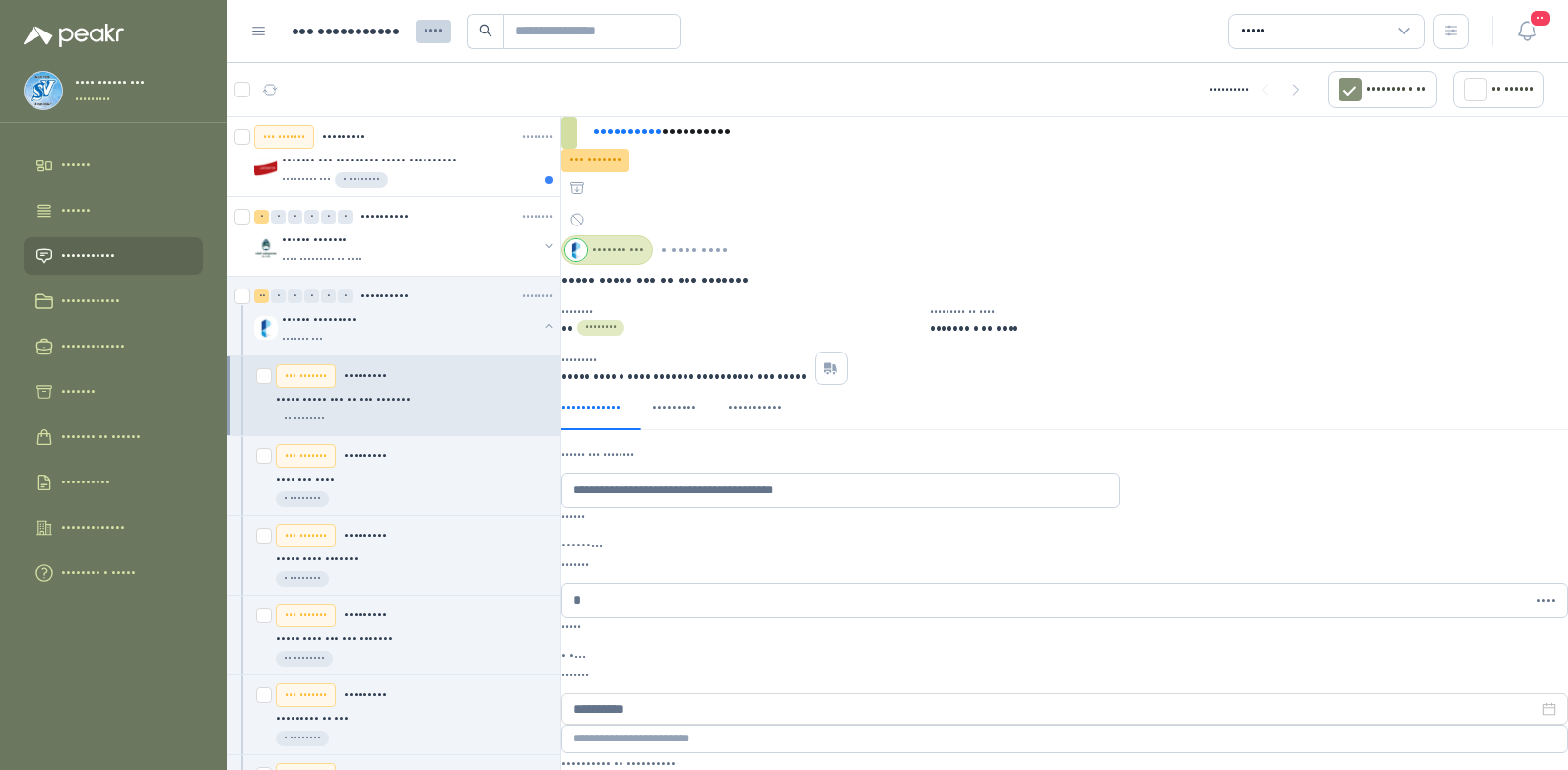 click on "•••" at bounding box center (580, 657) 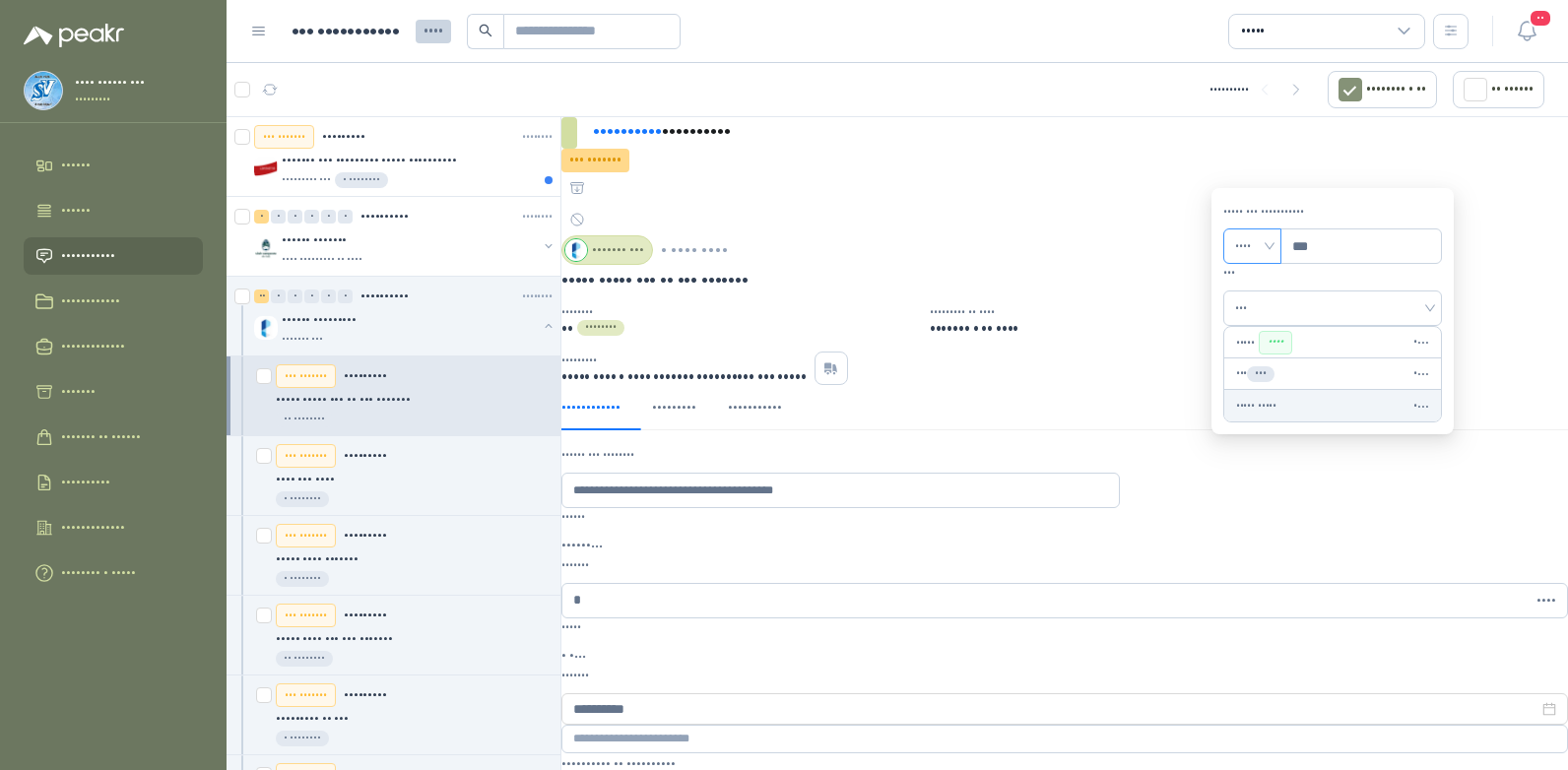 click on "••••" at bounding box center [1252, 246] 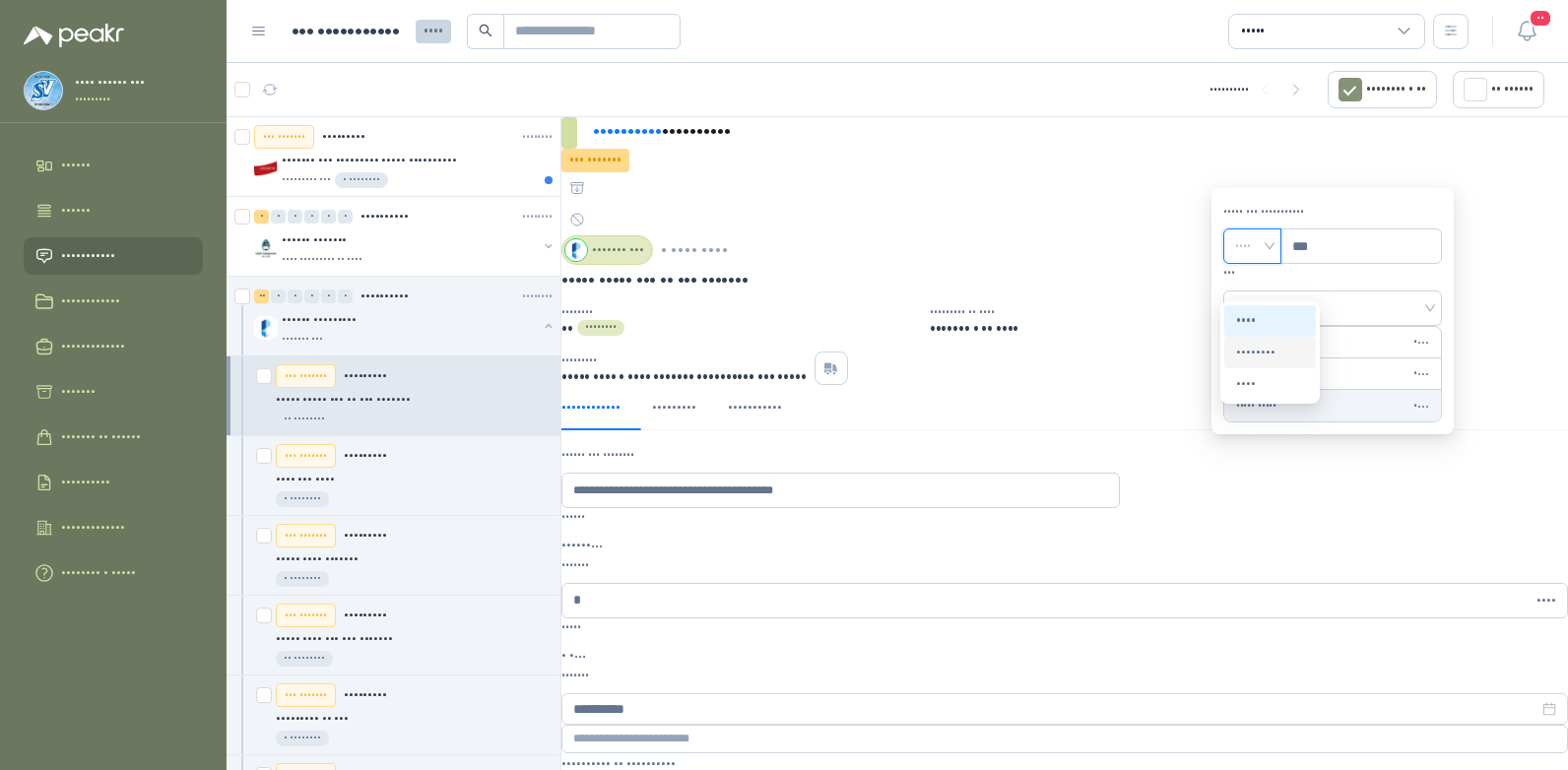 click on "••••••••" at bounding box center (0, 0) 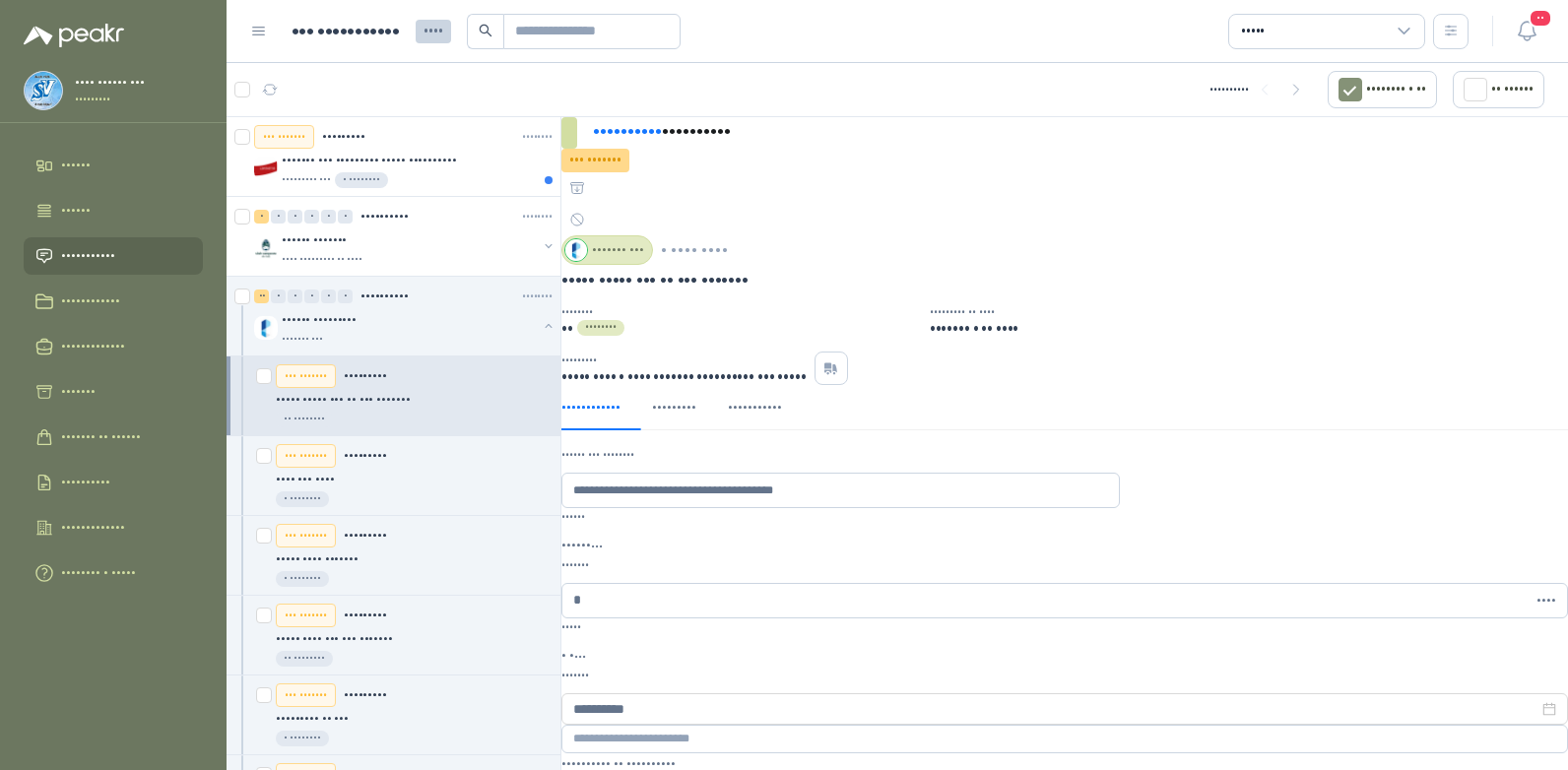 click on "•••••••• ••••••••••" at bounding box center (618, 866) 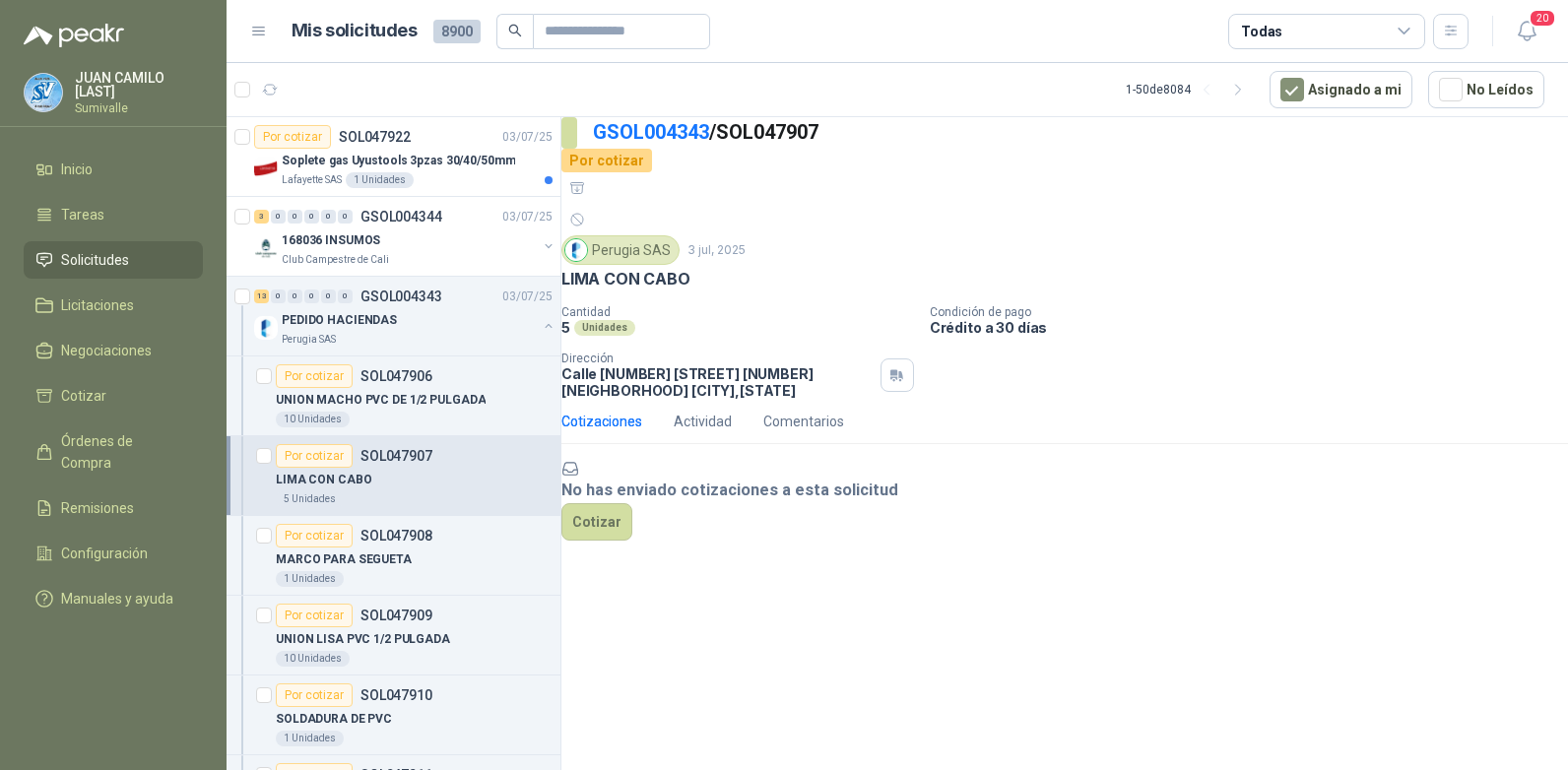 scroll, scrollTop: 0, scrollLeft: 0, axis: both 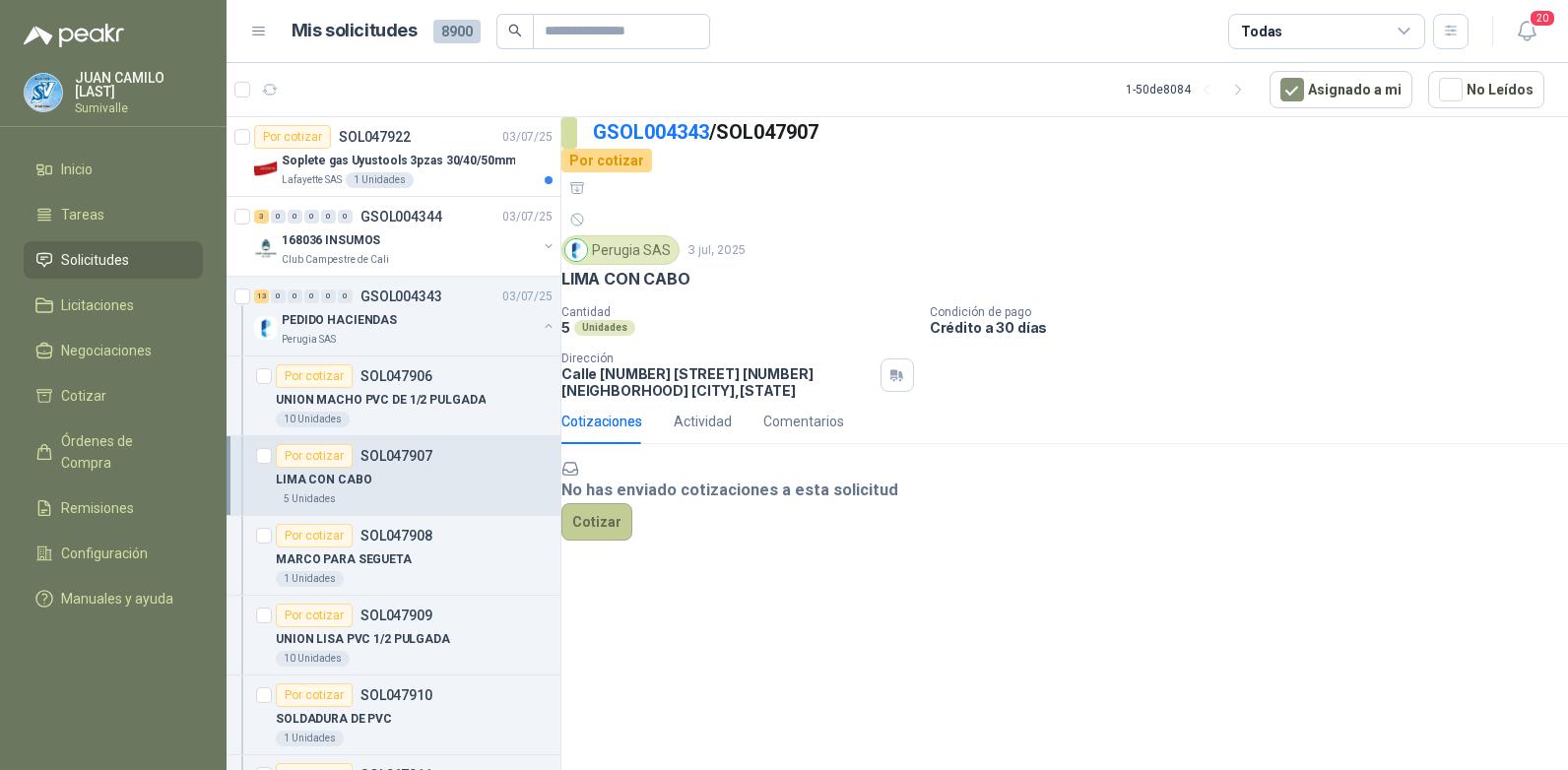 click on "Cotizar" at bounding box center (597, 522) 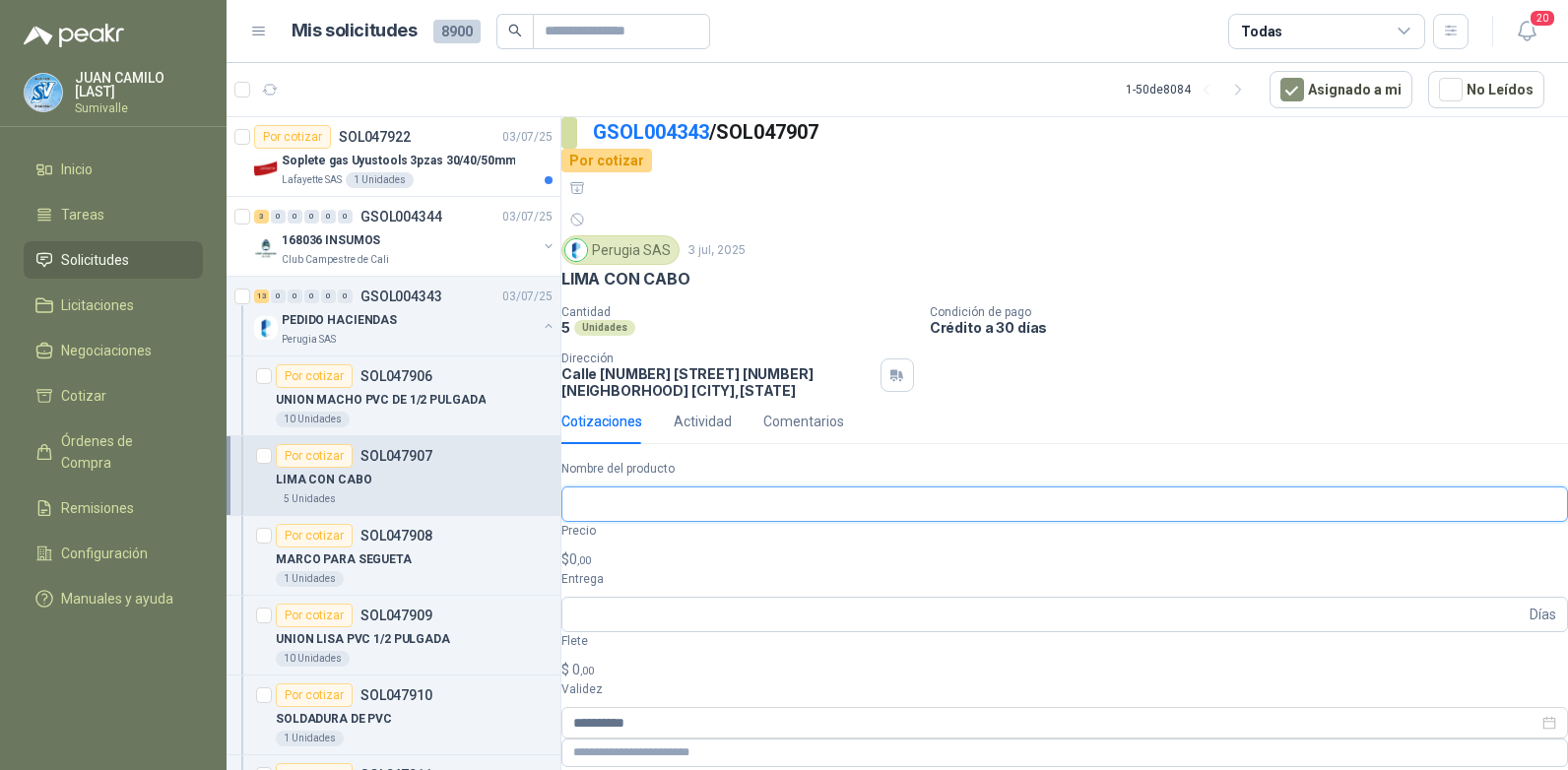 click on "Nombre del producto" at bounding box center [1065, 504] 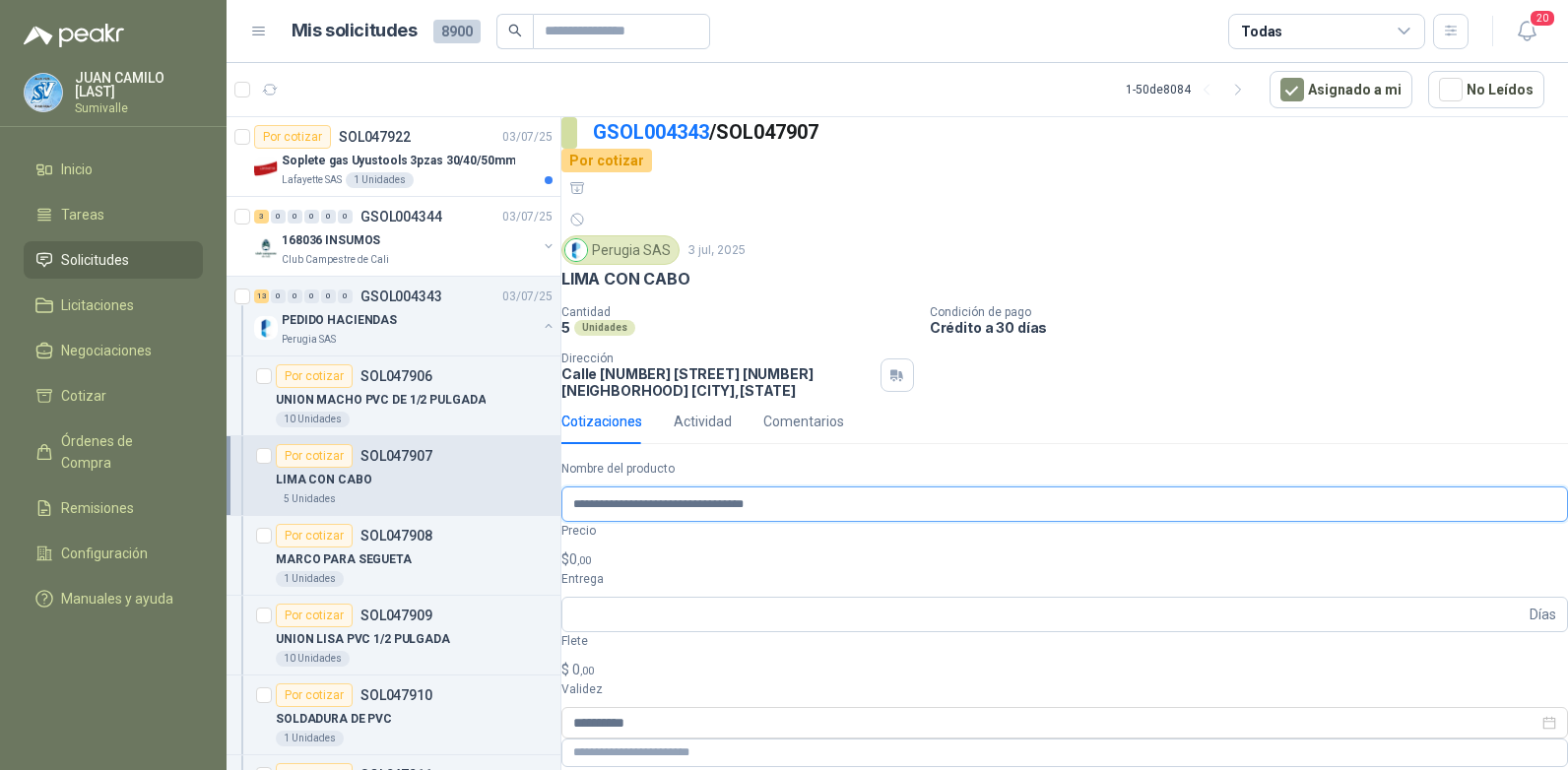 type on "**********" 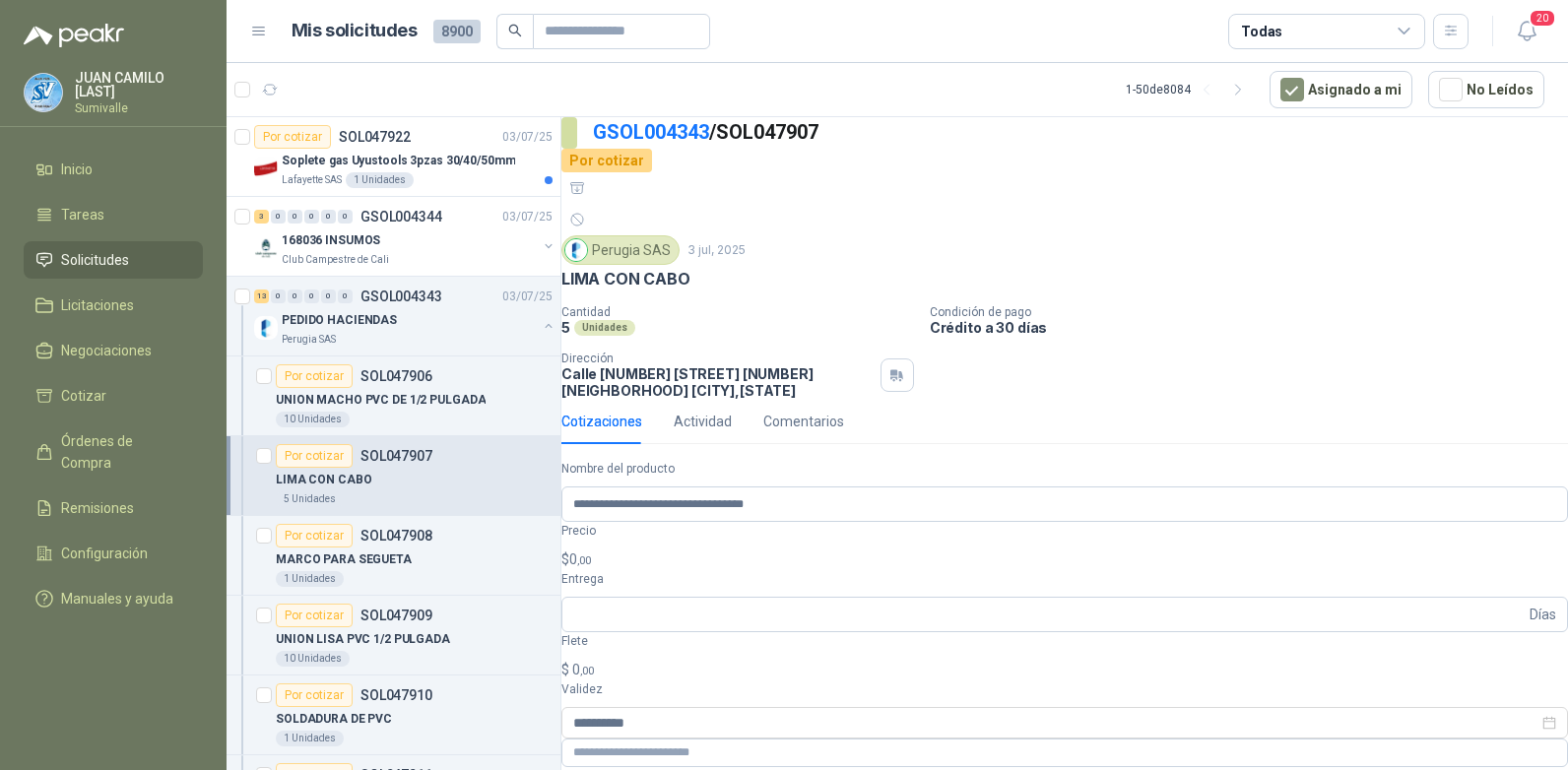 click on "JUAN CAMILO [LAST] [COMPANY] Inicio Tareas Solicitudes Licitaciones Negociaciones Cotizar Órdenes de Compra Remisiones Configuración Manuales y ayuda Mis solicitudes [NUMBER] Todas [NUMBER] [NUMBER] - [NUMBER] de [NUMBER] Asignado a mi No Leídos Por cotizar [ID] [DATE] Soplete gas Uyustools 3pzas 30/40/50mm [COMPANY] 1 Unidades 3 0 0 0 0 0 [ID] [DATE] [ID] Club Campestre de Cali 13 0 0 0 0 0 [ID] [DATE] PEDIDO HACIENDAS [COMPANY] Por cotizar [ID] UNION MACHO PVC DE 1/2 PULGADA 10 Unidades Por cotizar [ID] LIMA CON CABO  5 Unidades Por cotizar [ID] MARCO PARA SEGUETA 1 Unidades Por cotizar [ID] UNION LISA PVC 1/2 PULGADA 10 Unidades Por cotizar [ID] SOLDADURA DE PVC 1 Unidades Por cotizar [ID] UNION PVC DE 1/2 PULGADA 10 Unidades Por cotizar [ID] LLAVE TERMINAL 1/2 PULGADA CON ROSCA 5 Unidades Por cotizar [ID] LUBRICANTE 5-556 16 0Z 1 Unidades Por cotizar [ID] 10 10" at bounding box center [784, 385] 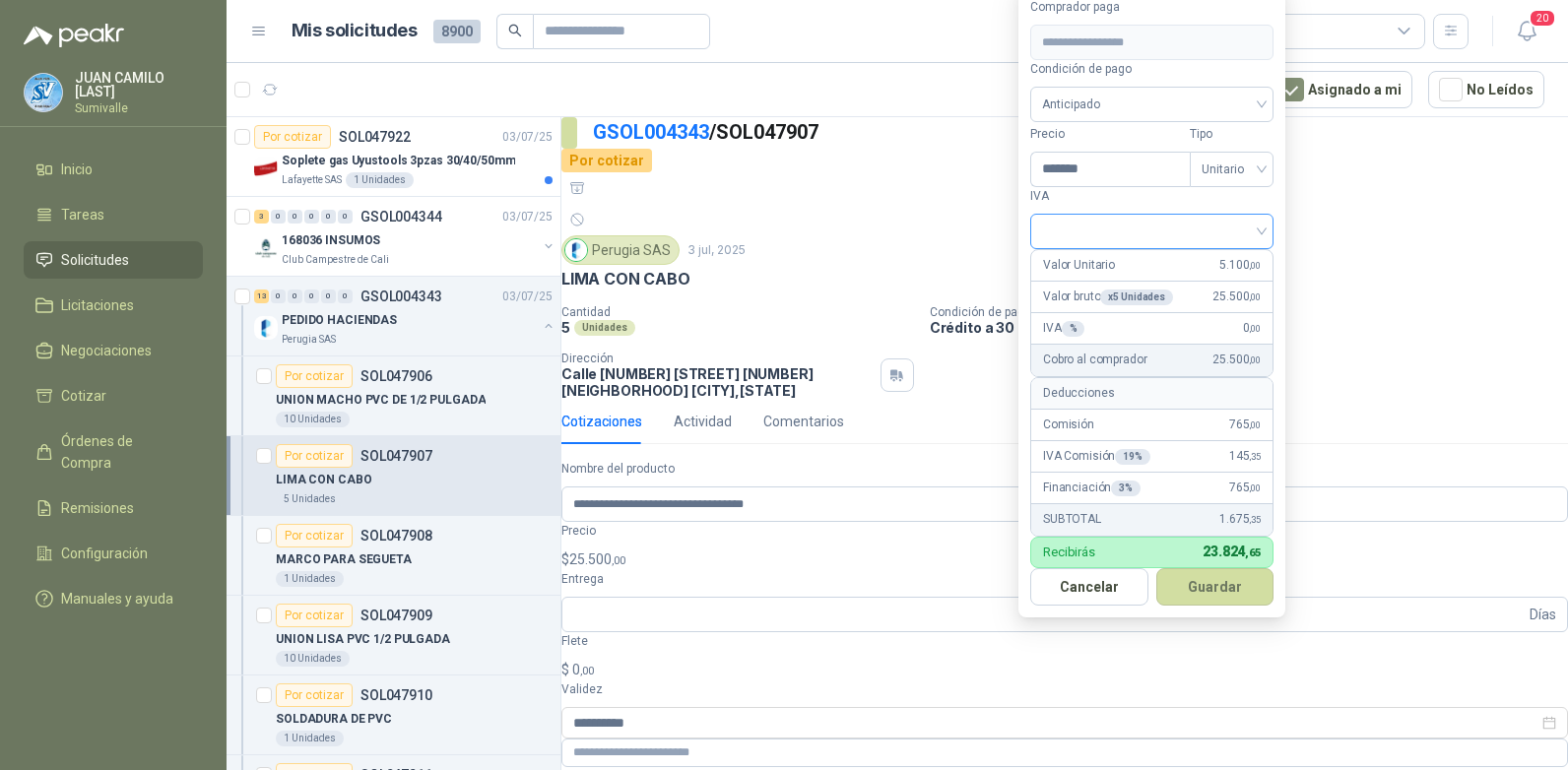 type on "*******" 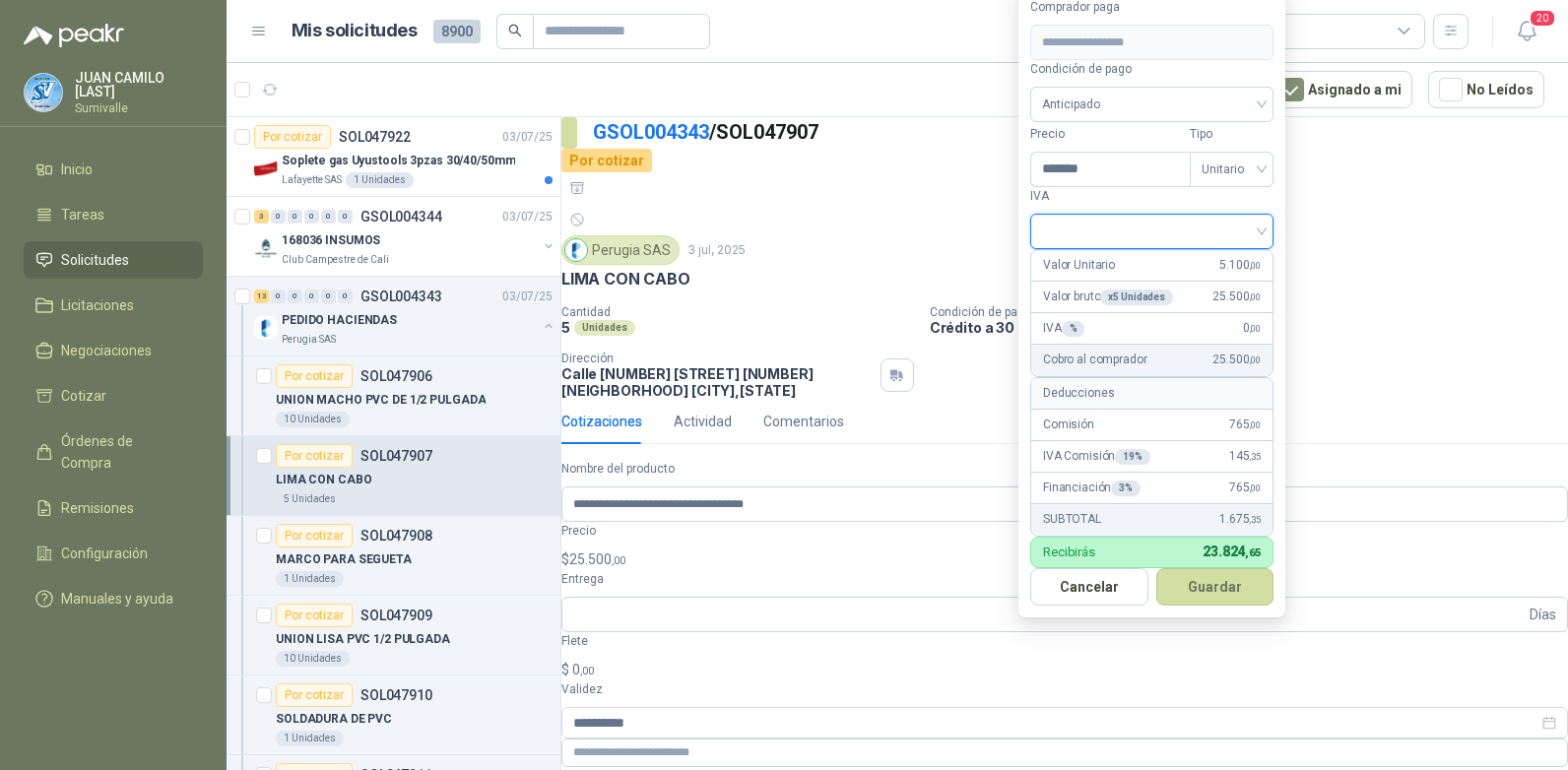 click at bounding box center (1151, 229) 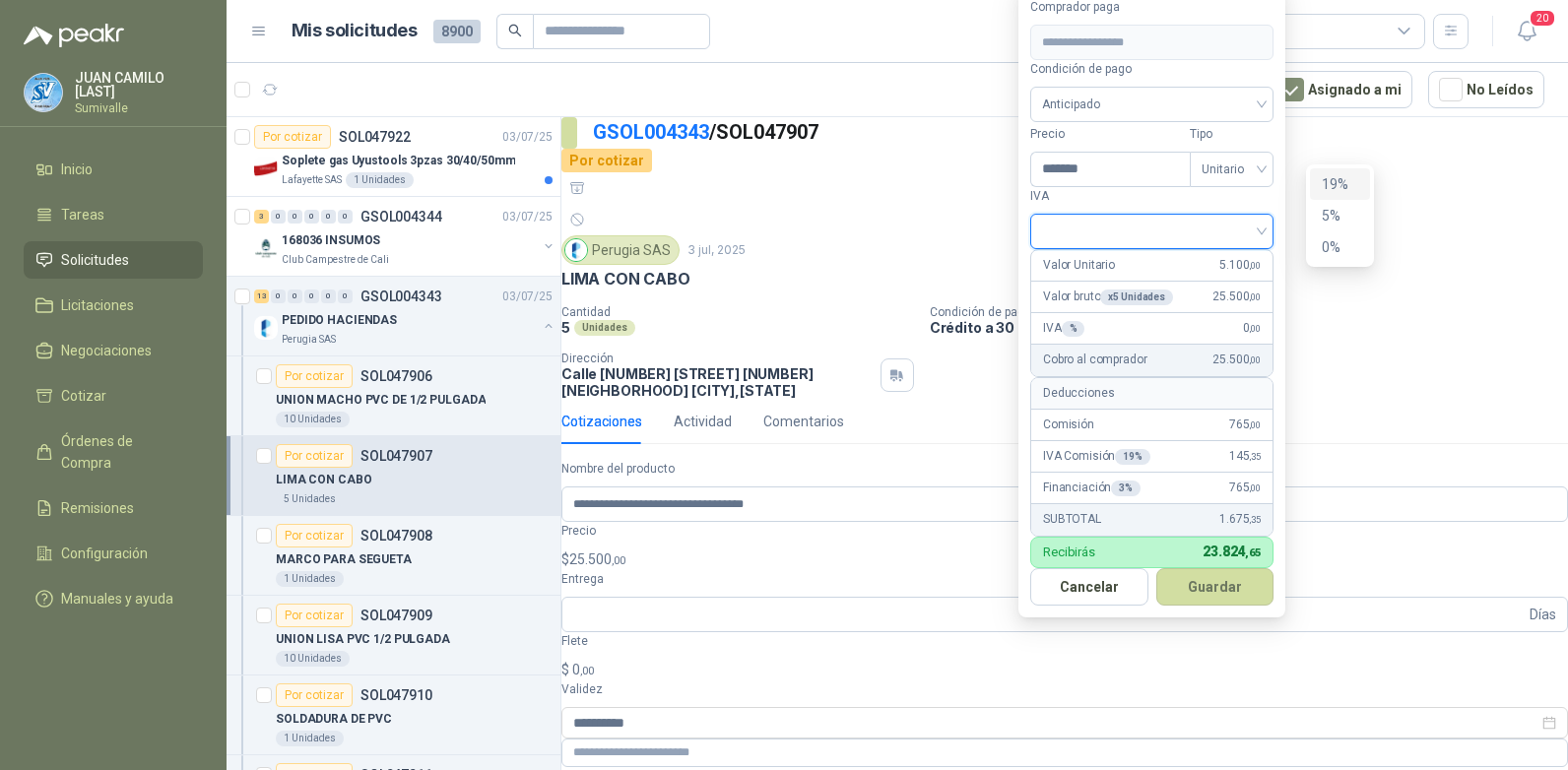 click on "19%" at bounding box center [1339, 184] 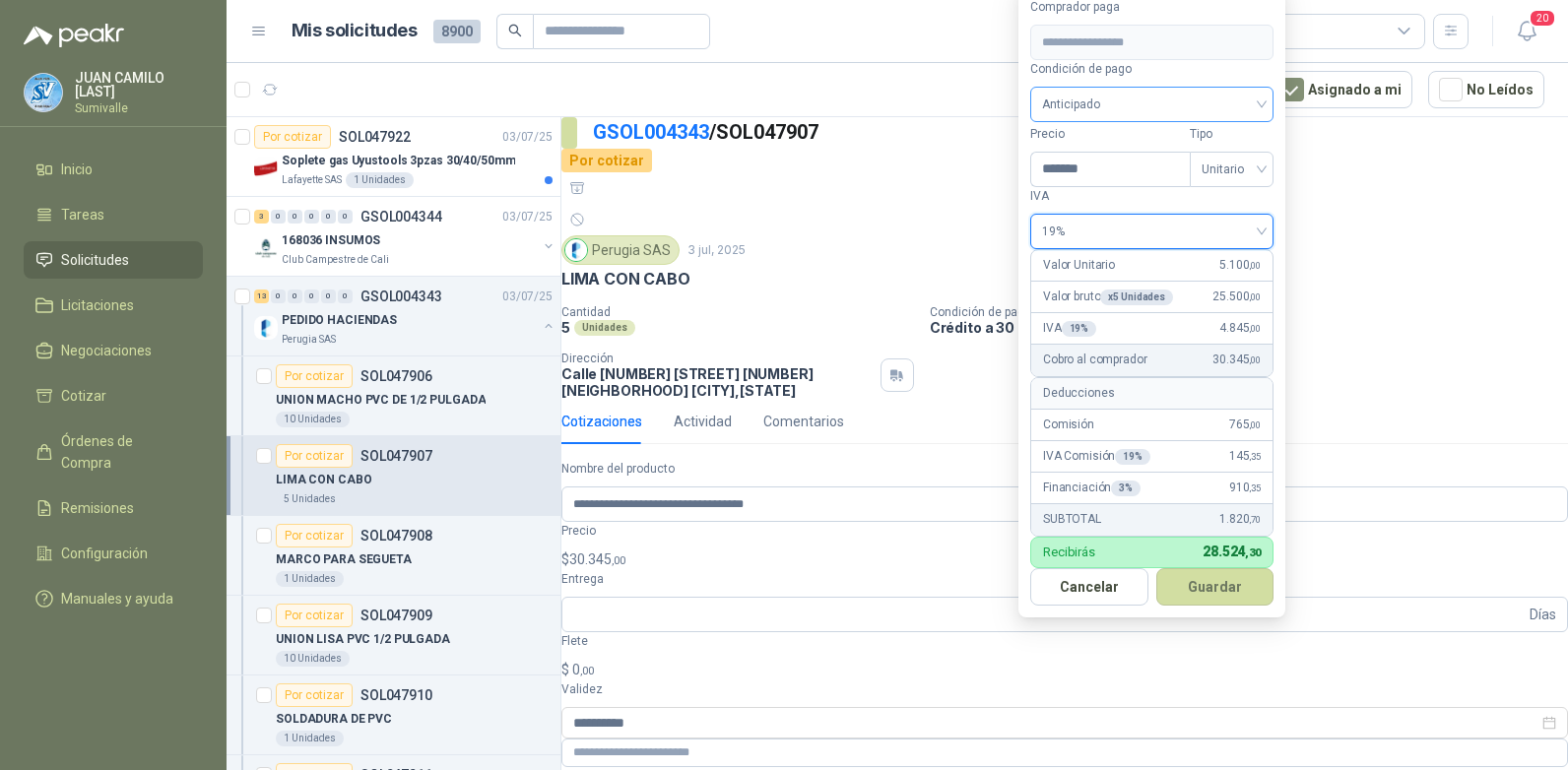 click on "Anticipado" at bounding box center [1151, 104] 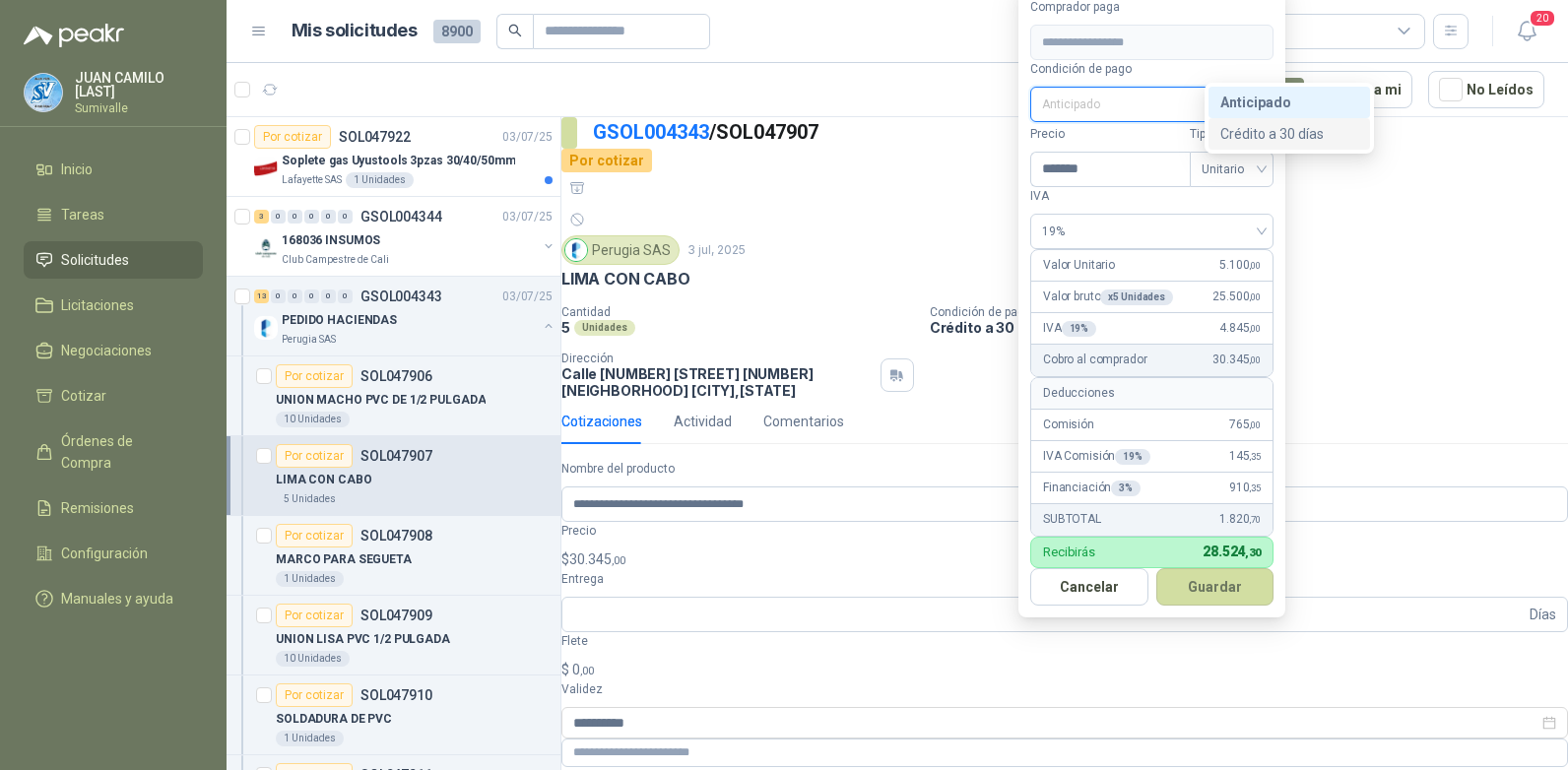 click on "Crédito a 30 días" at bounding box center (0, 0) 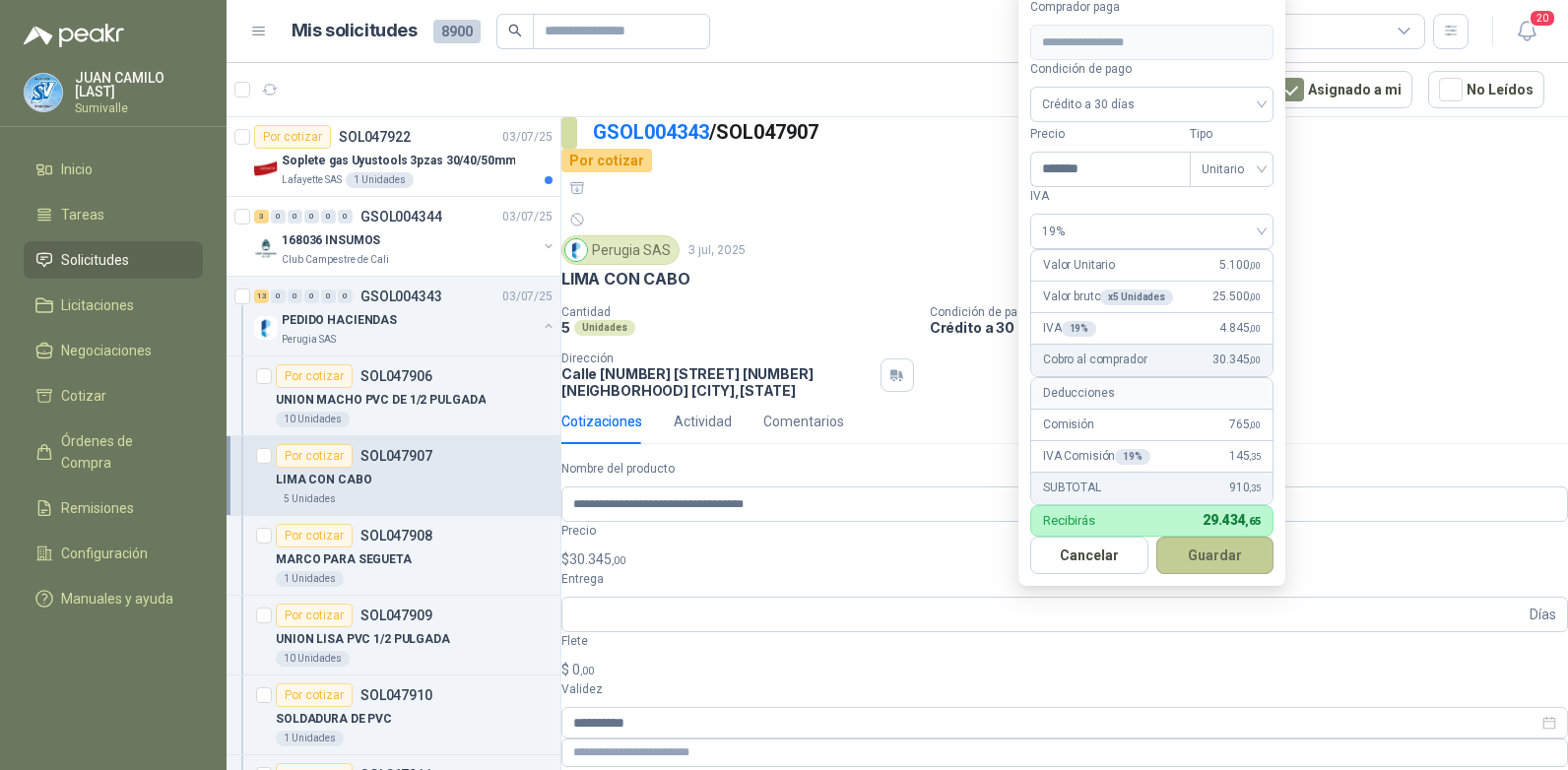 click on "Guardar" at bounding box center [1215, 555] 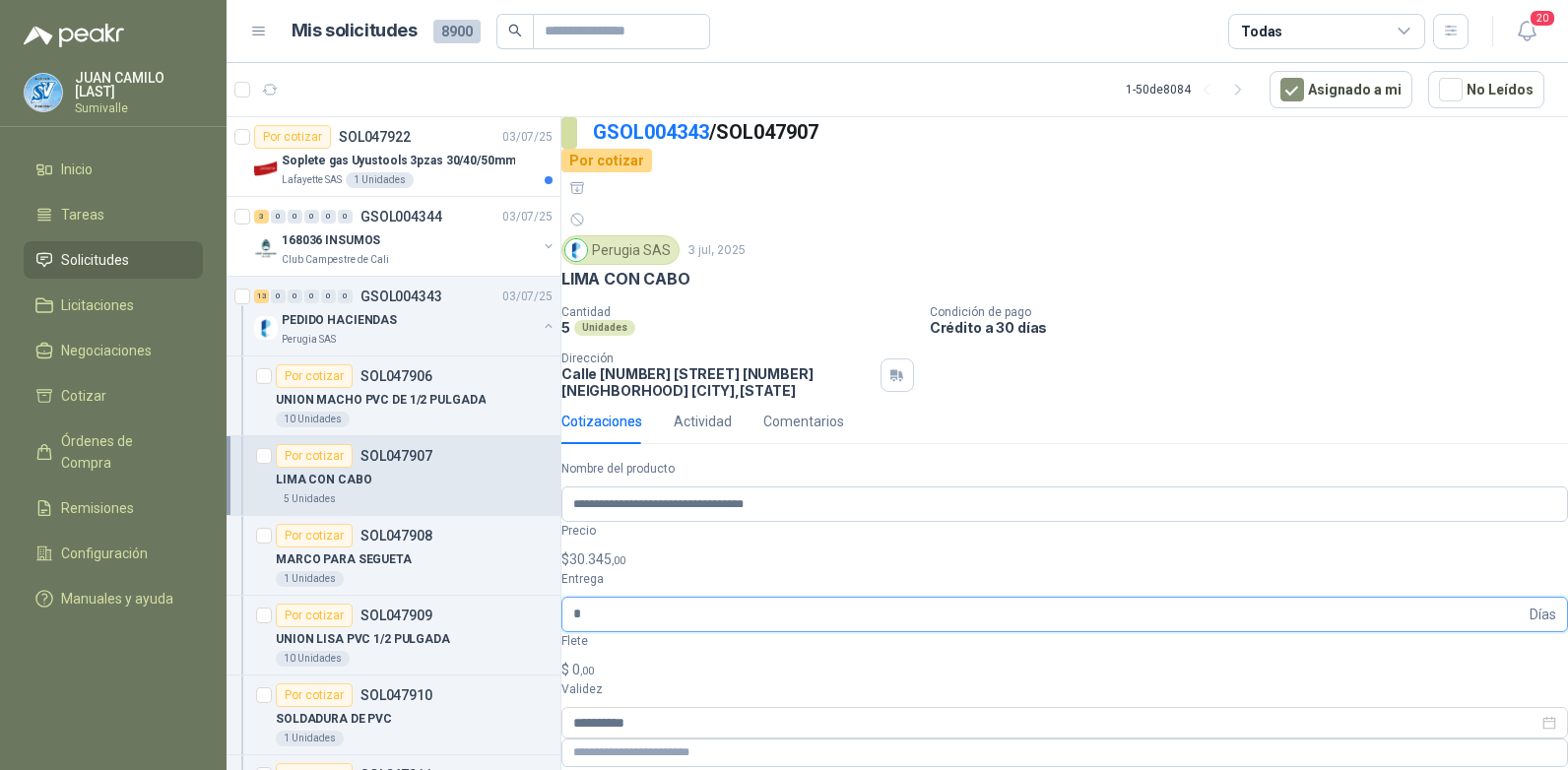 type on "*" 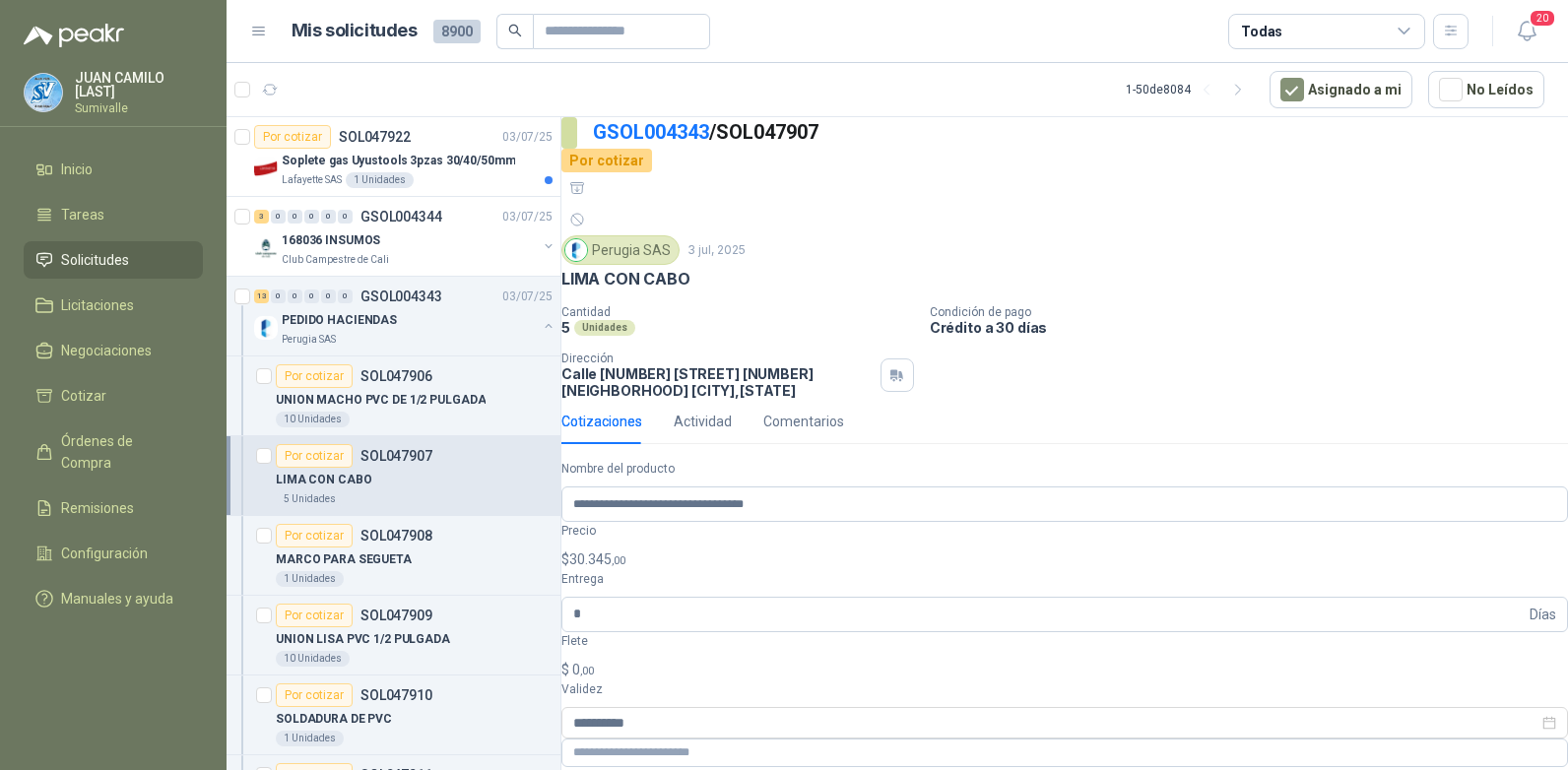 click on "•    • •••" at bounding box center (1065, 670) 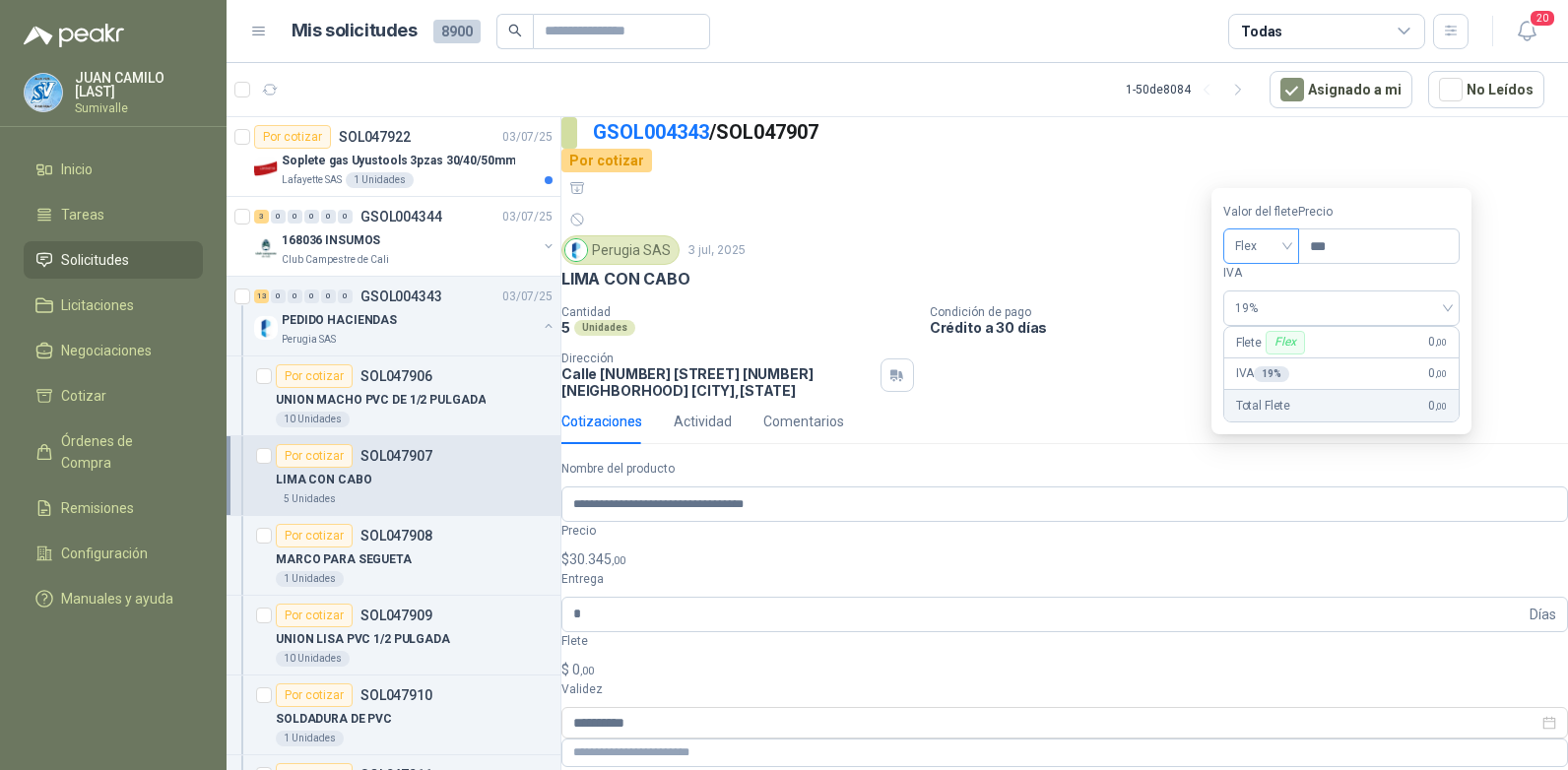 click on "••••" at bounding box center (1261, 246) 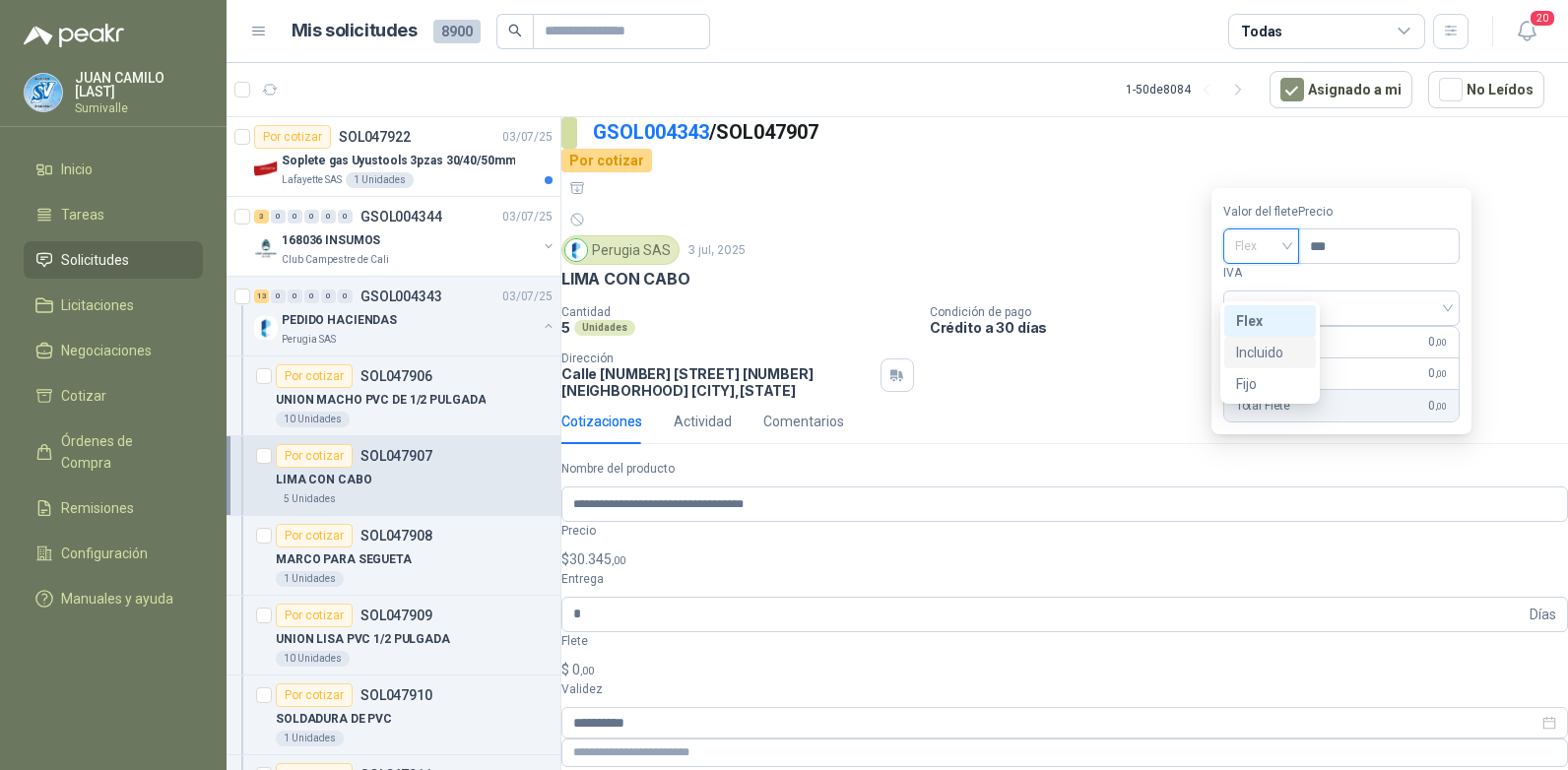 click on "••••••••" at bounding box center [0, 0] 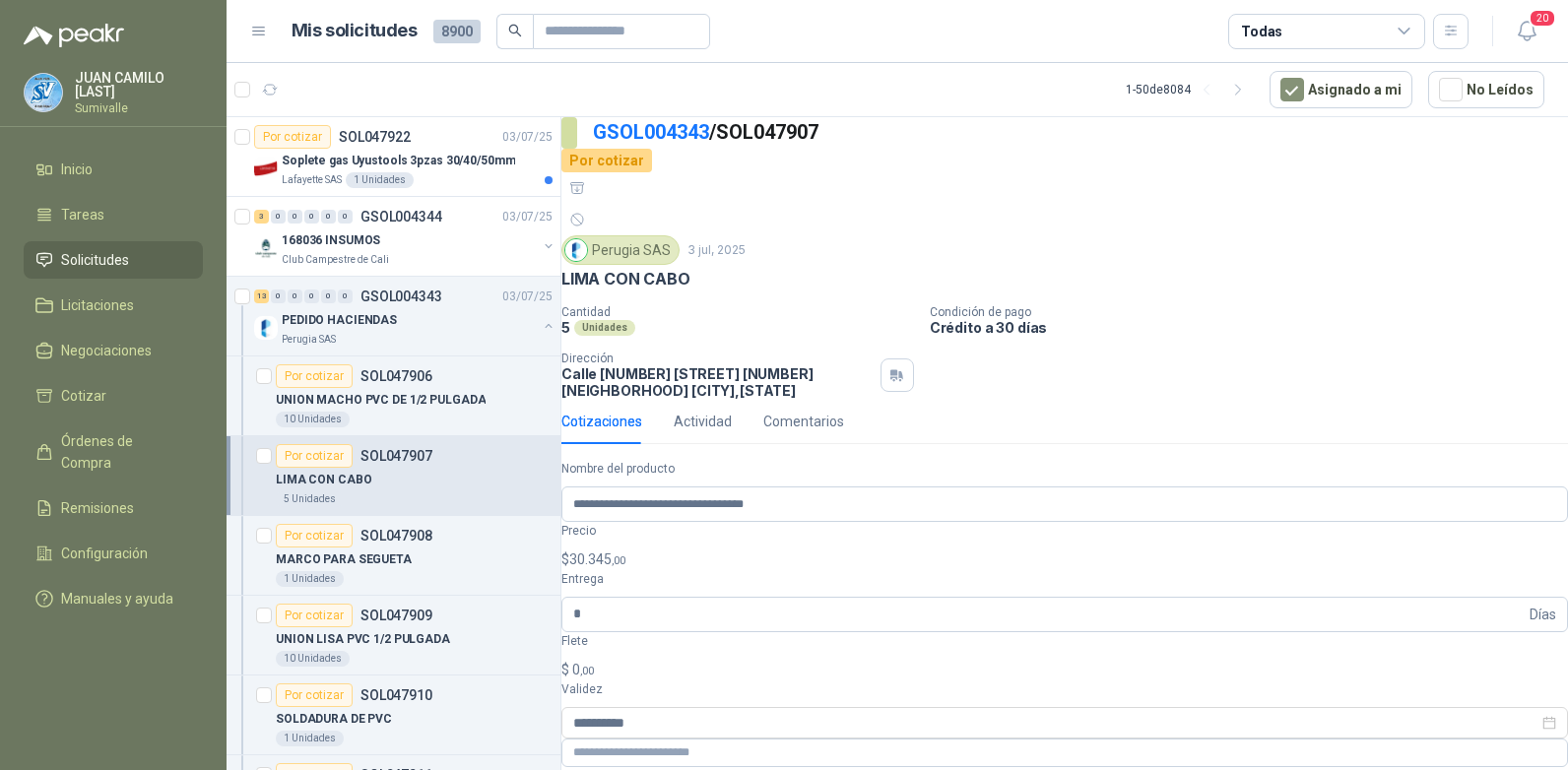 click on "Publicar Cotización" at bounding box center (637, 879) 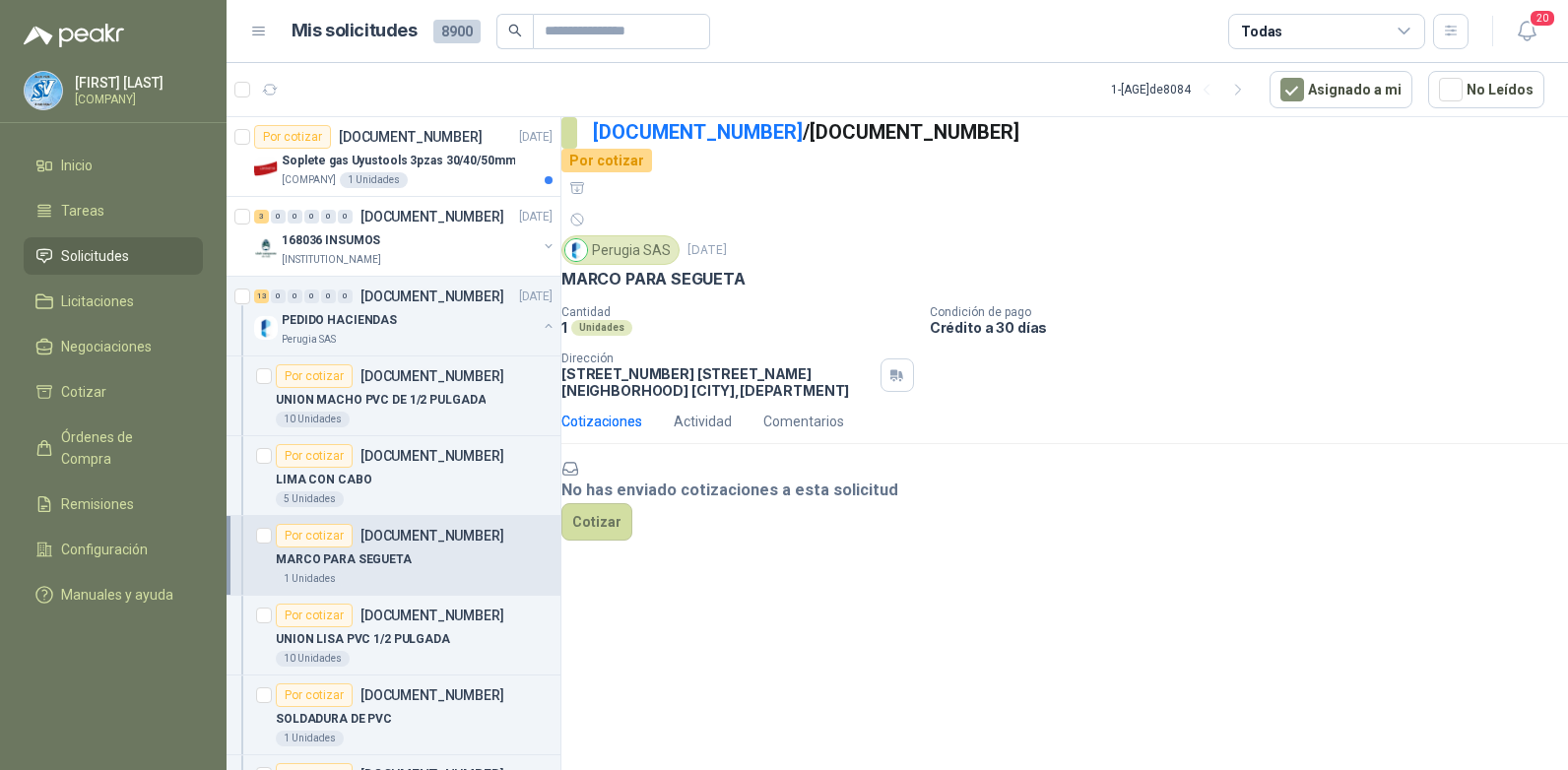scroll, scrollTop: 0, scrollLeft: 0, axis: both 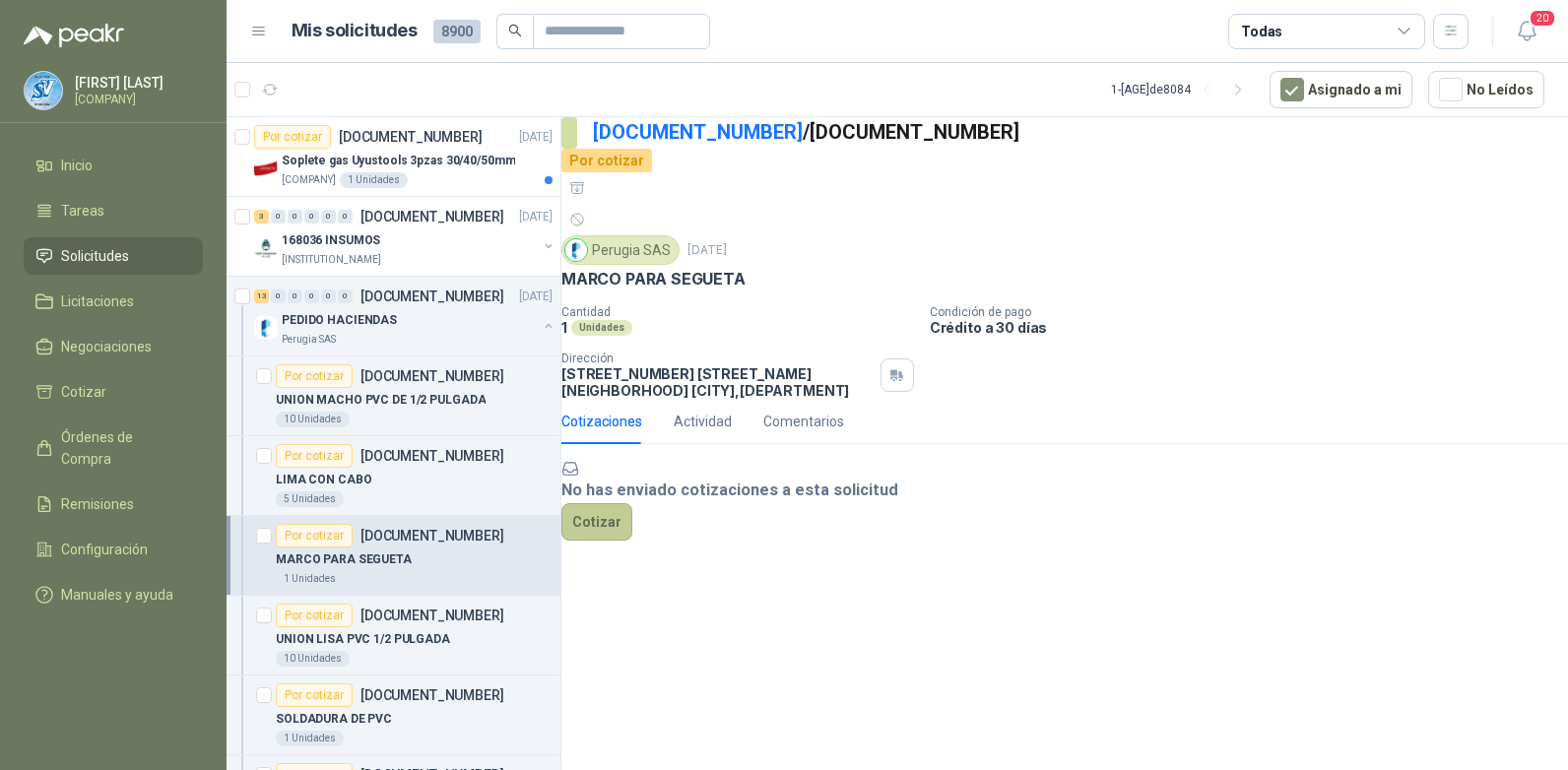 click on "Cotizar" at bounding box center [597, 522] 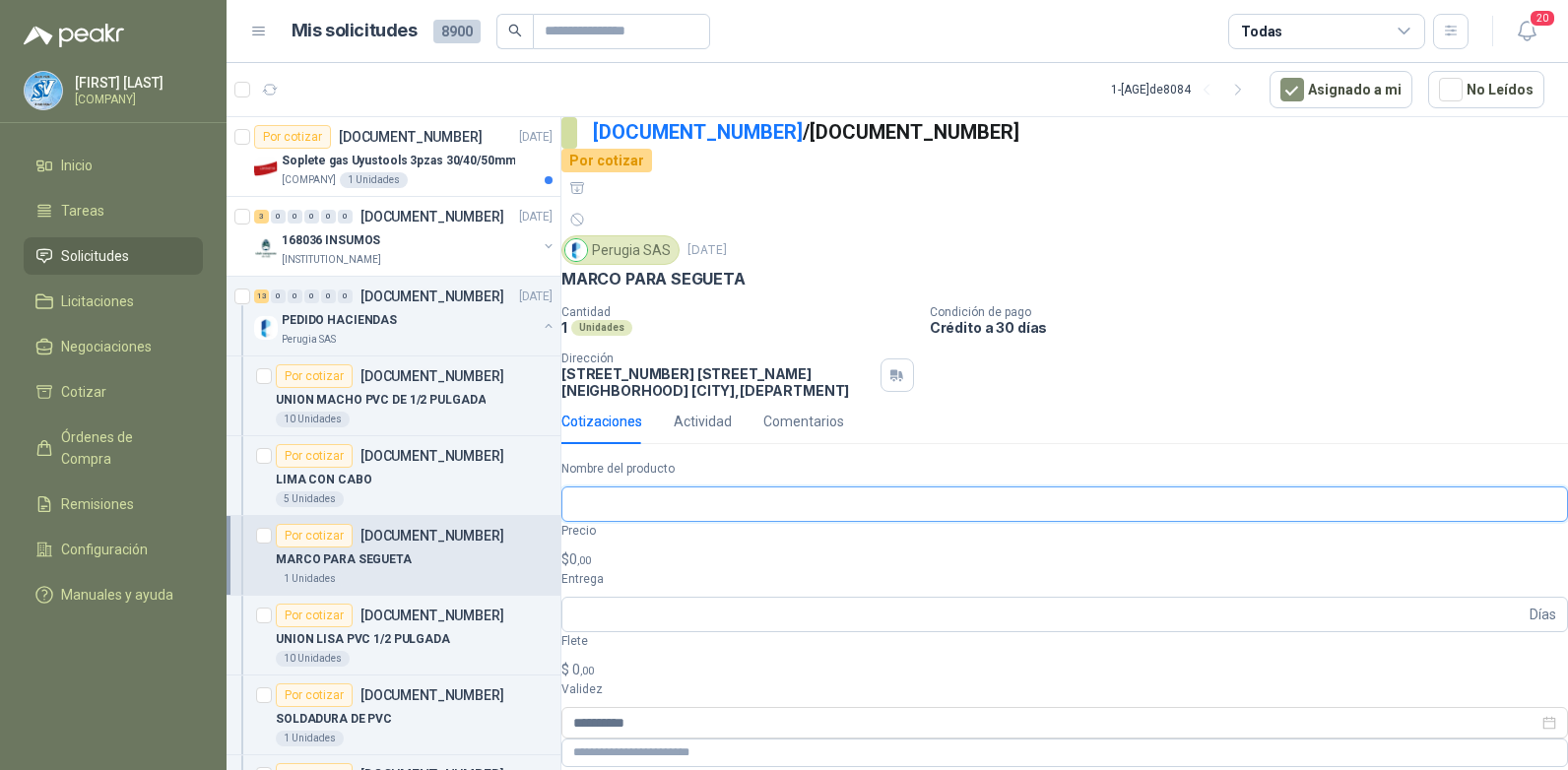 click on "•••••• ••• ••••••••" at bounding box center (1065, 504) 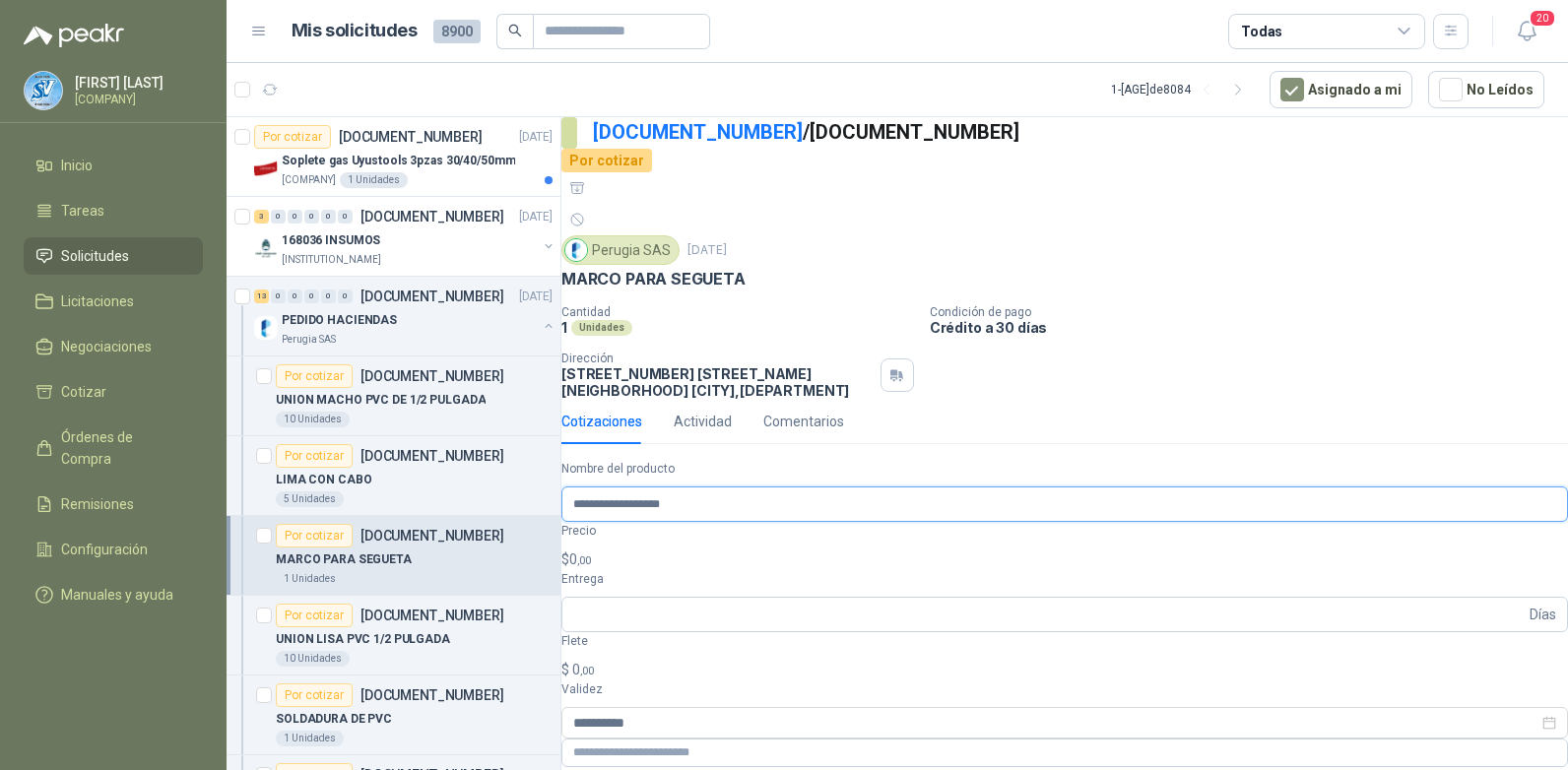 type on "**********" 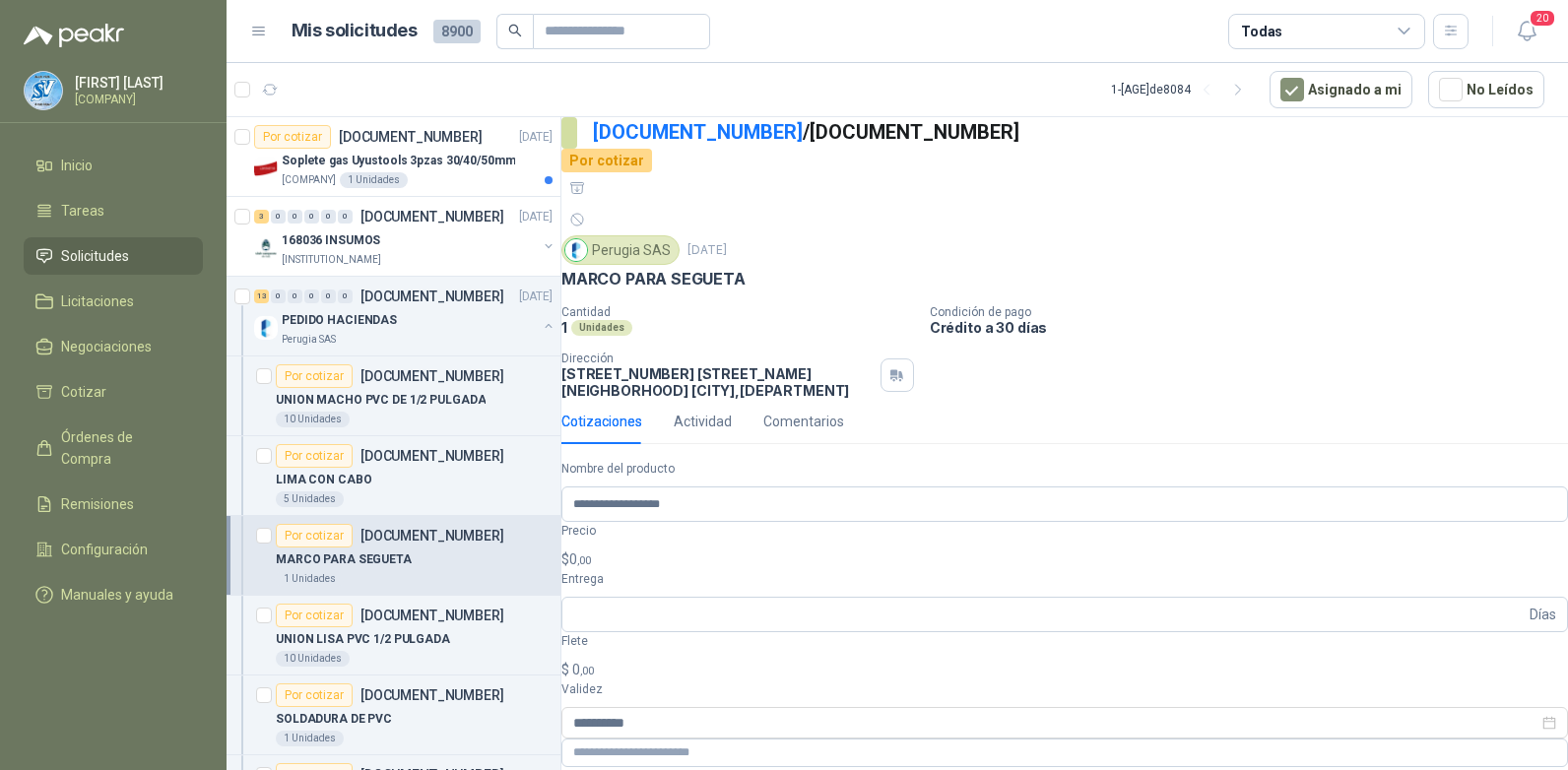 click on "JUAN CAMILO   PAZ Sumivalle   Inicio   Tareas   Solicitudes   Licitaciones   Negociaciones   Cotizar   Órdenes de Compra   Remisiones   Configuración   Manuales y ayuda Mis solicitudes 8900 Todas 20 1 - 50  de  8084 Asignado a mi No Leídos Por cotizar SOL047922 03/07/25   Soplete gas Uyustools 3pzas 30/40/50mm Lafayette SAS 1   Unidades 3   0   0   0   0   0   GSOL004344 03/07/25   168036  INSUMOS  Club Campestre de Cali   13   0   0   0   0   0   GSOL004343 03/07/25   PEDIDO HACIENDAS Perugia SAS   Por cotizar SOL047906 UNION MACHO PVC DE 1/2 PULGADA 10   Unidades Por cotizar SOL047907 LIMA CON CABO  5   Unidades Por cotizar SOL047908 MARCO PARA SEGUETA 1   Unidades Por cotizar SOL047909 UNION LISA PVC 1/2 PULGADA 10   Unidades Por cotizar SOL047910 SOLDADURA DE PVC 1   Unidades Por cotizar SOL047911 UNION PVC DE 1/2 PULGADA 10   Unidades Por cotizar SOL047912 LLAVE TERMINAL 1/2 PULGADA CON ROSCA 5   Unidades Por cotizar SOL047913 LUBRICANTE 5-556 16 0Z 1   Unidades Por cotizar SOL047914 10   10" at bounding box center (784, 385) 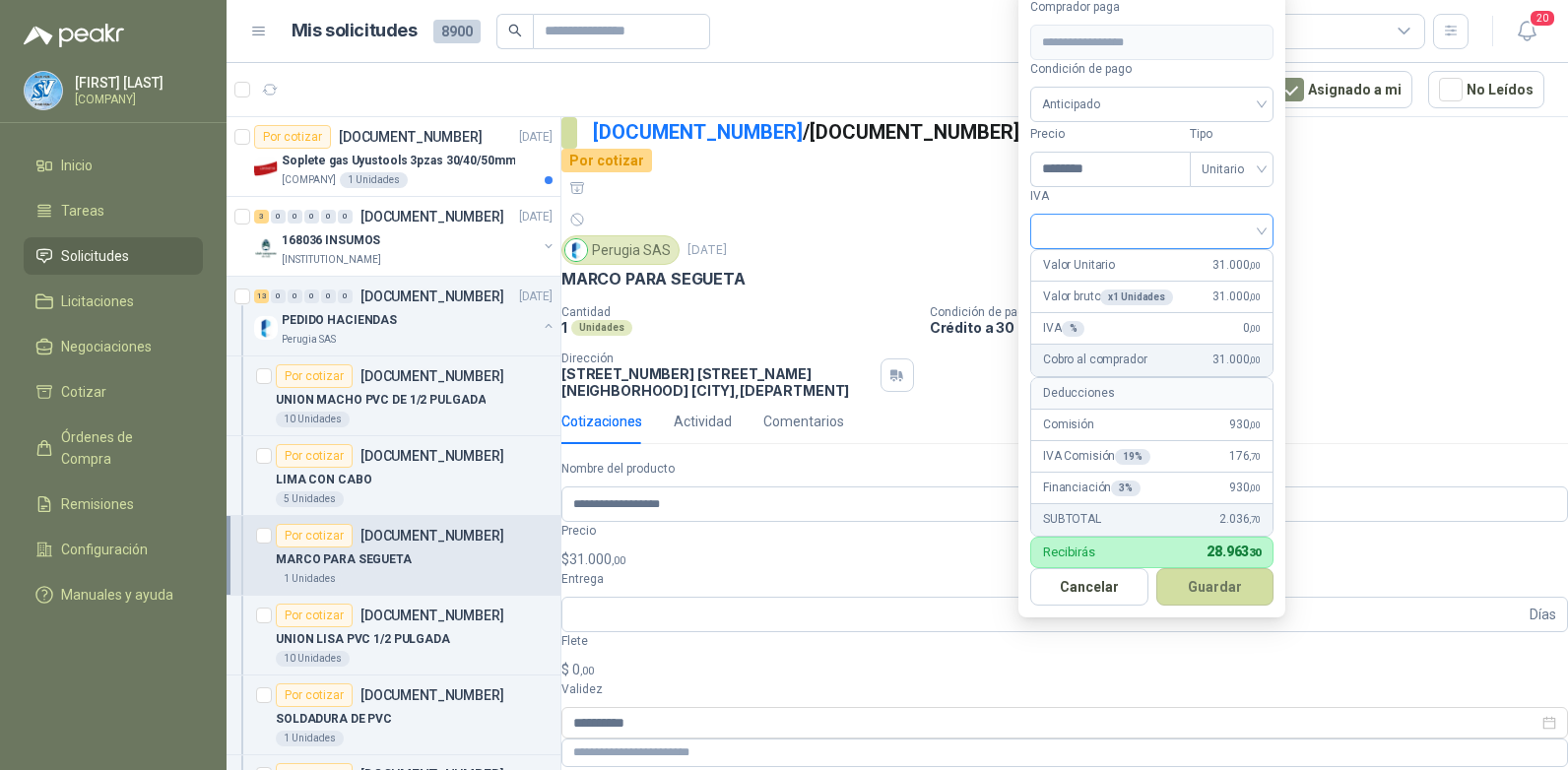 type on "********" 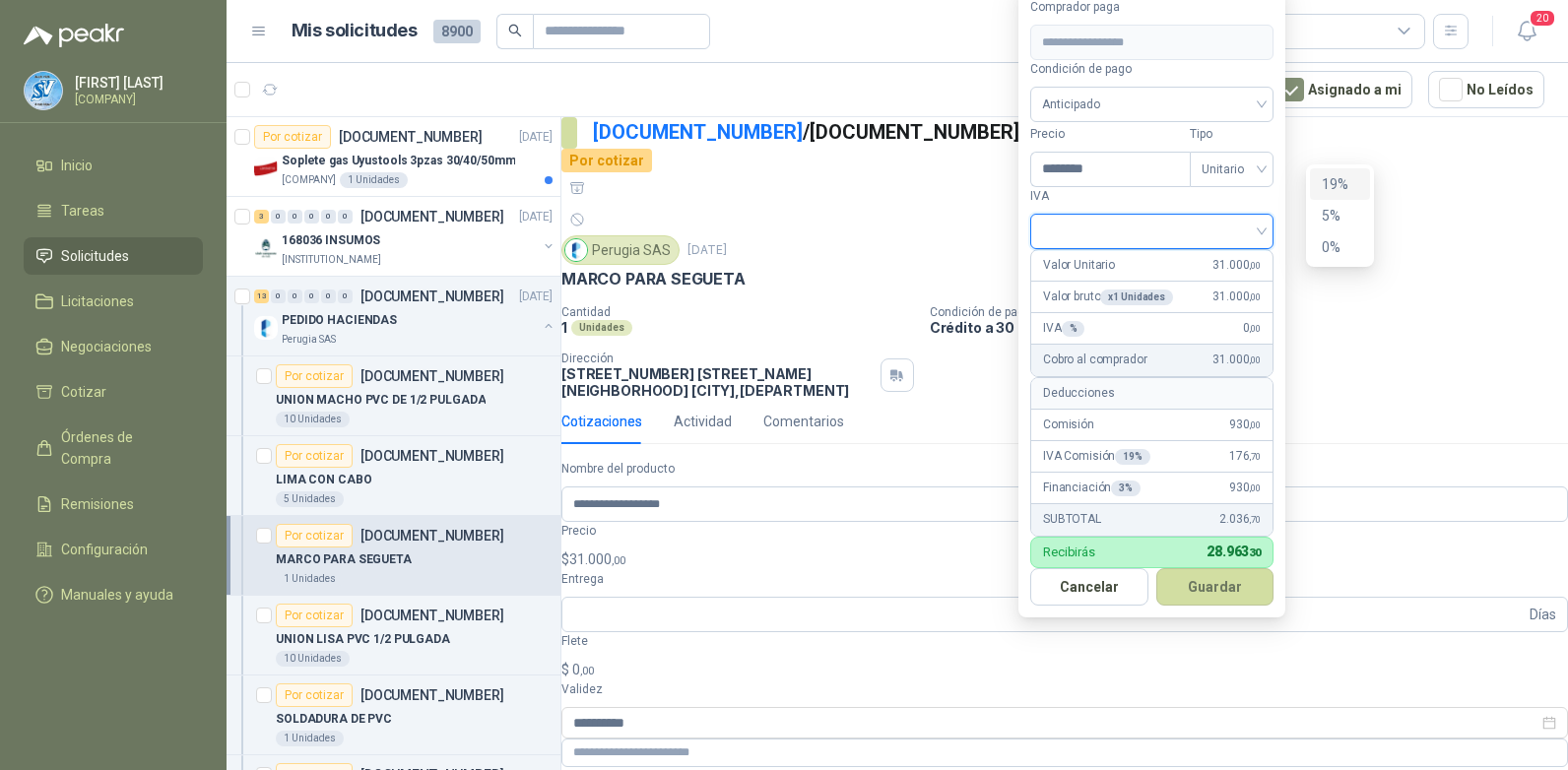 click on "[PRICE]%" at bounding box center (1339, 184) 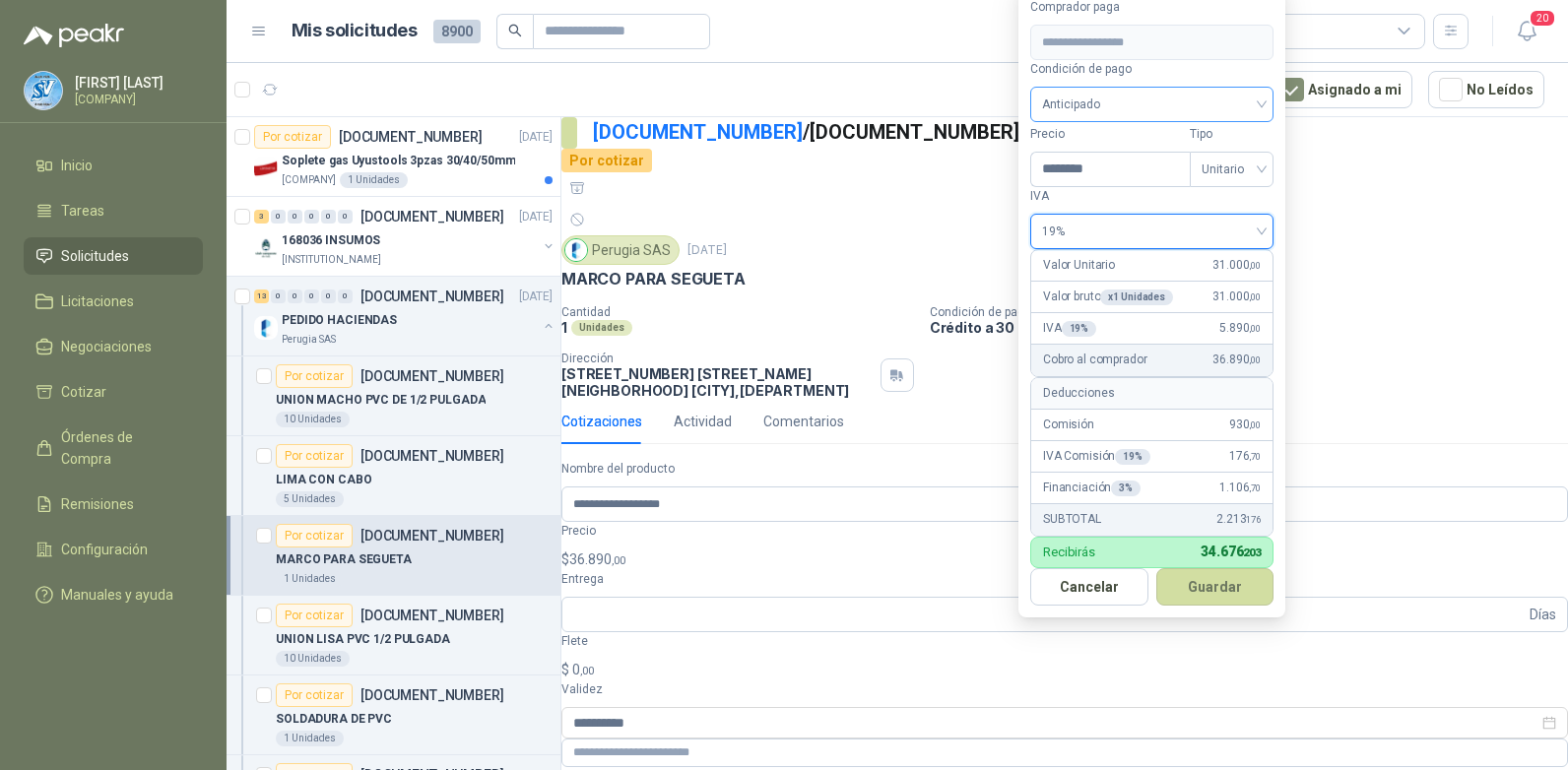 click on "Anticipado" at bounding box center (1151, 104) 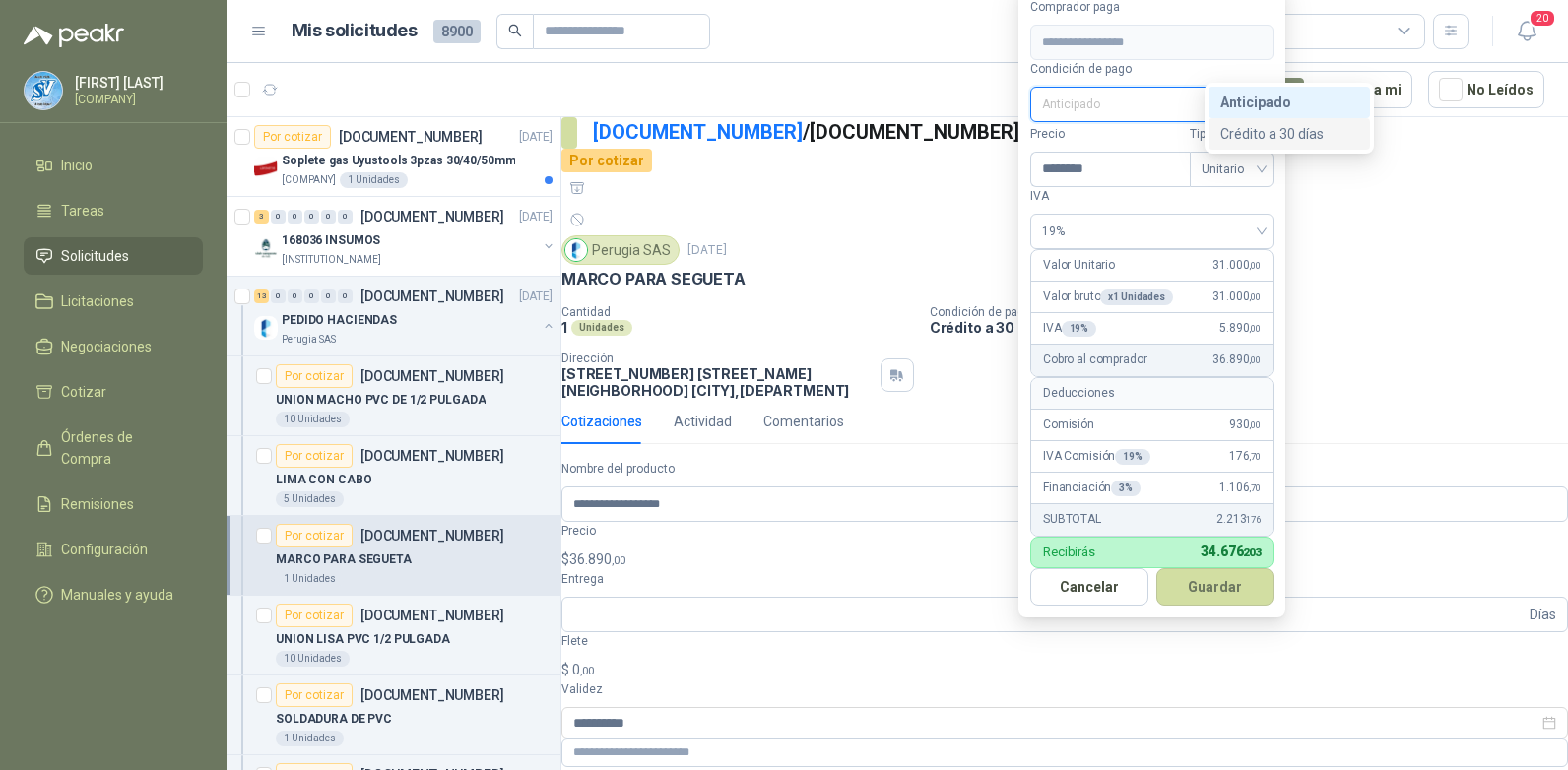 click on "••••••• • •• ••••" at bounding box center [0, 0] 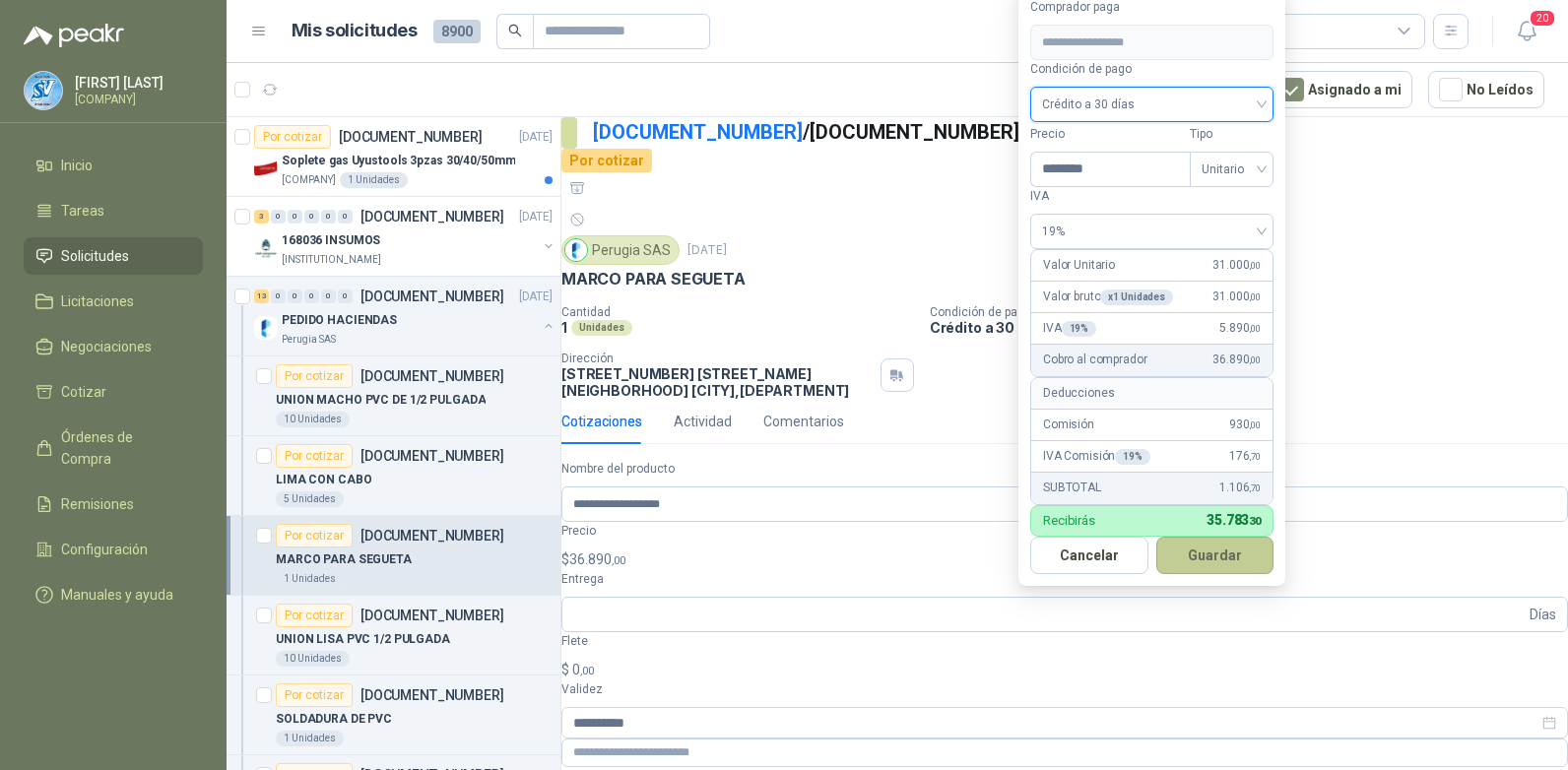 click on "Guardar" at bounding box center [1215, 555] 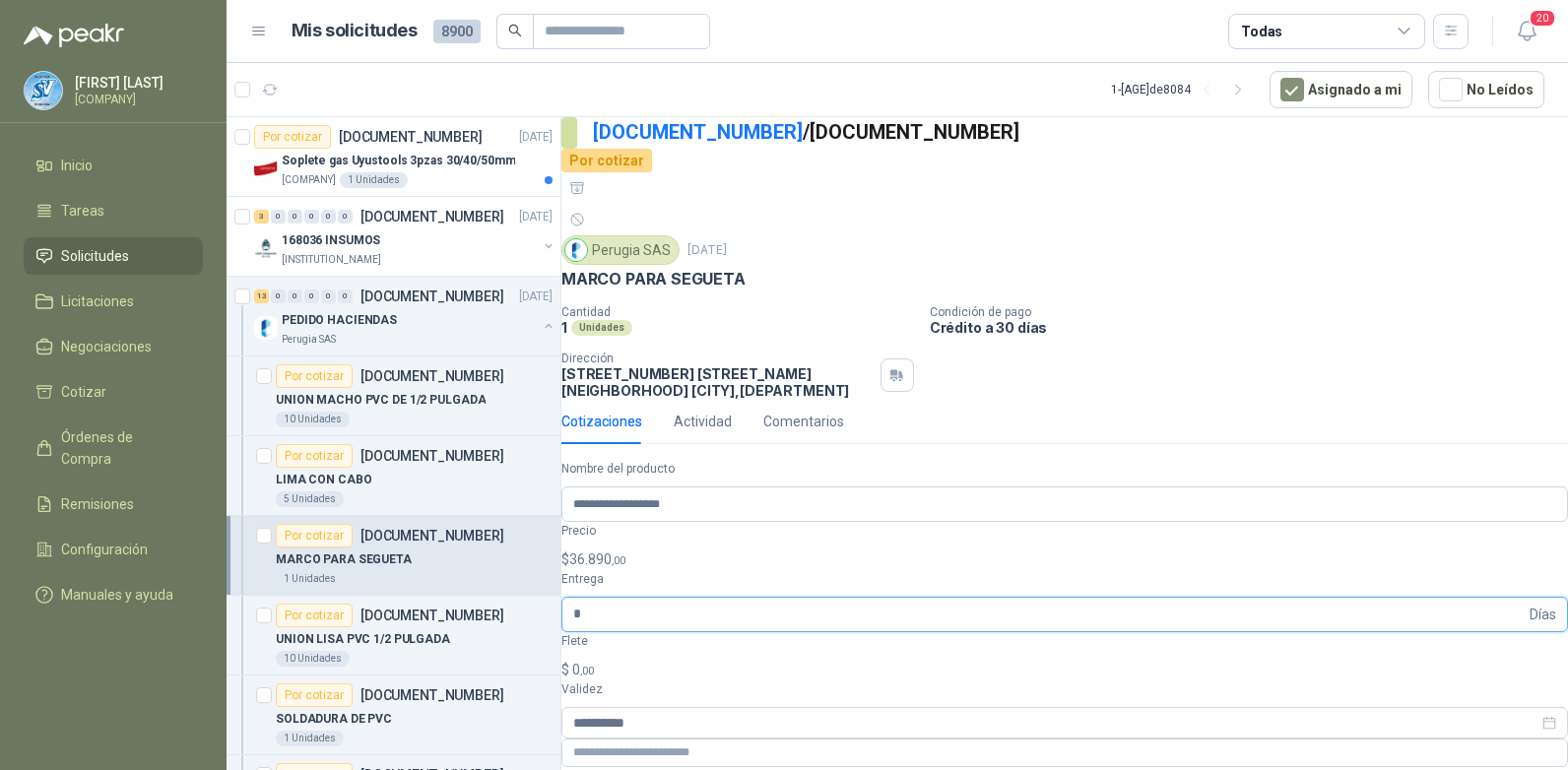 type on "*" 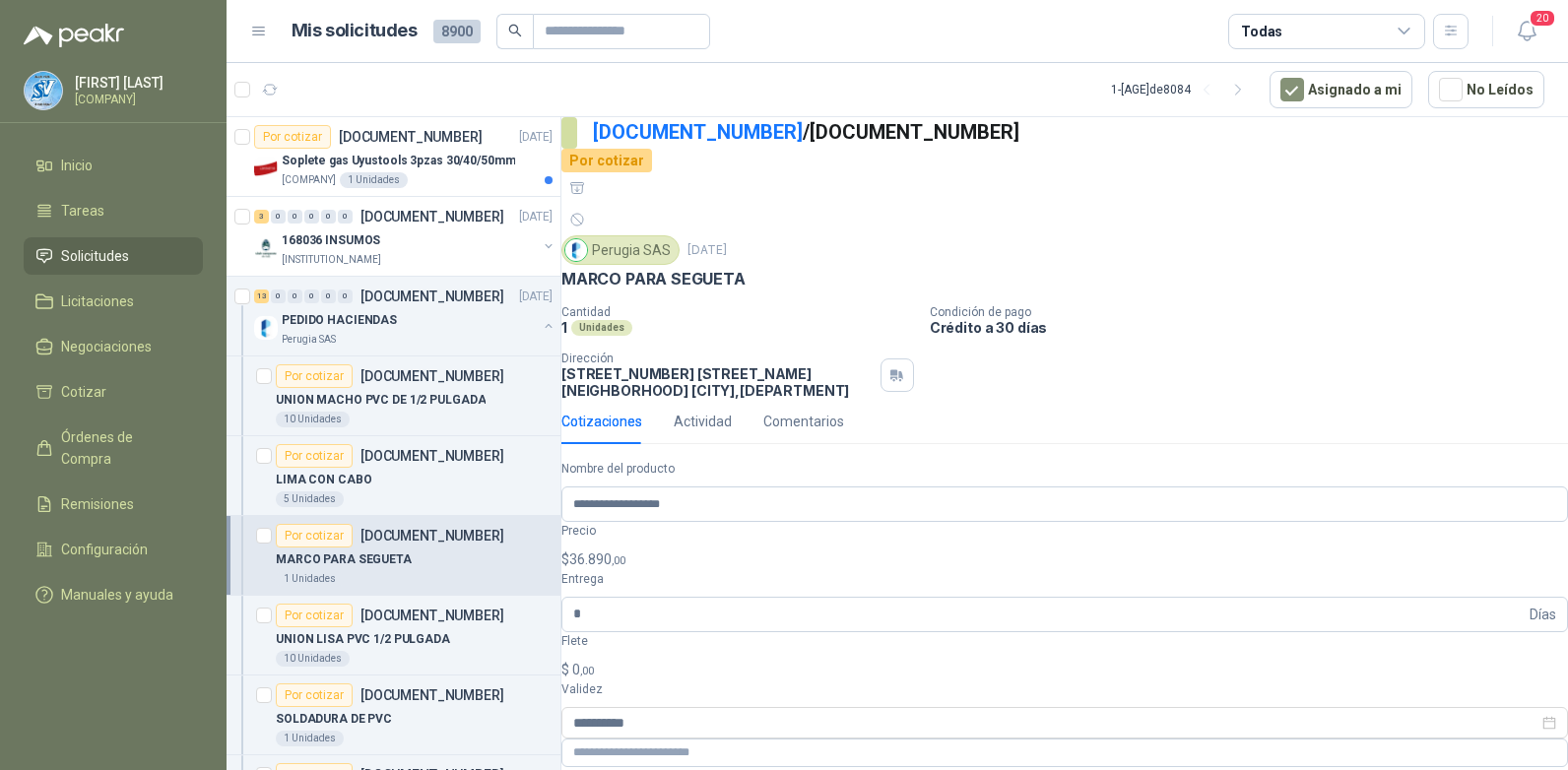 click on "$    0 ,00" at bounding box center (1065, 670) 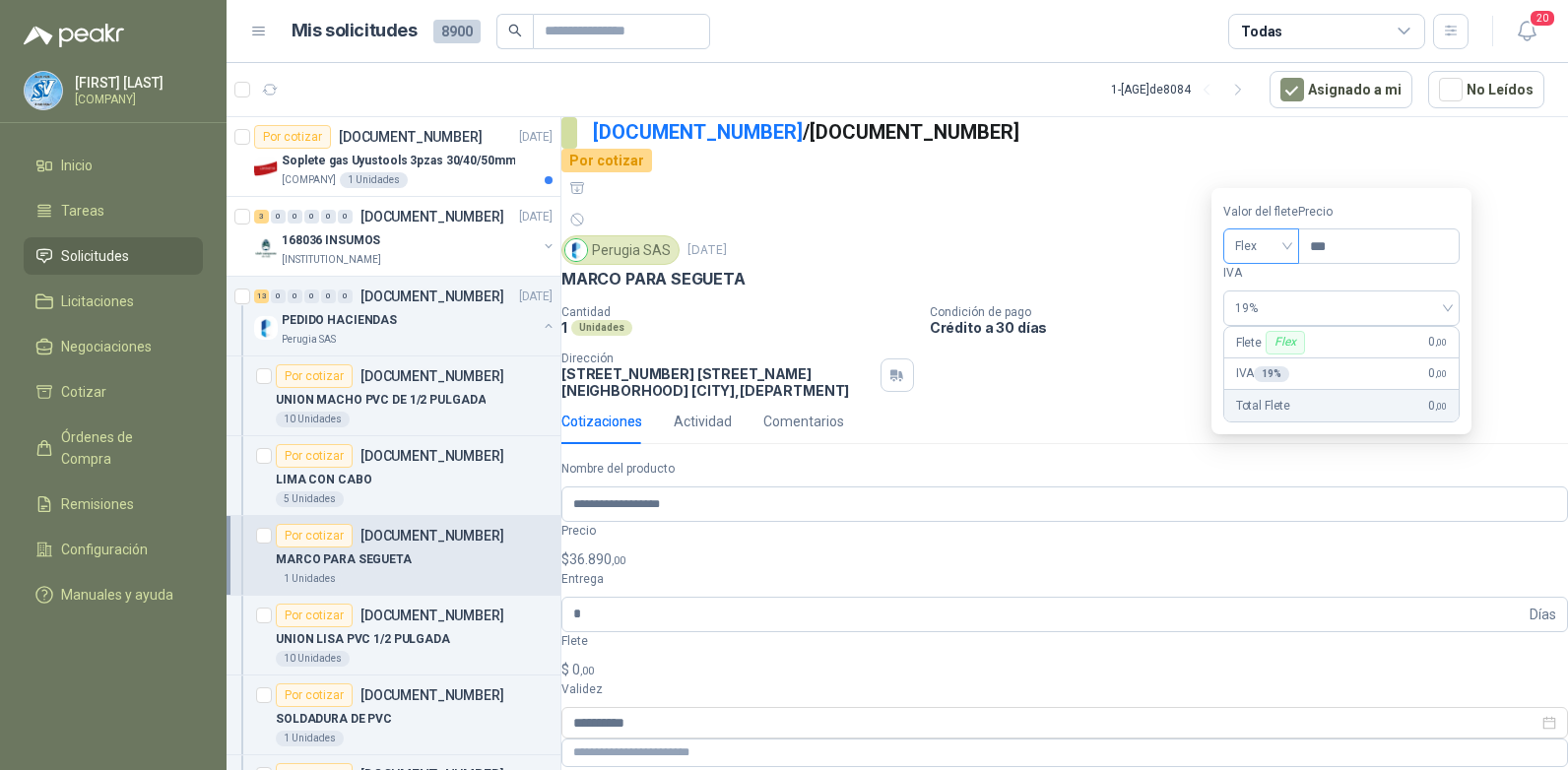 click on "Flex" at bounding box center [1261, 246] 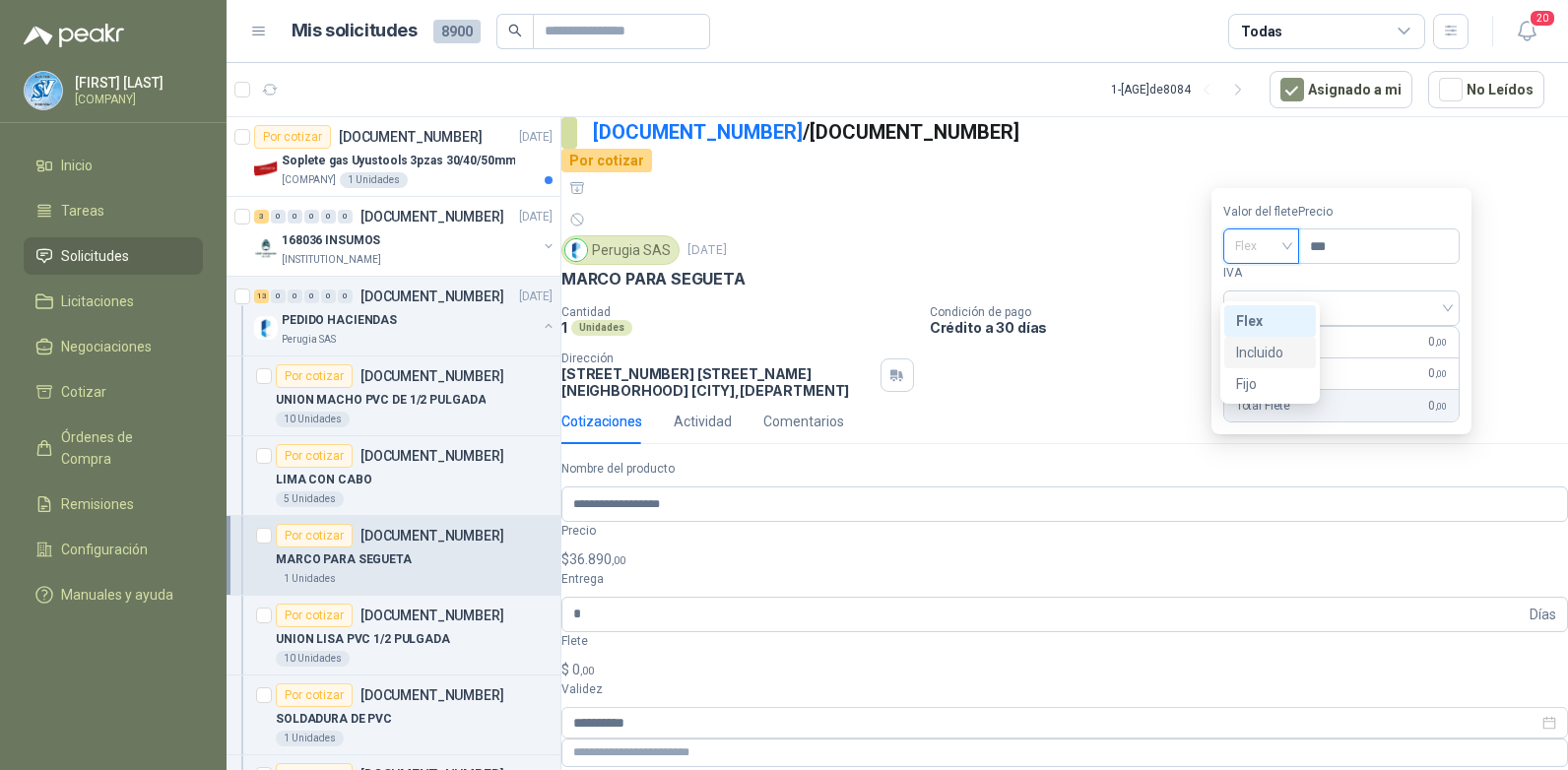 click on "Incluido" at bounding box center [0, 0] 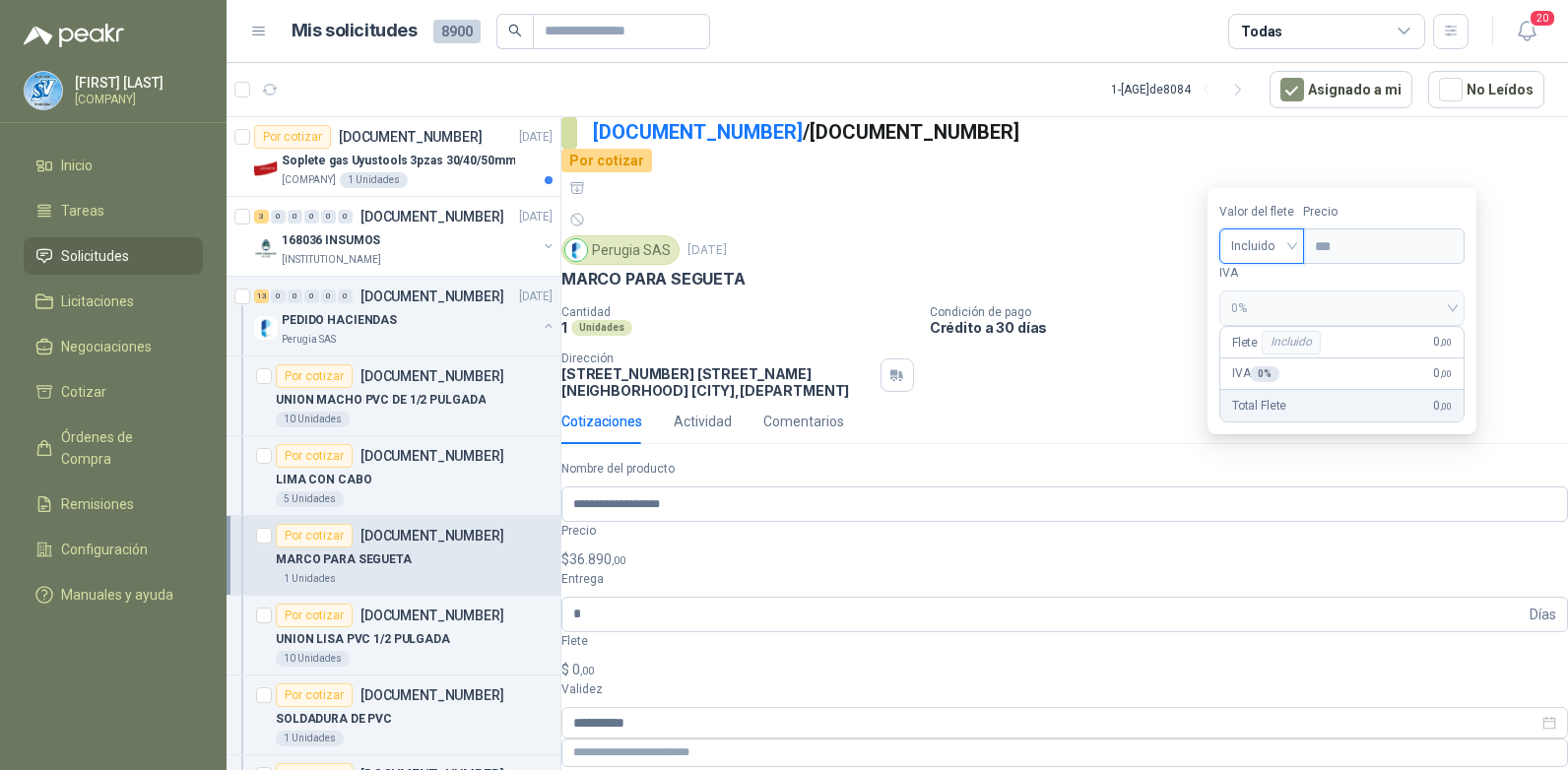 click on "Publicar Cotización" at bounding box center (637, 879) 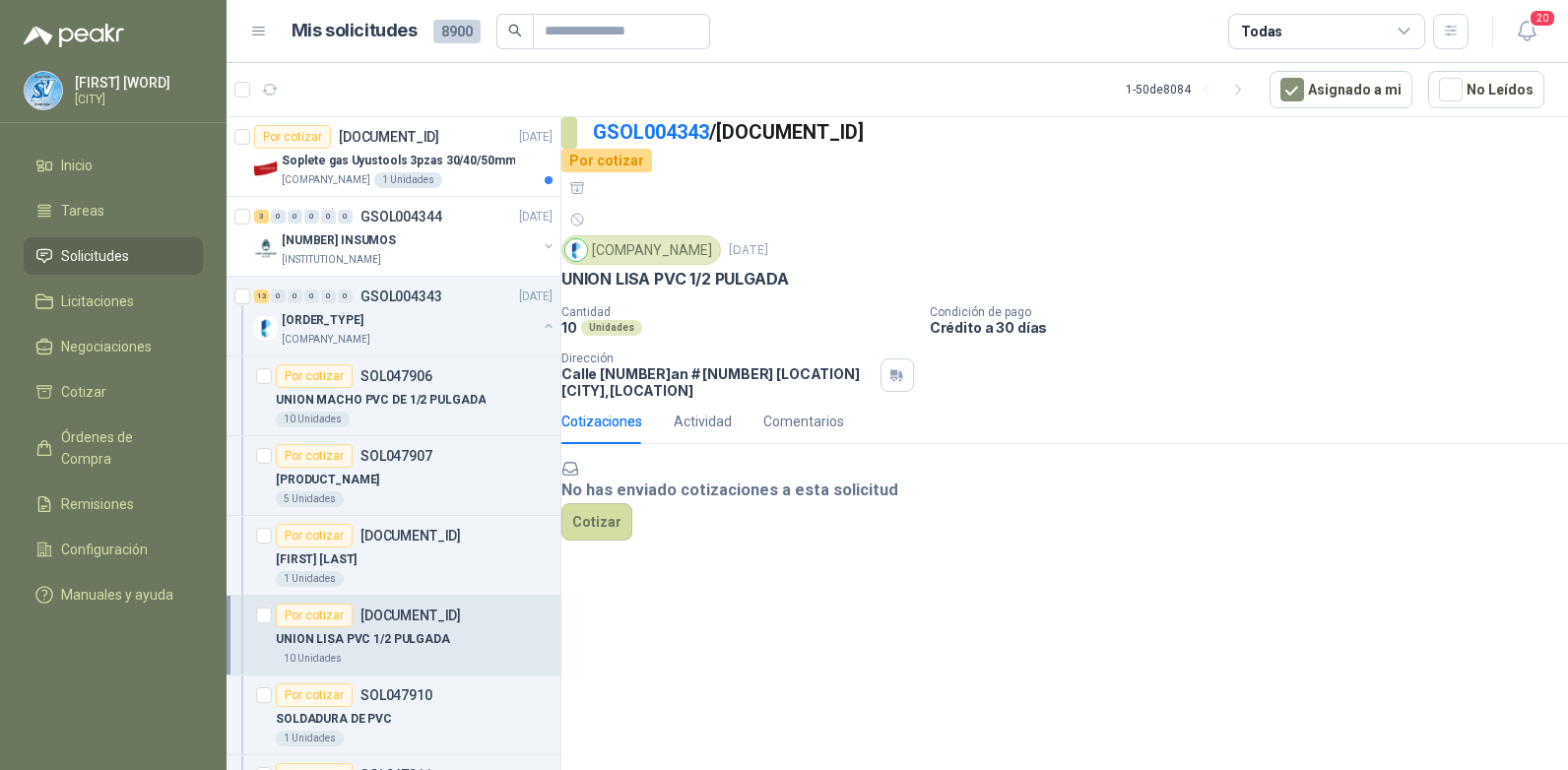 scroll, scrollTop: 0, scrollLeft: 0, axis: both 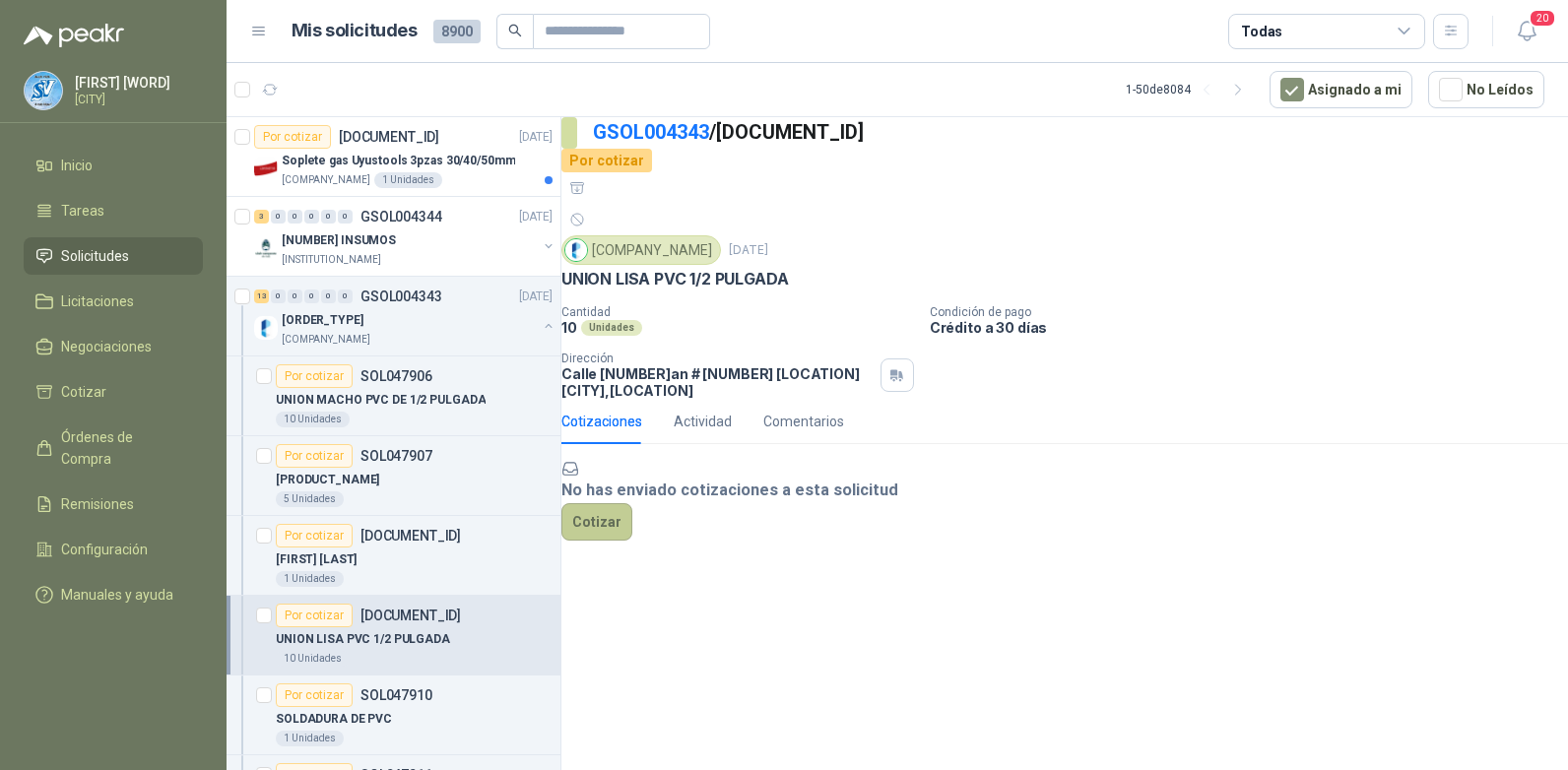 click on "Cotizar" at bounding box center [597, 522] 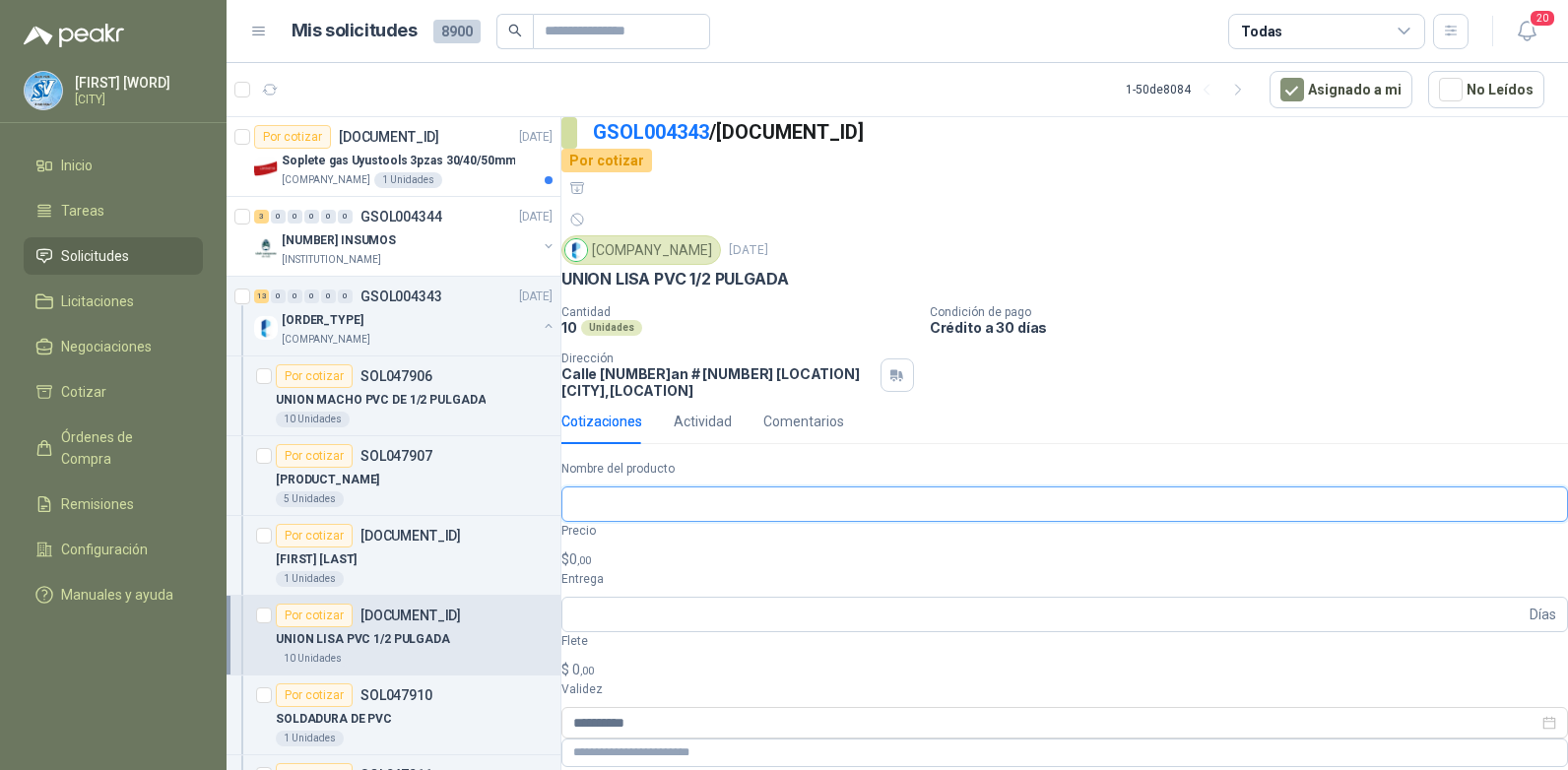 click on "Nombre del producto" at bounding box center (1065, 504) 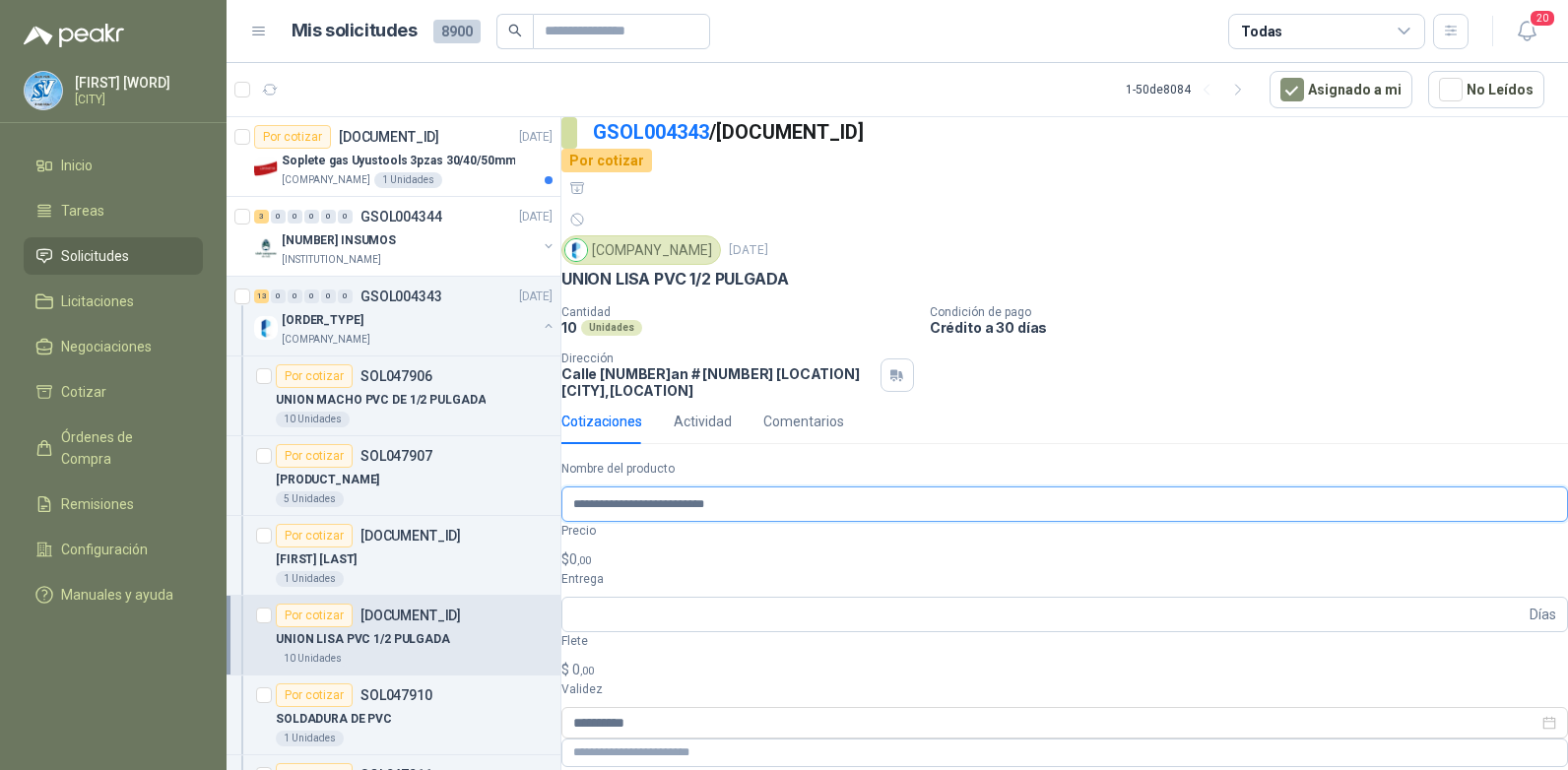 type on "**********" 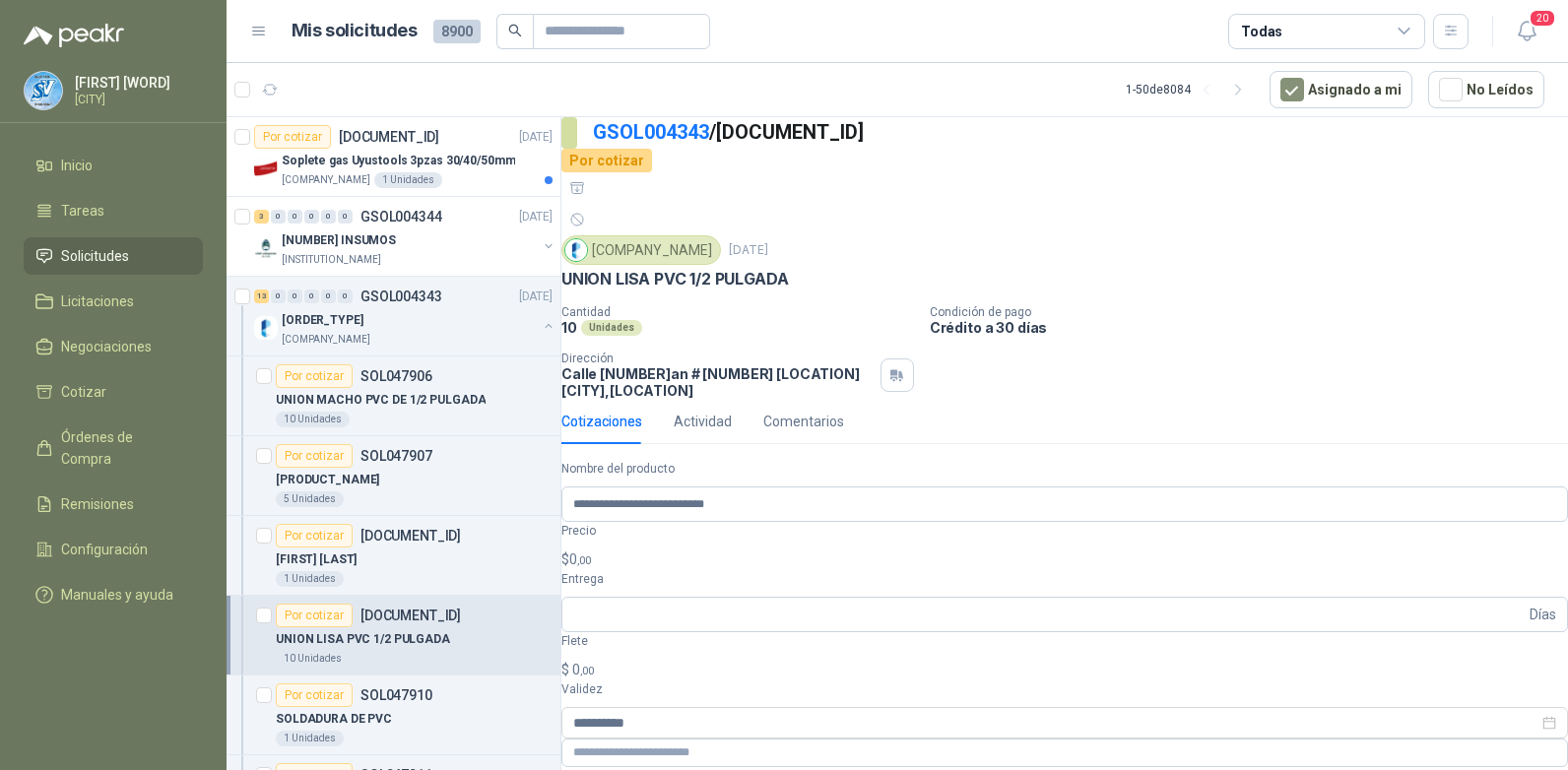 click on "•  • •••" at bounding box center (1065, 559) 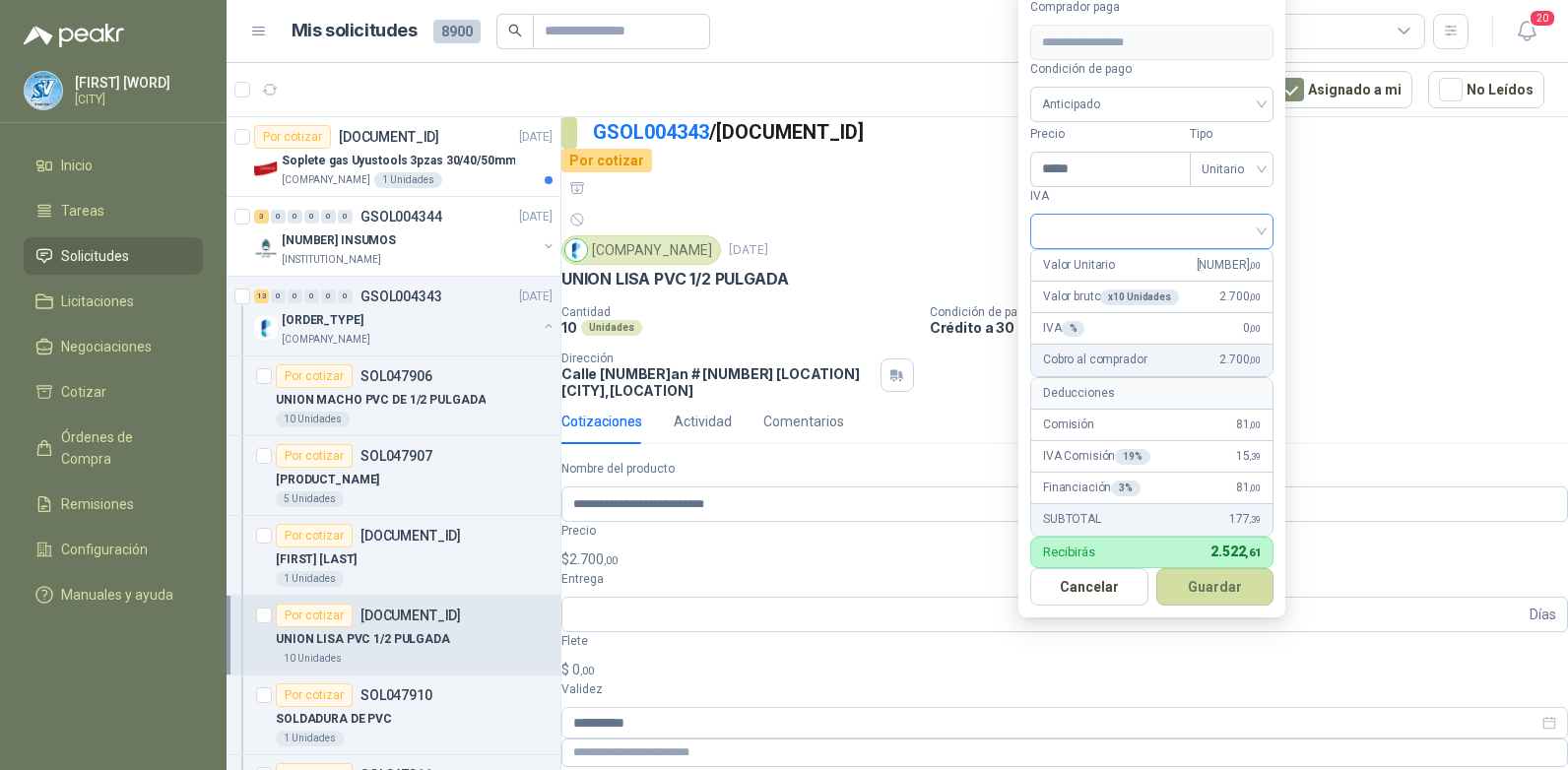 type on "*****" 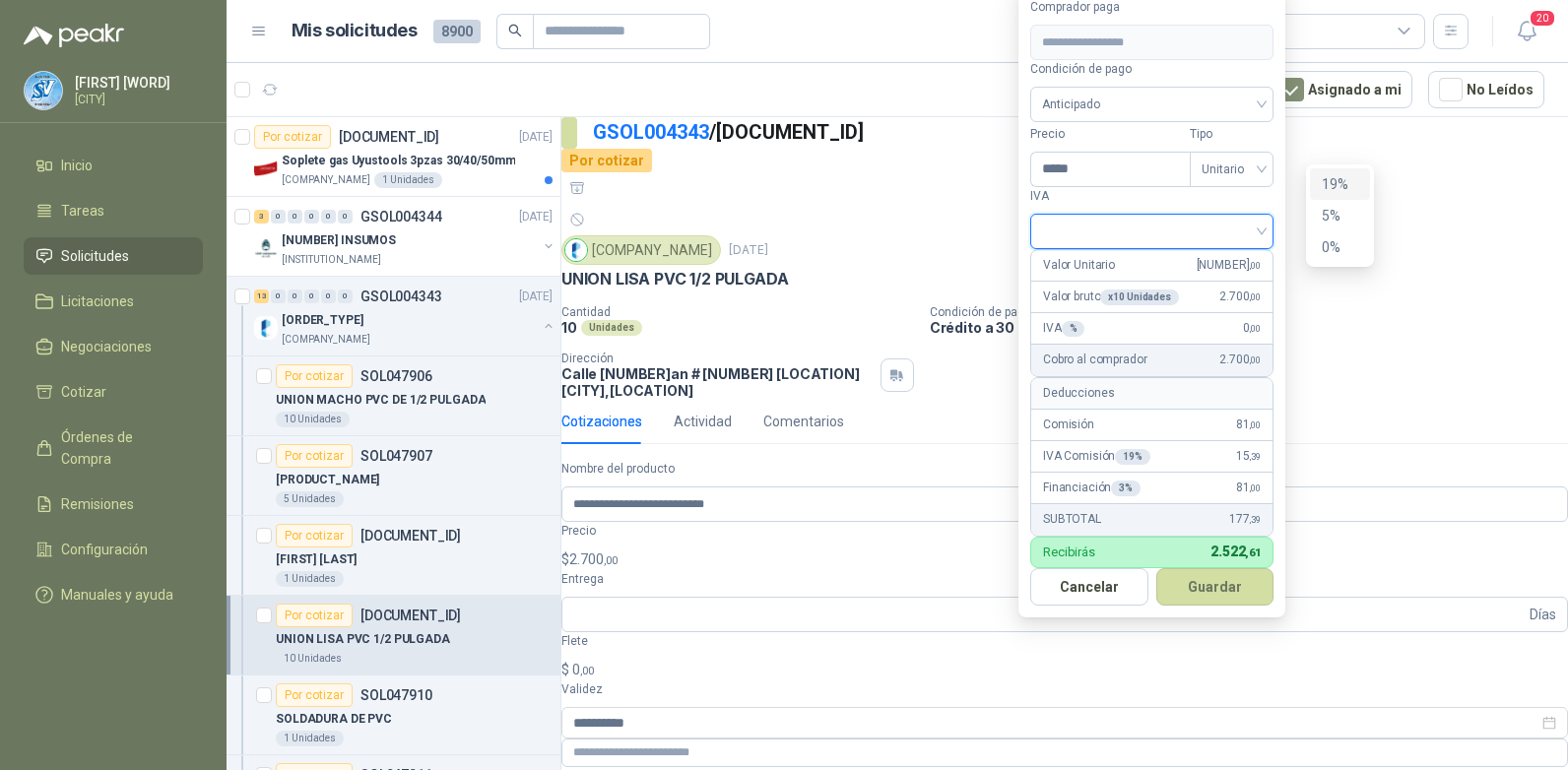click on "•••" at bounding box center (1339, 184) 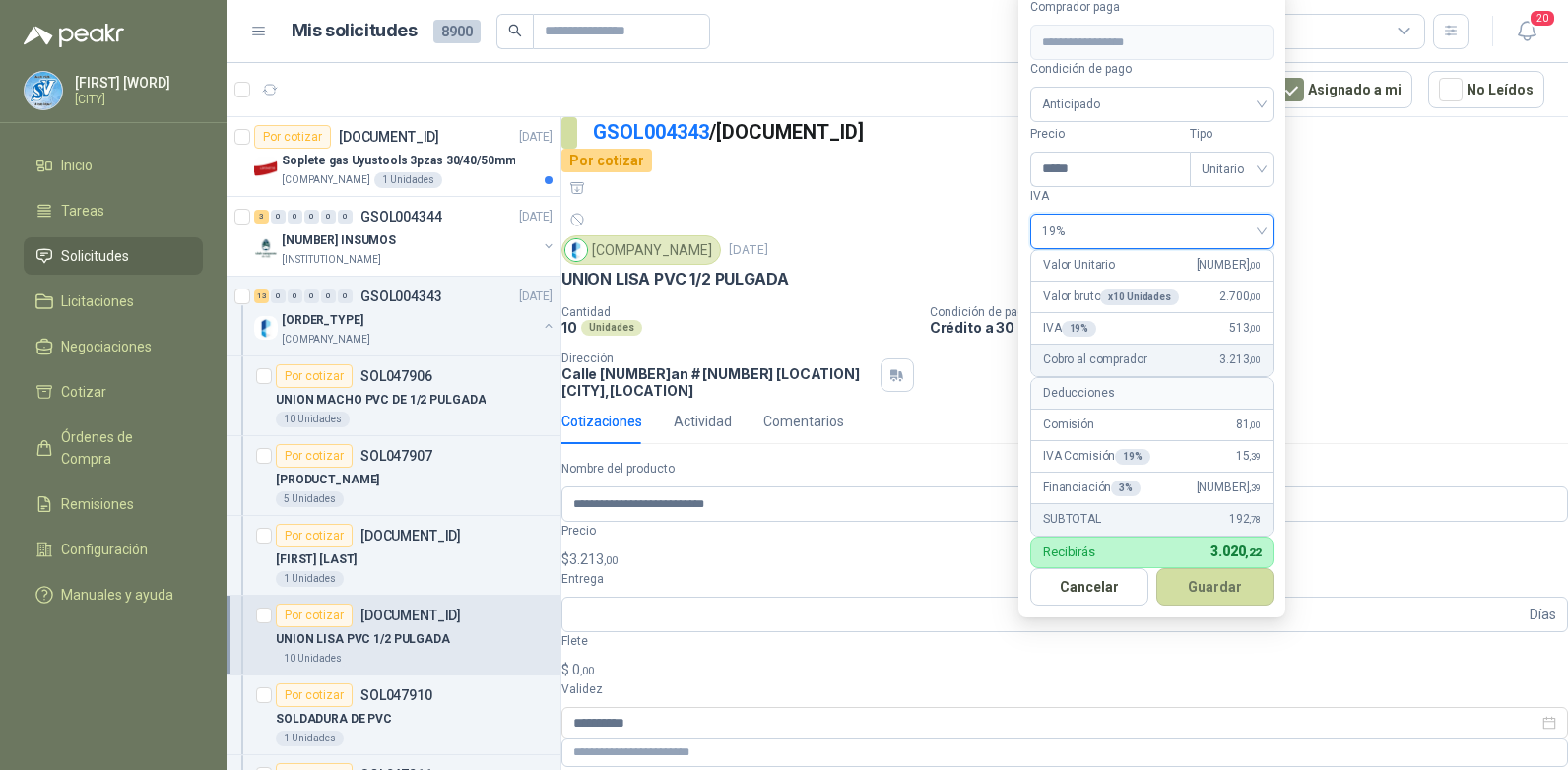 click on "Condición de pago Anticipado" at bounding box center [1151, 91] 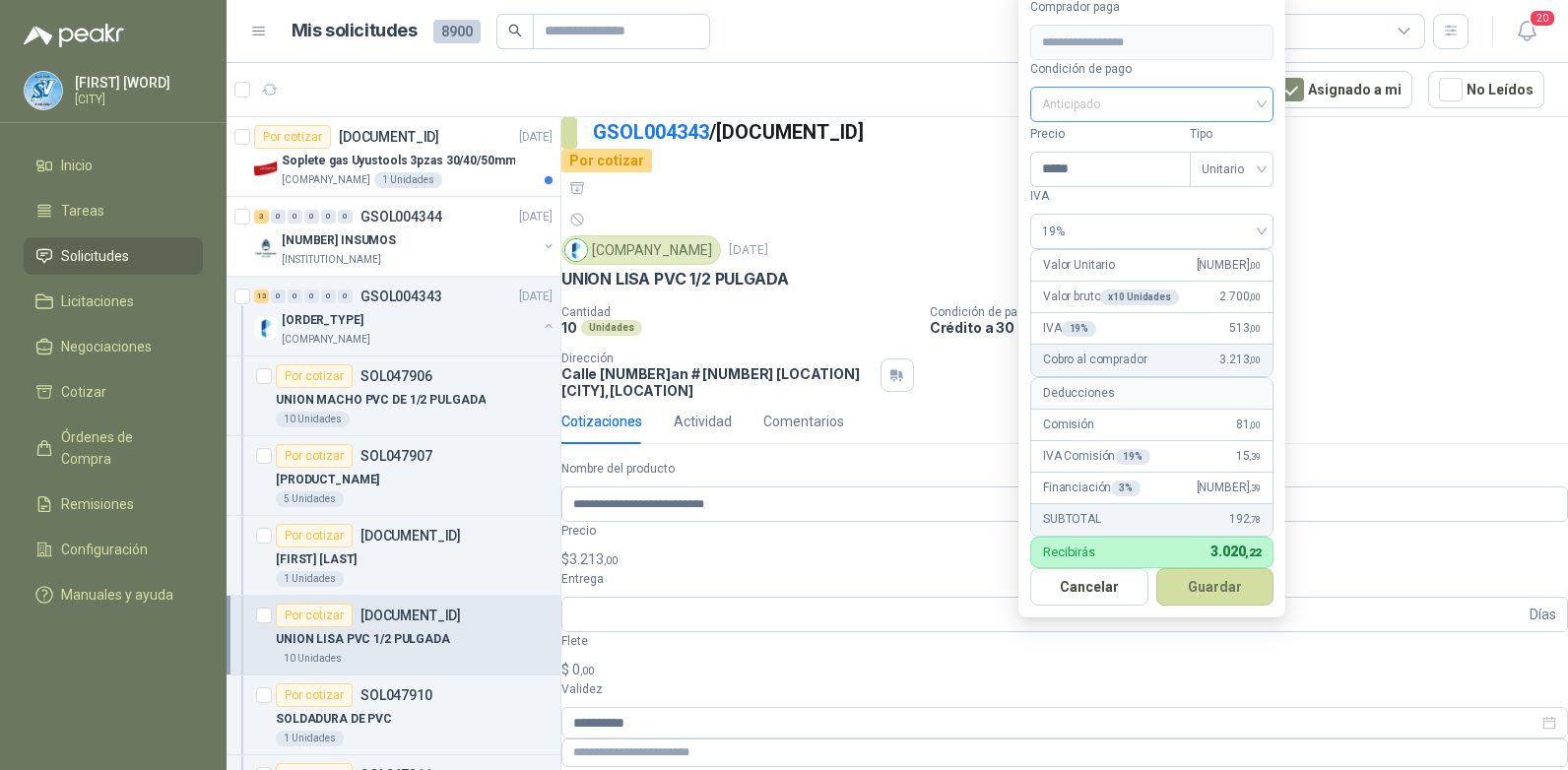 click on "Anticipado" at bounding box center (1151, 104) 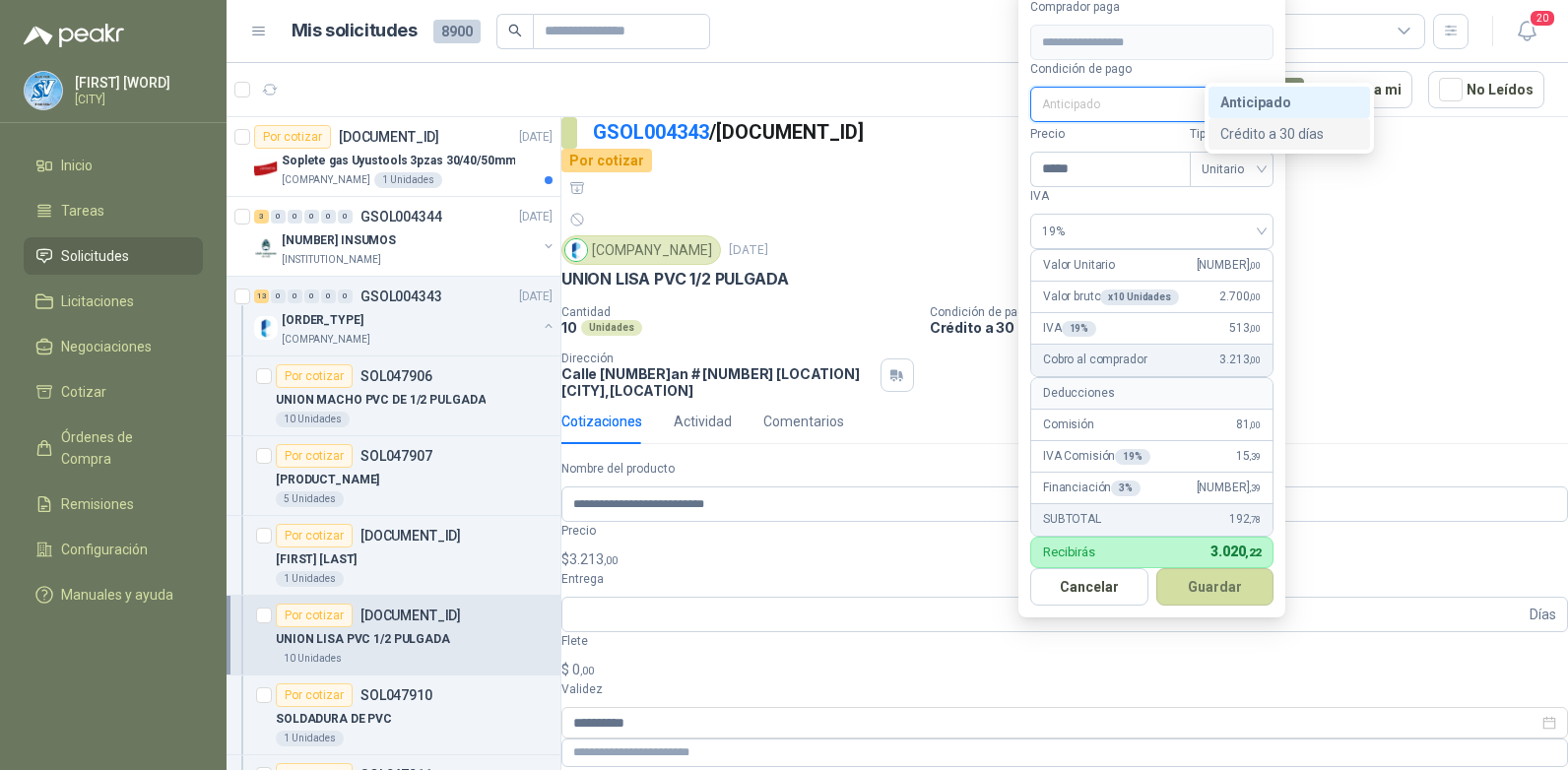 click on "Crédito a [DD] días" at bounding box center [0, 0] 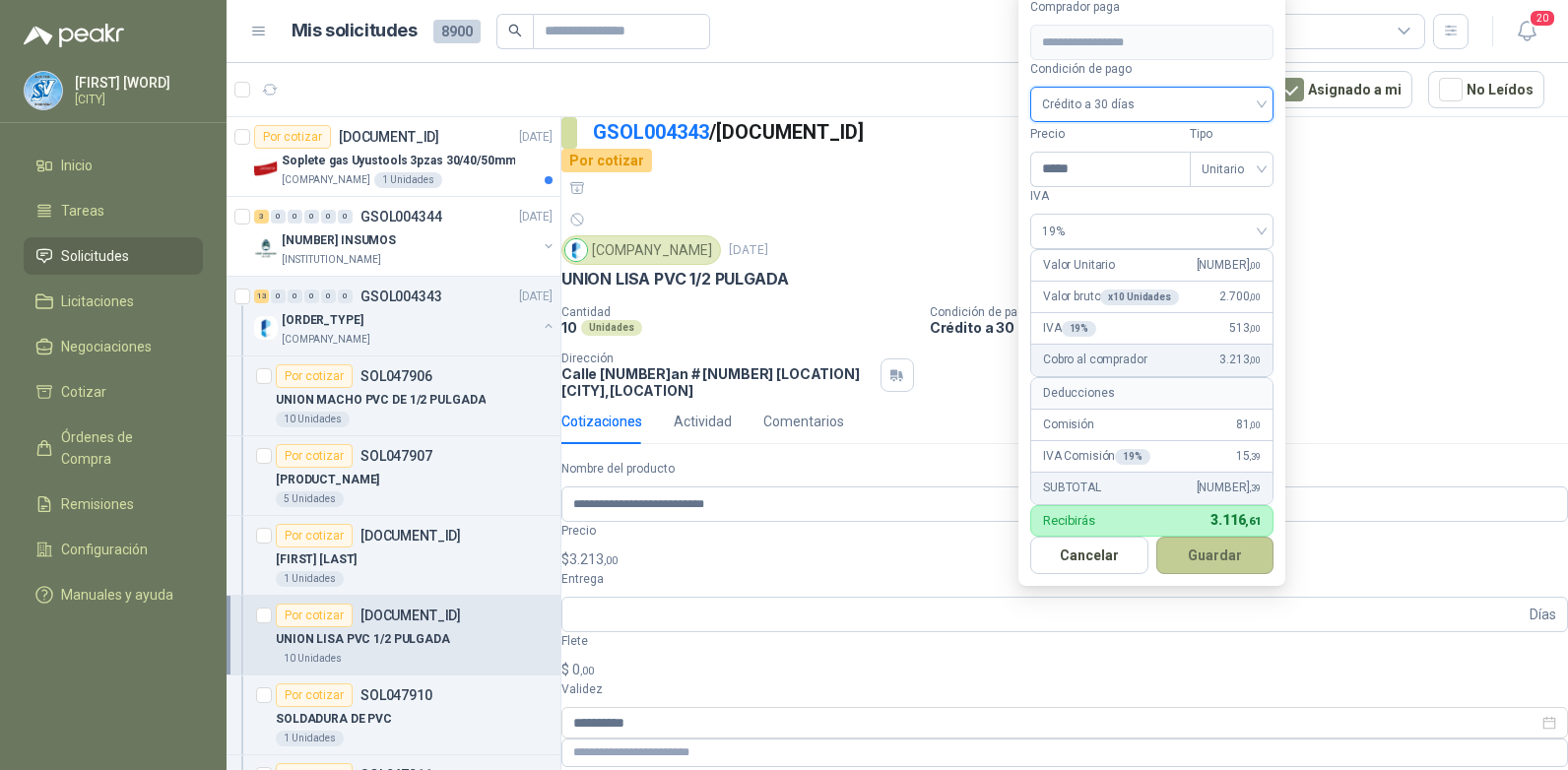 click on "Guardar" at bounding box center (1215, 555) 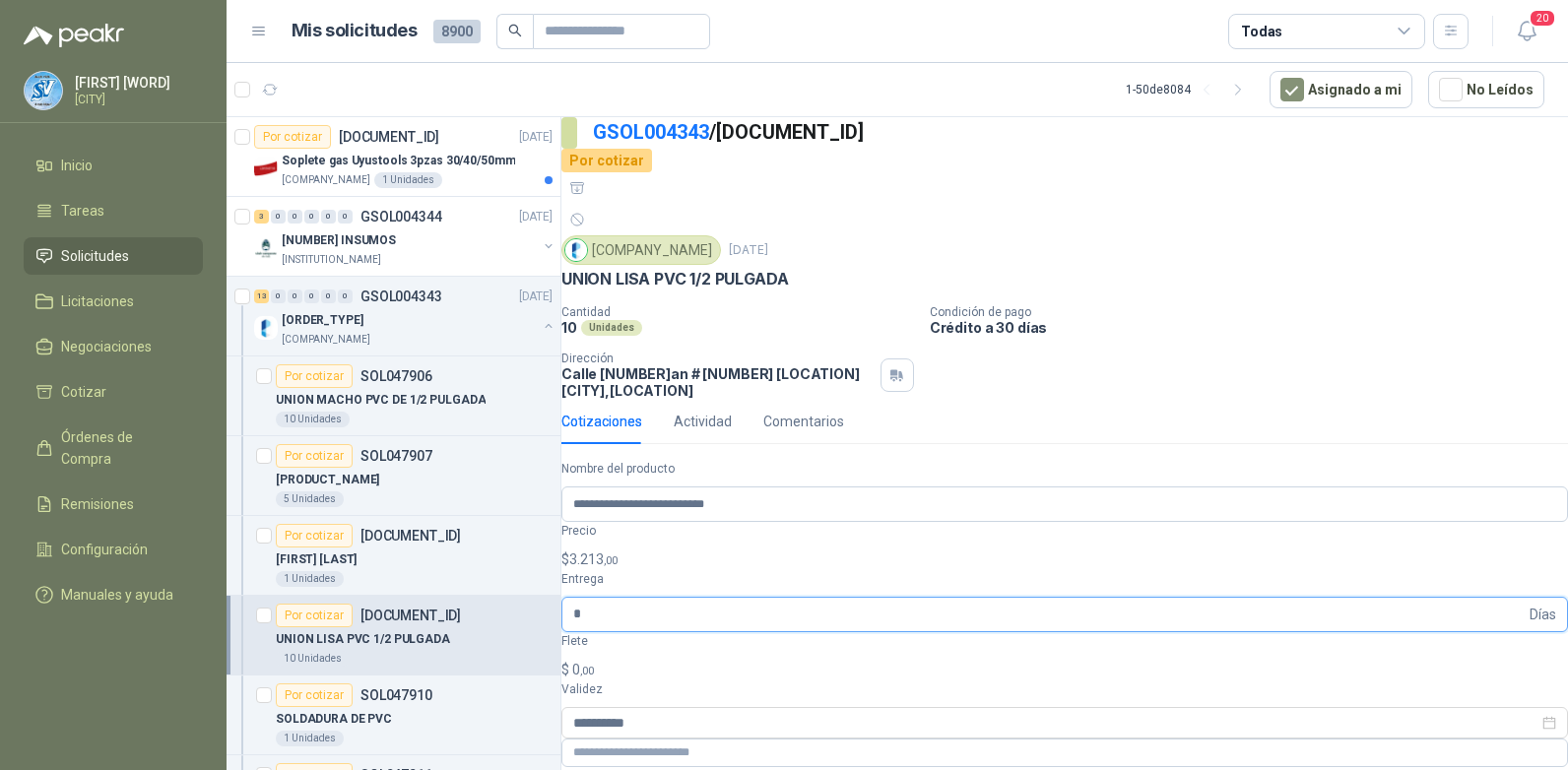 type on "•" 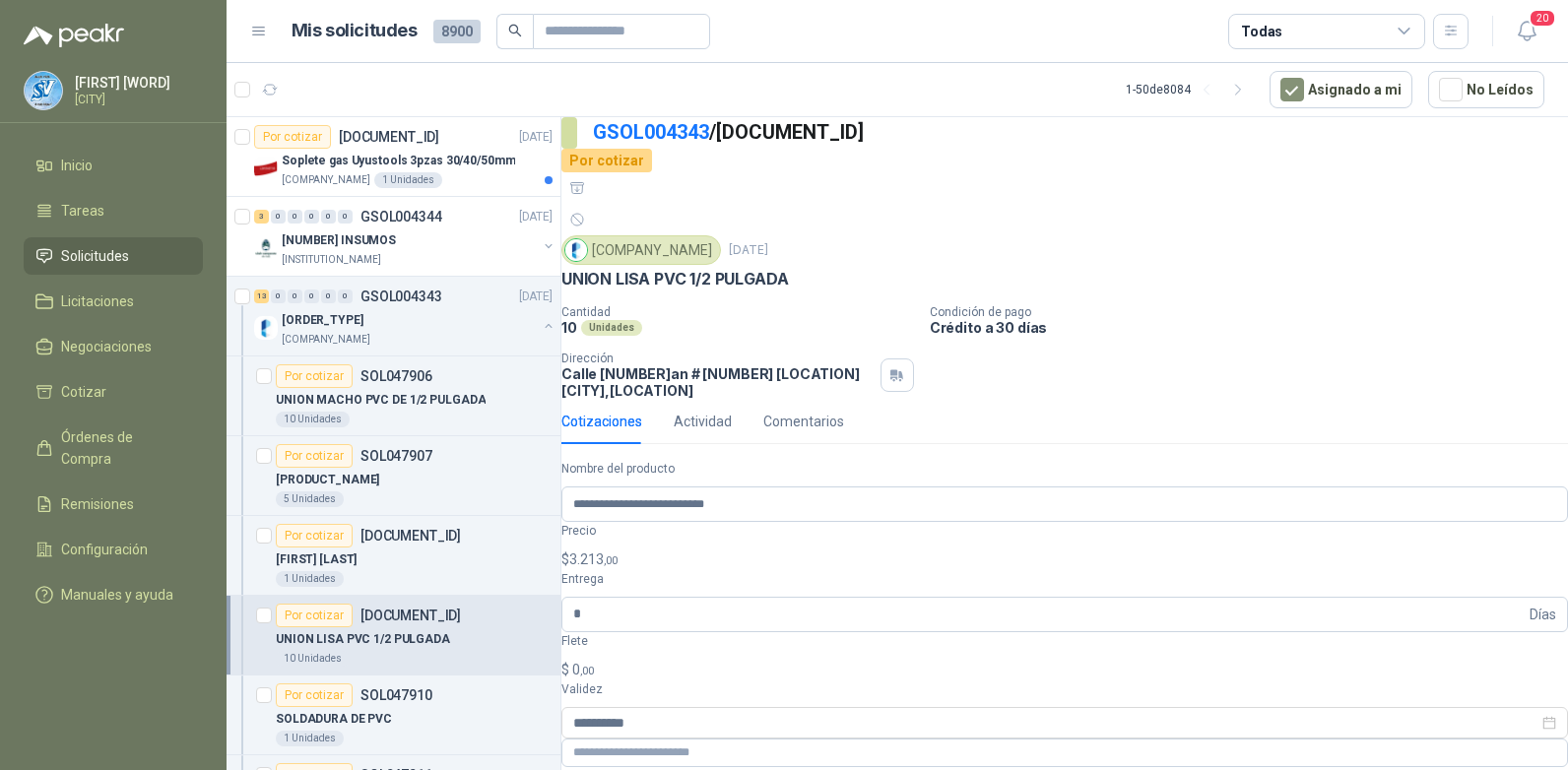 click on "$    0 ,00" at bounding box center (1065, 670) 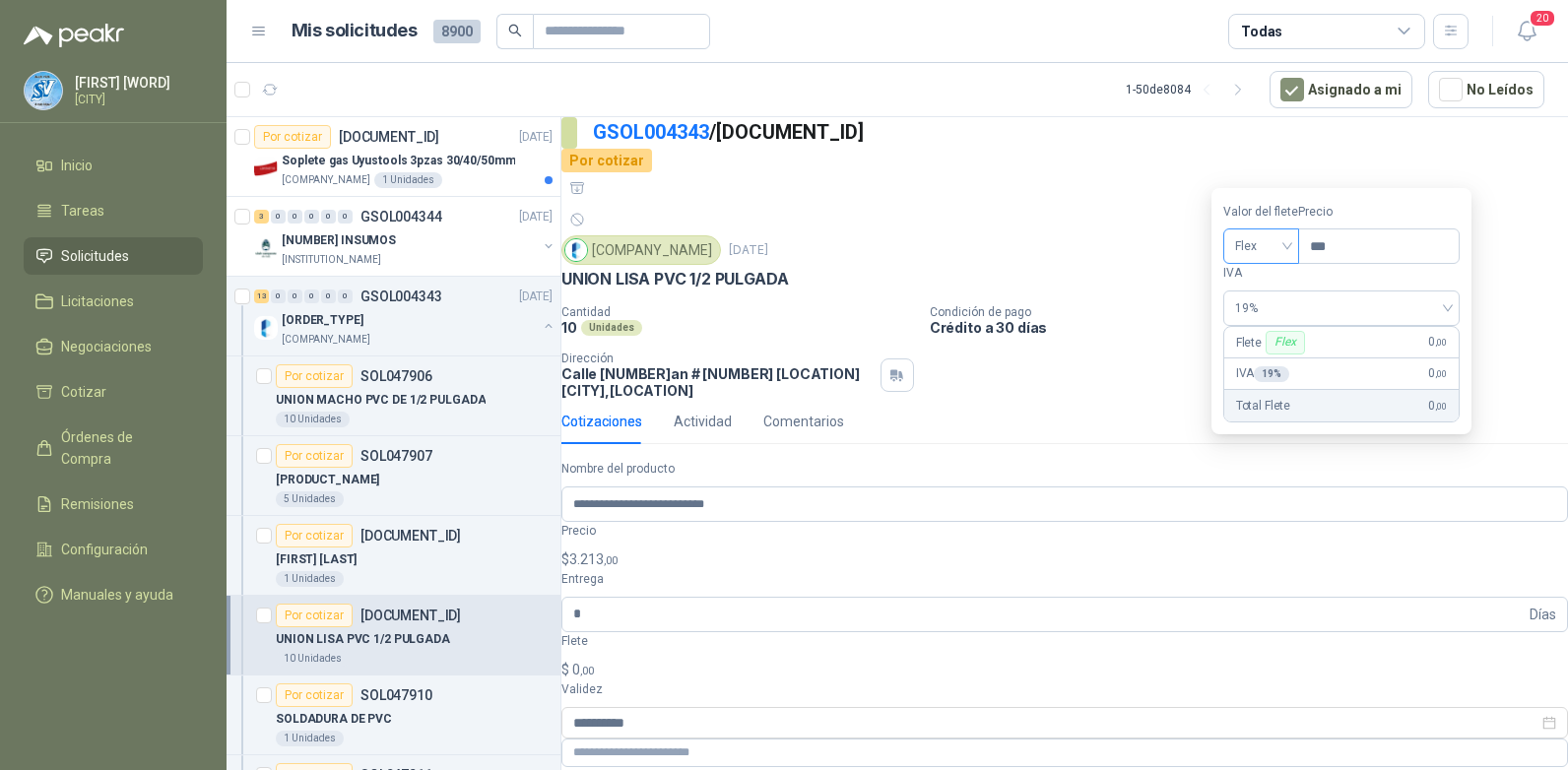 click on "Flex" at bounding box center (1261, 246) 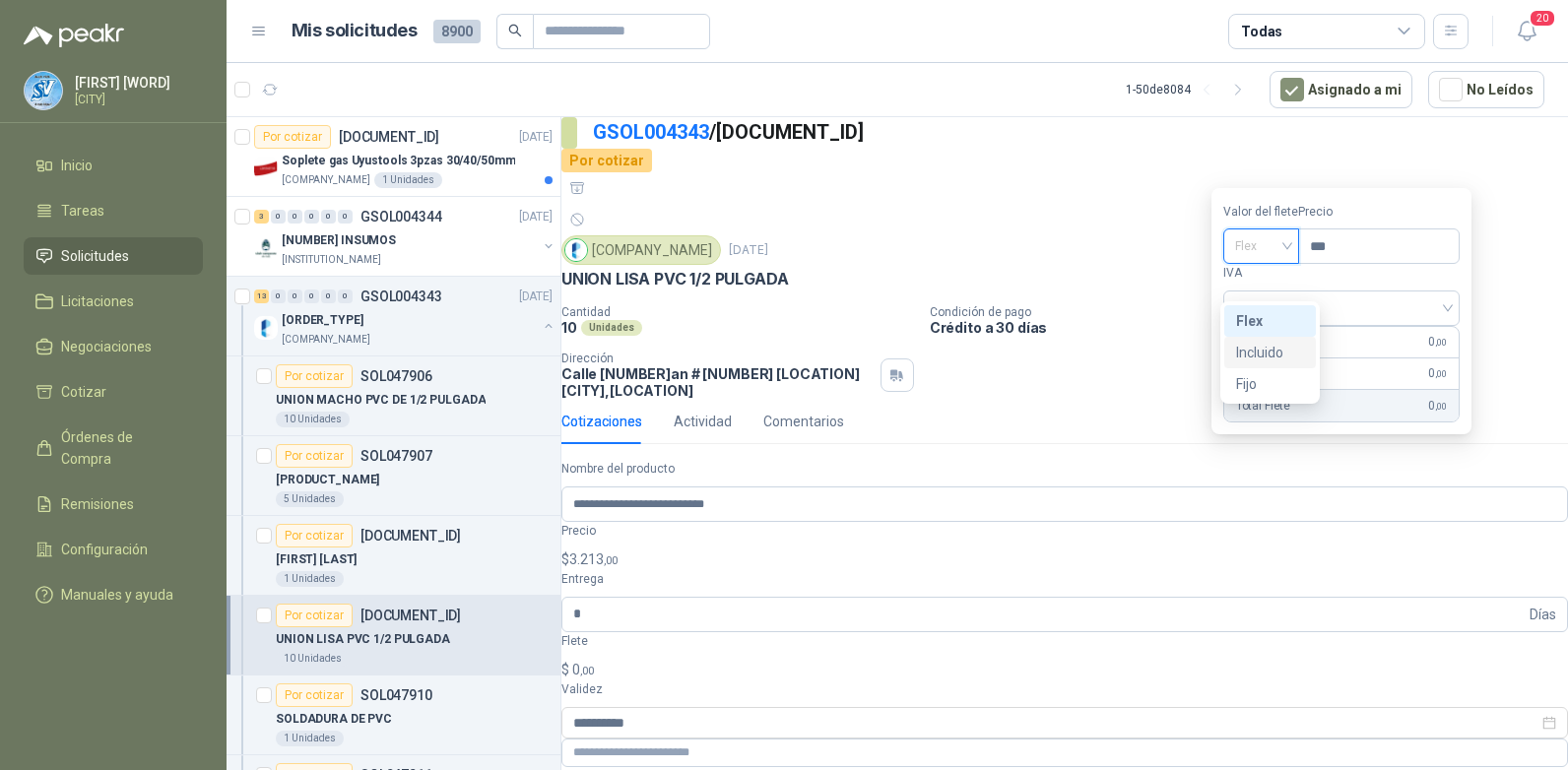 click on "Incluido" at bounding box center (0, 0) 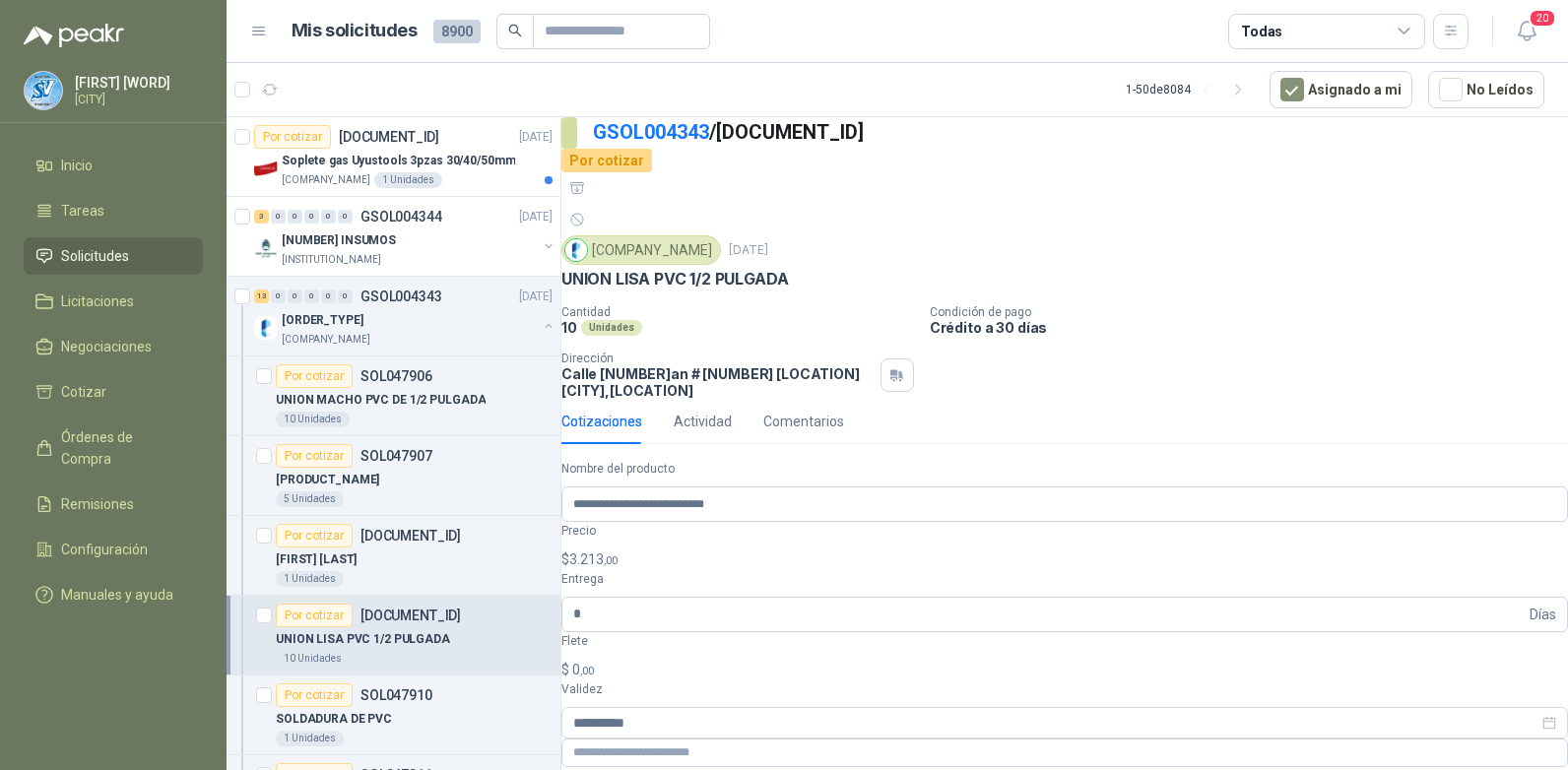 click on "Publicar Cotización" at bounding box center [637, 879] 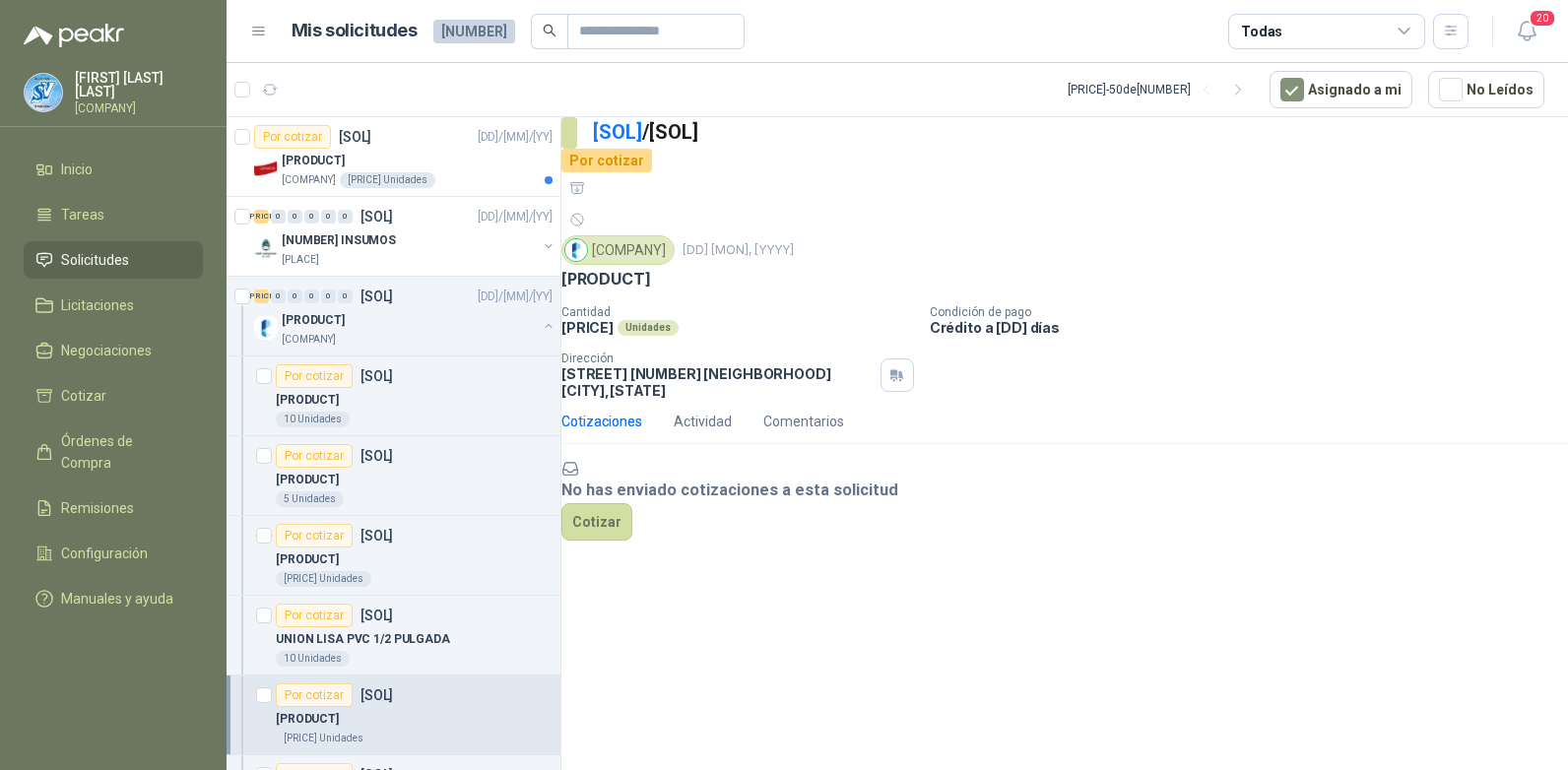 scroll, scrollTop: 0, scrollLeft: 0, axis: both 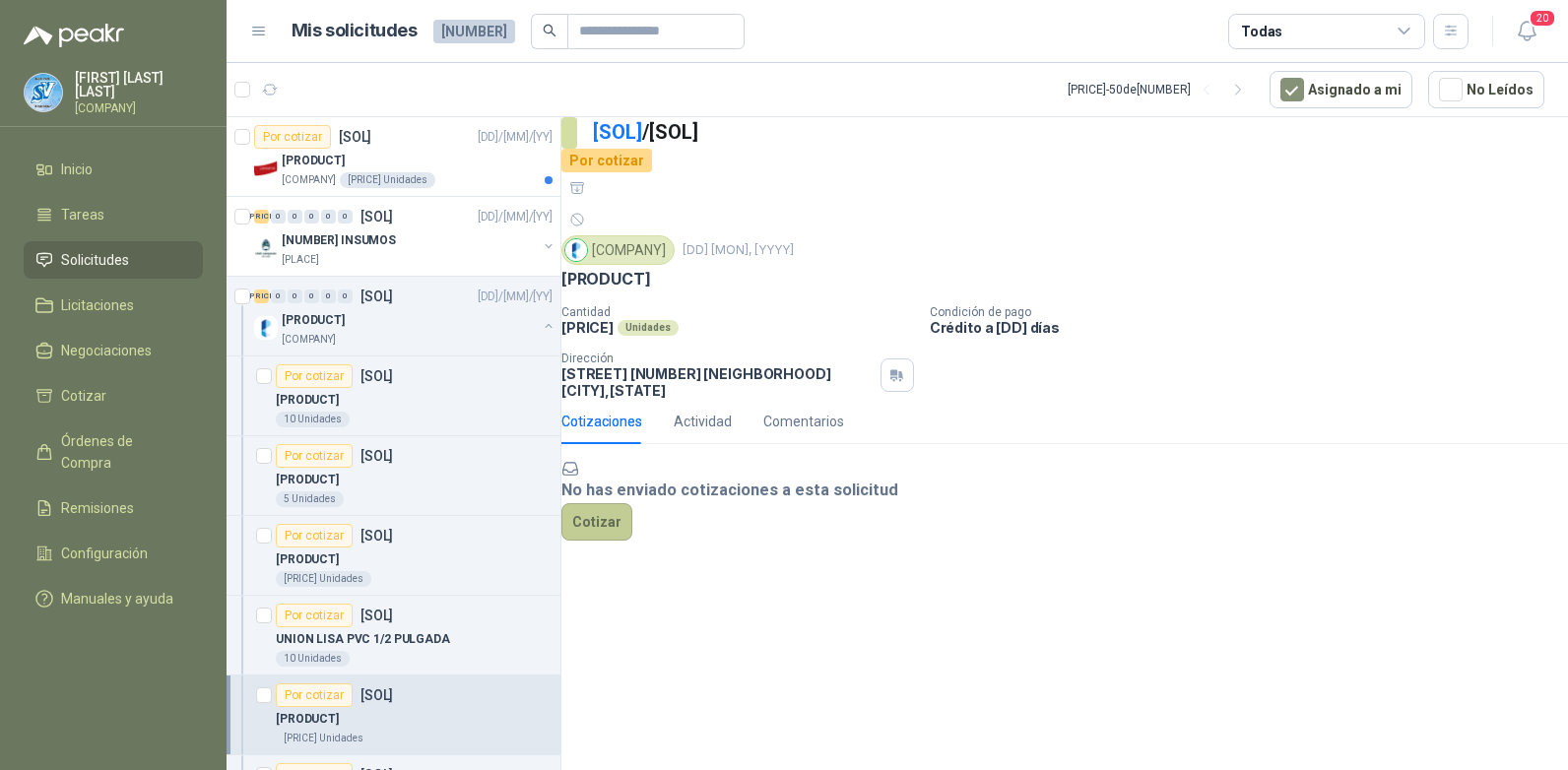 click on "Cotizar" at bounding box center (597, 522) 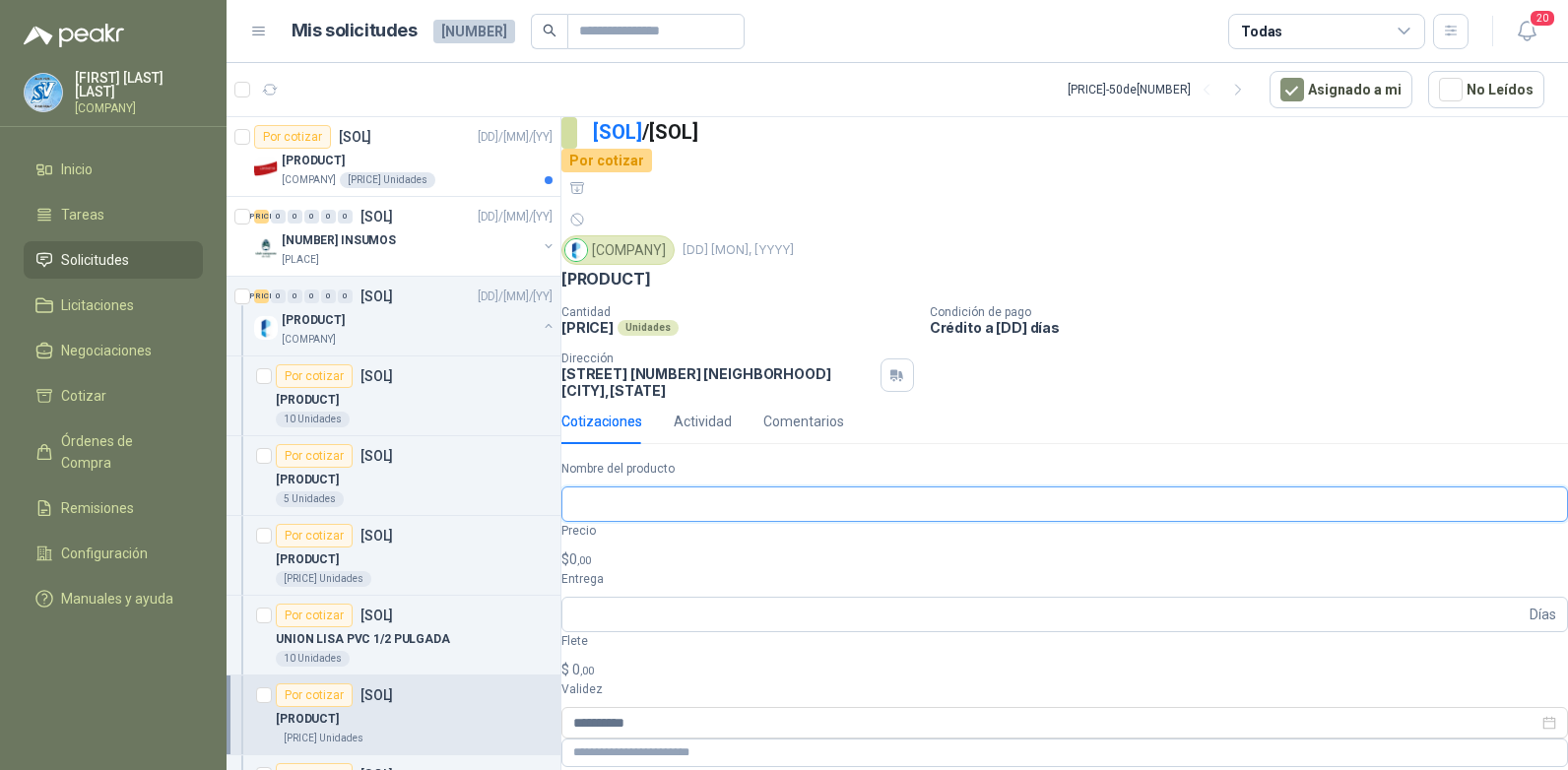 click on "Nombre del producto" at bounding box center (1065, 504) 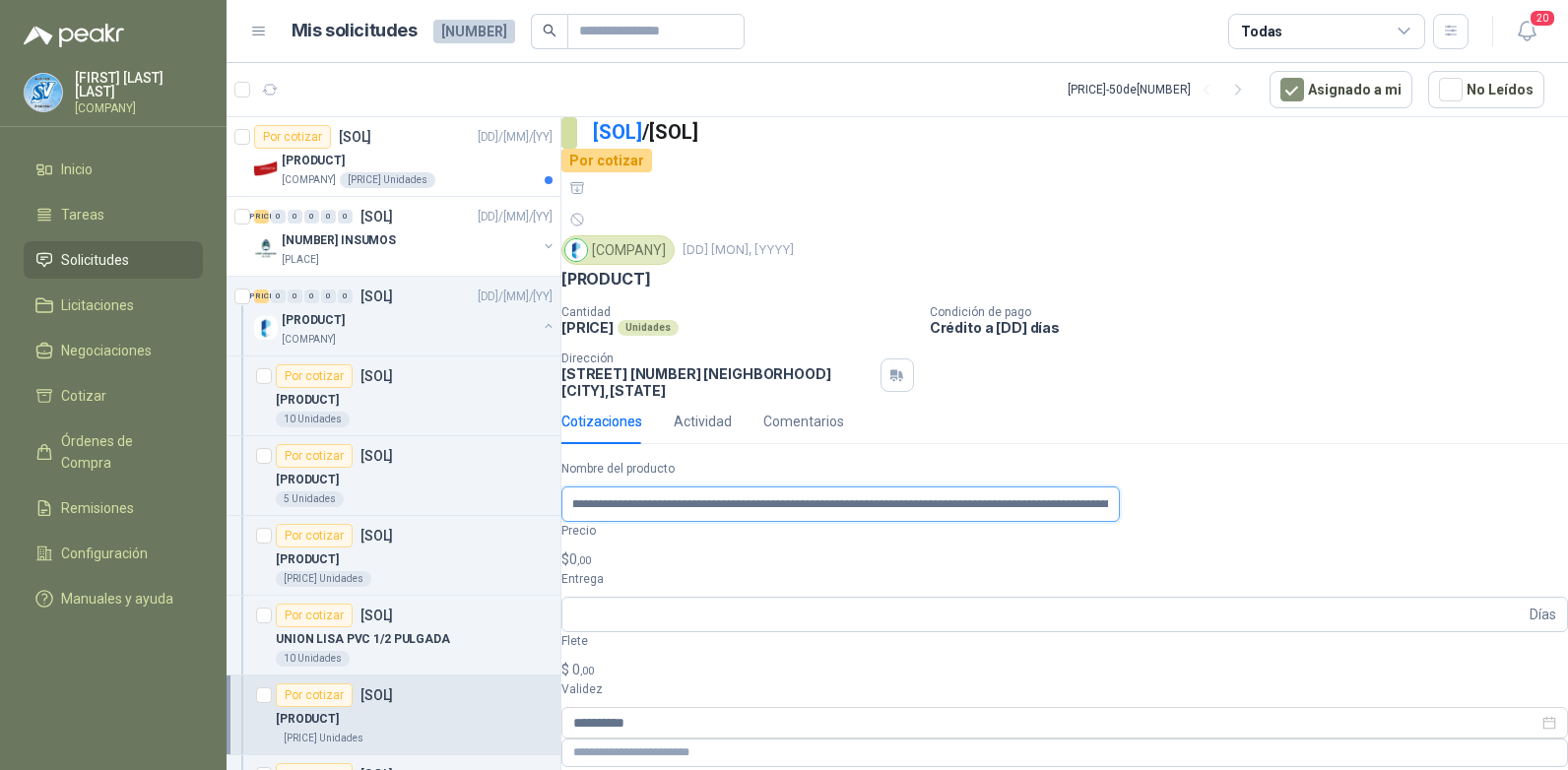 scroll, scrollTop: 0, scrollLeft: 0, axis: both 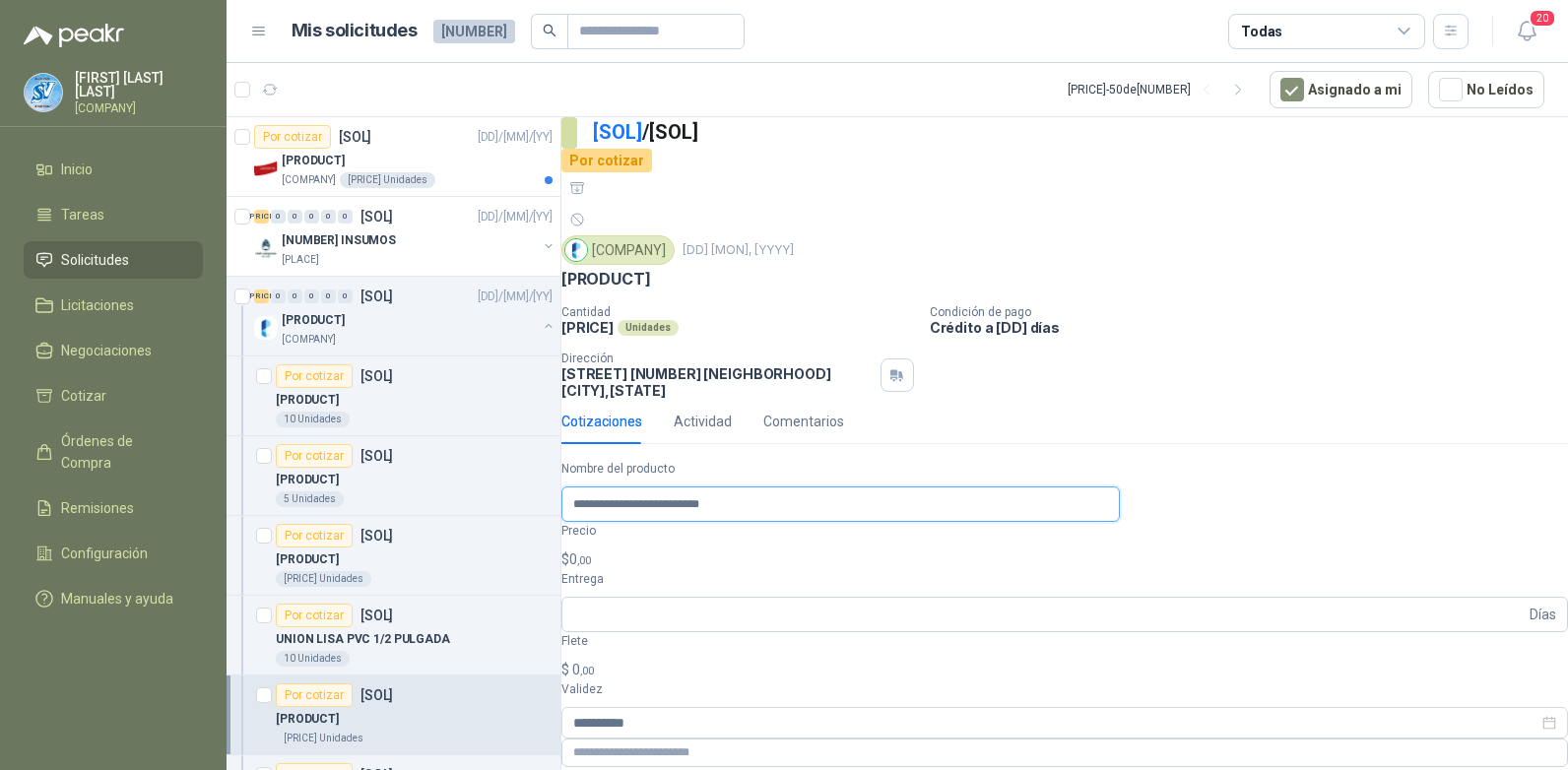 type on "**********" 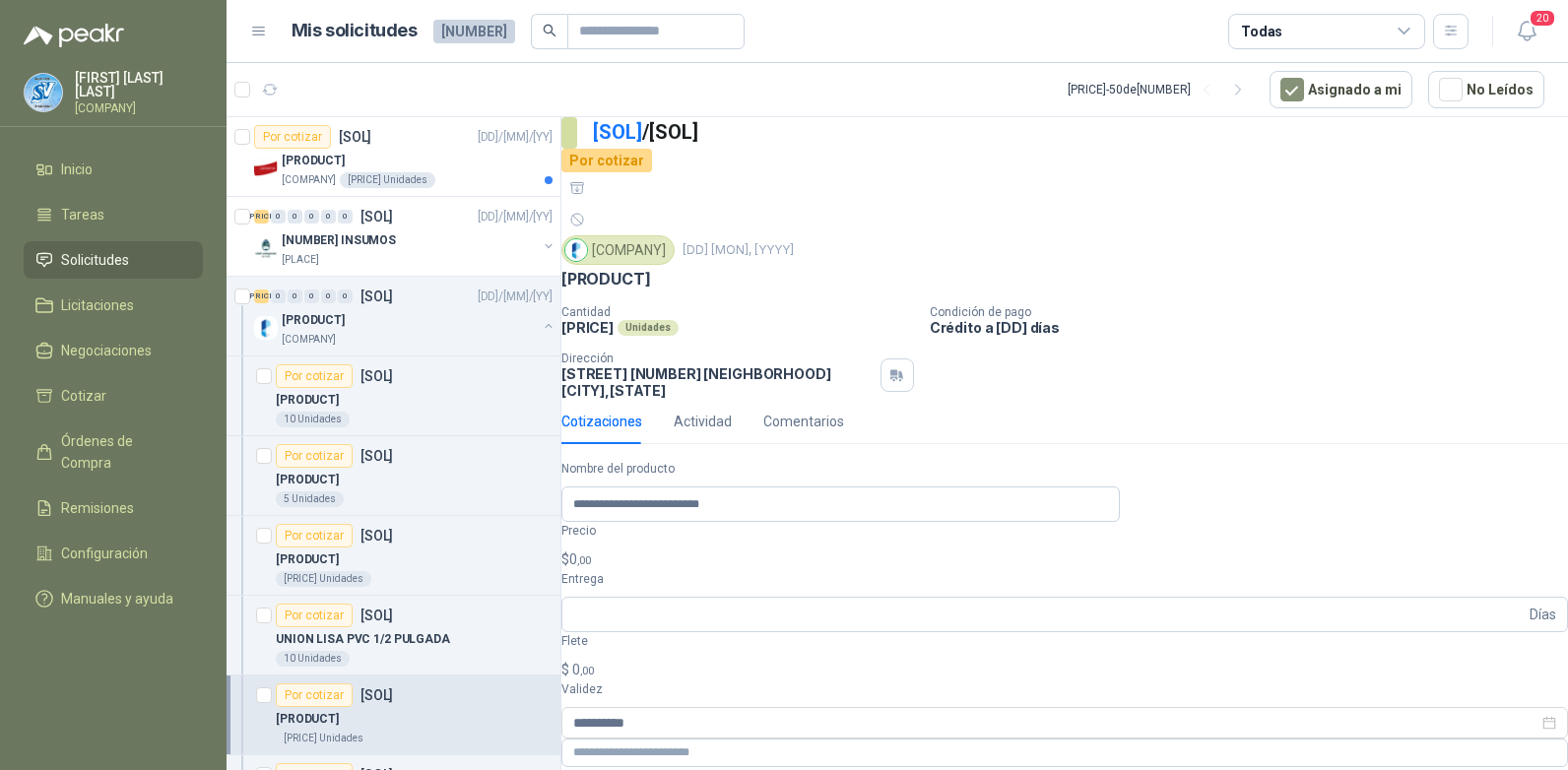 click on "JUAN CAMILO   PAZ Sumivalle   Inicio   Tareas   Solicitudes   Licitaciones   Negociaciones   Cotizar   Órdenes de Compra   Remisiones   Configuración   Manuales y ayuda Mis solicitudes 8900 Todas 20 1 - 50  de  8084 Asignado a mi No Leídos Por cotizar SOL047922 03/07/25   Soplete gas Uyustools 3pzas 30/40/50mm Lafayette SAS 1   Unidades 3   0   0   0   0   0   GSOL004344 03/07/25   168036  INSUMOS  Club Campestre de Cali   13   0   0   0   0   0   GSOL004343 03/07/25   PEDIDO HACIENDAS Perugia SAS   Por cotizar SOL047906 UNION MACHO PVC DE 1/2 PULGADA 10   Unidades Por cotizar SOL047907 LIMA CON CABO  5   Unidades Por cotizar SOL047908 MARCO PARA SEGUETA 1   Unidades Por cotizar SOL047909 UNION LISA PVC 1/2 PULGADA 10   Unidades Por cotizar SOL047910 SOLDADURA DE PVC 1   Unidades Por cotizar SOL047911 UNION PVC DE 1/2 PULGADA 10   Unidades Por cotizar SOL047912 LLAVE TERMINAL 1/2 PULGADA CON ROSCA 5   Unidades Por cotizar SOL047913 LUBRICANTE 5-556 16 0Z 1   Unidades Por cotizar SOL047914 10   10" at bounding box center [784, 385] 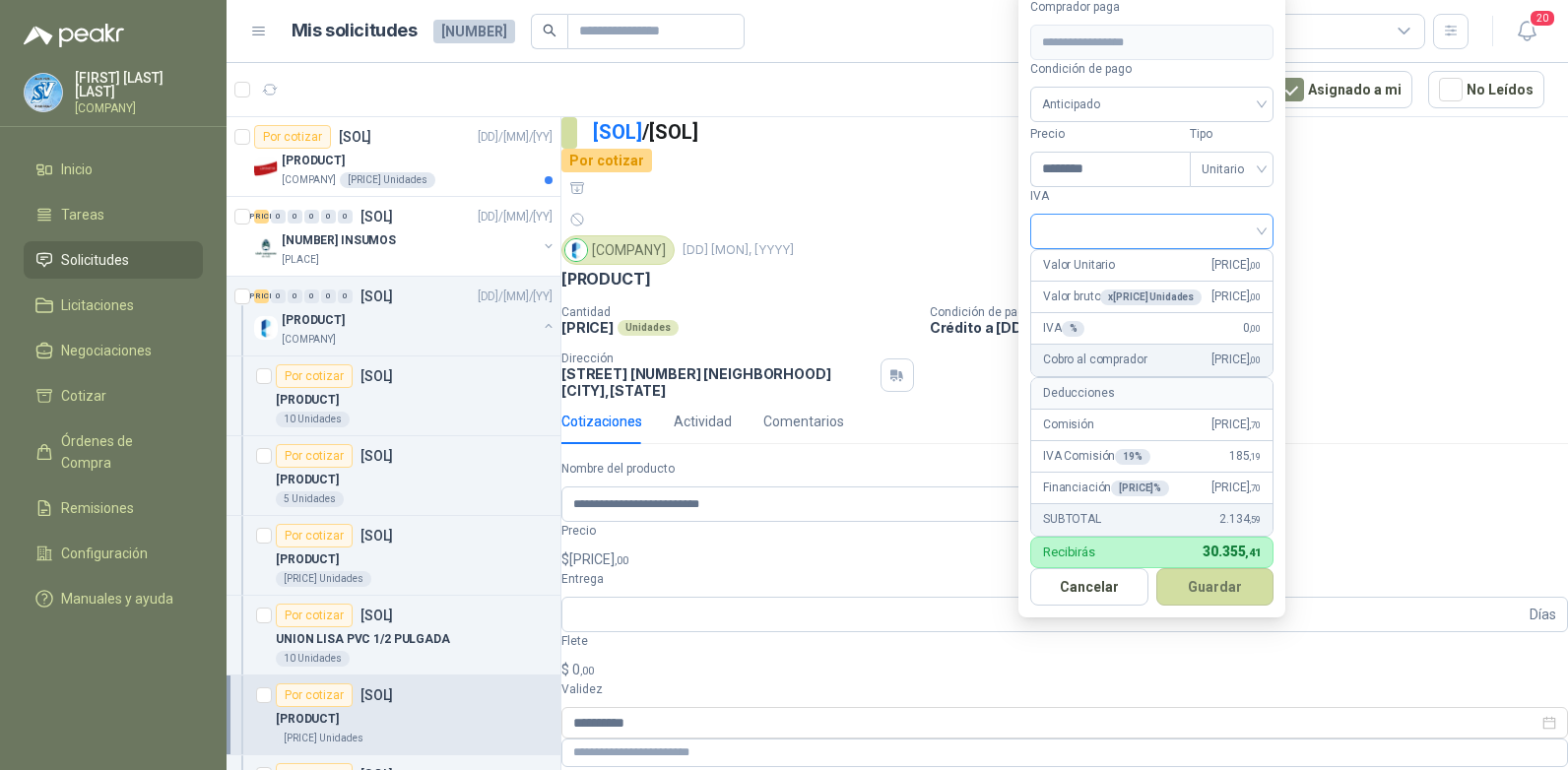 type on "********" 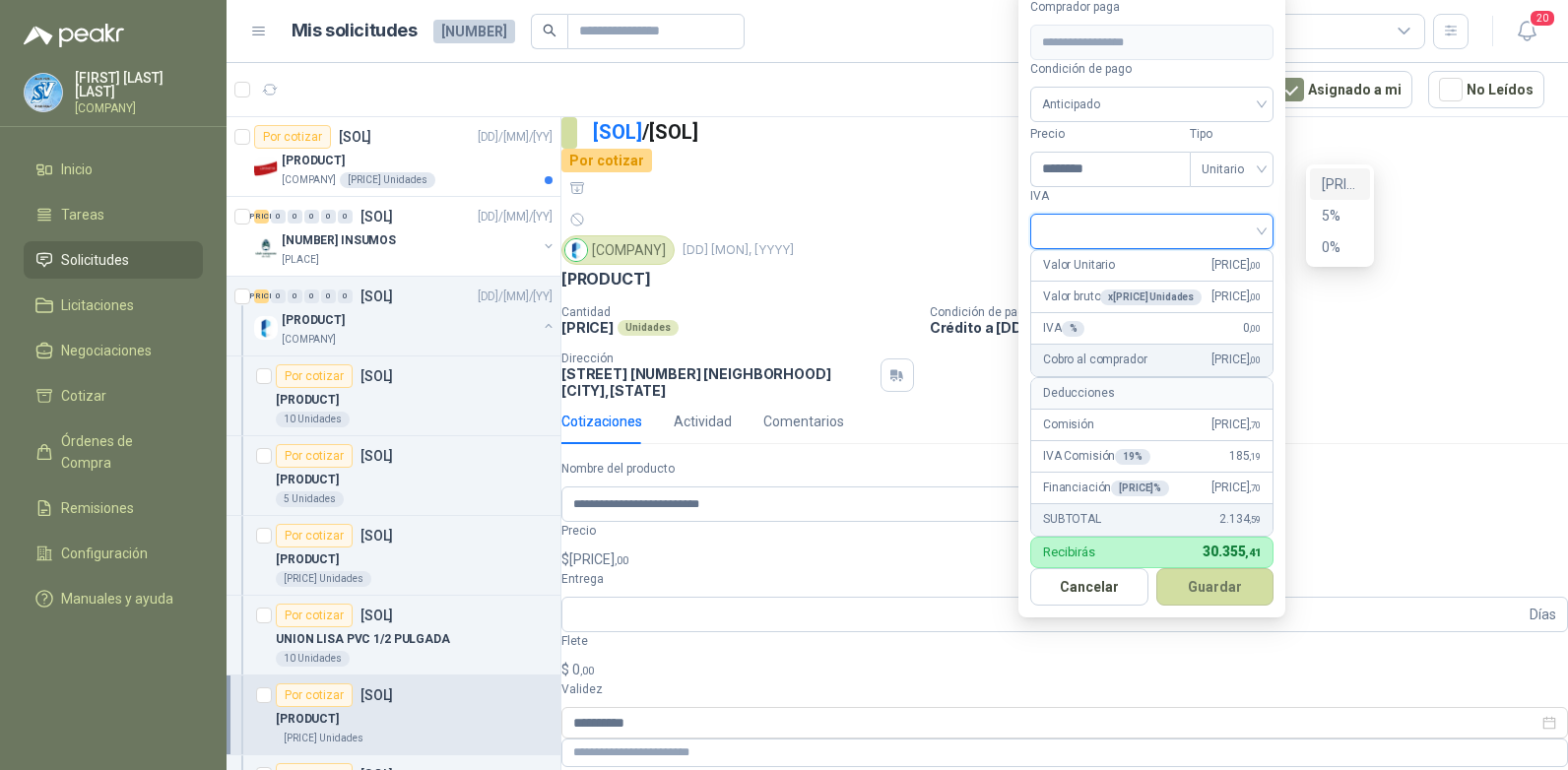 click on "19%" at bounding box center (1339, 184) 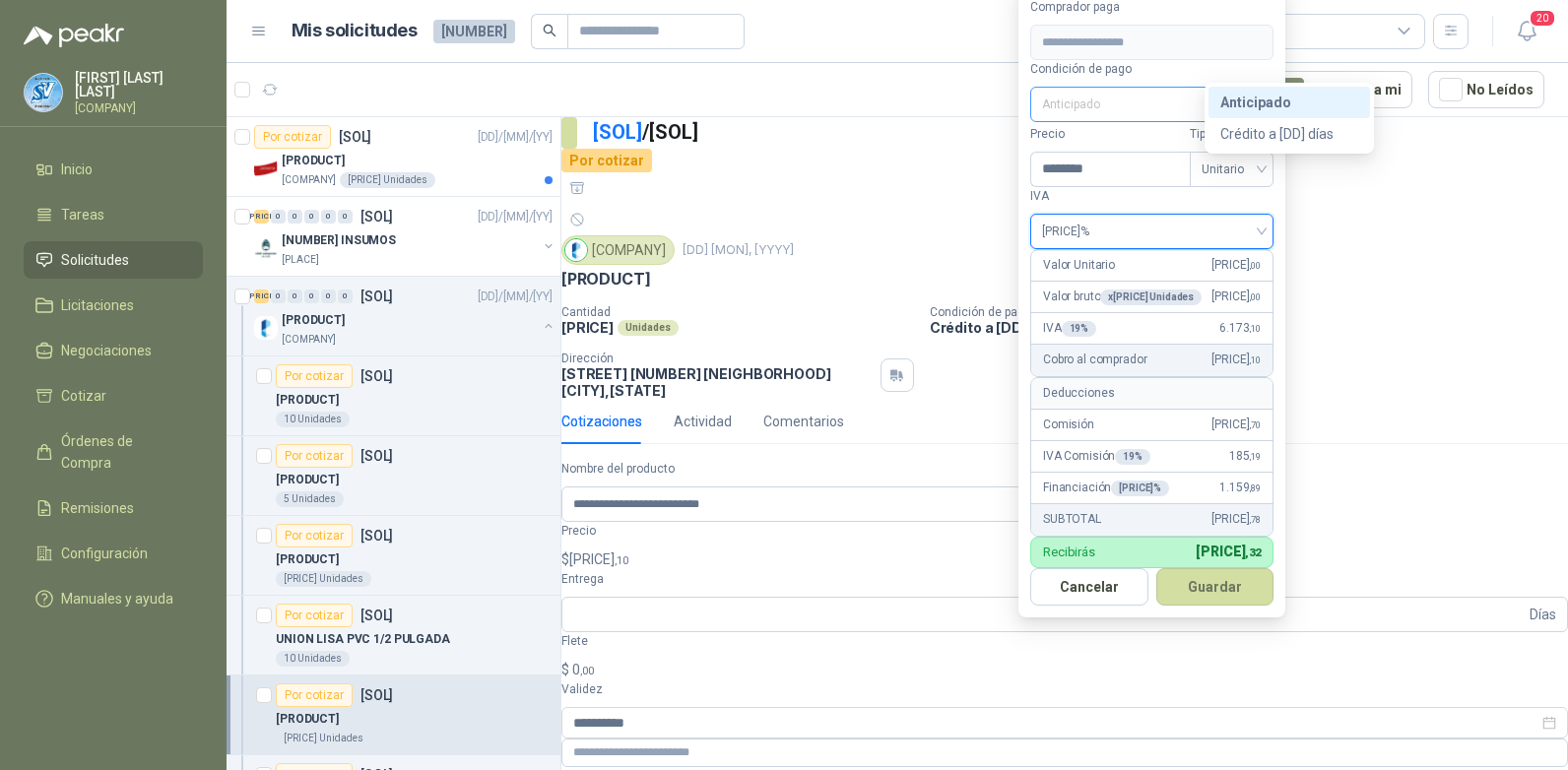click on "Anticipado" at bounding box center (1151, 104) 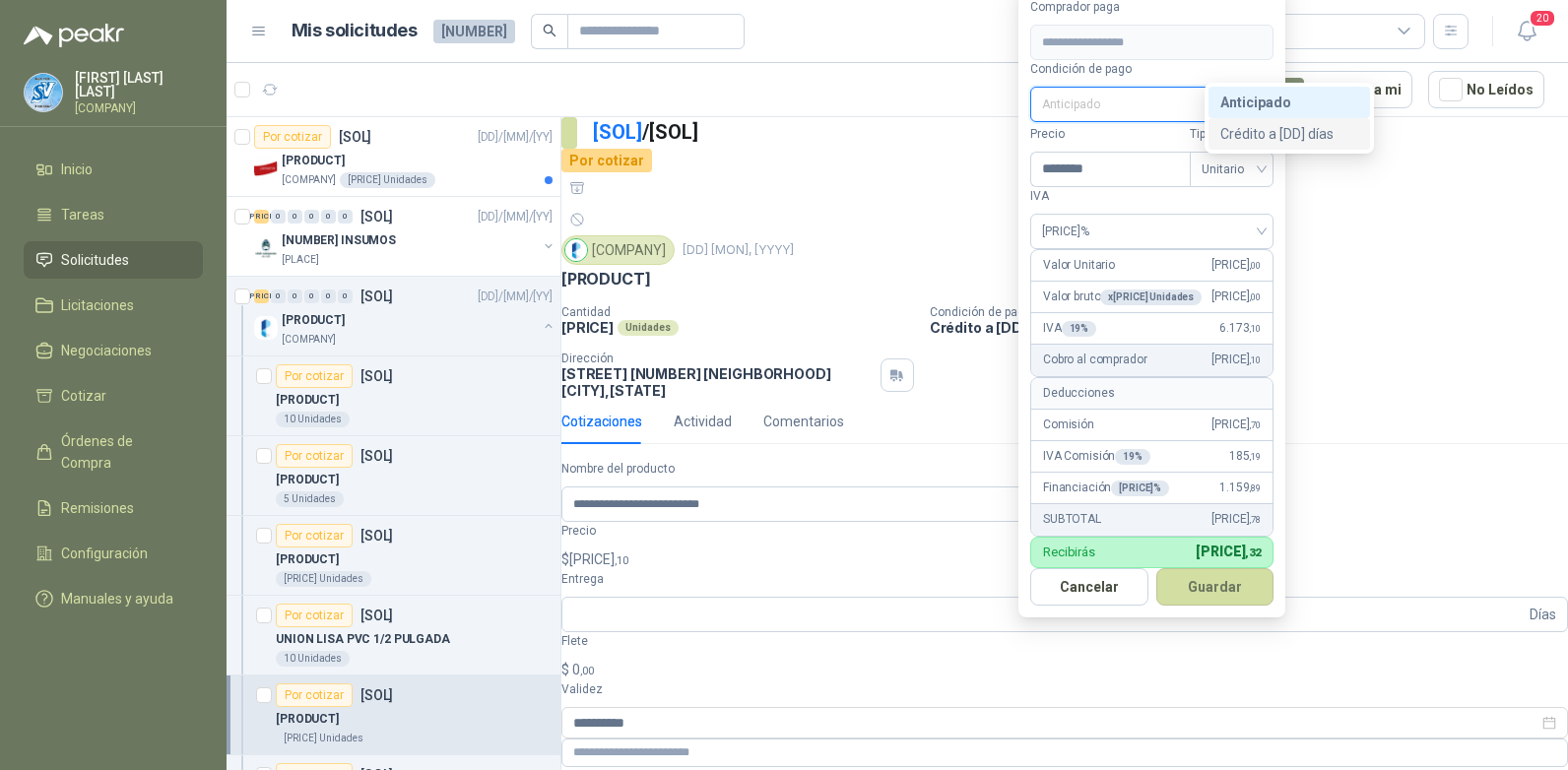 click on "Crédito a 30 días" at bounding box center (0, 0) 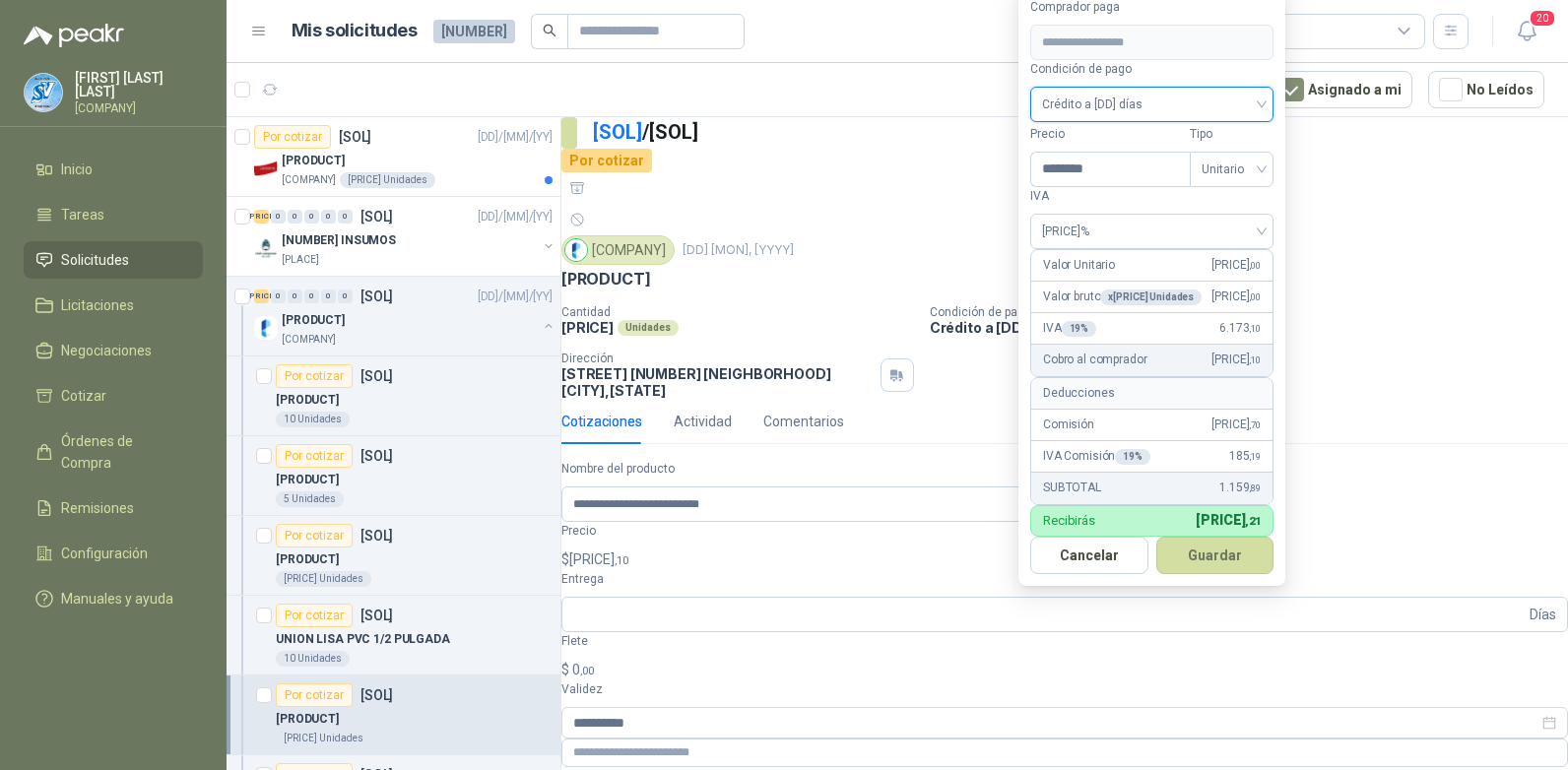 click on "Guardar" at bounding box center [1215, 555] 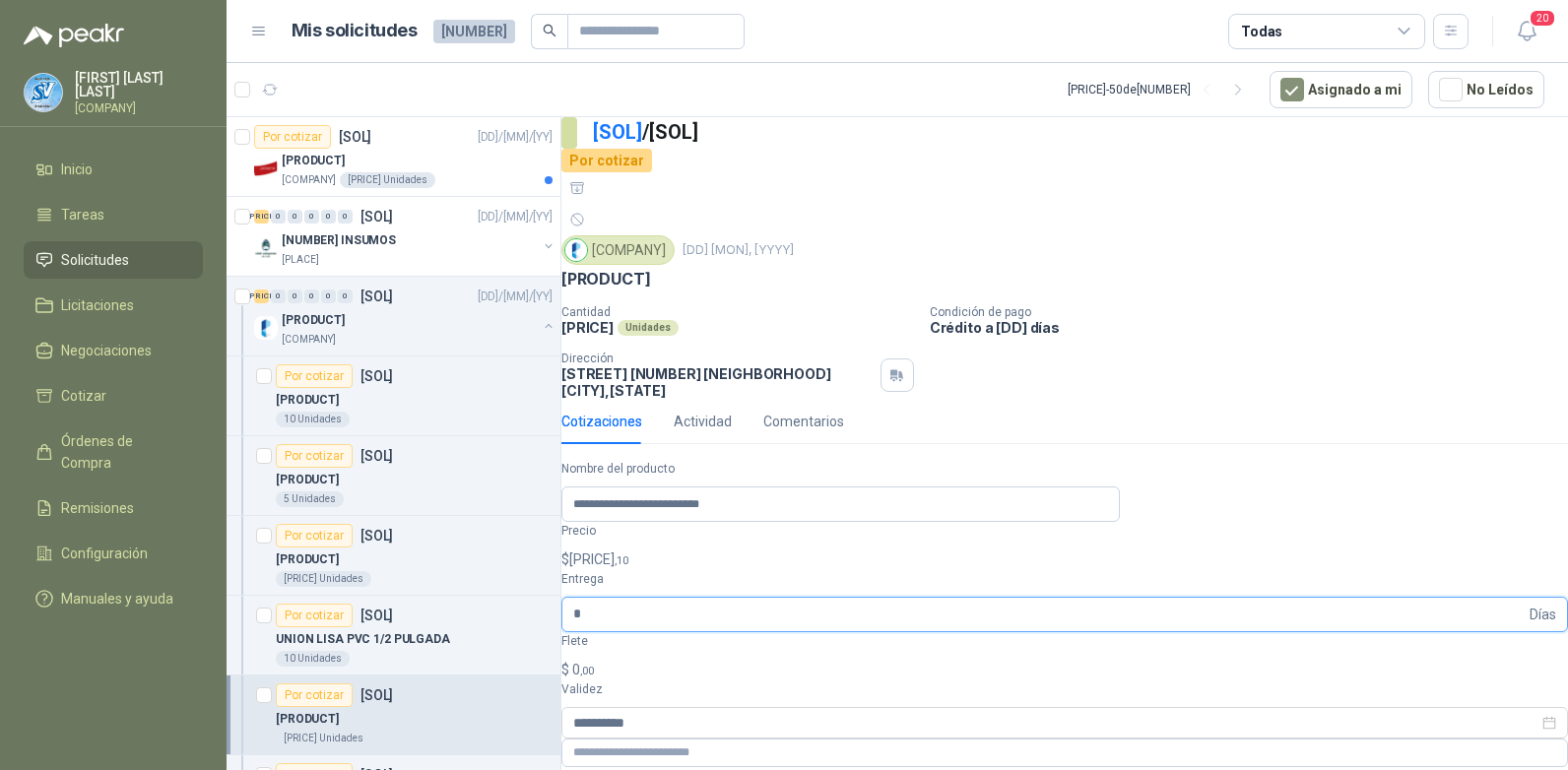 type on "*" 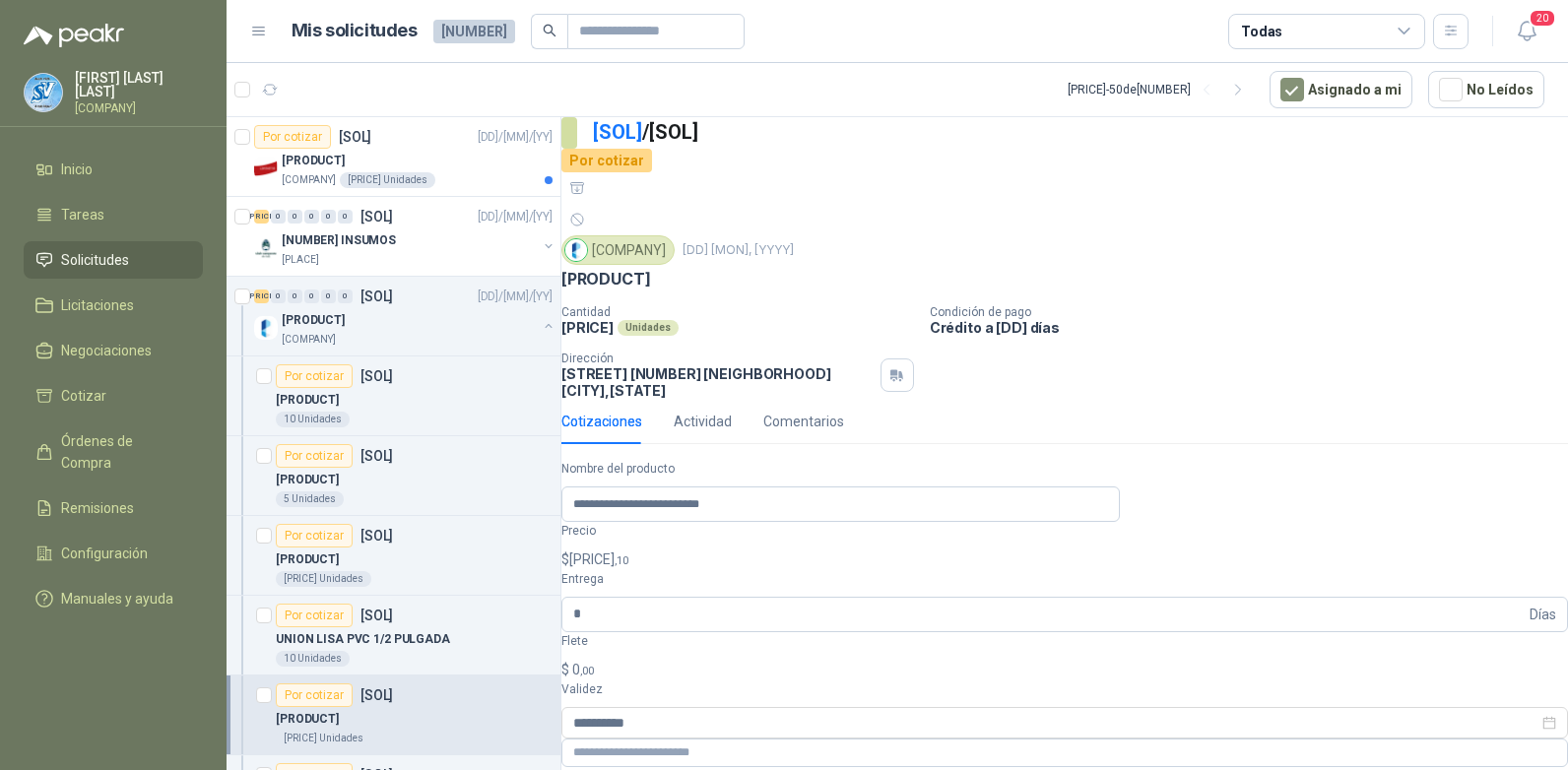 click on "$    0 ,00" at bounding box center [1065, 670] 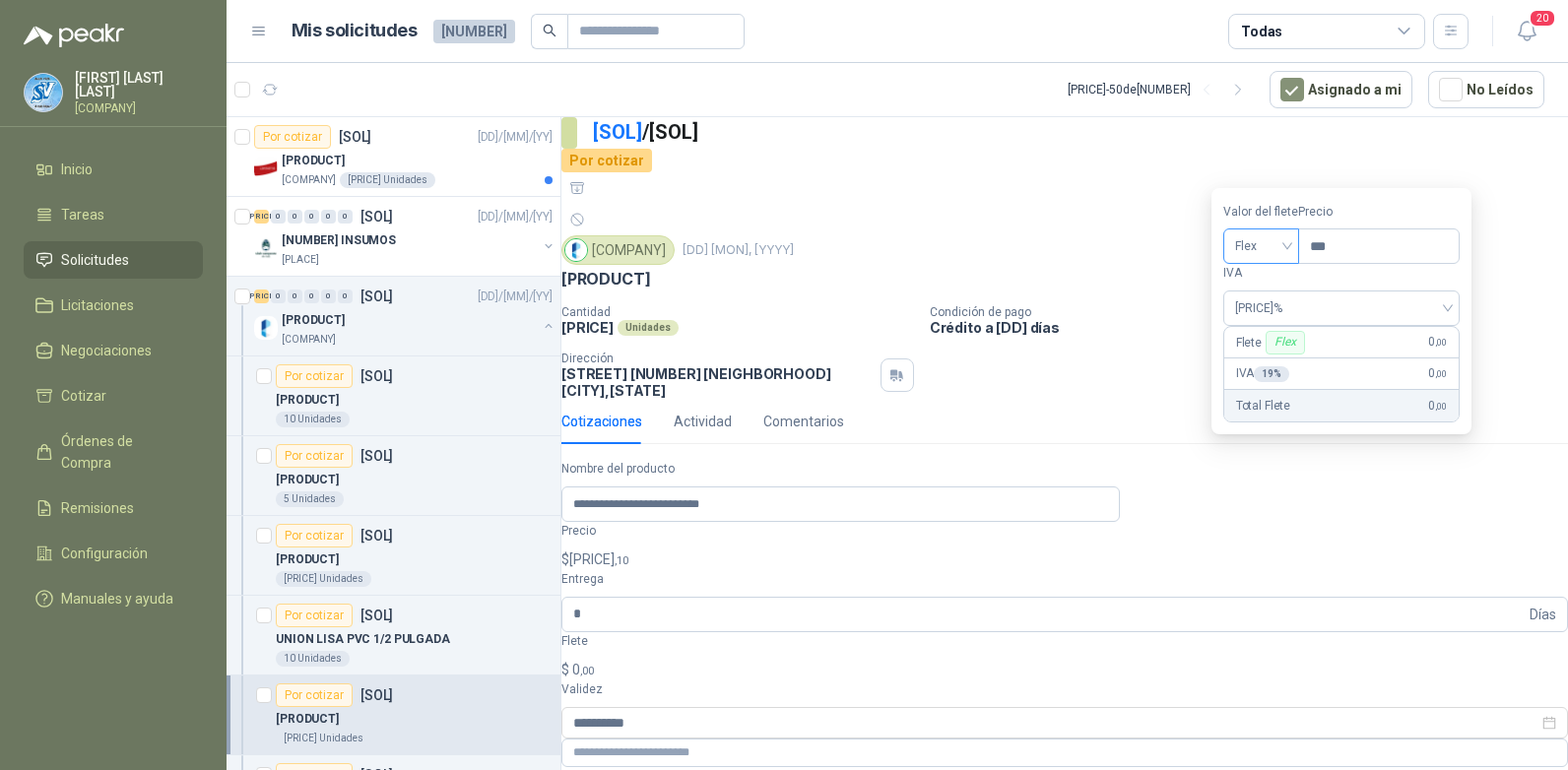 click on "Flex" at bounding box center [1261, 246] 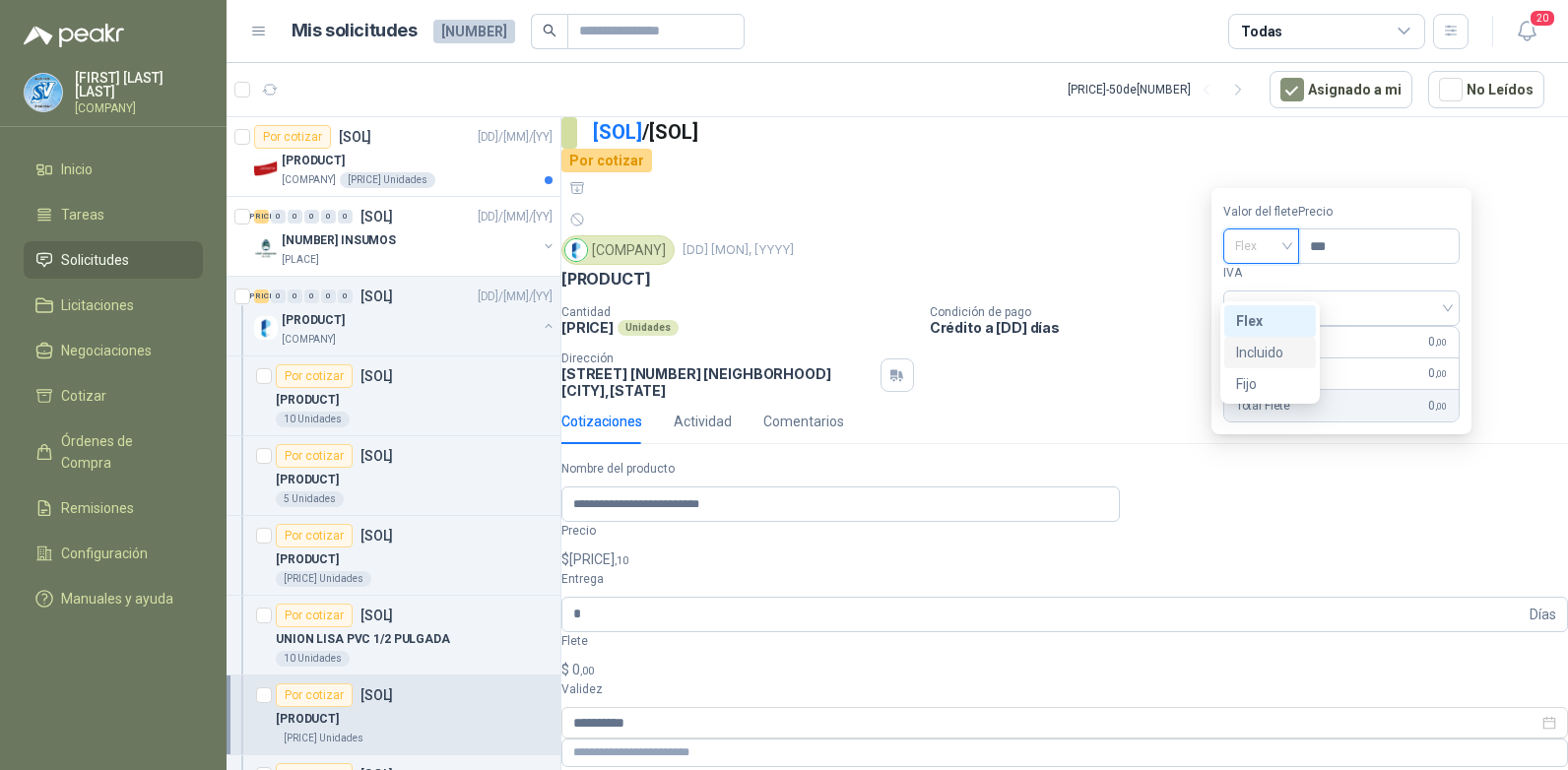 click on "Incluido" at bounding box center [0, 0] 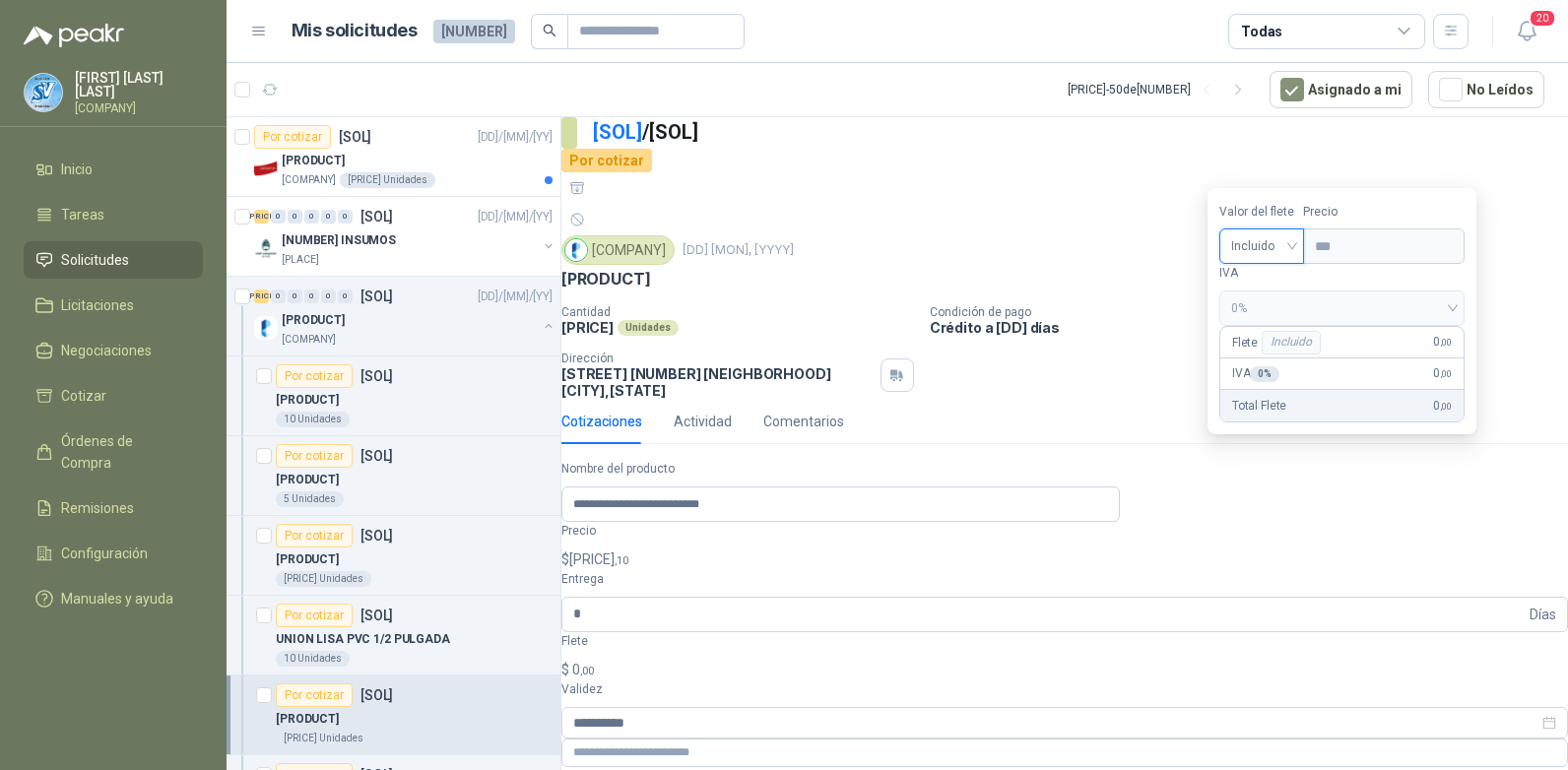 click on "Publicar Cotización" at bounding box center (637, 879) 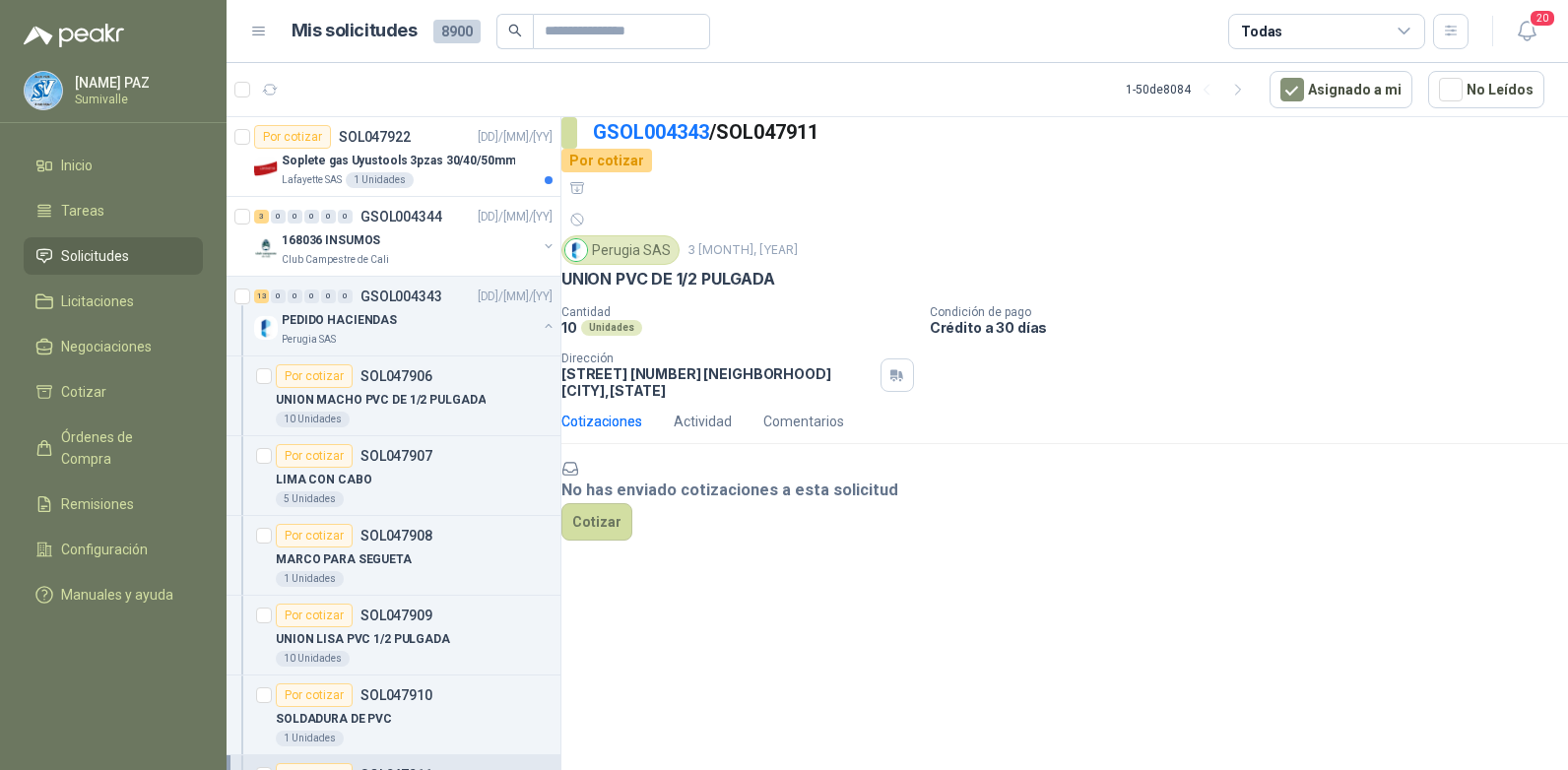 scroll, scrollTop: 0, scrollLeft: 0, axis: both 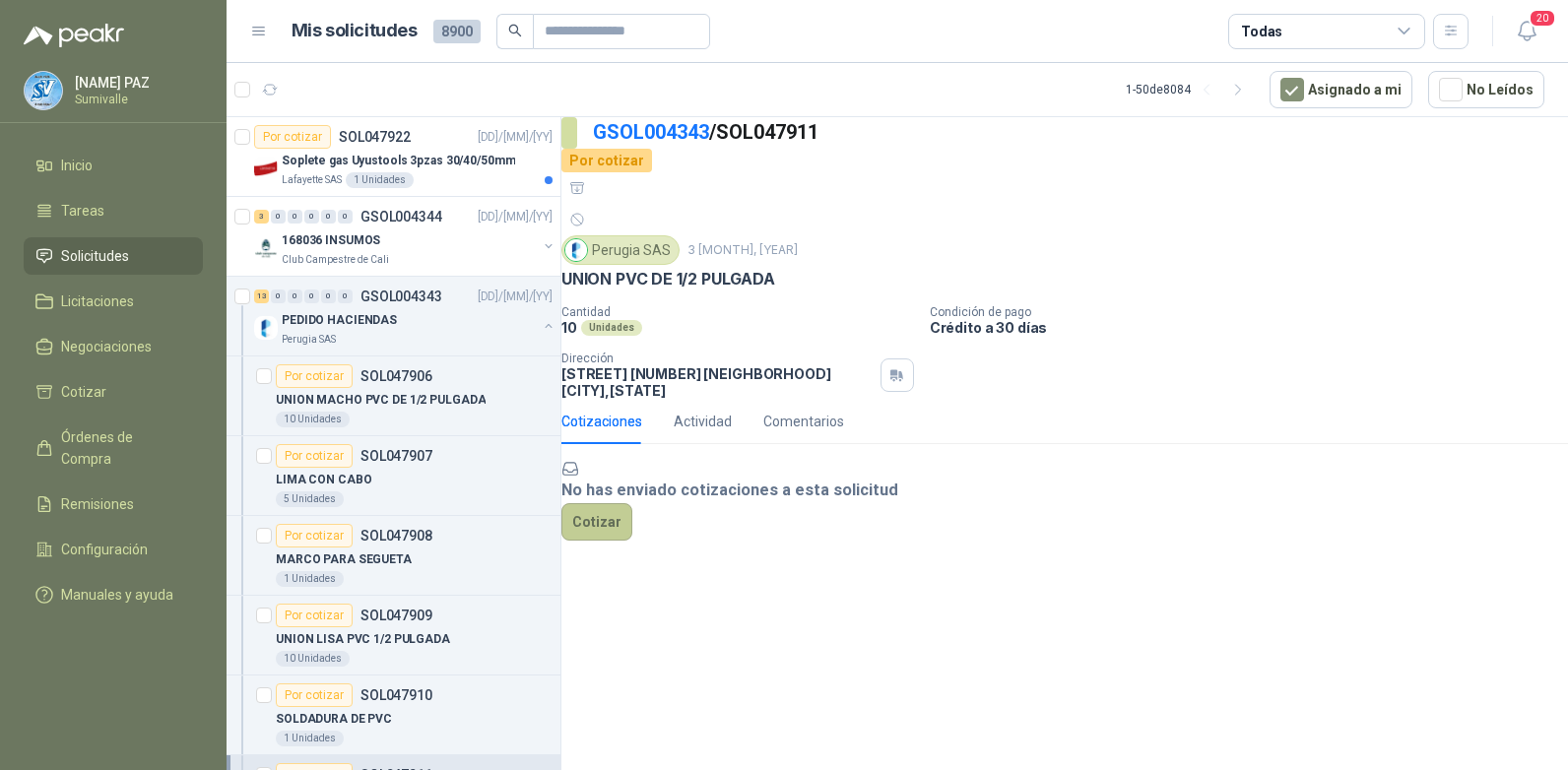 click on "Cotizar" at bounding box center [597, 522] 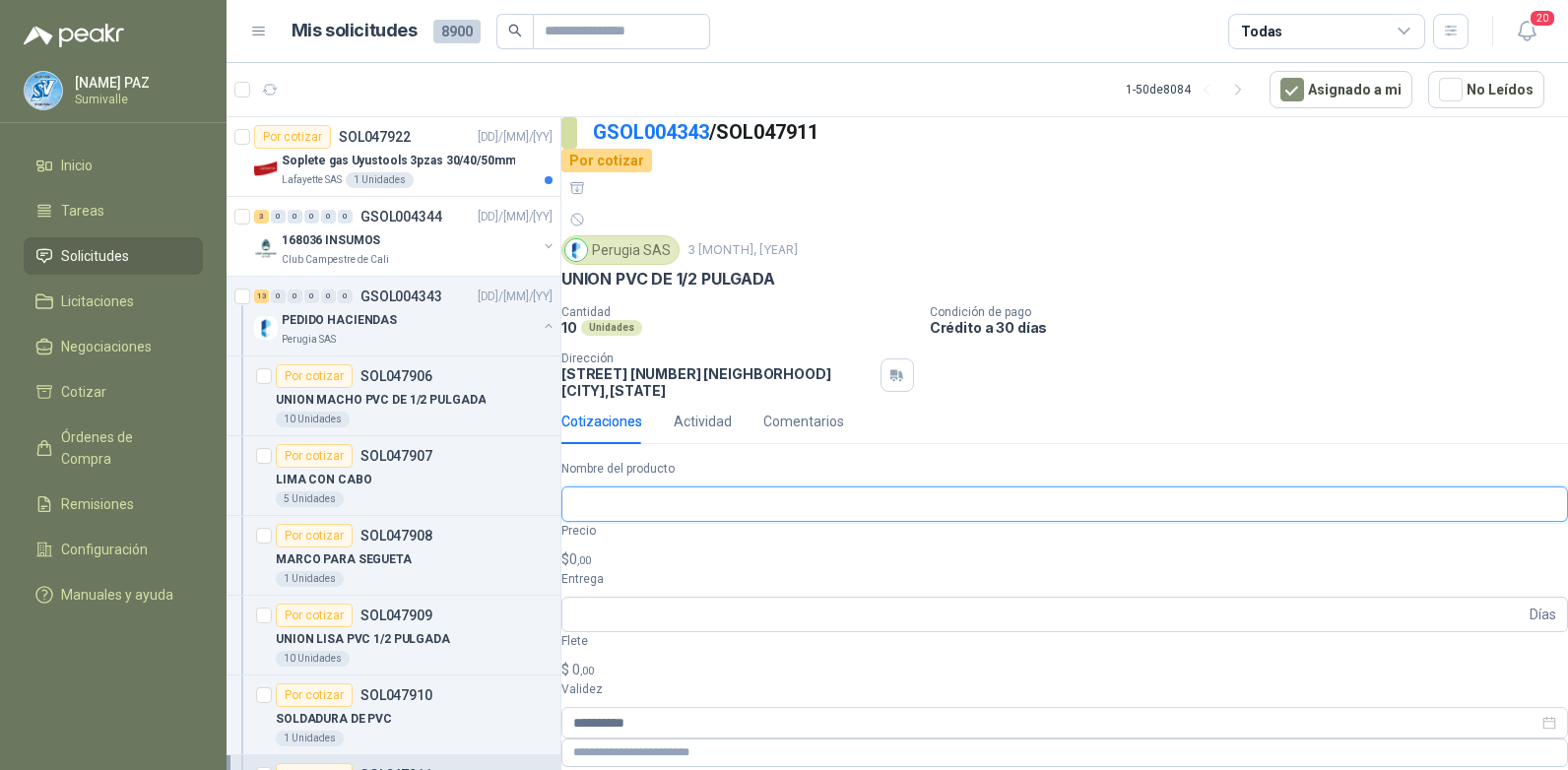 click on "Nombre del producto" at bounding box center [1065, 504] 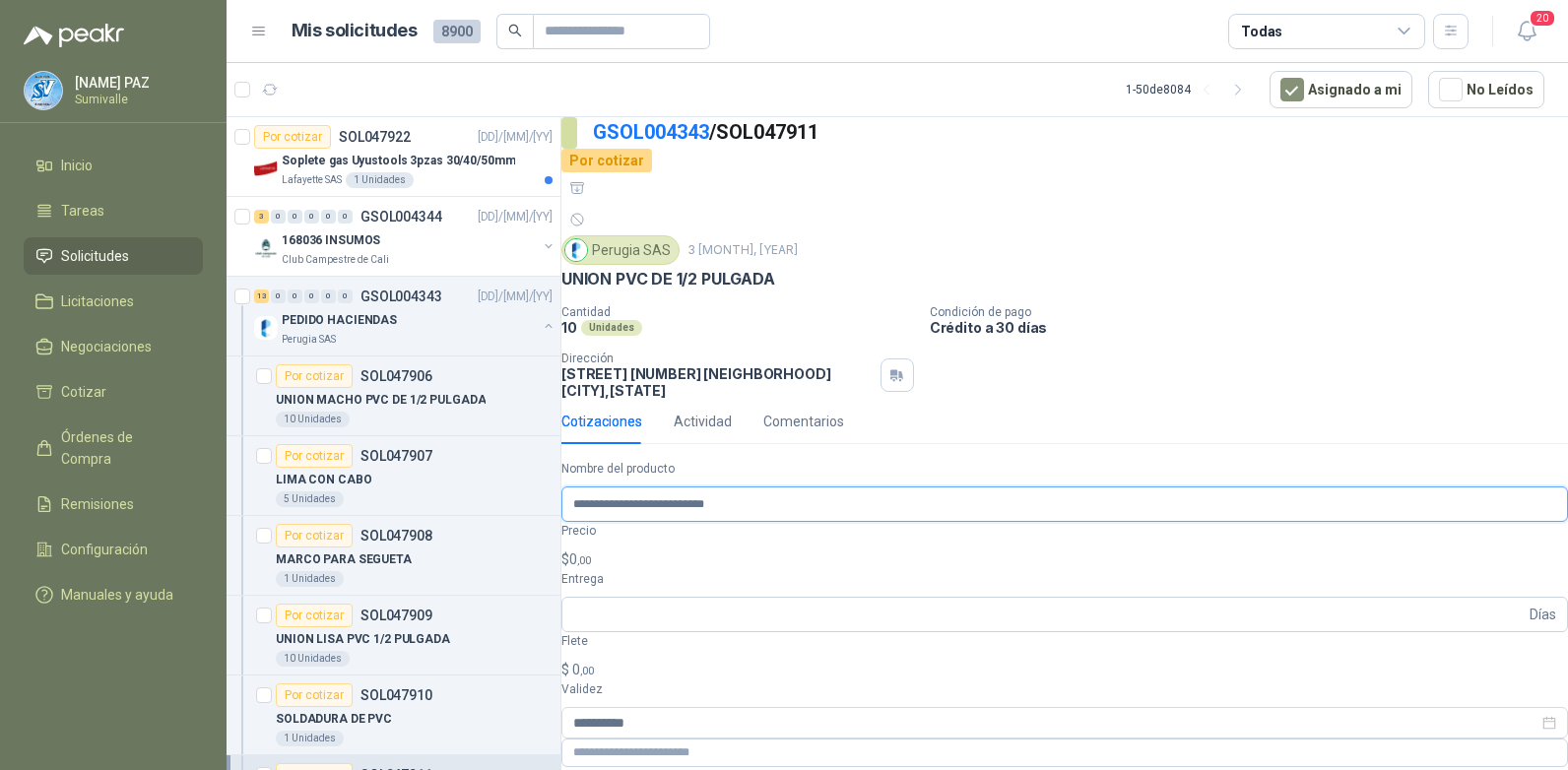 type on "**********" 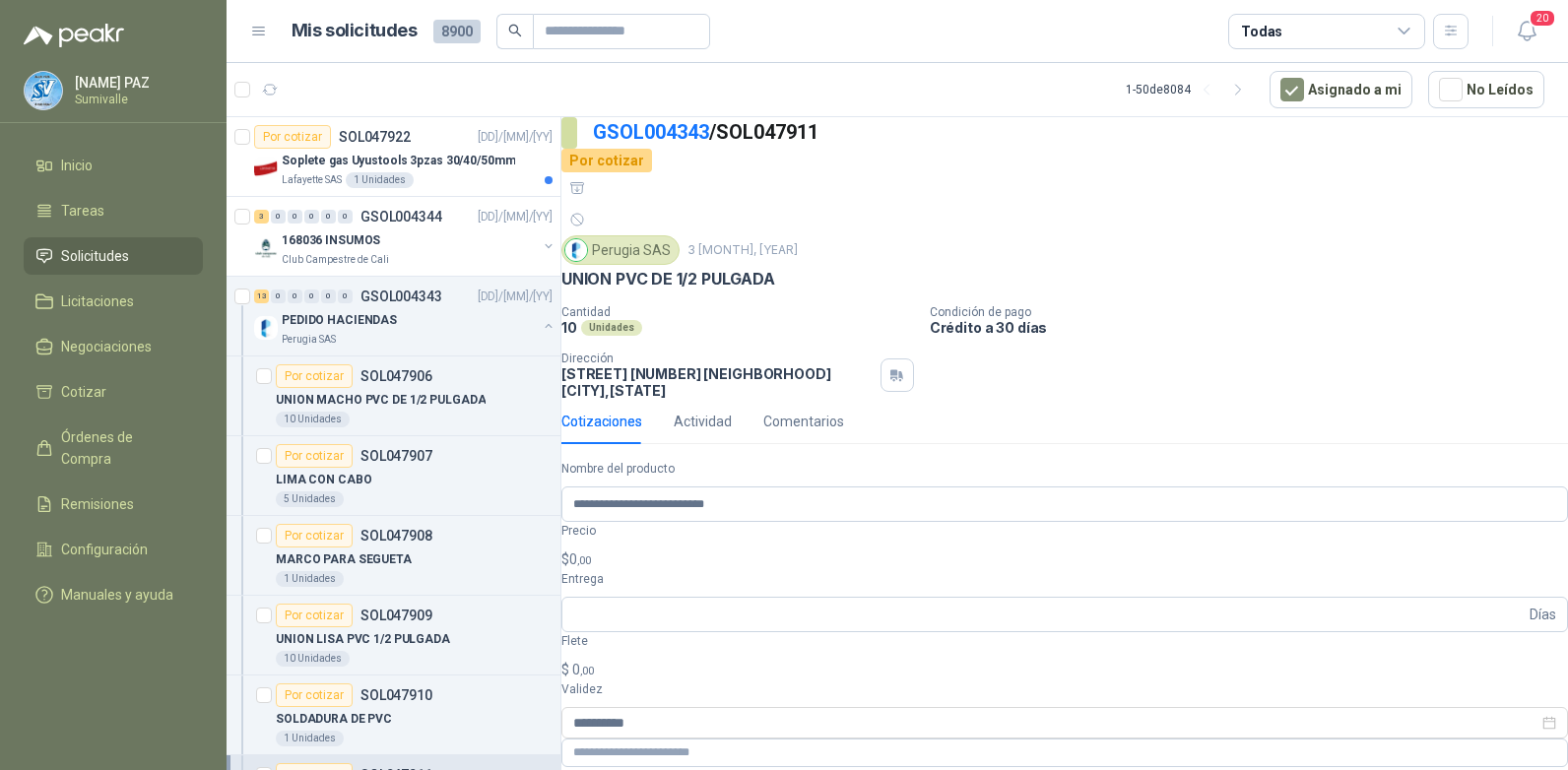 click on ",00" at bounding box center [584, 560] 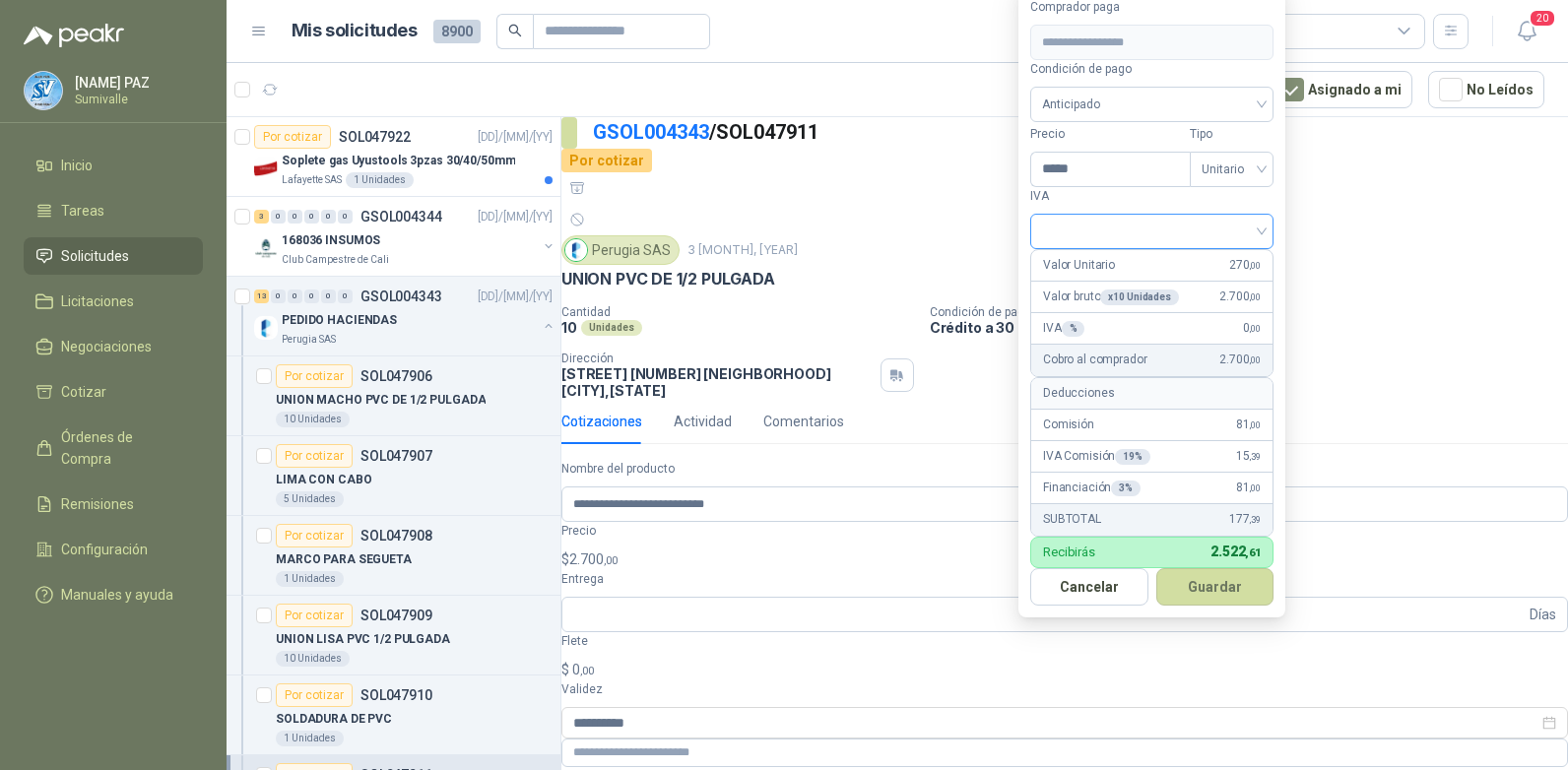 click at bounding box center [1151, 231] 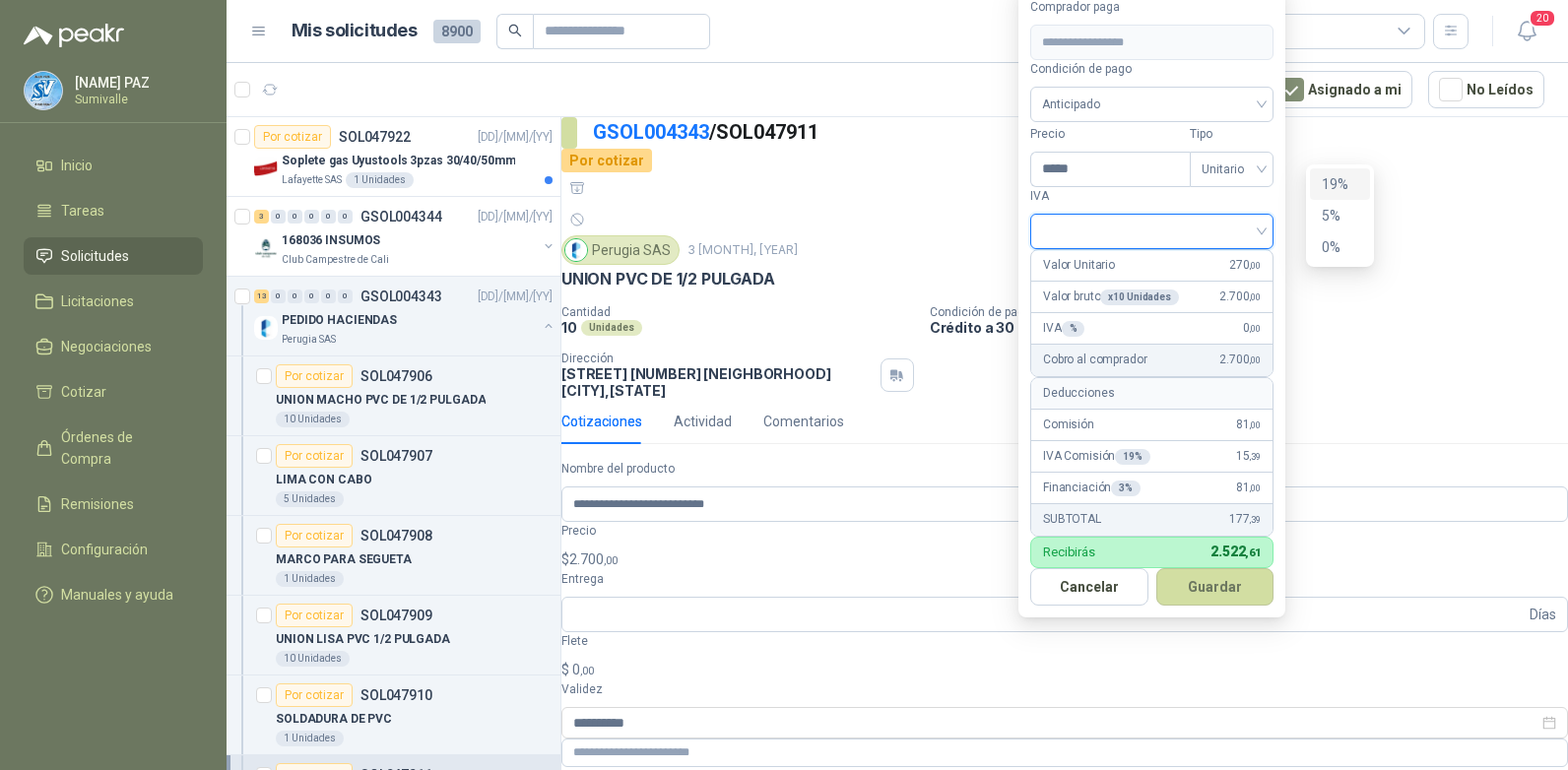 click on "19%" at bounding box center (1339, 184) 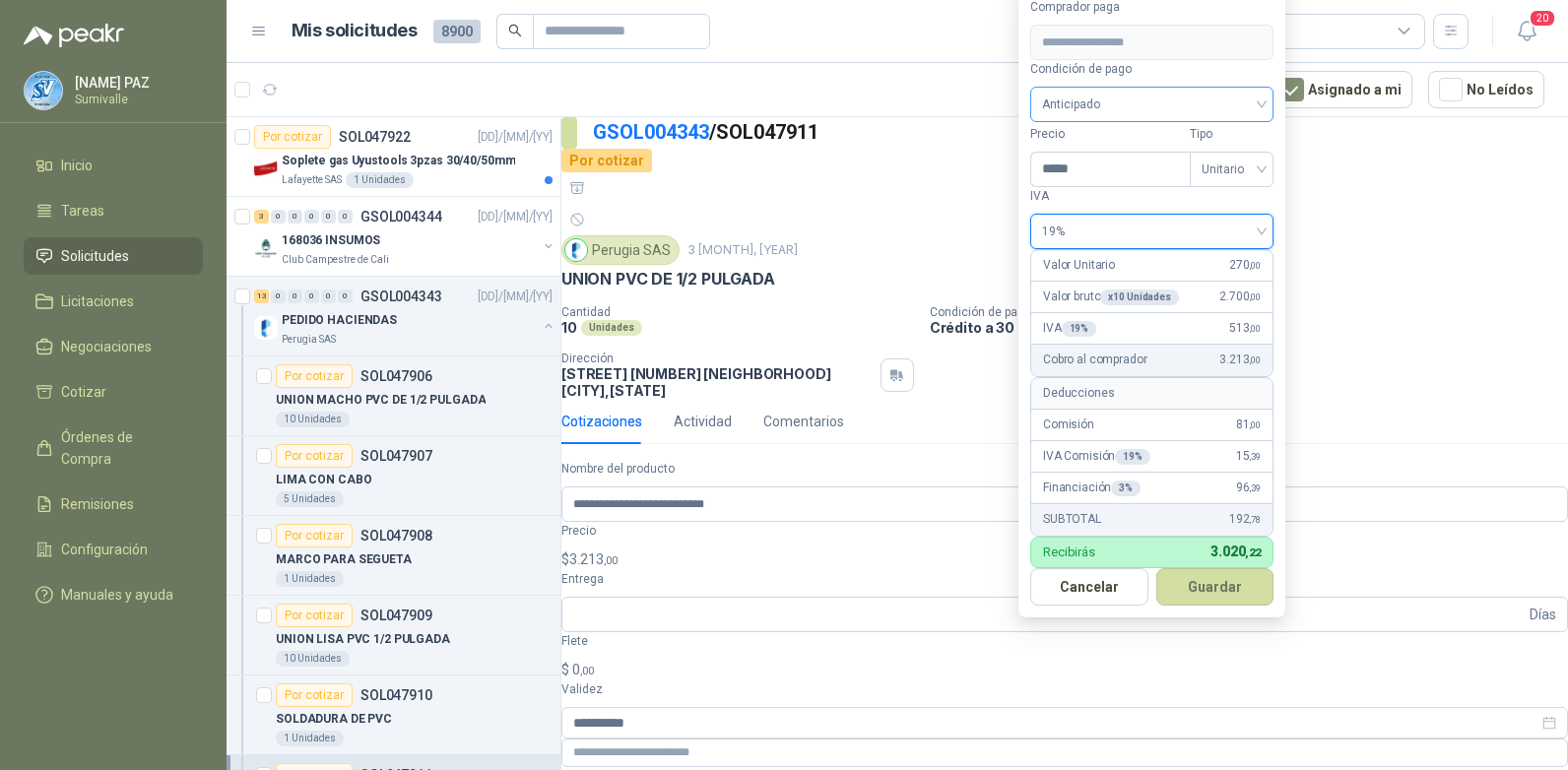 click on "Anticipado" at bounding box center [1151, 104] 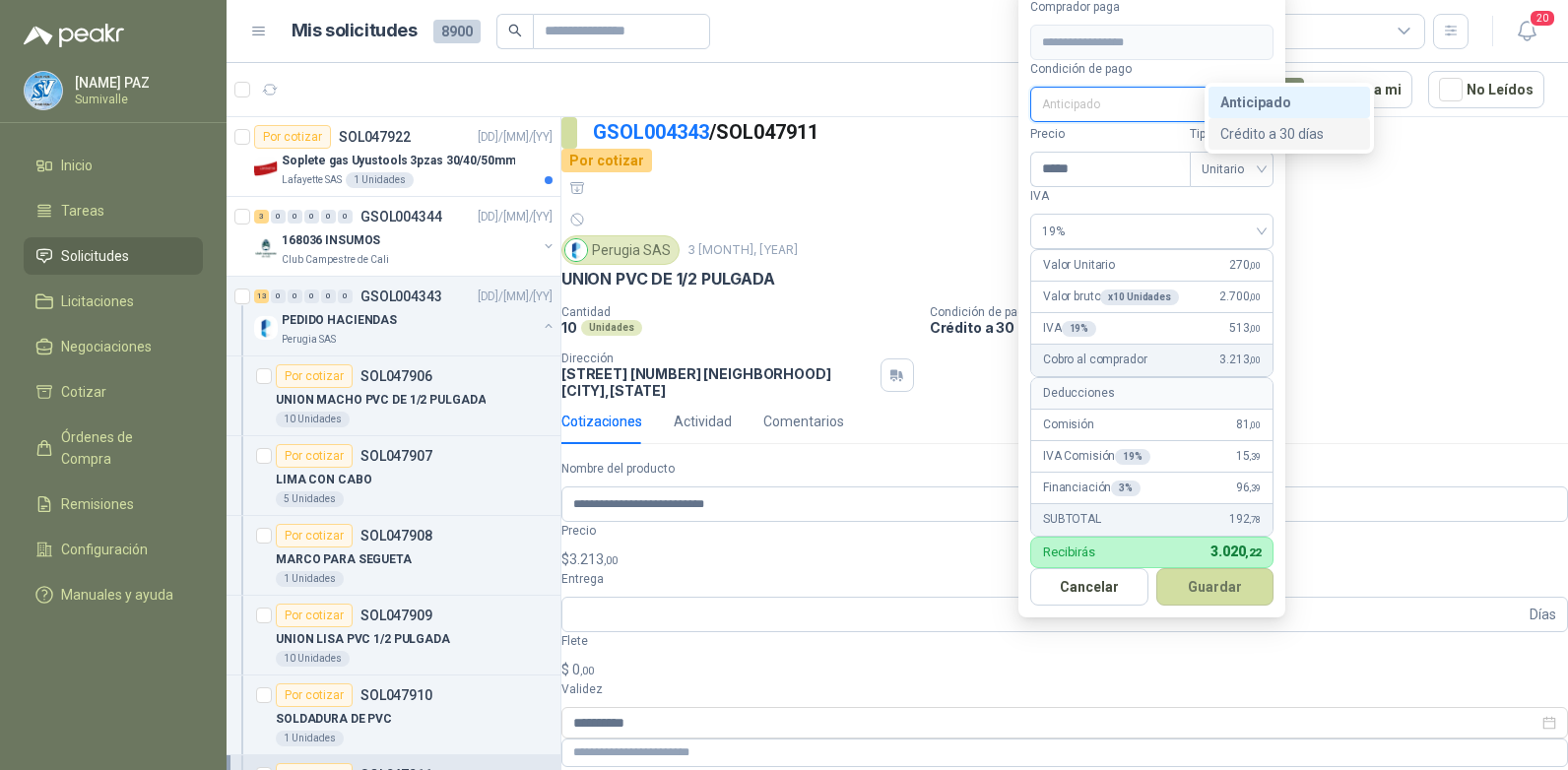 click on "[CREDIT]" at bounding box center [0, 0] 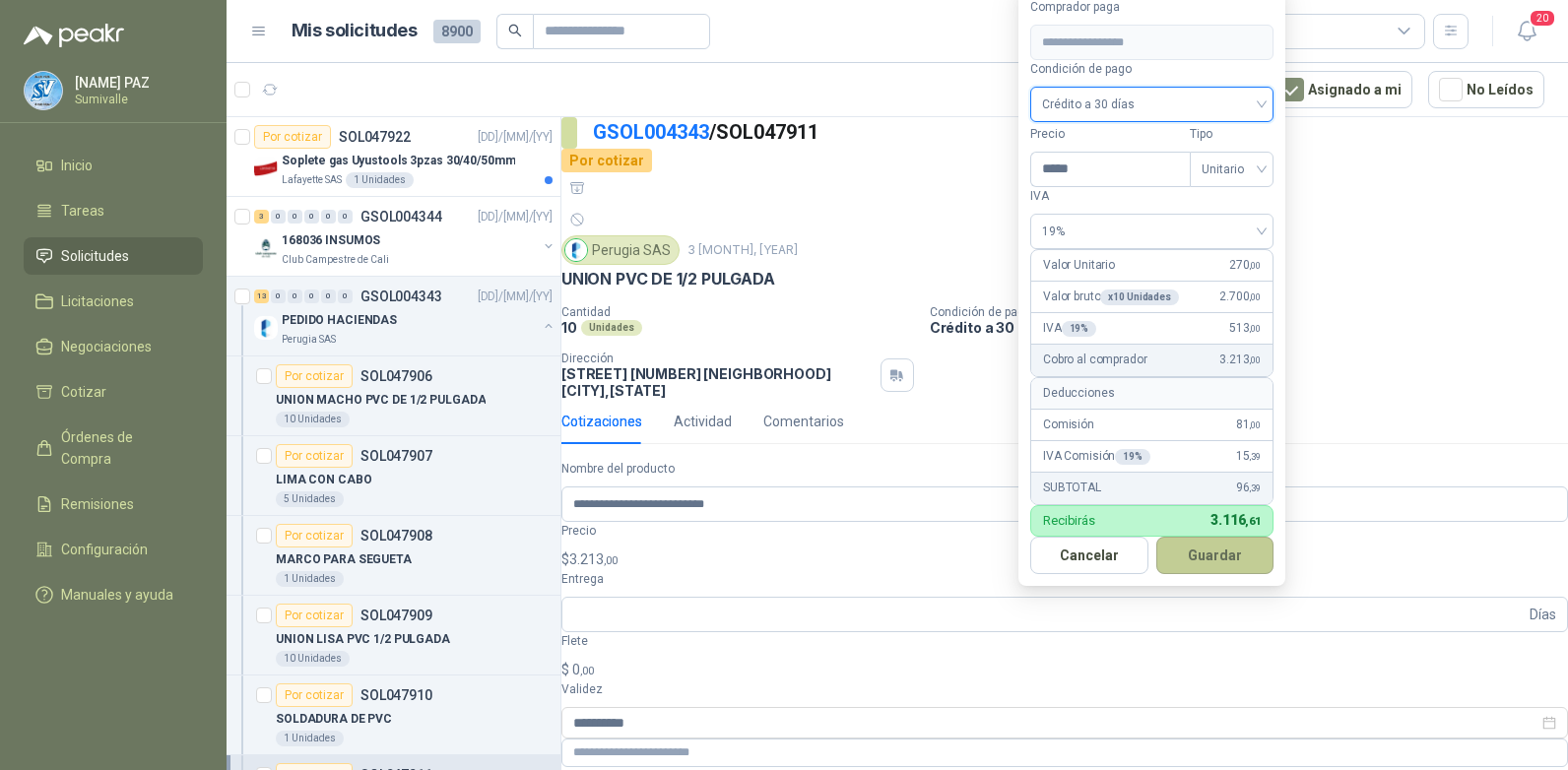 click on "Guardar" at bounding box center (1215, 555) 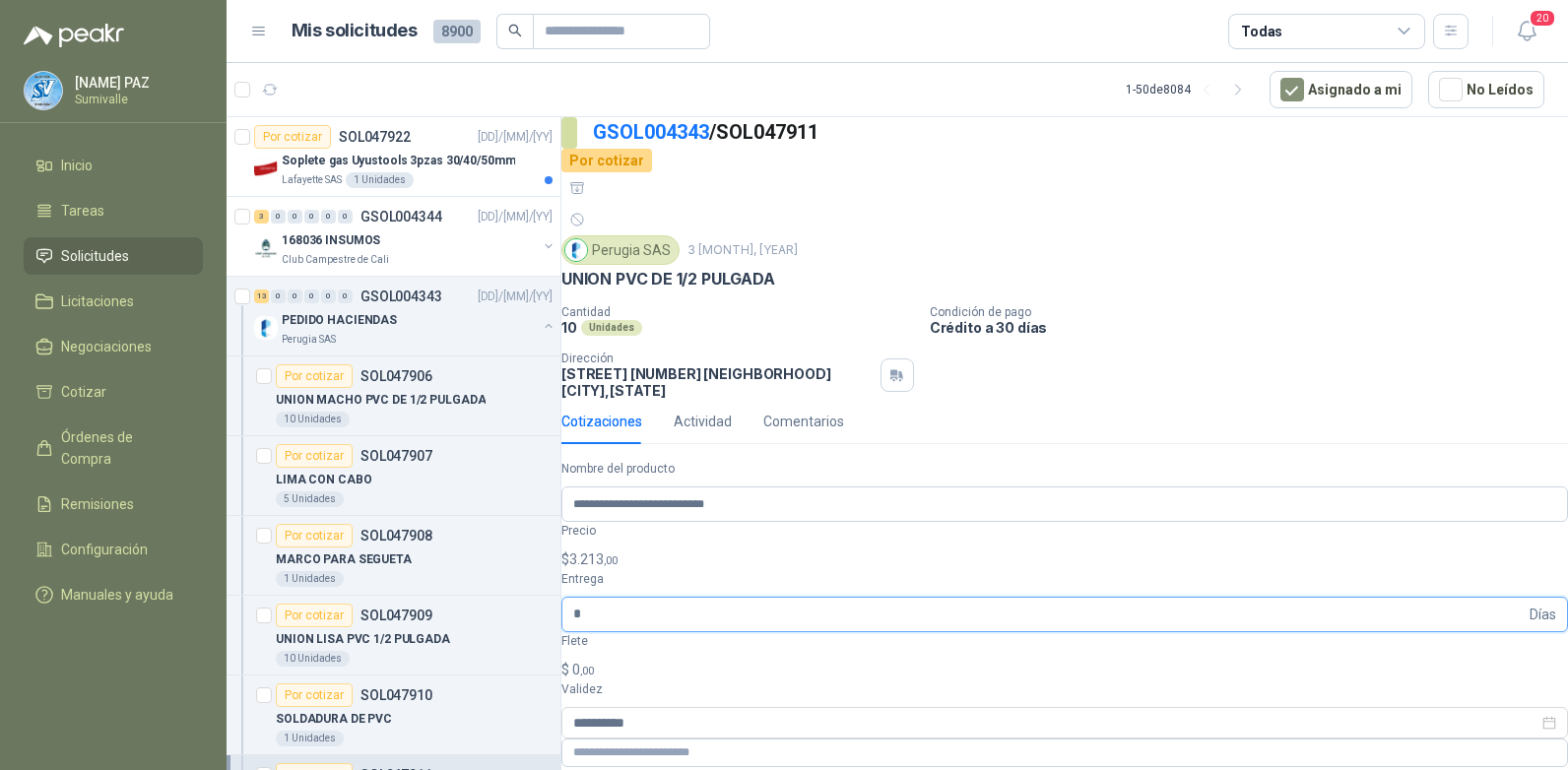 type on "*" 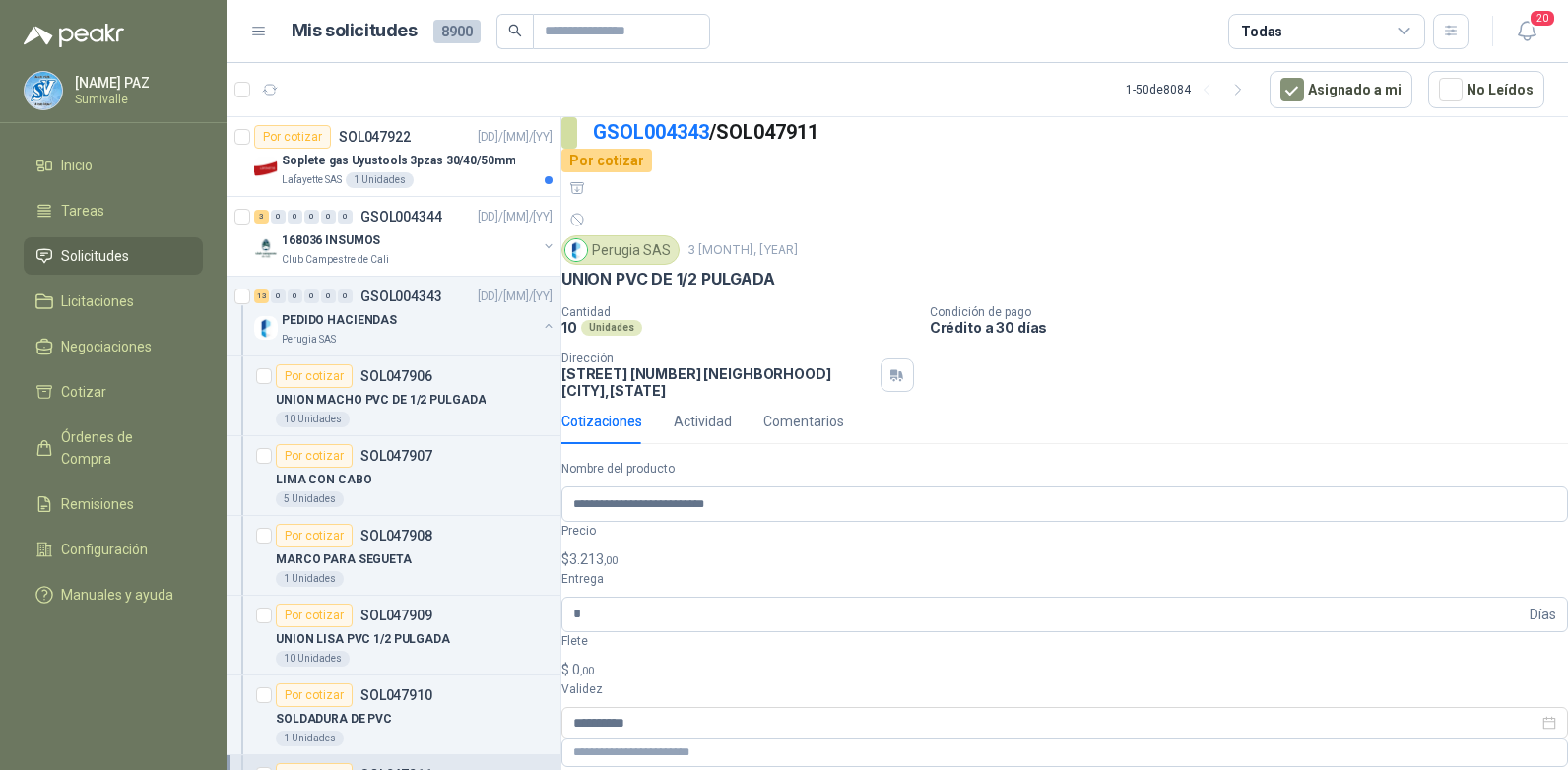 click on ",00" at bounding box center [587, 671] 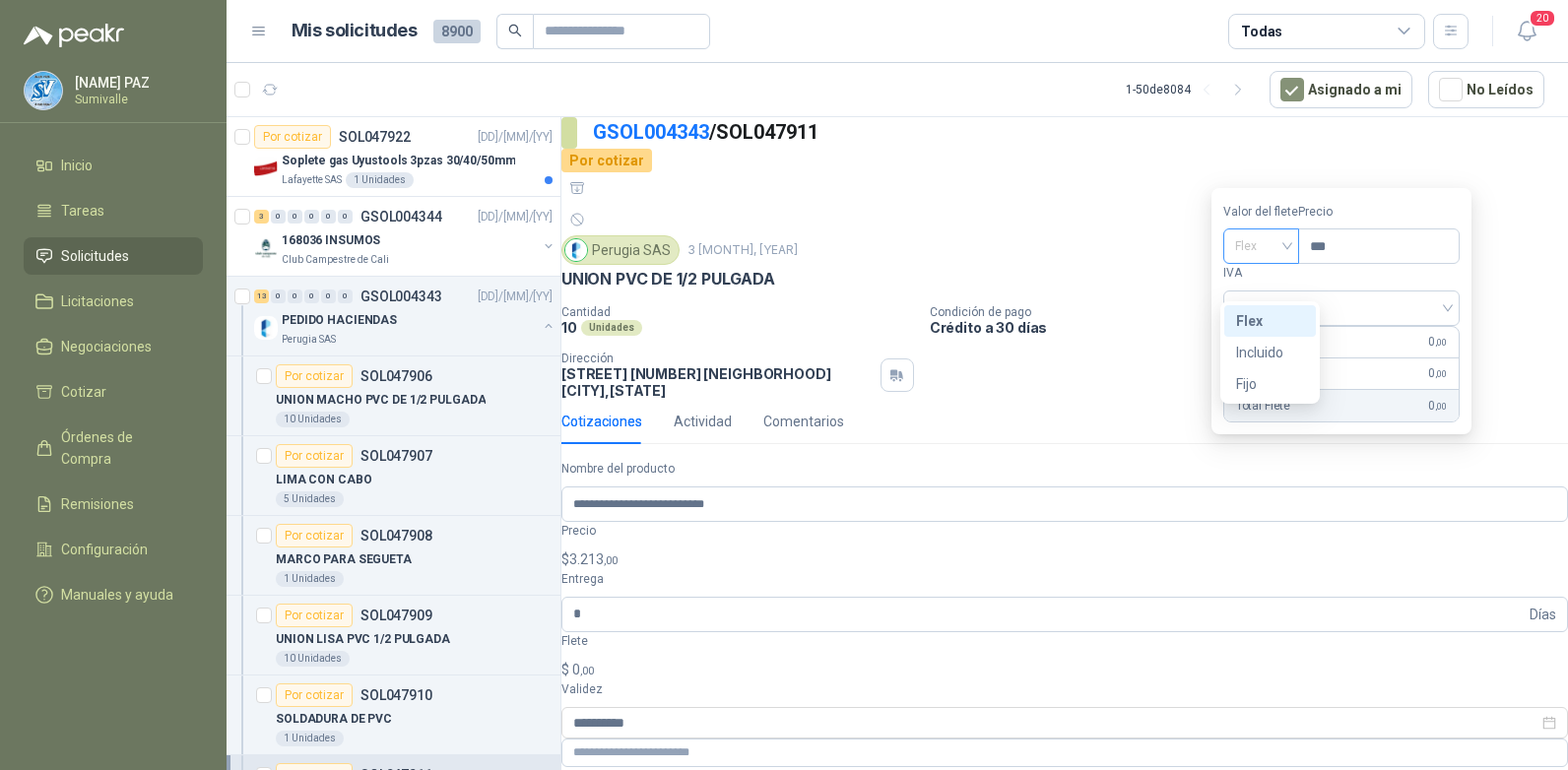 click on "Flex" at bounding box center (1261, 246) 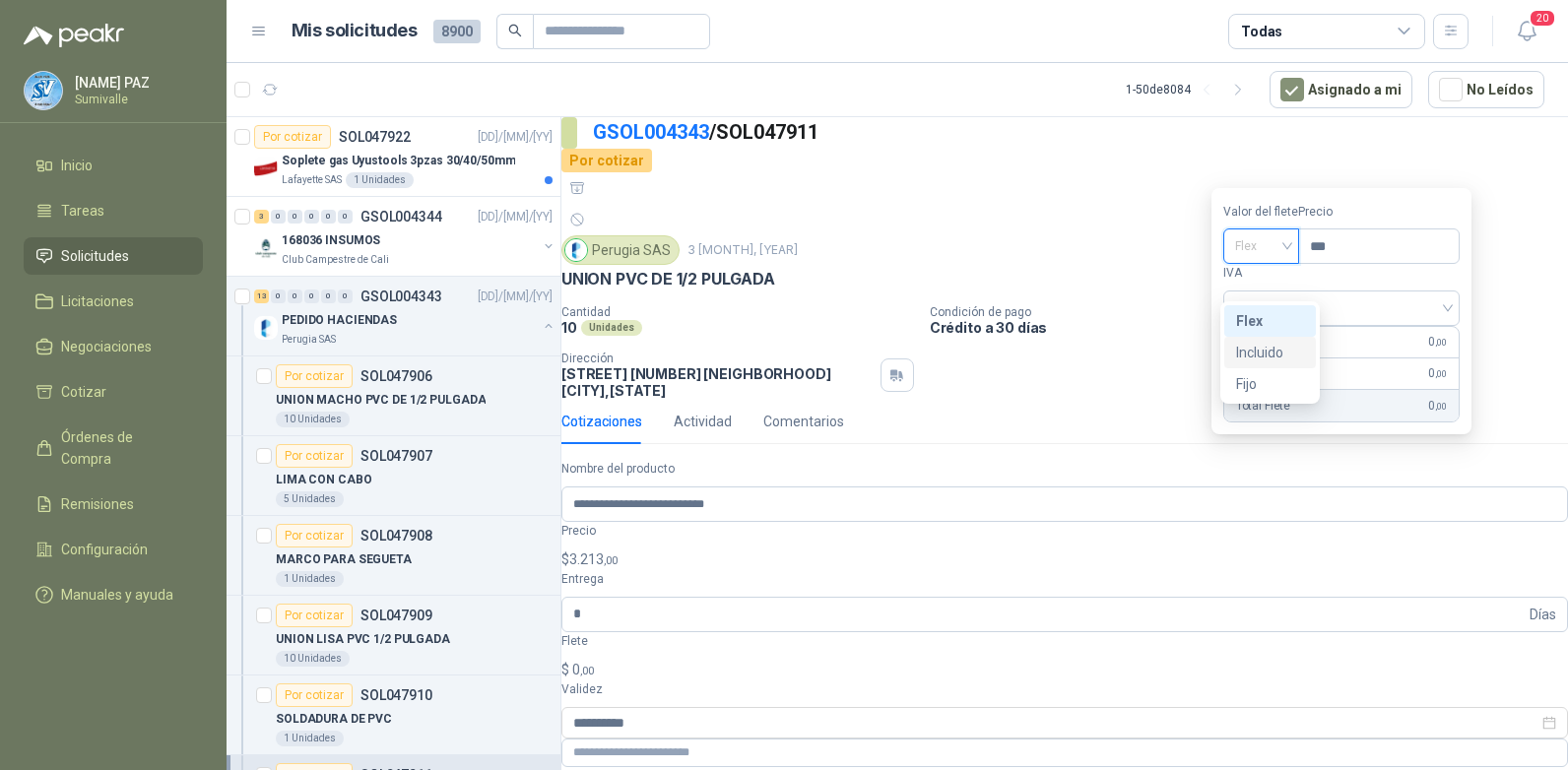 click on "Incluido" at bounding box center [0, 0] 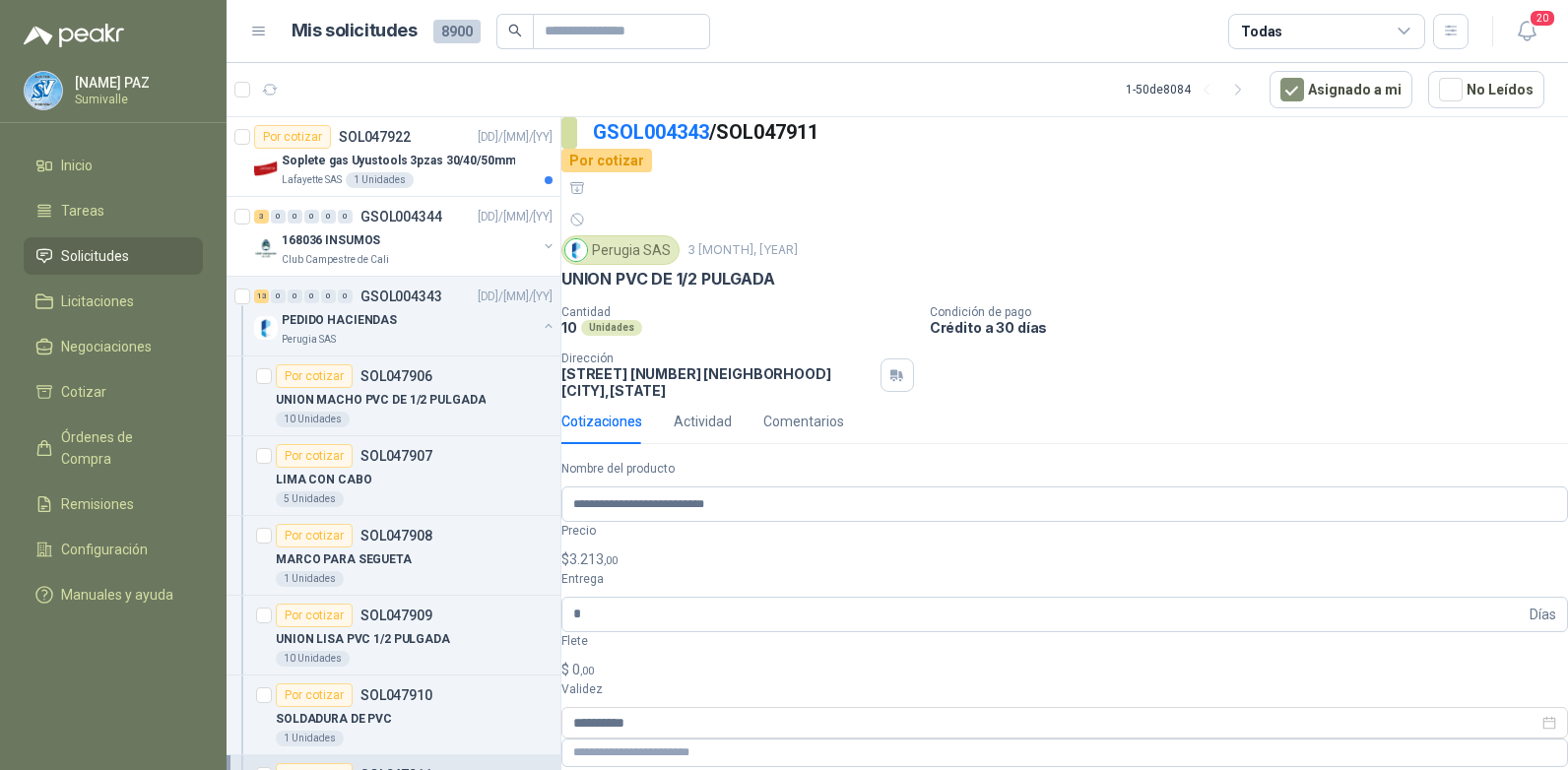 click on "Publicar Cotización" at bounding box center (637, 879) 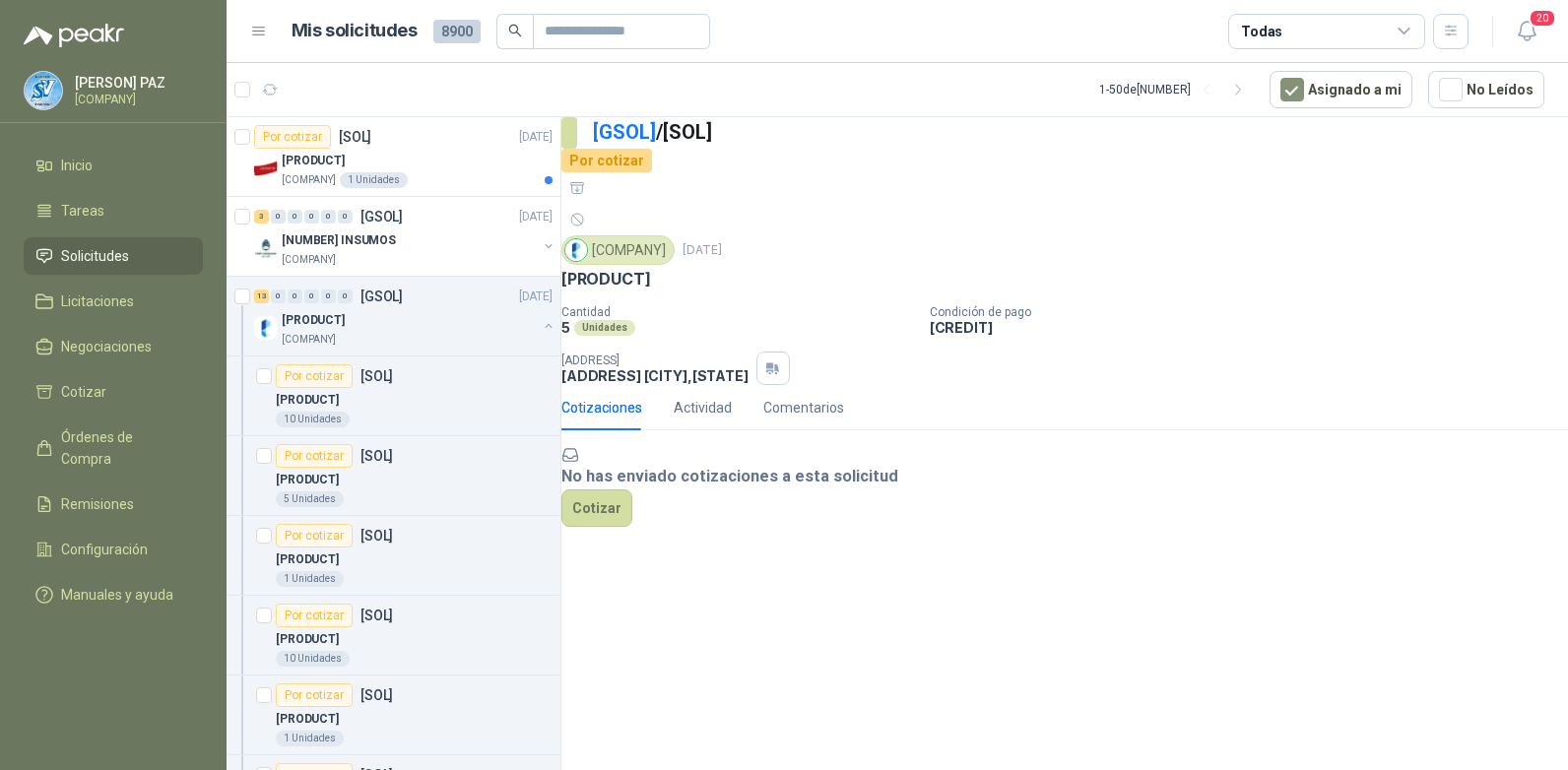 scroll, scrollTop: 0, scrollLeft: 0, axis: both 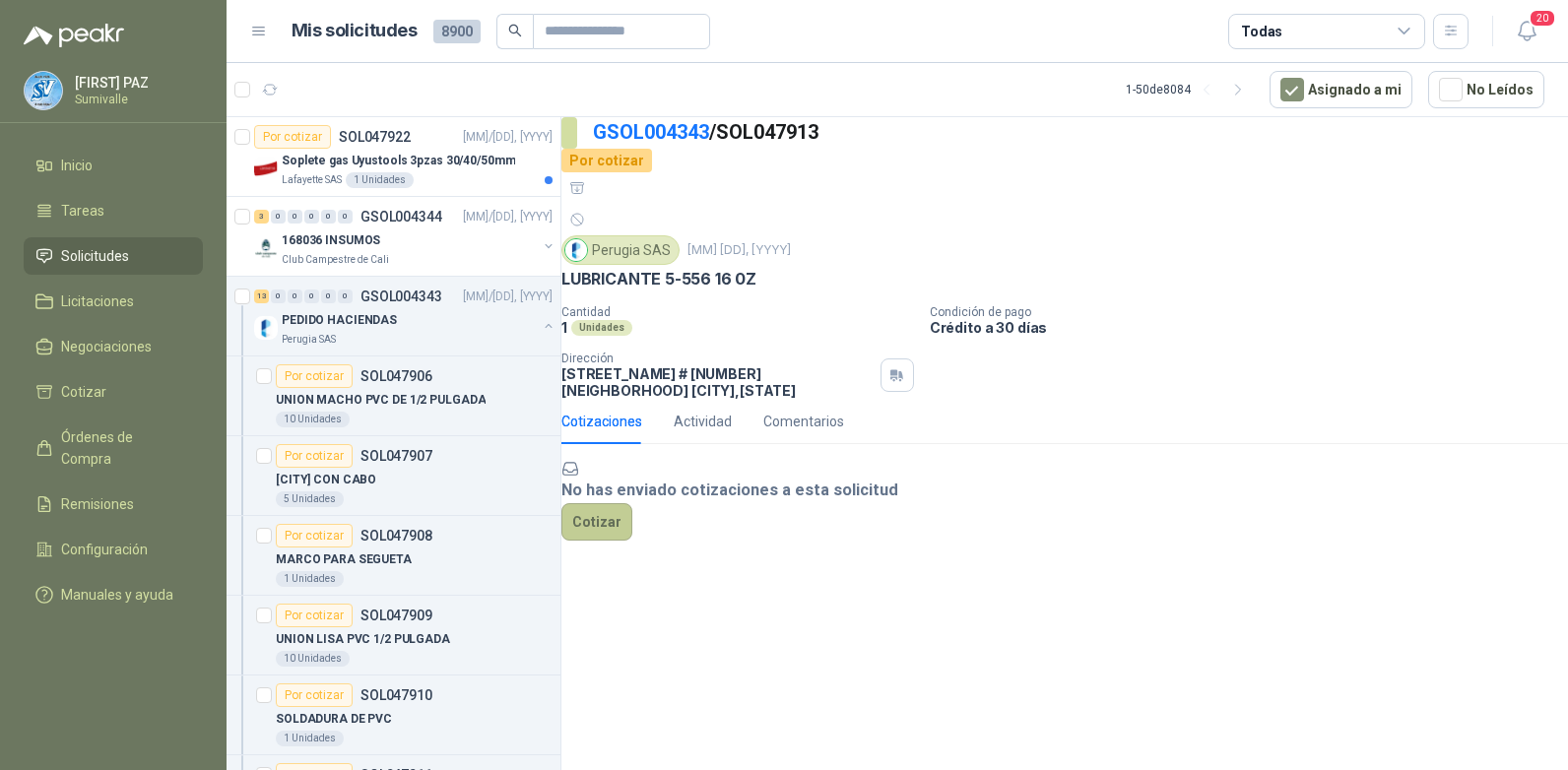 click on "Cotizar" at bounding box center (597, 522) 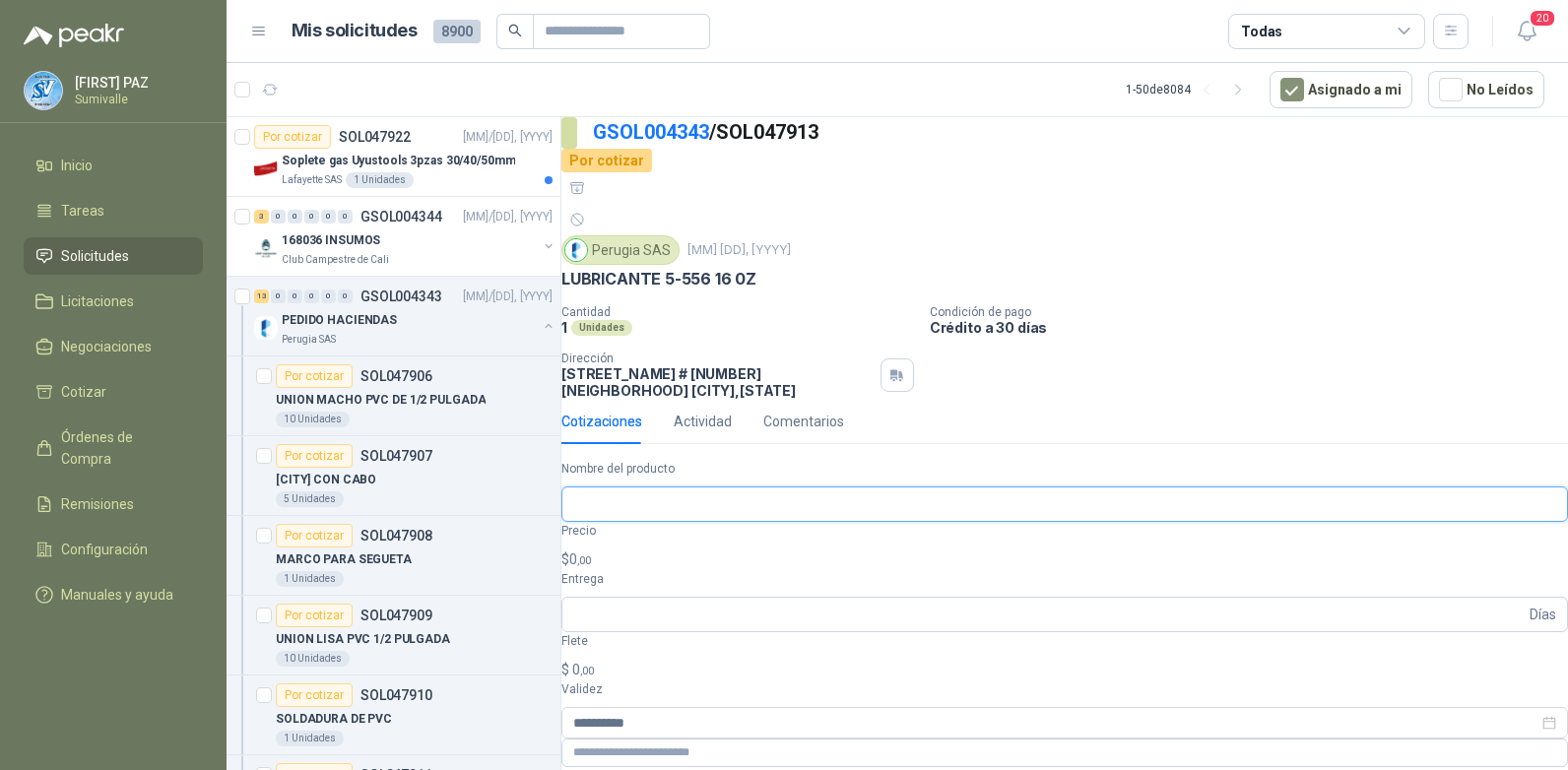 click on "Nombre del producto" at bounding box center (1065, 504) 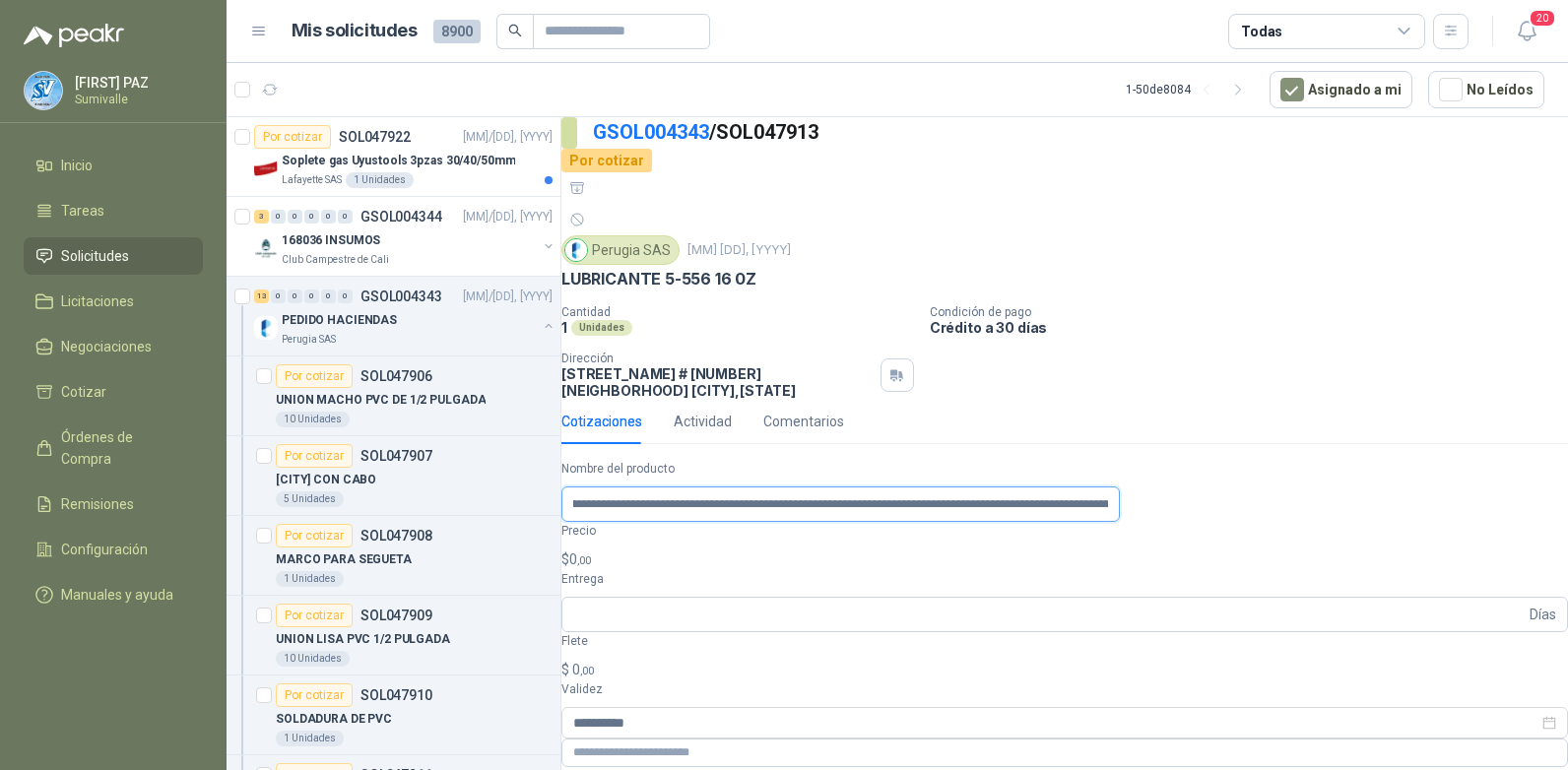 scroll, scrollTop: 0, scrollLeft: 0, axis: both 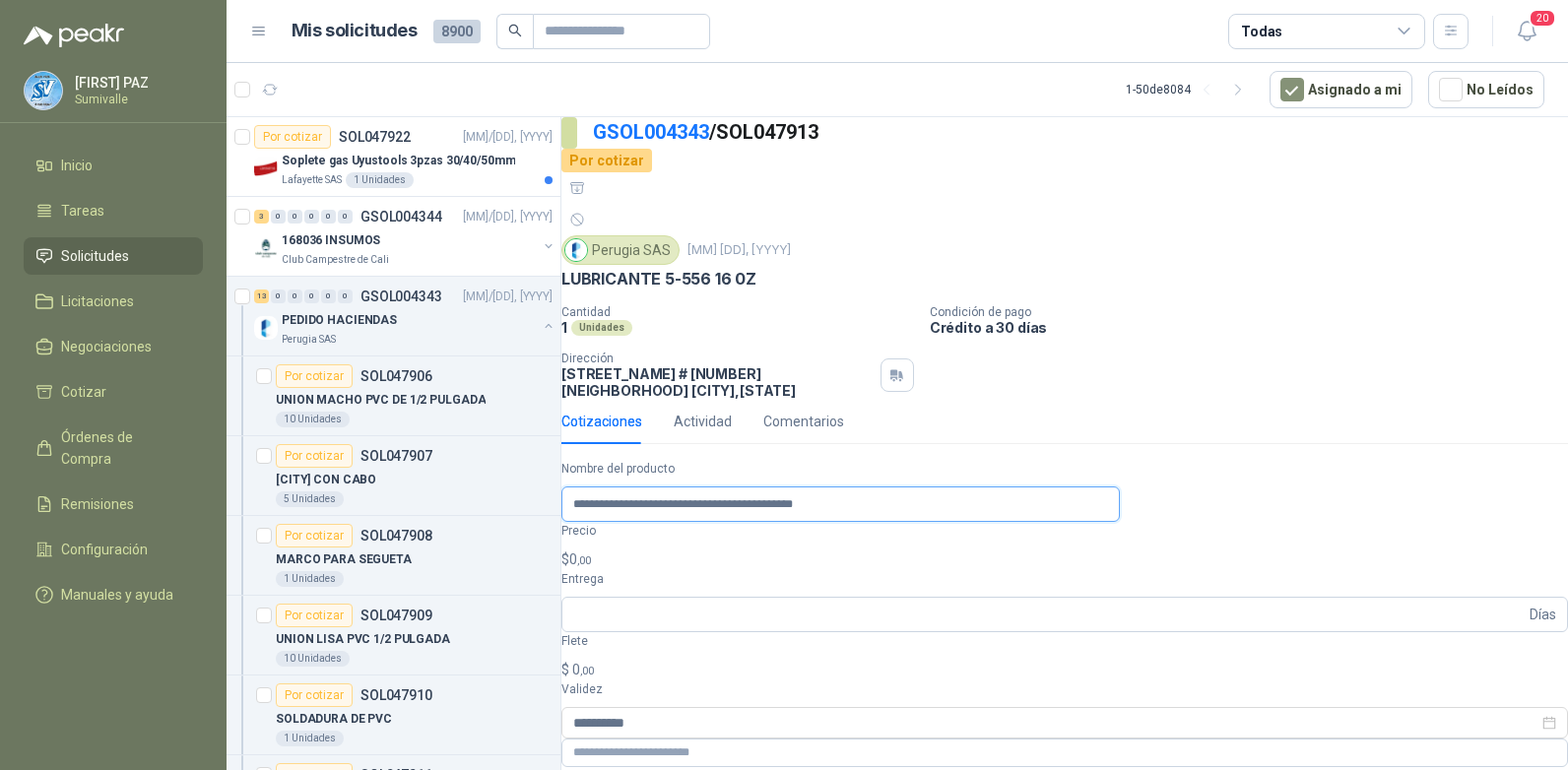 type on "**********" 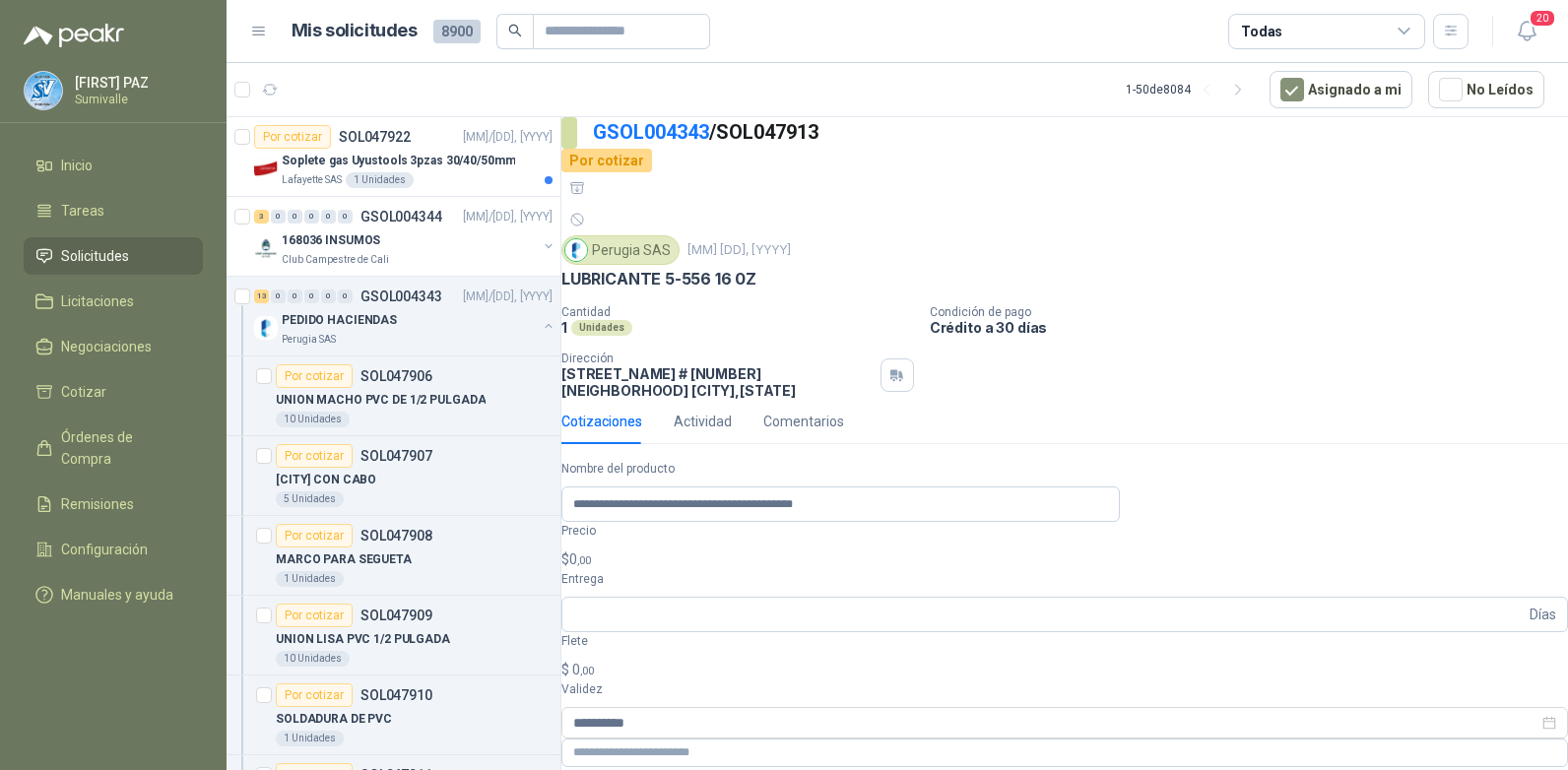 click on "$  0 ,00" at bounding box center (1065, 559) 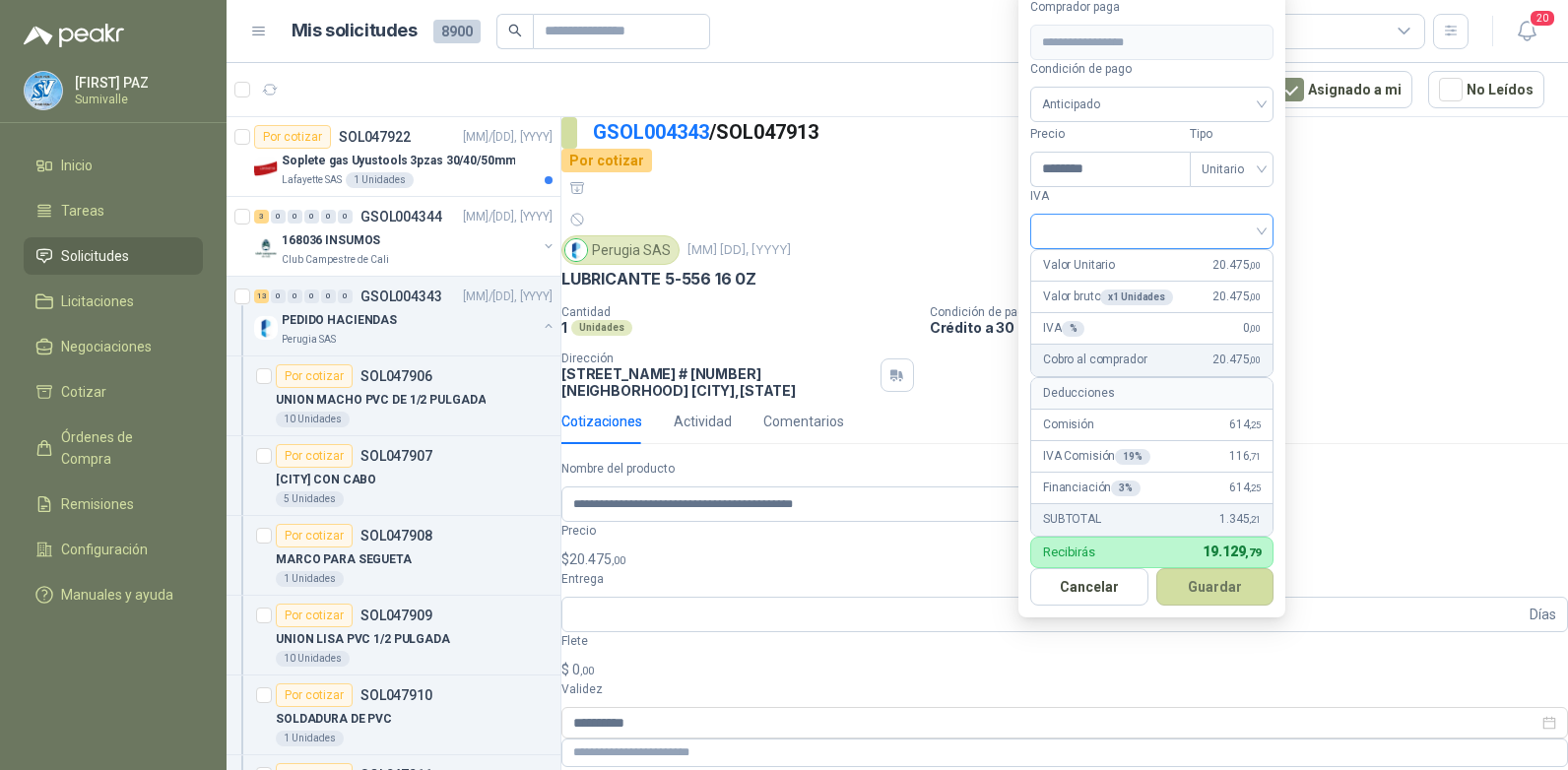 click at bounding box center (1151, 231) 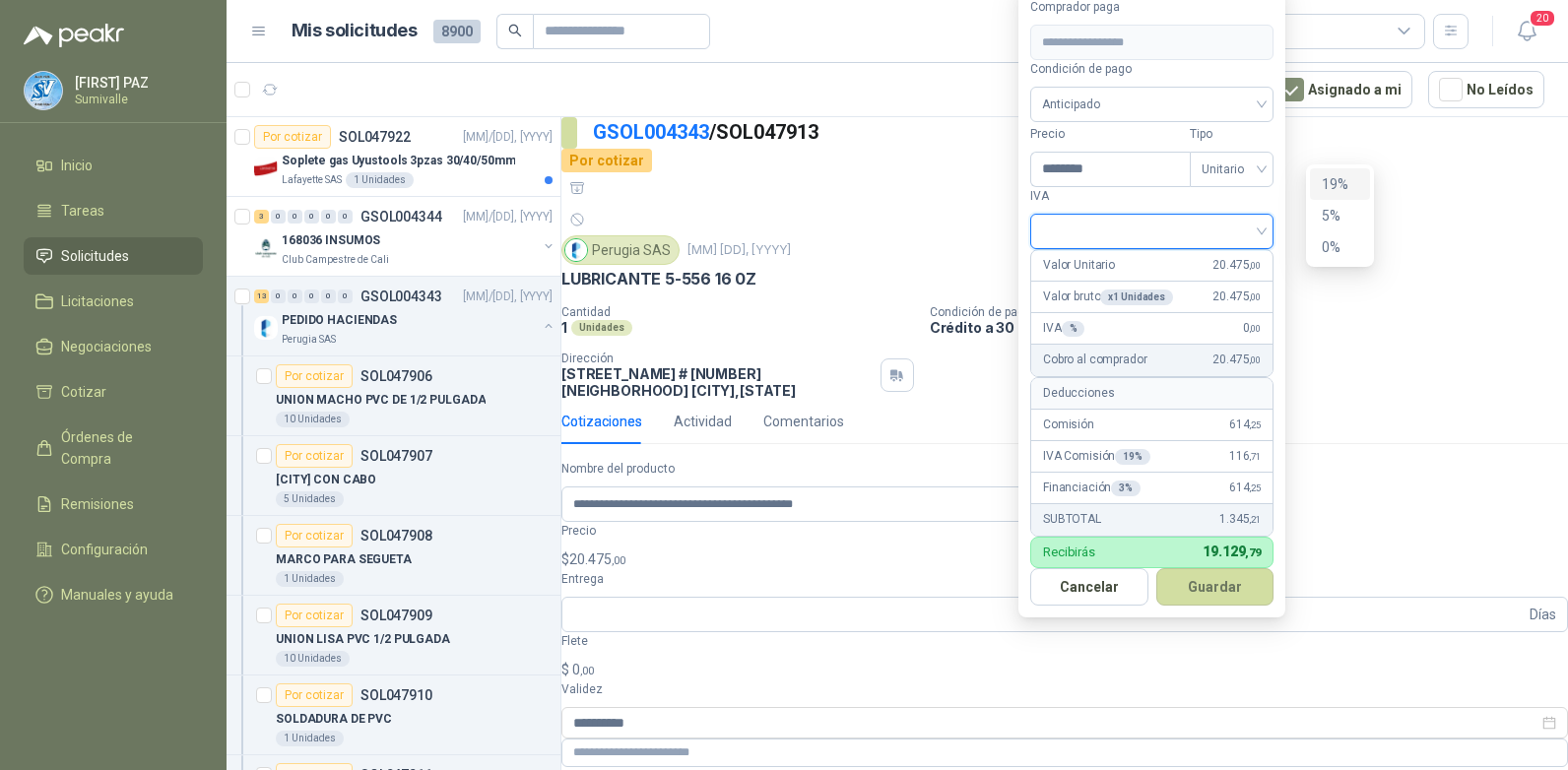 click on "19%" at bounding box center [1339, 184] 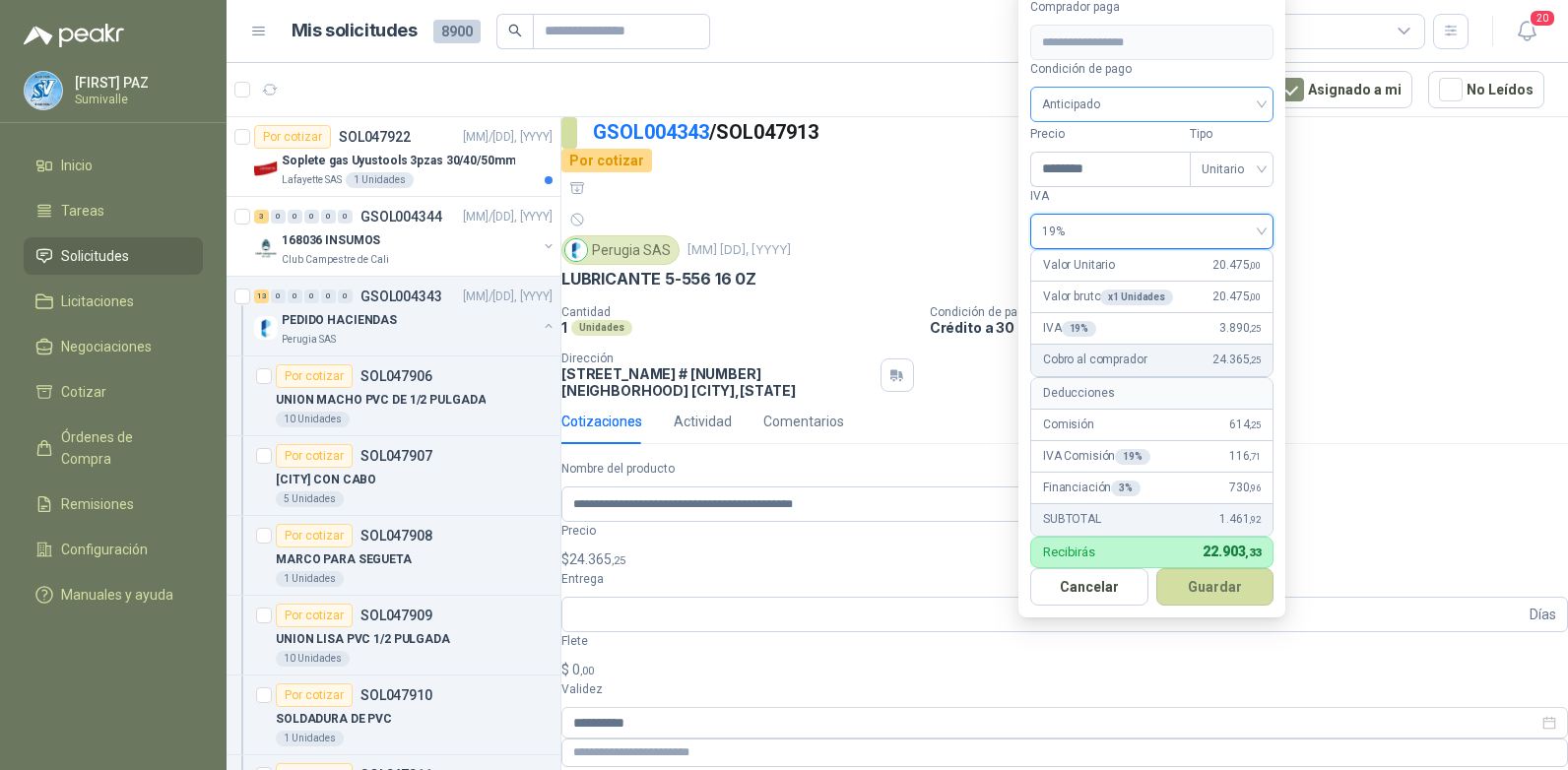 click on "Anticipado" at bounding box center (1151, 104) 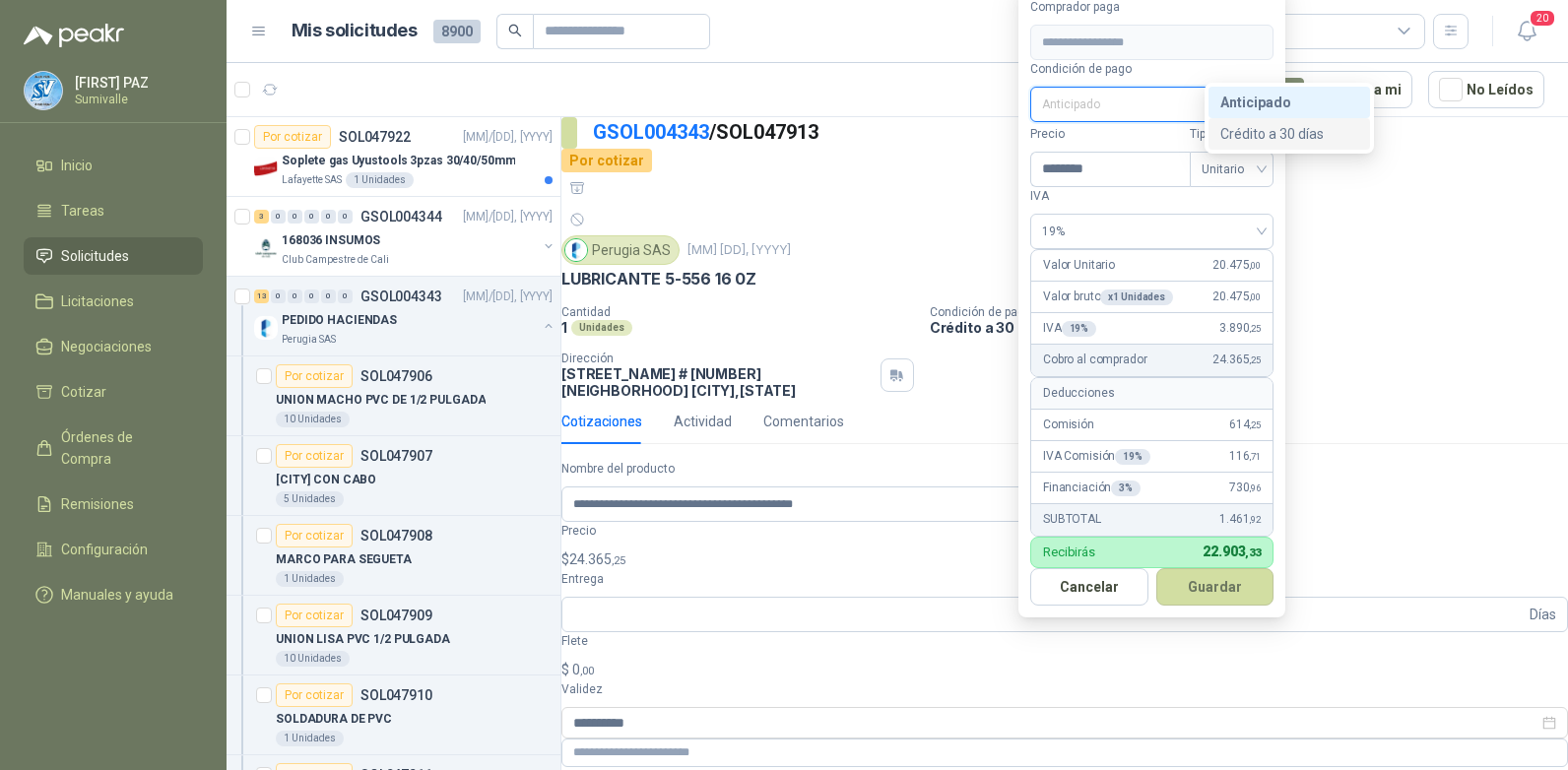 click on "Crédito a 30 días" at bounding box center [0, 0] 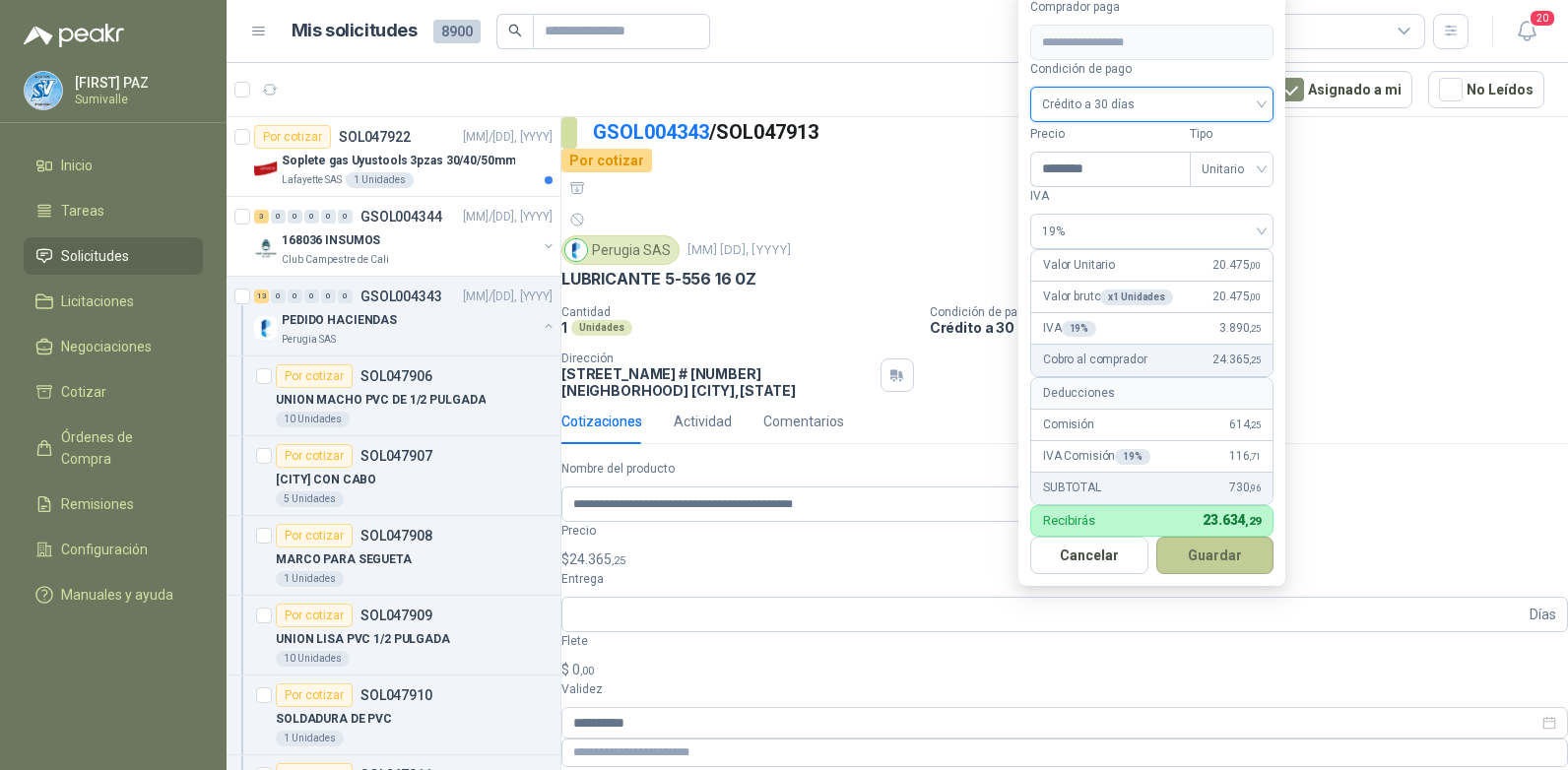 click on "Guardar" at bounding box center (1215, 555) 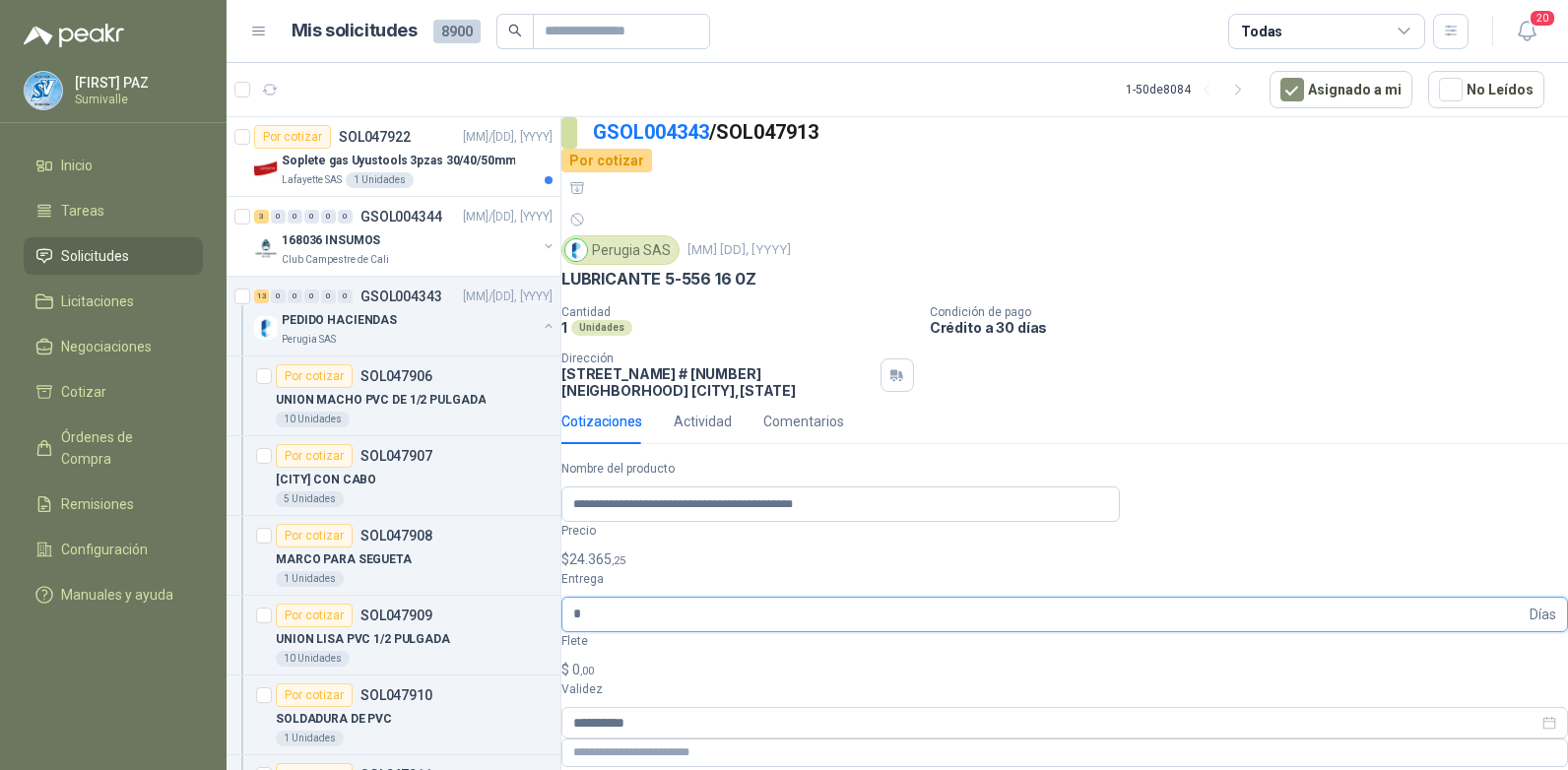 type on "*" 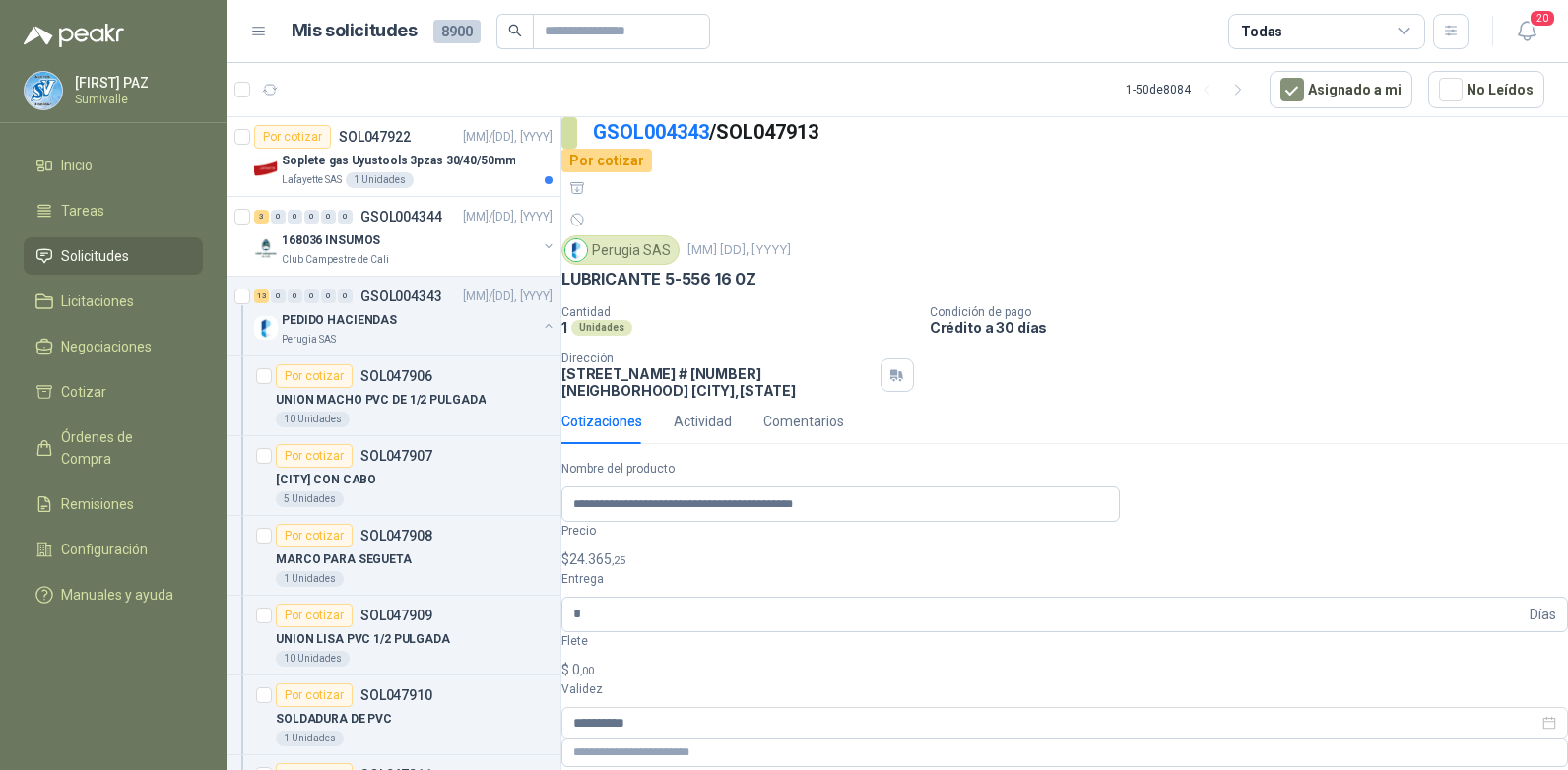 click on ",00" at bounding box center (587, 671) 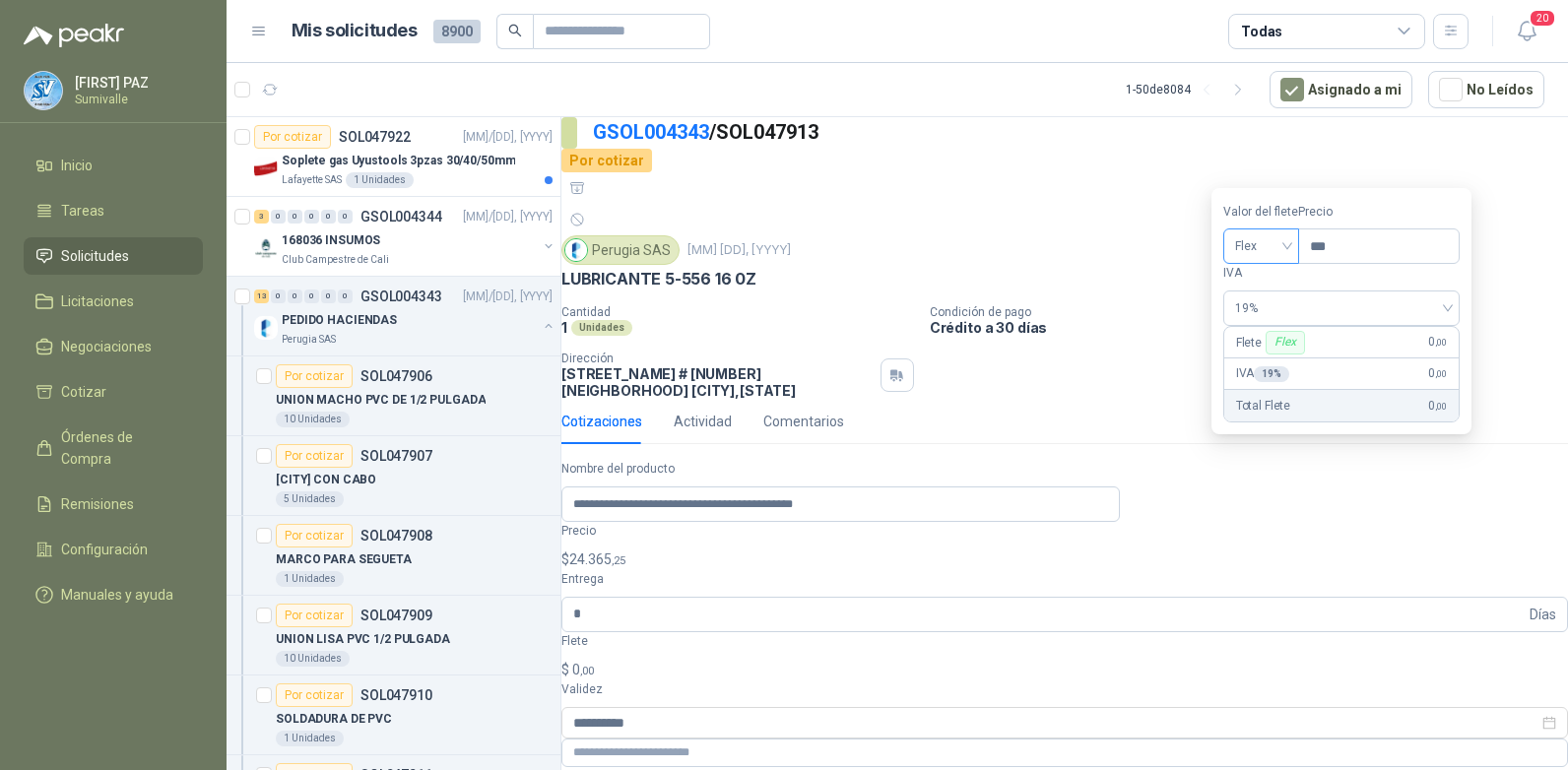 click on "Flex" at bounding box center [1261, 246] 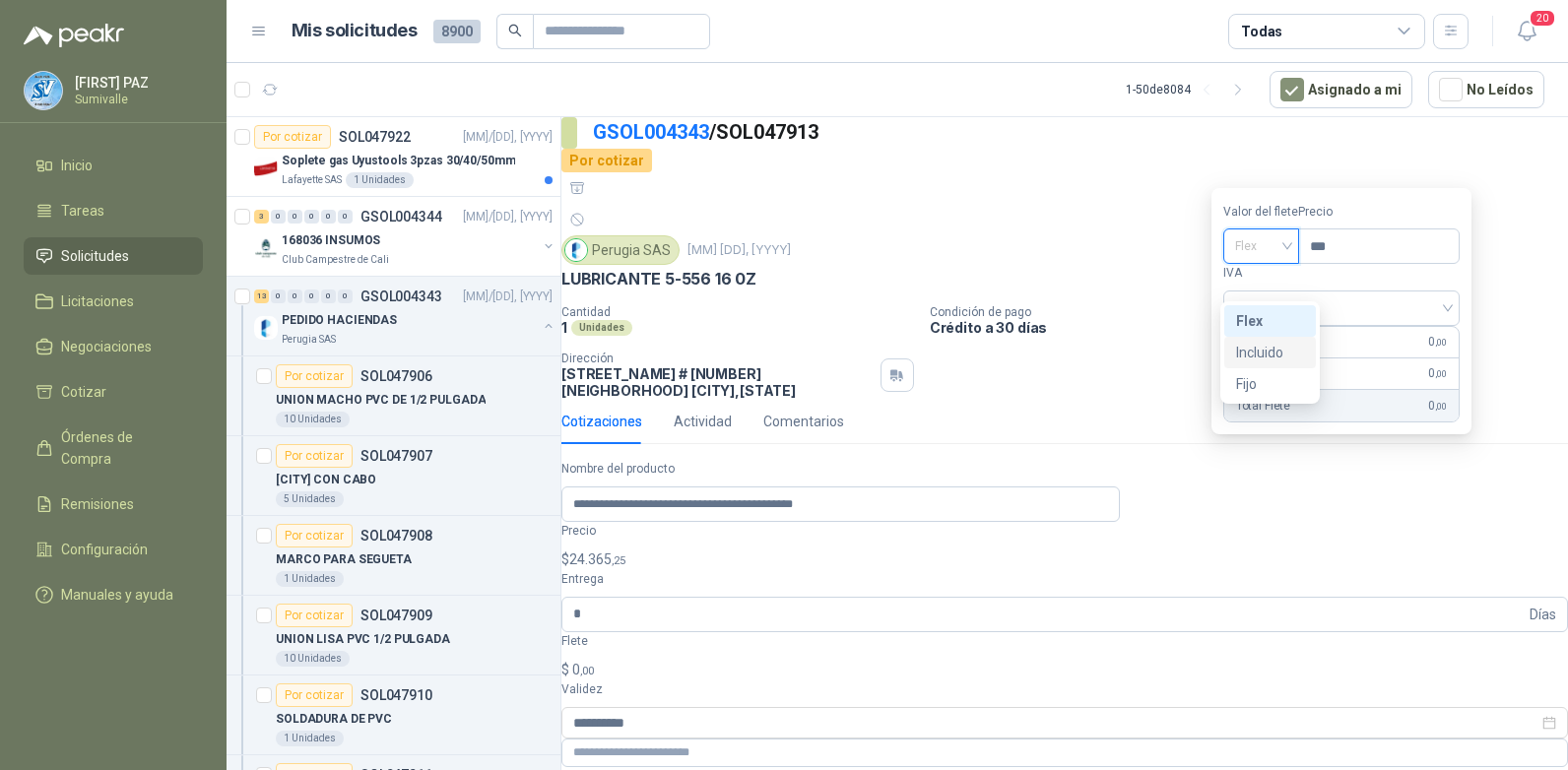 click on "Incluido" at bounding box center [0, 0] 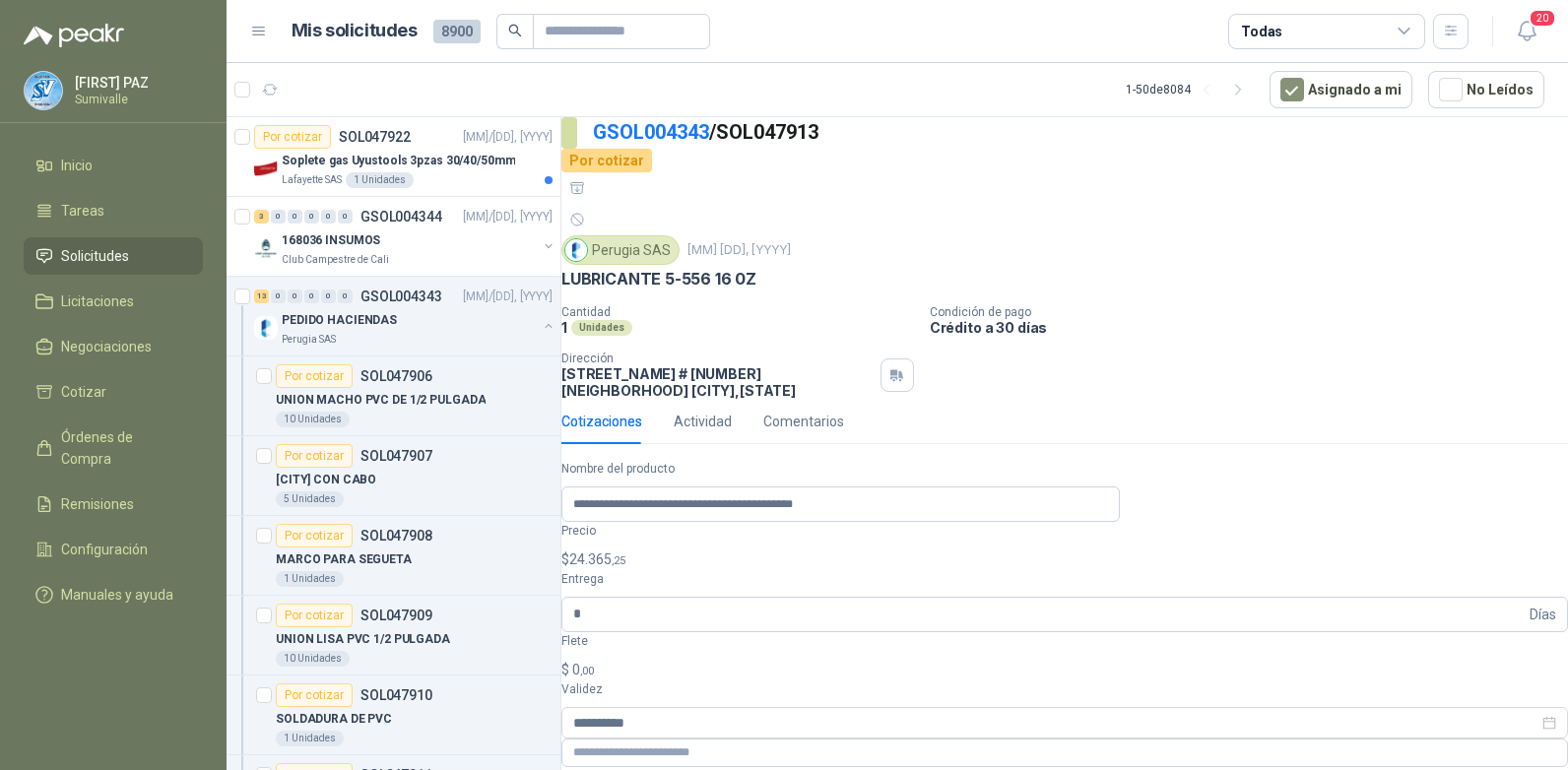 click on "Publicar Cotización" at bounding box center (637, 879) 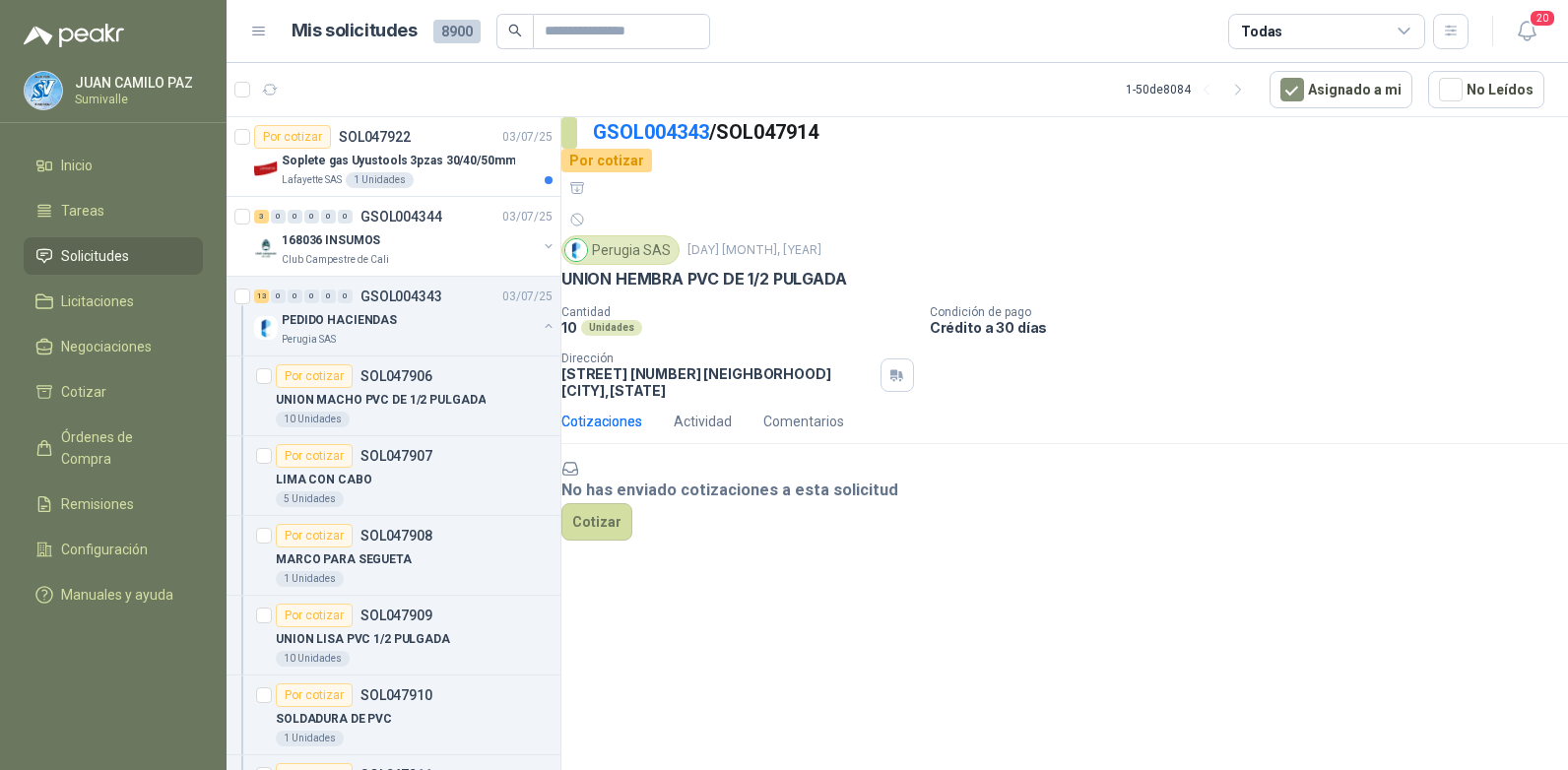scroll, scrollTop: 0, scrollLeft: 0, axis: both 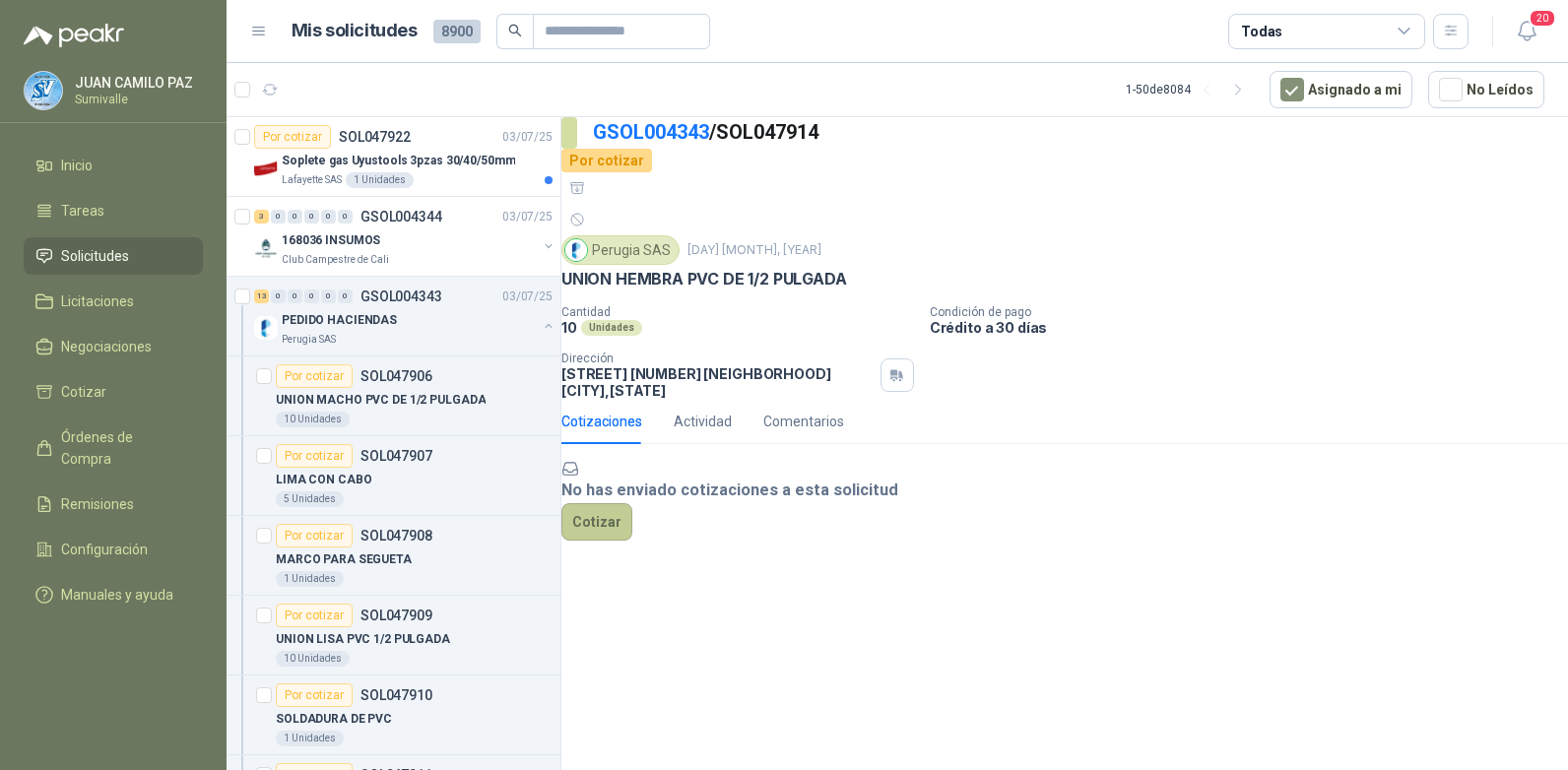 click on "Cotizar" at bounding box center [597, 522] 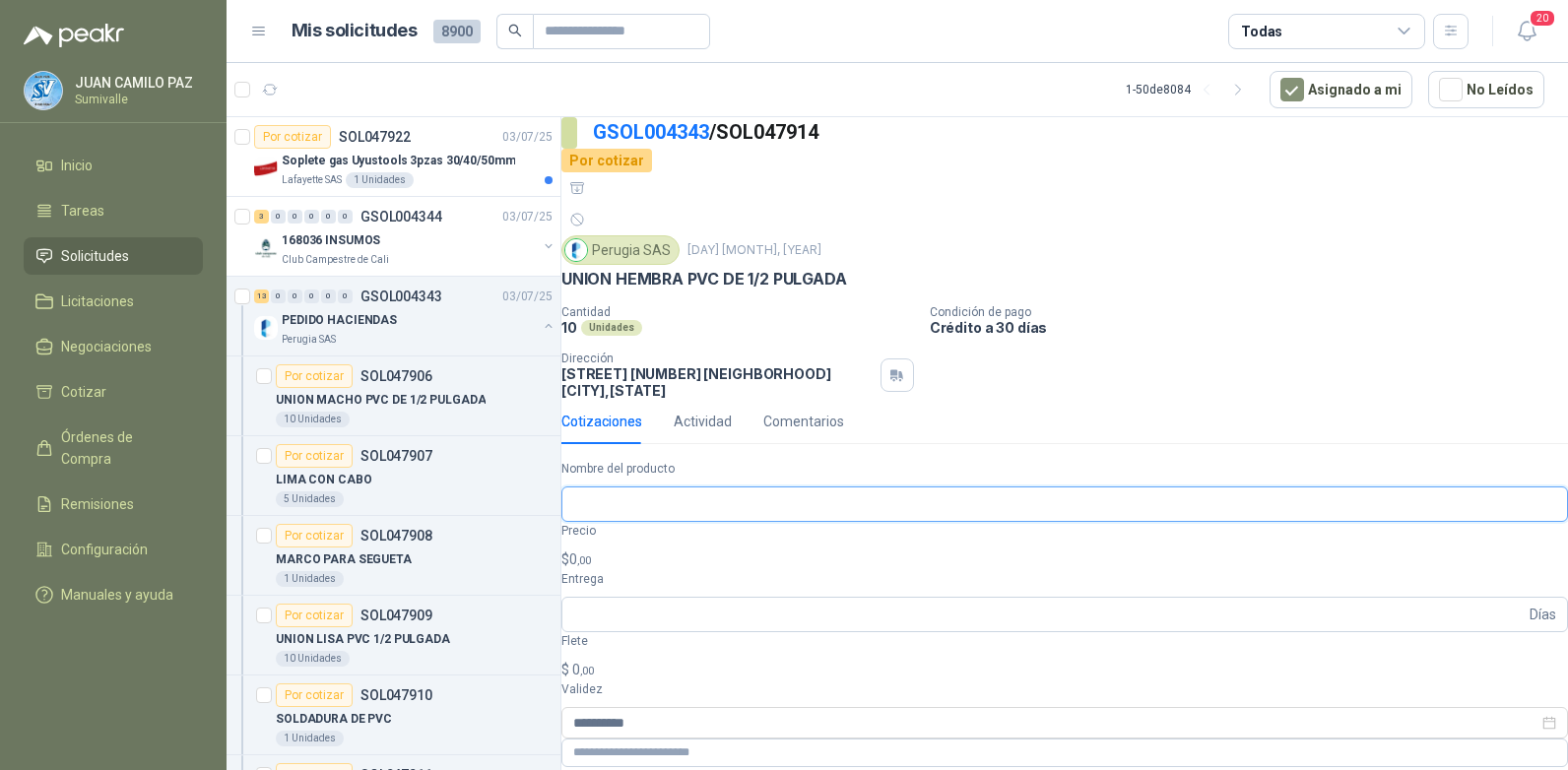 click on "Nombre del producto" at bounding box center (1065, 504) 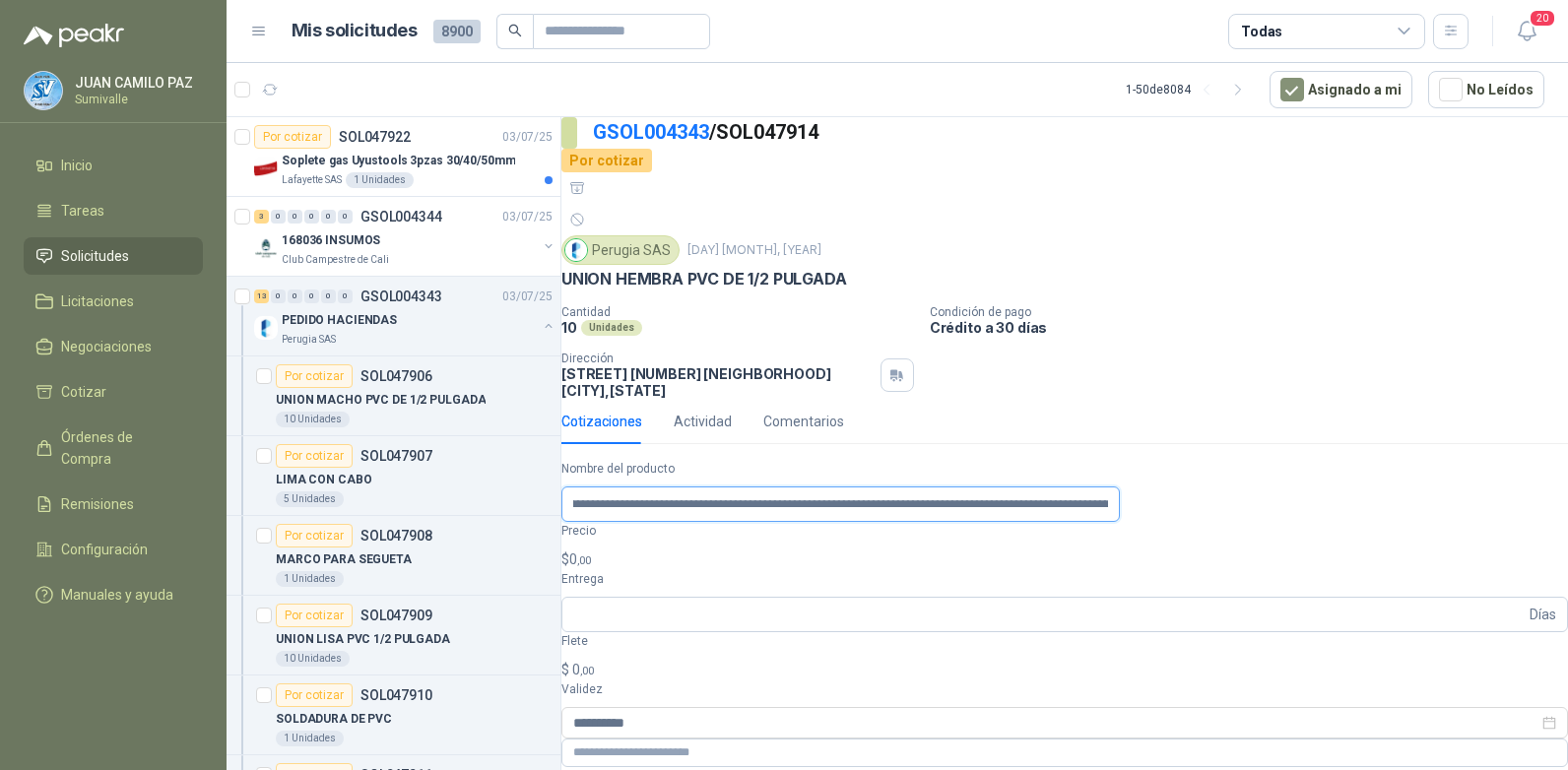scroll, scrollTop: 0, scrollLeft: 0, axis: both 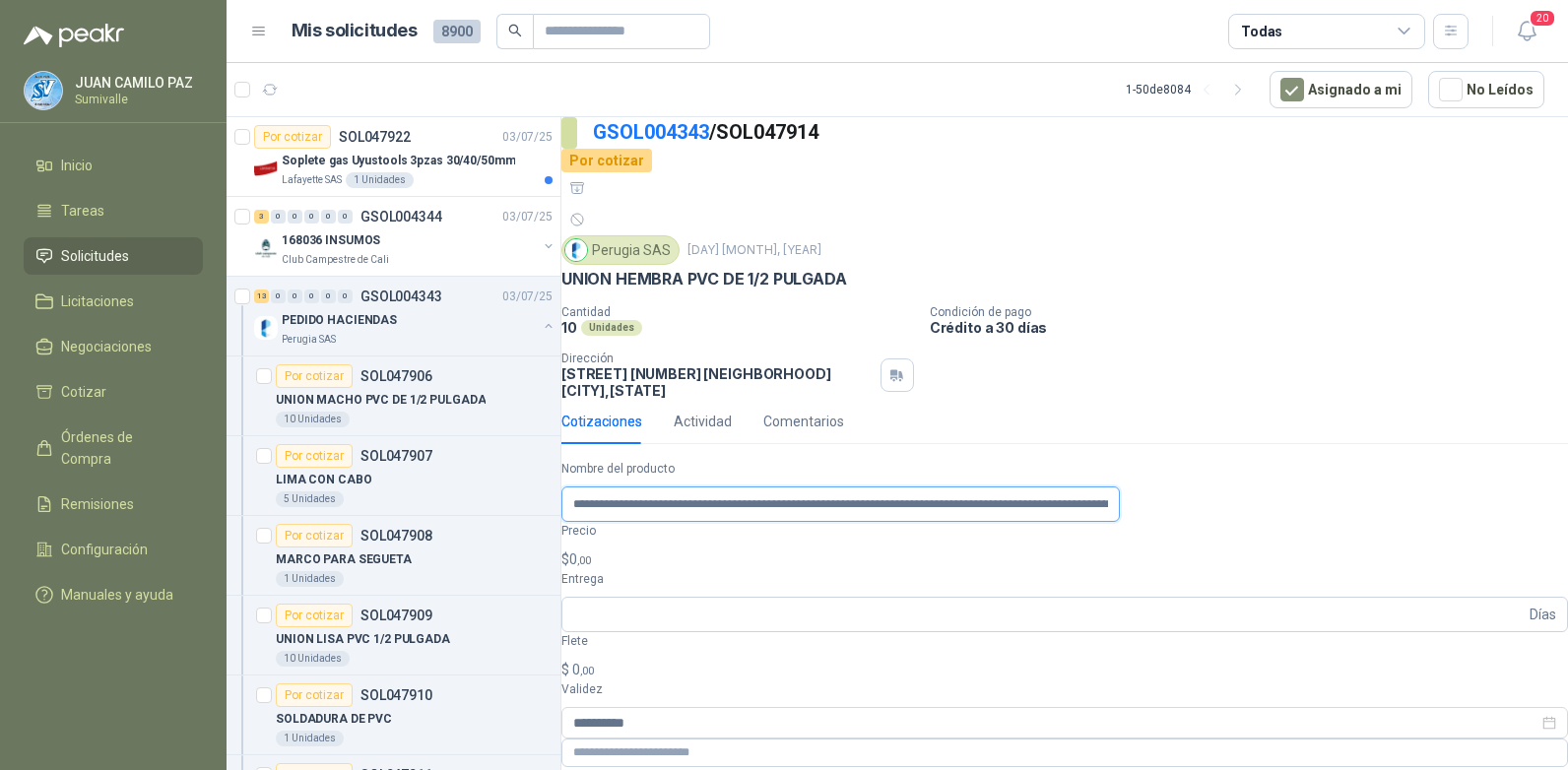 click on "**********" at bounding box center (840, 504) 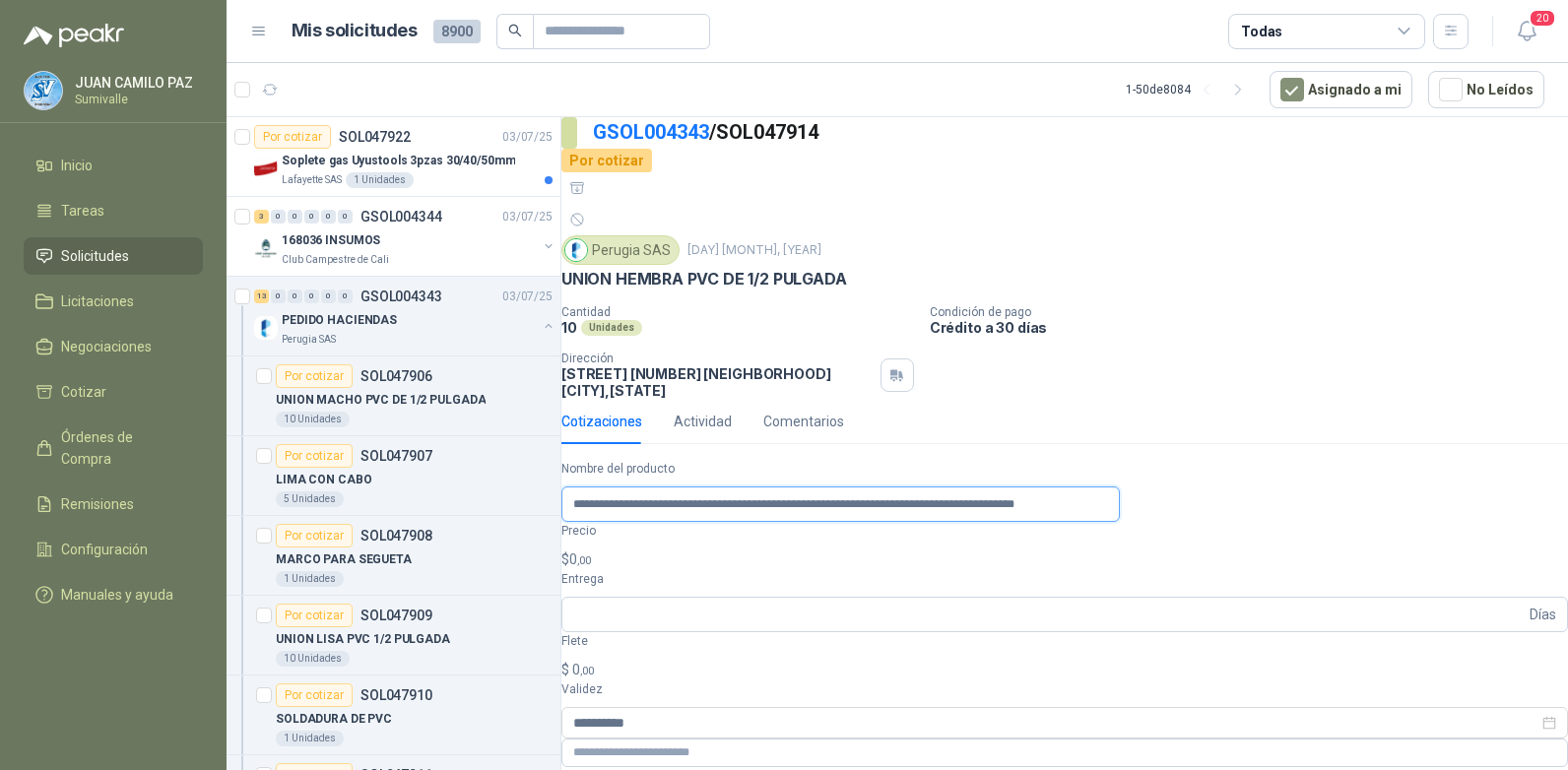 click on "**********" at bounding box center [840, 504] 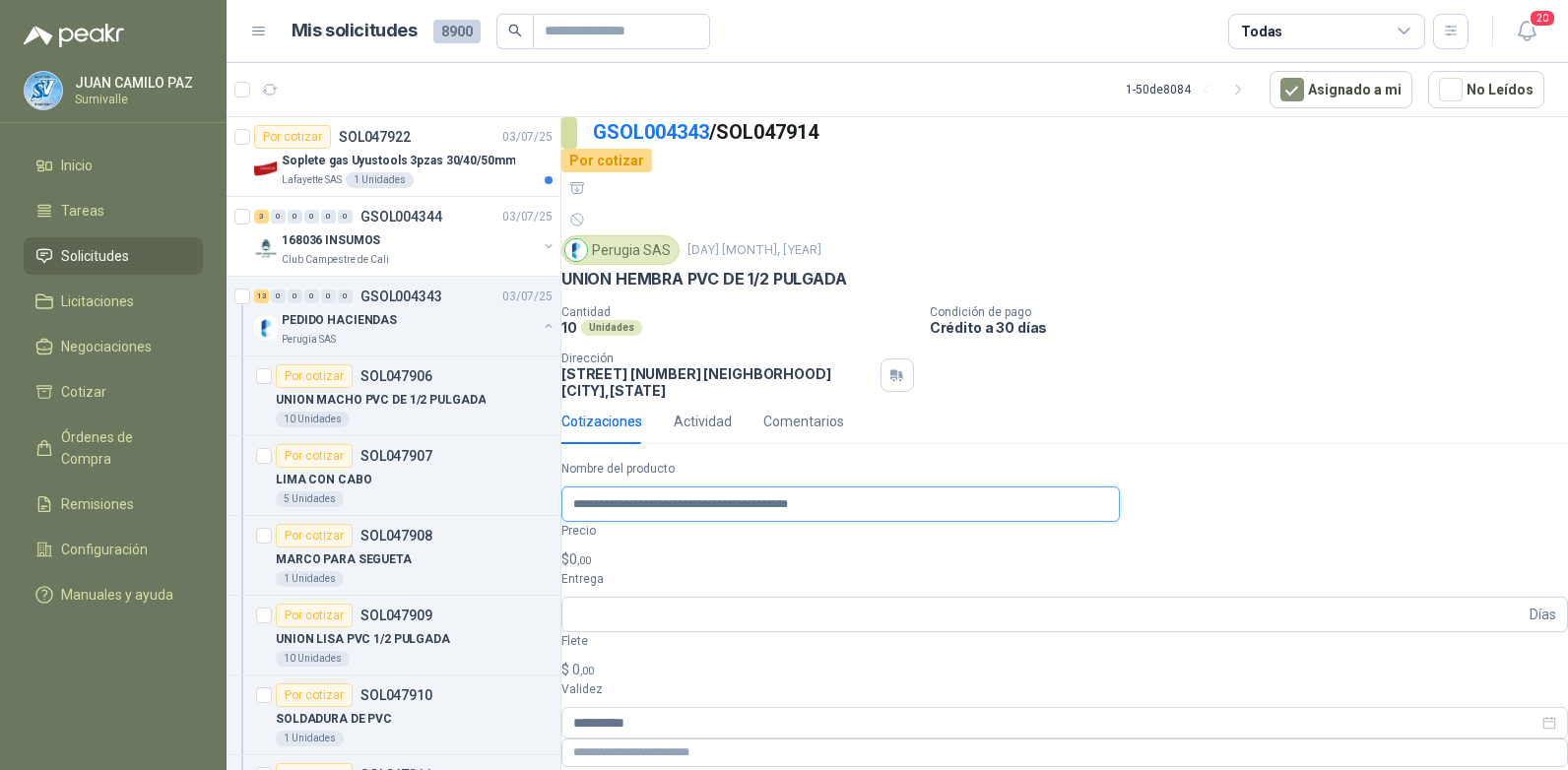 type on "**********" 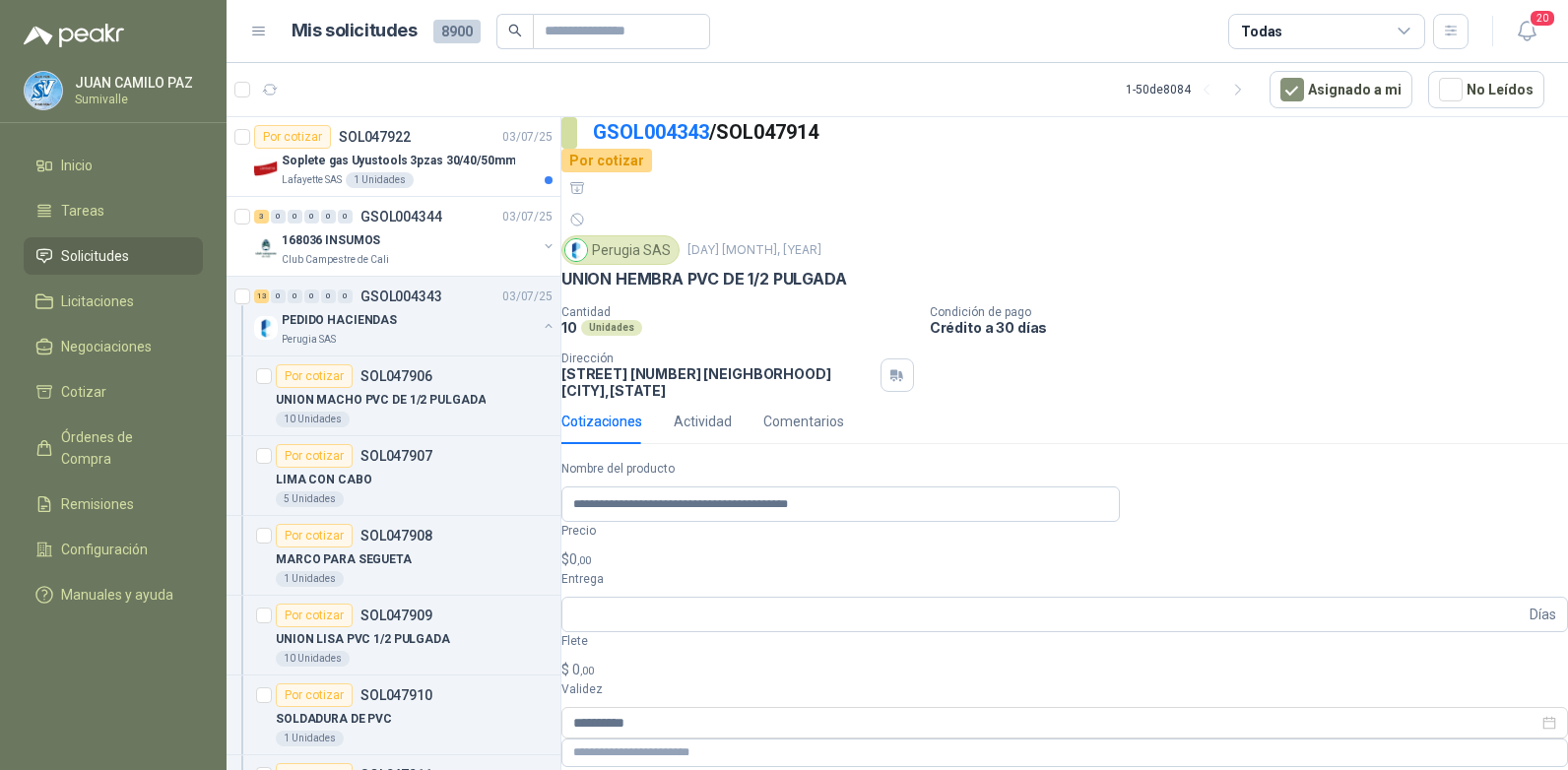 click on "•••• ••••••   ••• •••••••••   ••••••   ••••••   •••••••••••   ••••••••••••   •••••••••••••   •••••••   ••••••• •• ••••••   ••••••••••   •••••••••••••   •••••••• • ••••• ••• ••••••••••• •••• ••••• •• • • ••  ••  •••• •••••••• • •• •• •••••• ••• ••••••• ••••••••• ••••••••   ••••••• ••• ••••••••• ••••• •••••••••• ••••••••• ••• •   •••••••• •   •   •   •   •   •   •••••••••• ••••••••   ••••••  •••••••  •••• ••••••••• •• ••••   ••   •   •   •   •   •   •••••••••• ••••••••   •••••• ••••••••• ••••••• •••   ••• ••••••• ••••••••• ••••• ••••• ••• •• ••• ••••••• ••   •••••••• ••• ••••••• ••••••••• •••• ••• ••••  •   •••••••• ••• ••••••• ••••••••• ••••• •••• ••••••• •   •••••••• ••• ••••••• ••••••••• ••••• •••• ••• ••• ••••••• ••   •••••••• ••• ••••••• ••••••••• ••••••••• •• ••• •   •••••••• ••• ••••••• ••••••••• ••••• ••• •• ••• ••••••• ••   •••••••• ••• ••••••• ••••••••• ••••• •••••••• ••• ••••••• ••• ••••• •   •••••••• ••• ••••••• ••••••••• •••••••••• ••••• •• •• •   •••••••• ••• ••••••• ••••••••• ••   ••" at bounding box center (784, 385) 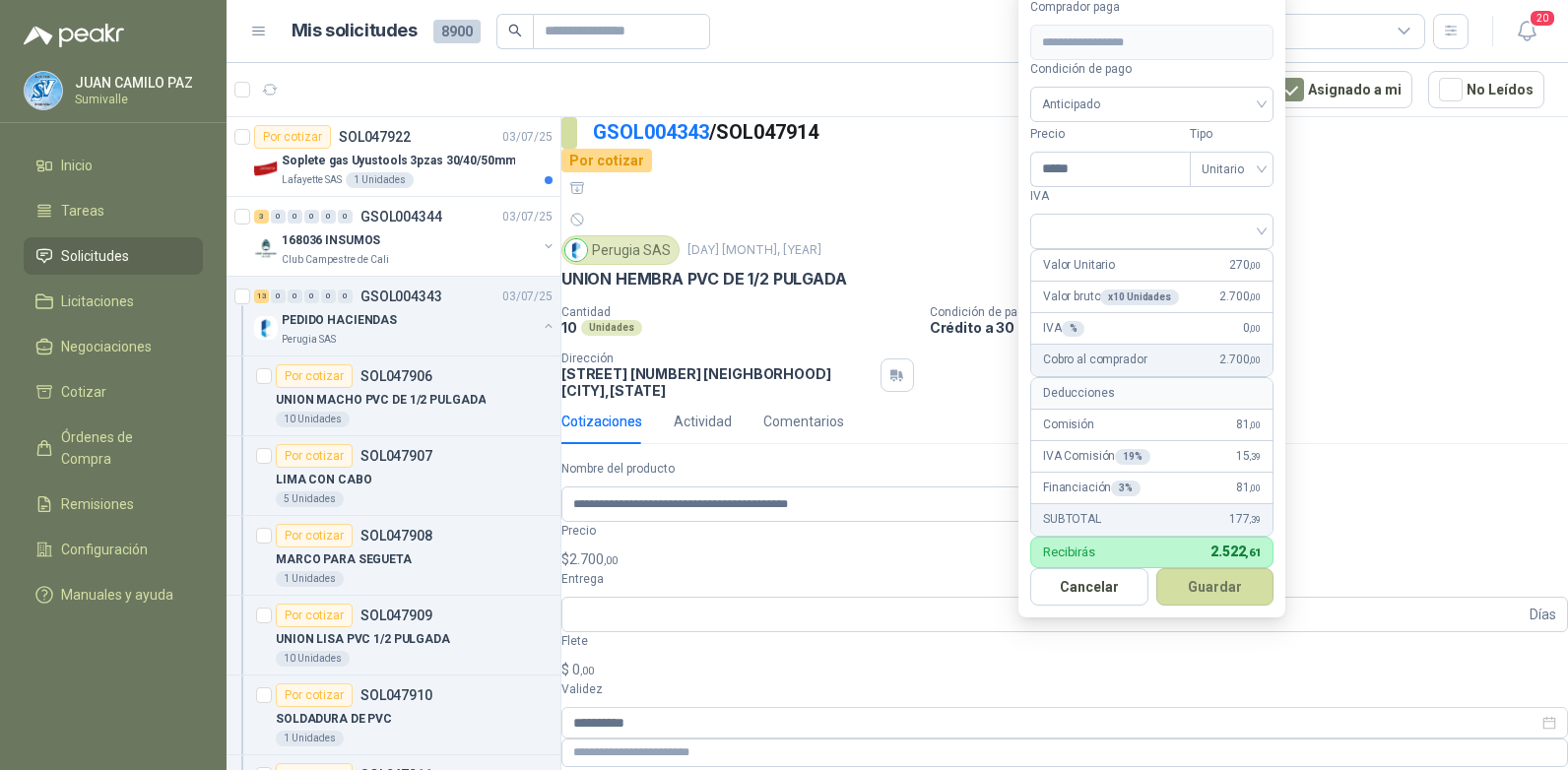 type on "•••••" 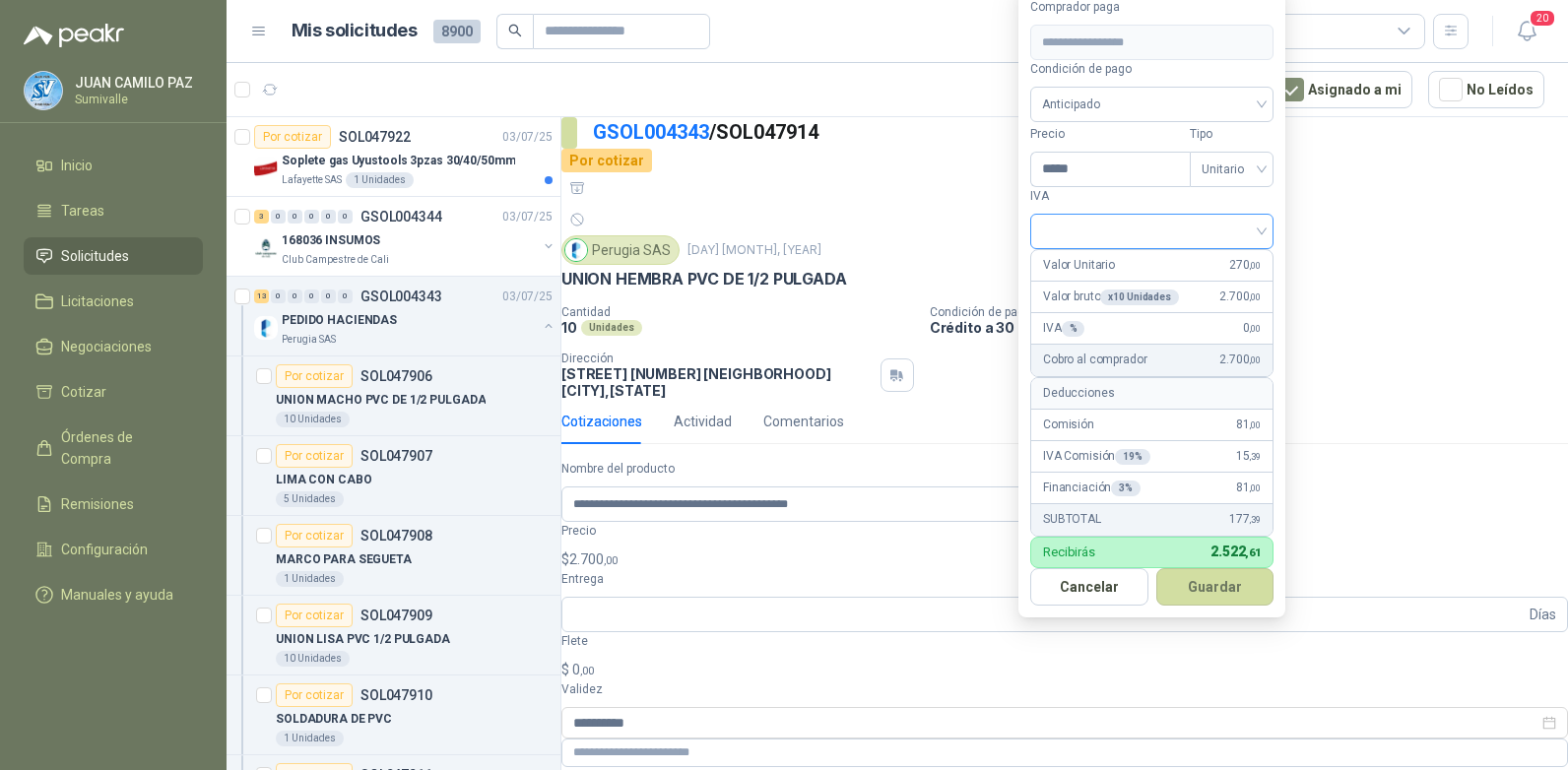 click at bounding box center (1151, 229) 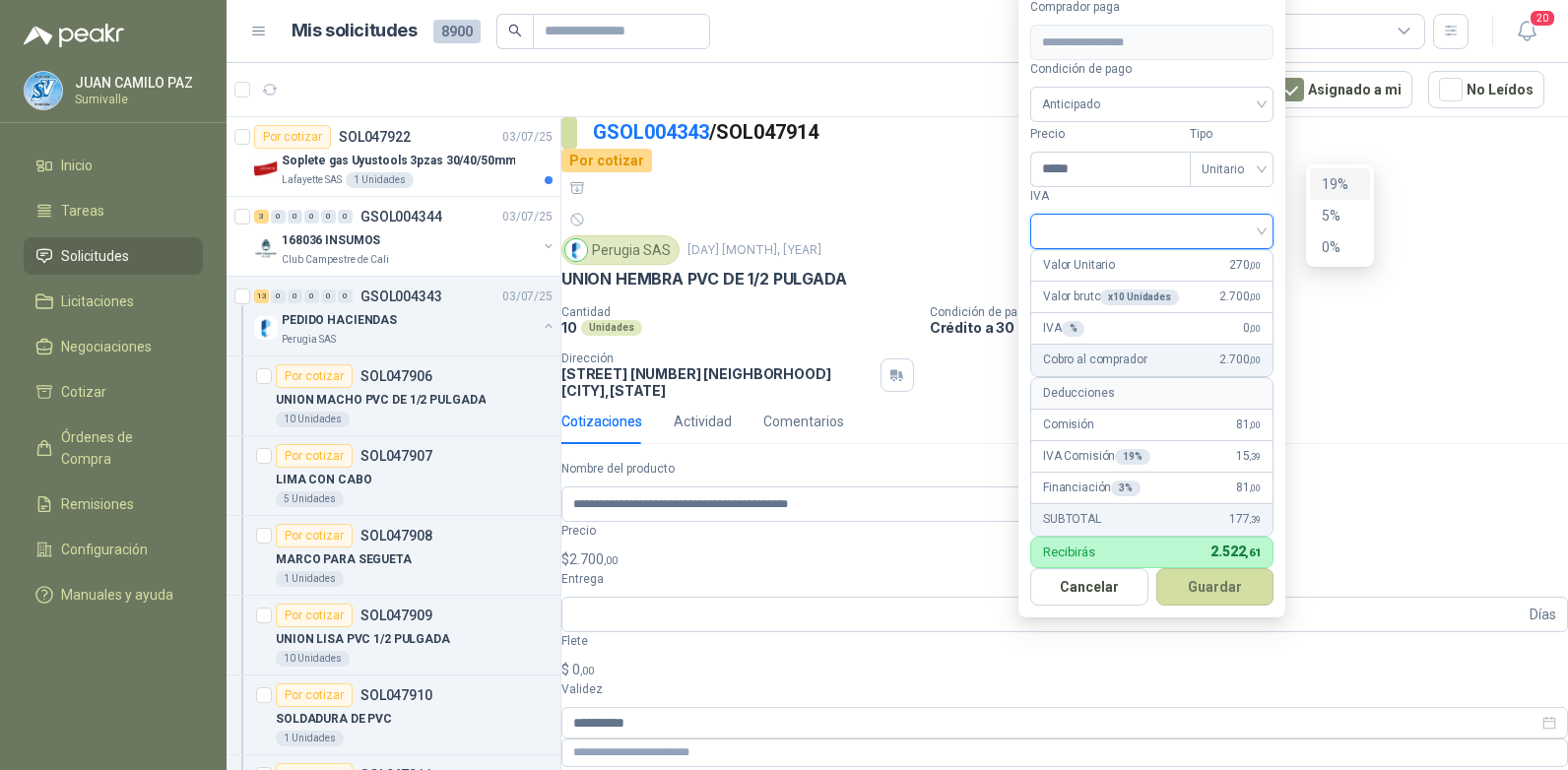 click on "•••" at bounding box center (1339, 184) 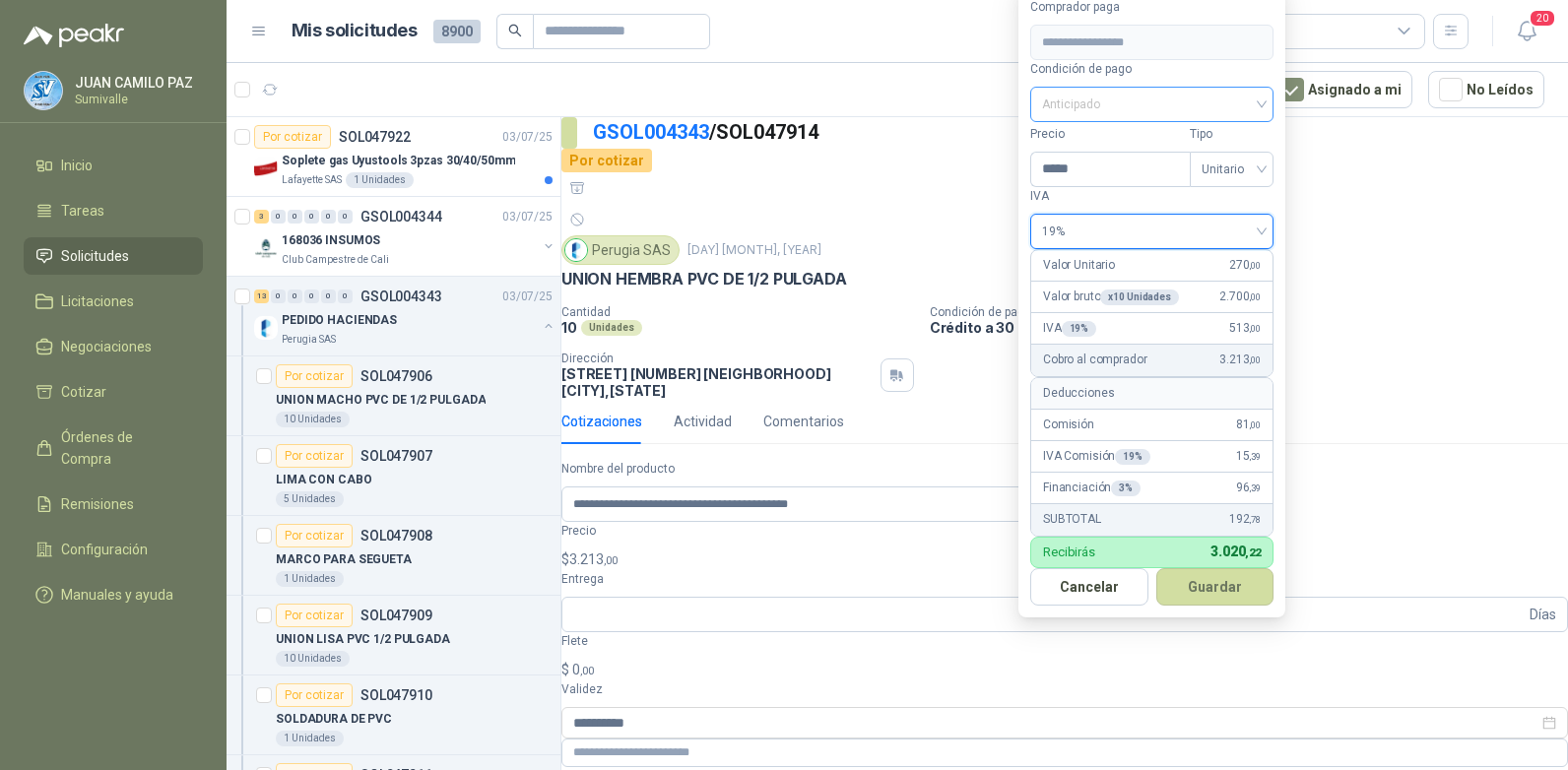click on "••••••••••" at bounding box center (1151, 104) 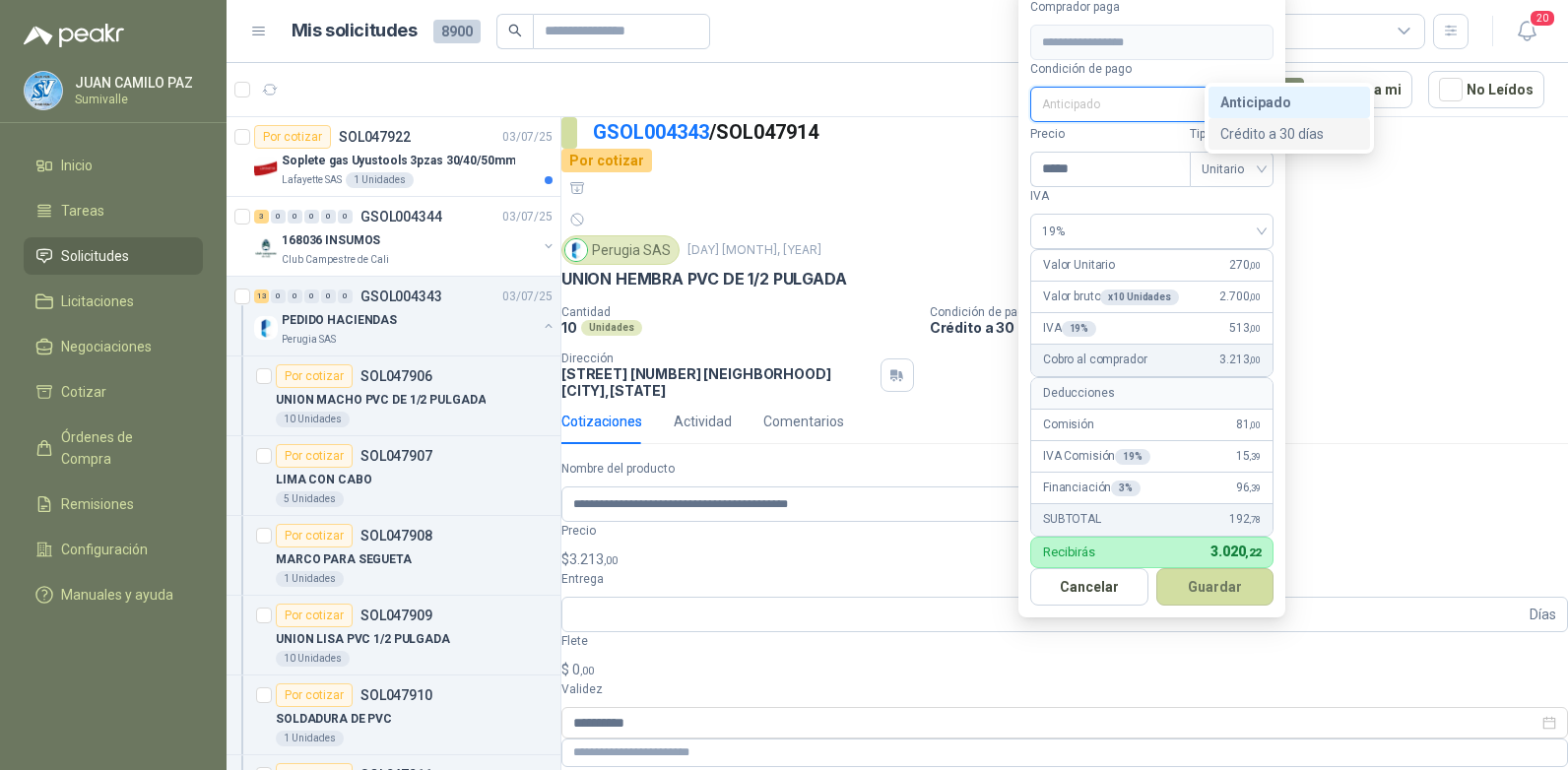 click on "••••••• • •• ••••" at bounding box center [0, 0] 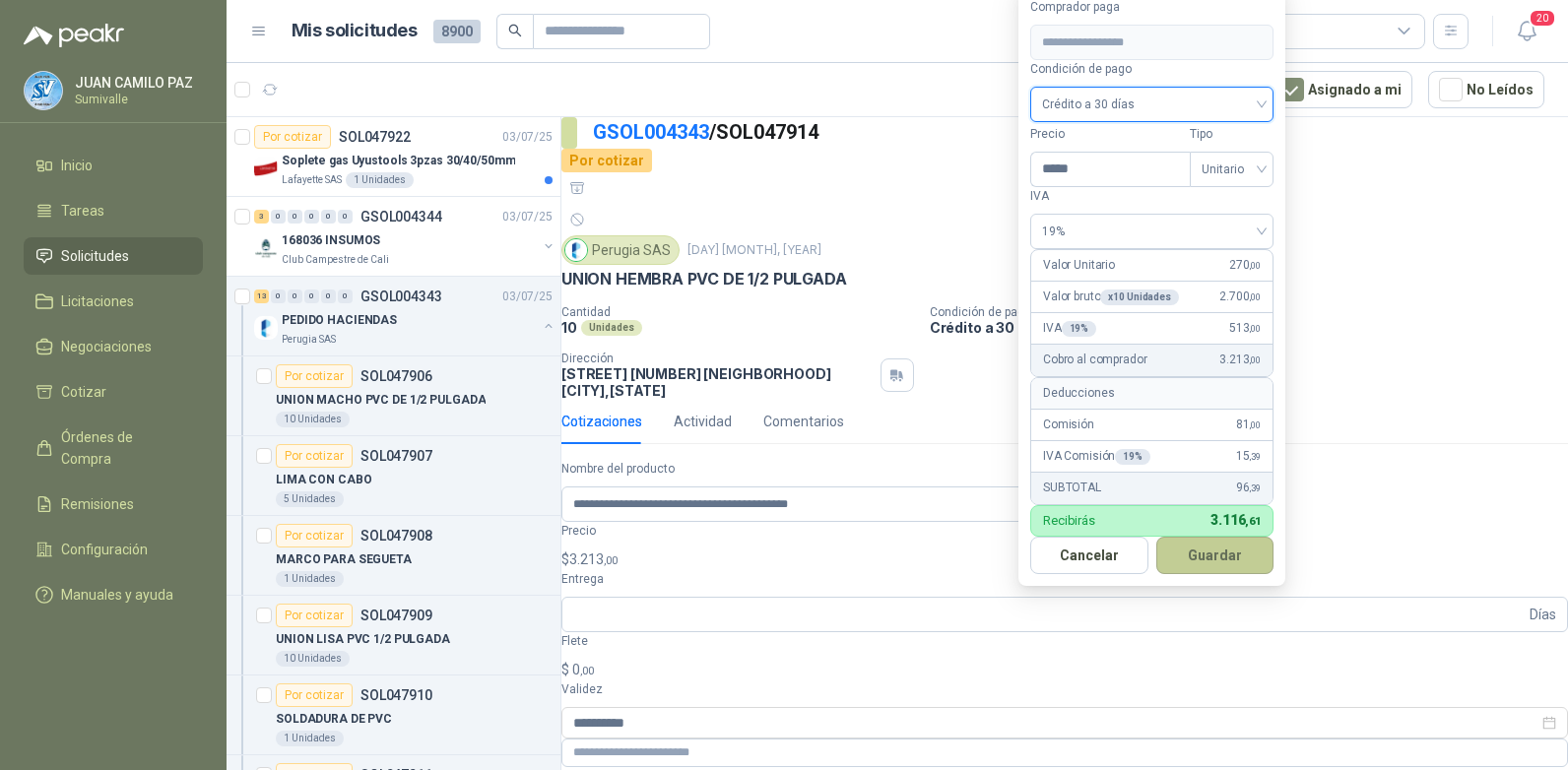 click on "•••••••" at bounding box center [1215, 555] 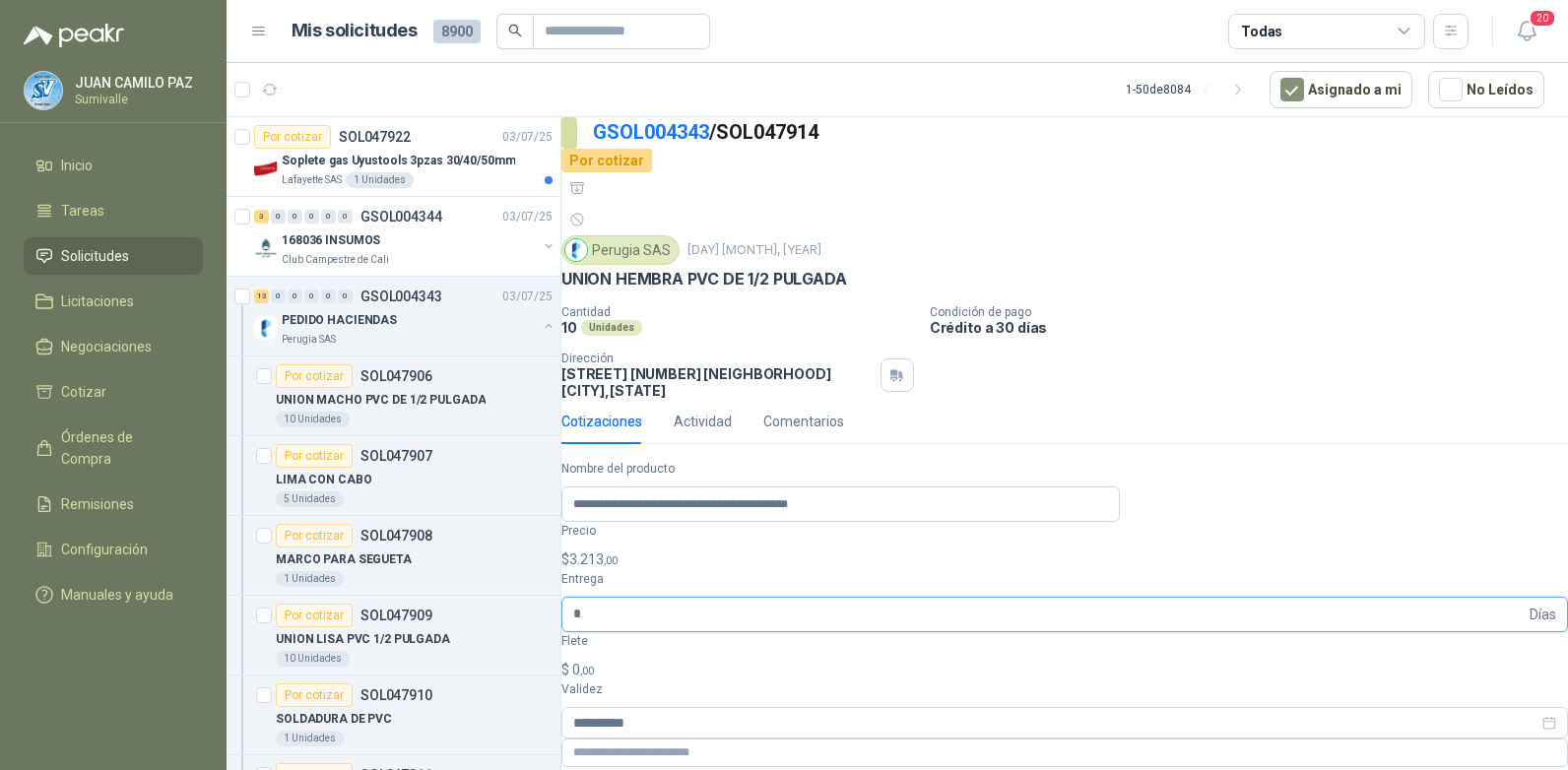 type on "•" 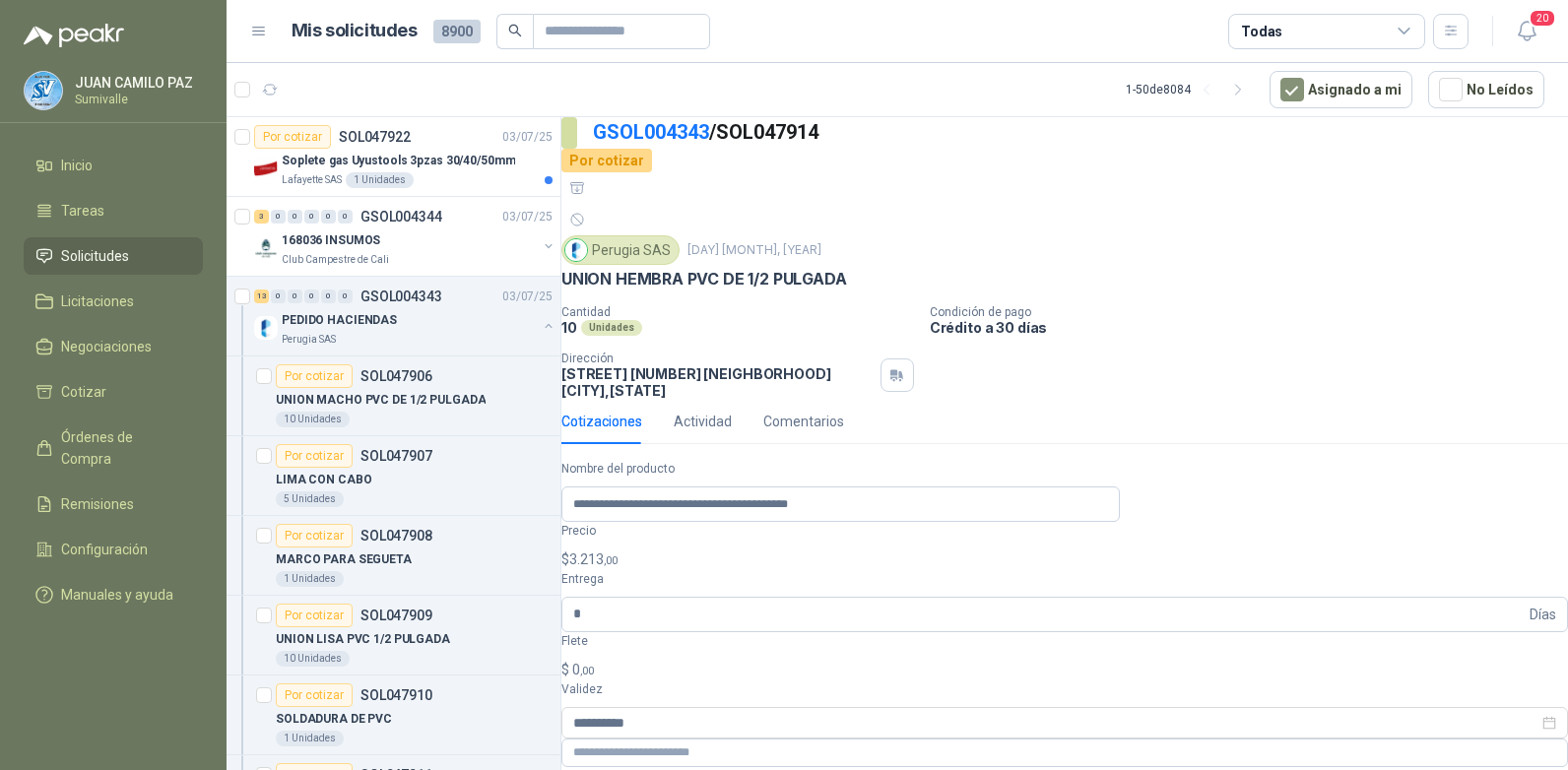click on "•    • •••" at bounding box center [1065, 670] 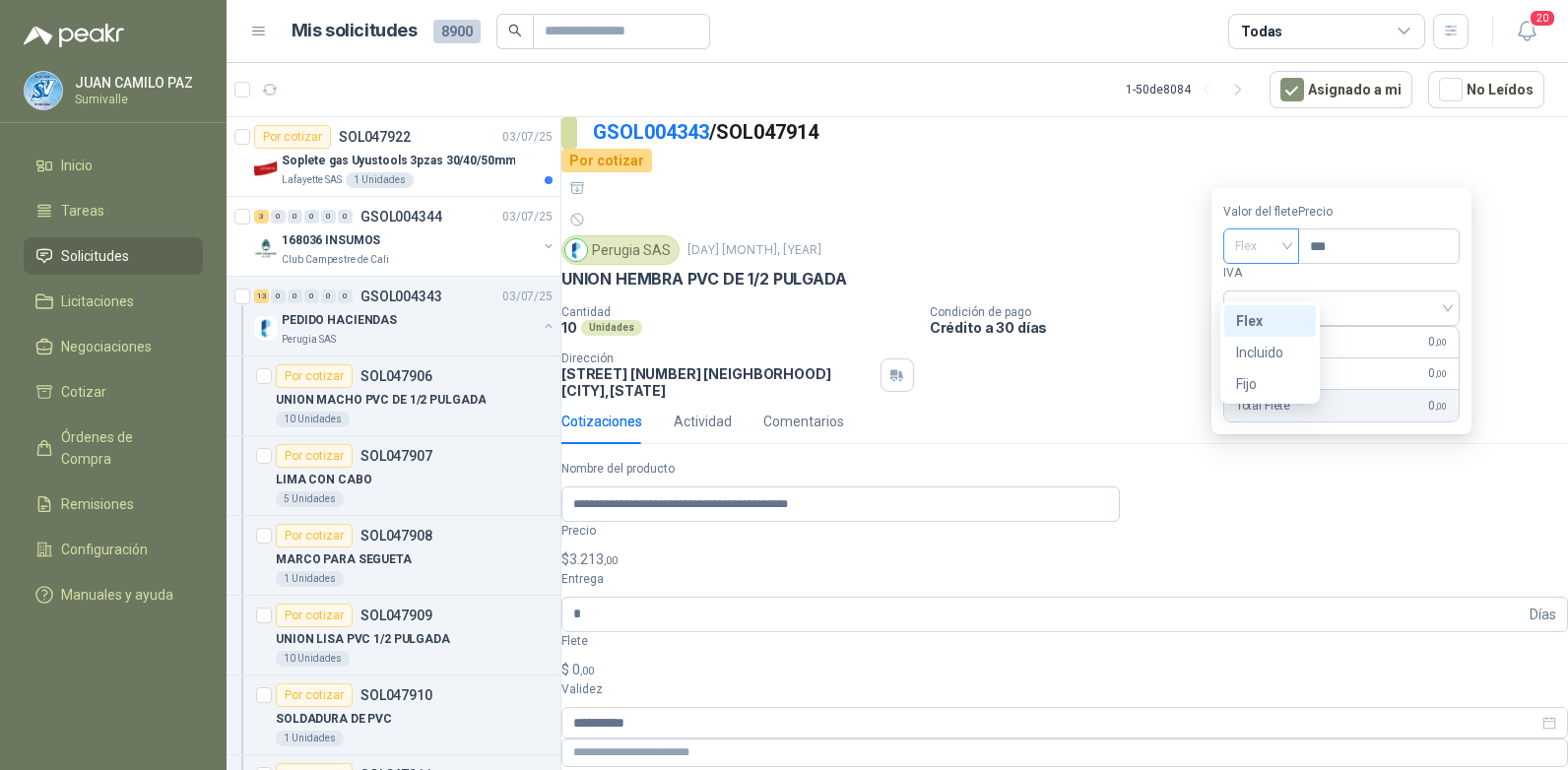 click on "••••" at bounding box center (1261, 246) 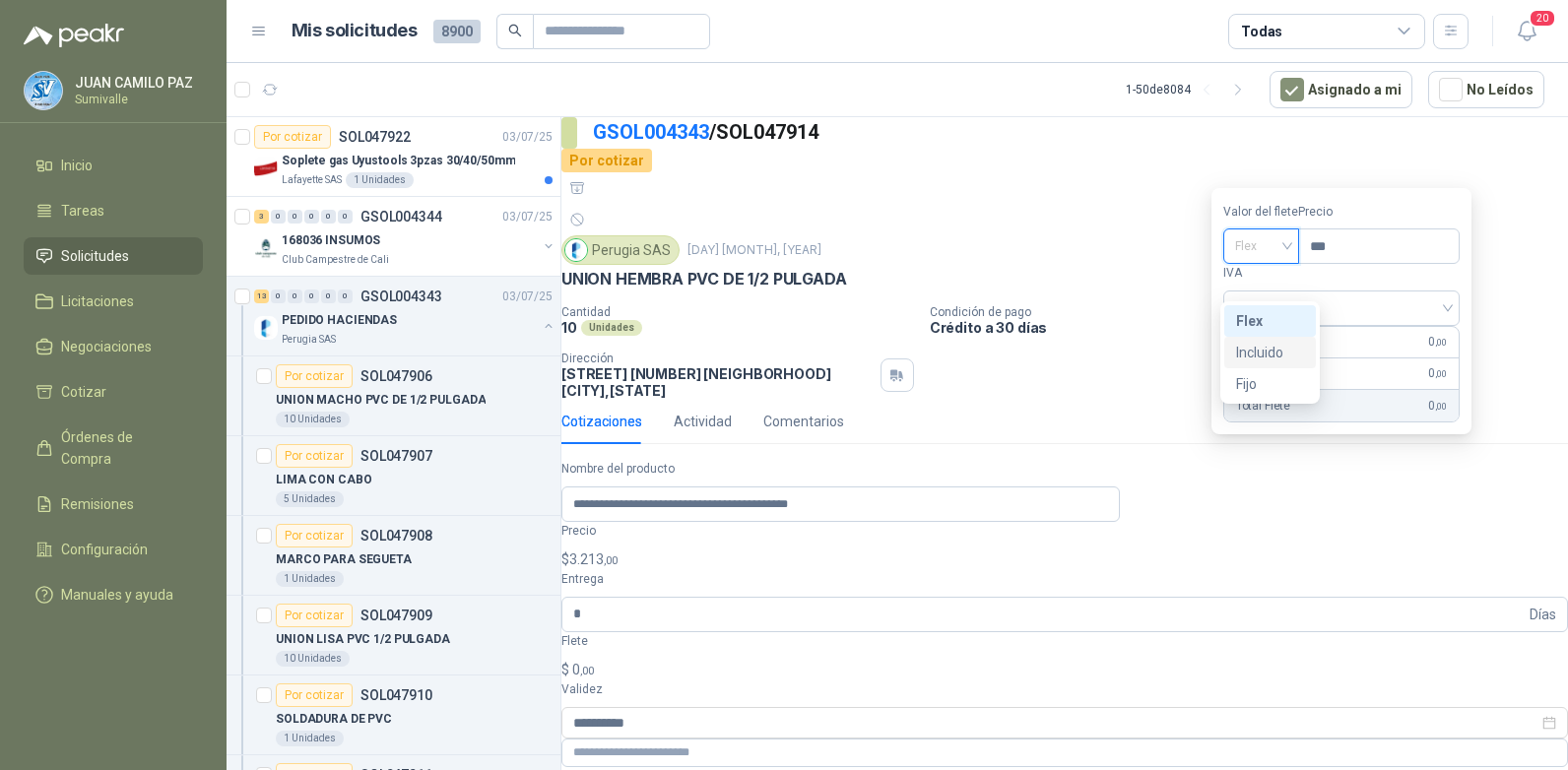 click on "••••••••" at bounding box center (0, 0) 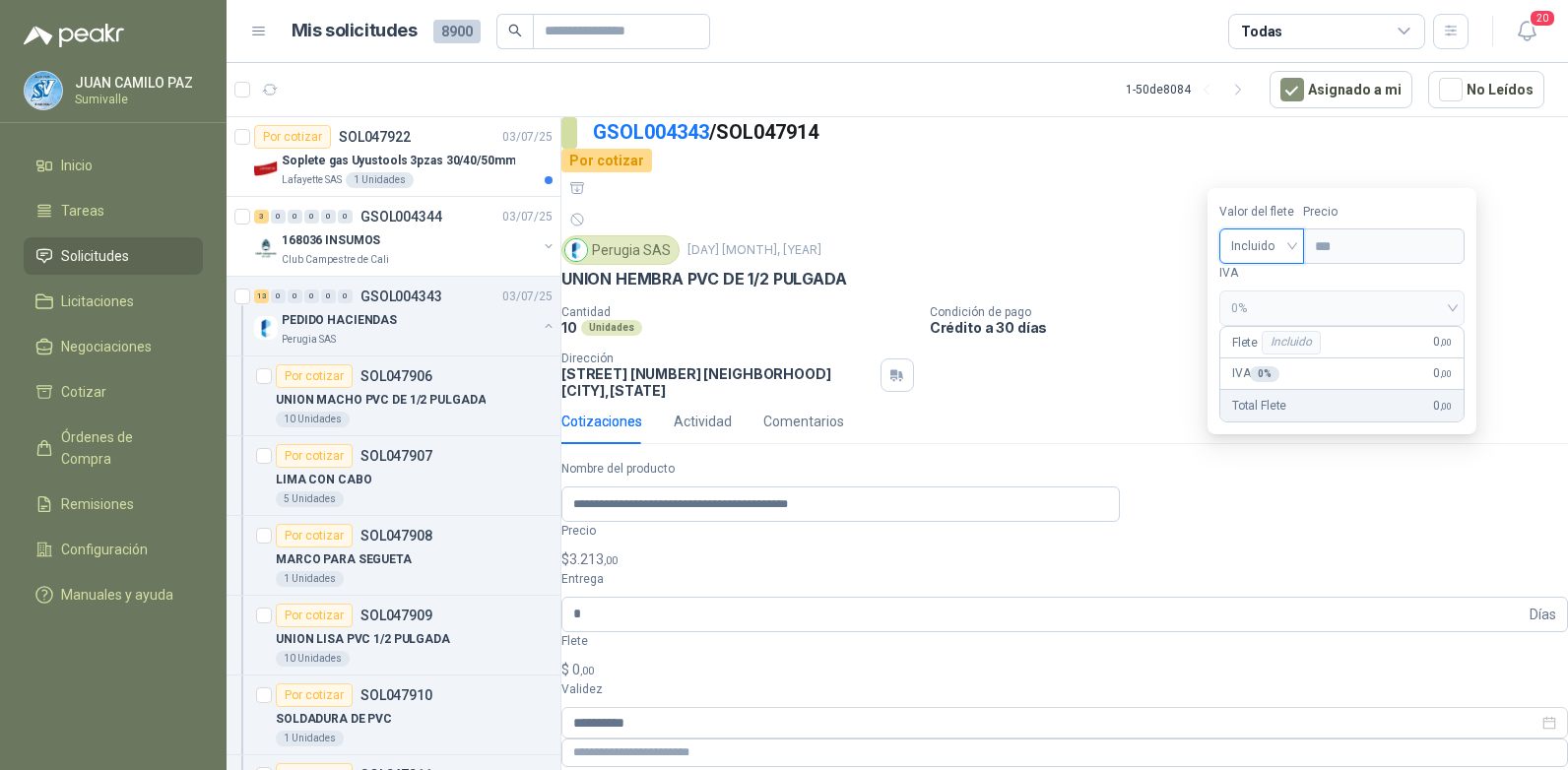 click on "•••••••• ••••••••••" at bounding box center (637, 879) 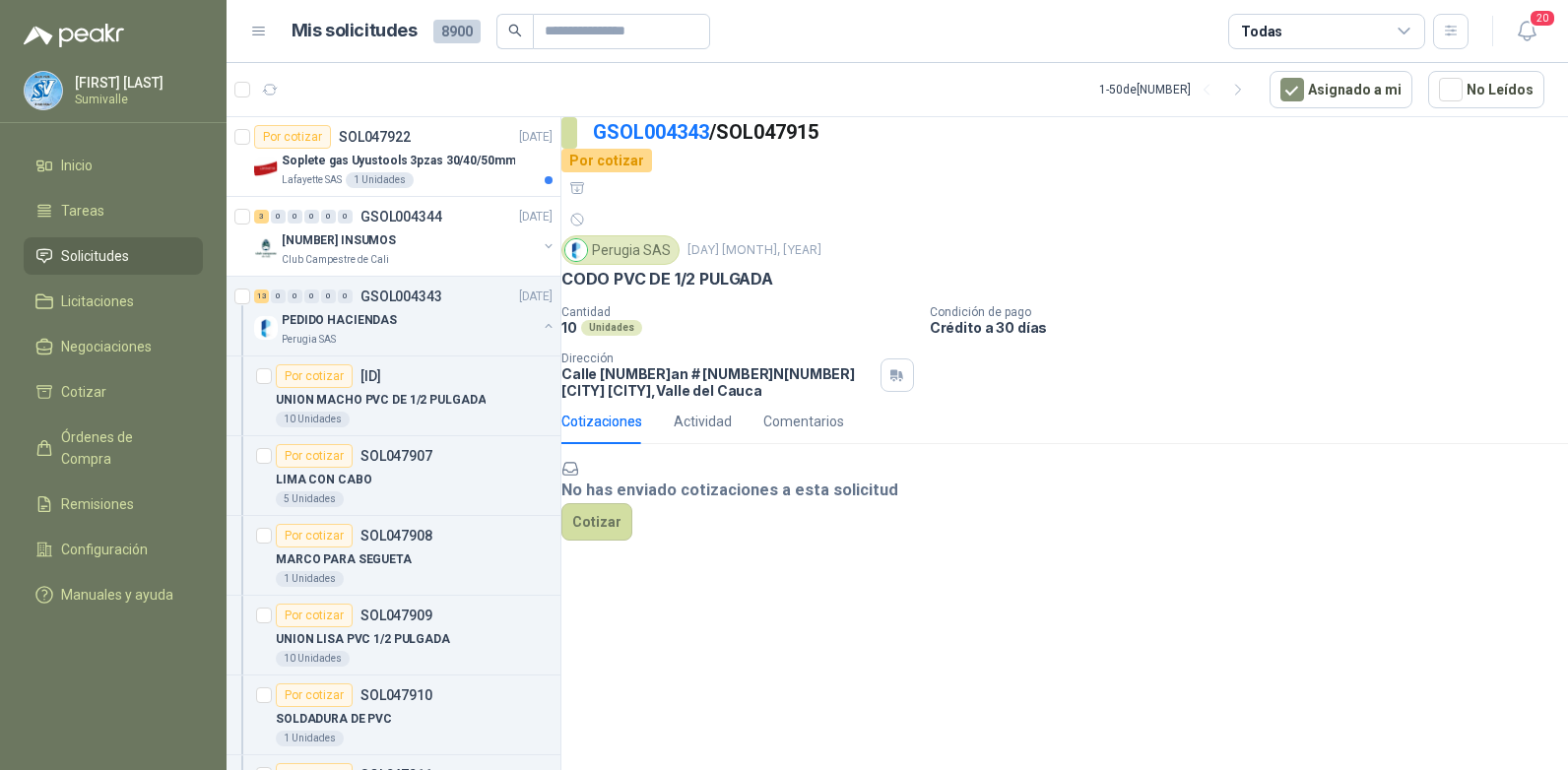scroll, scrollTop: 0, scrollLeft: 0, axis: both 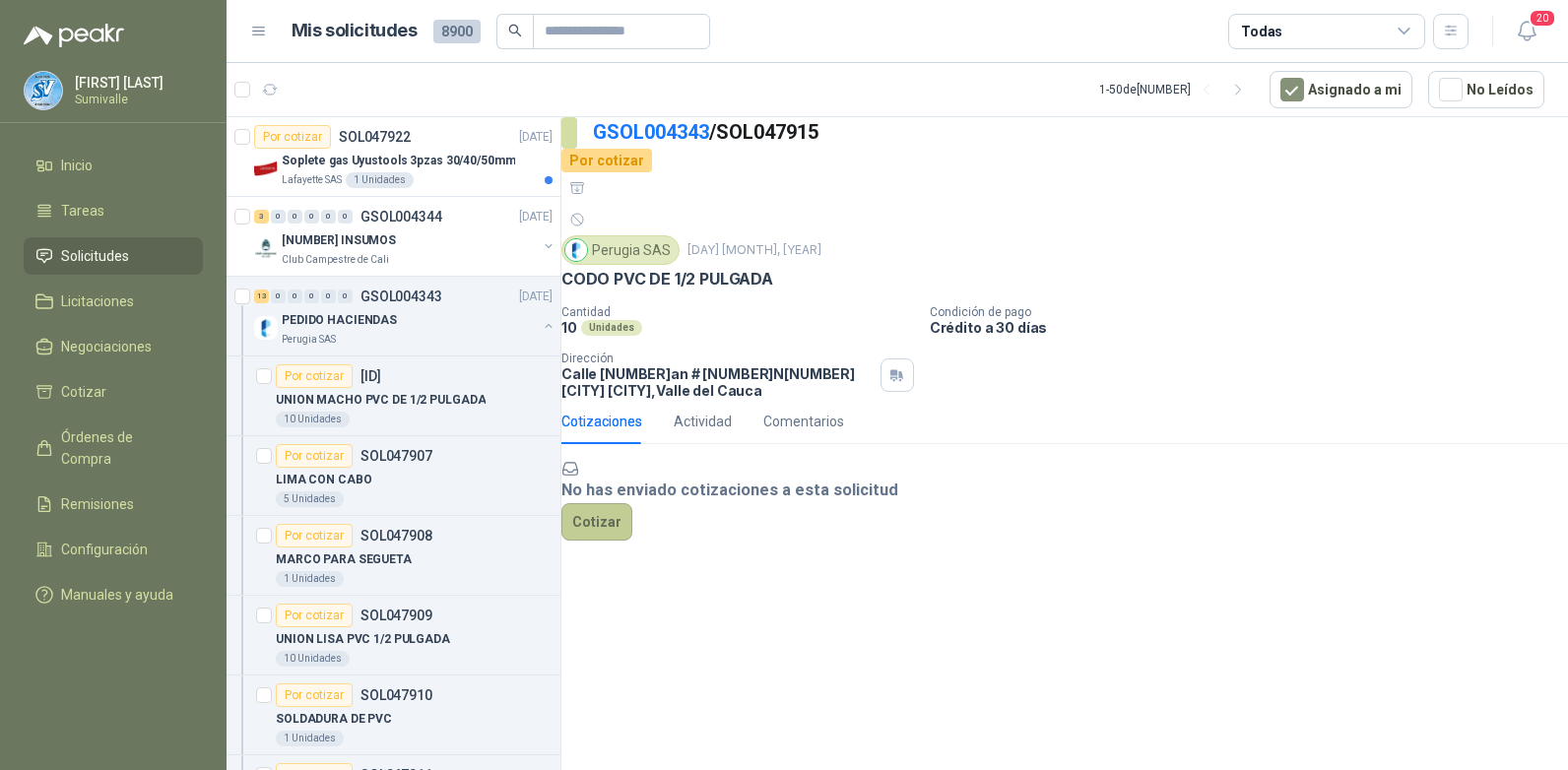 click on "Cotizar" at bounding box center (597, 522) 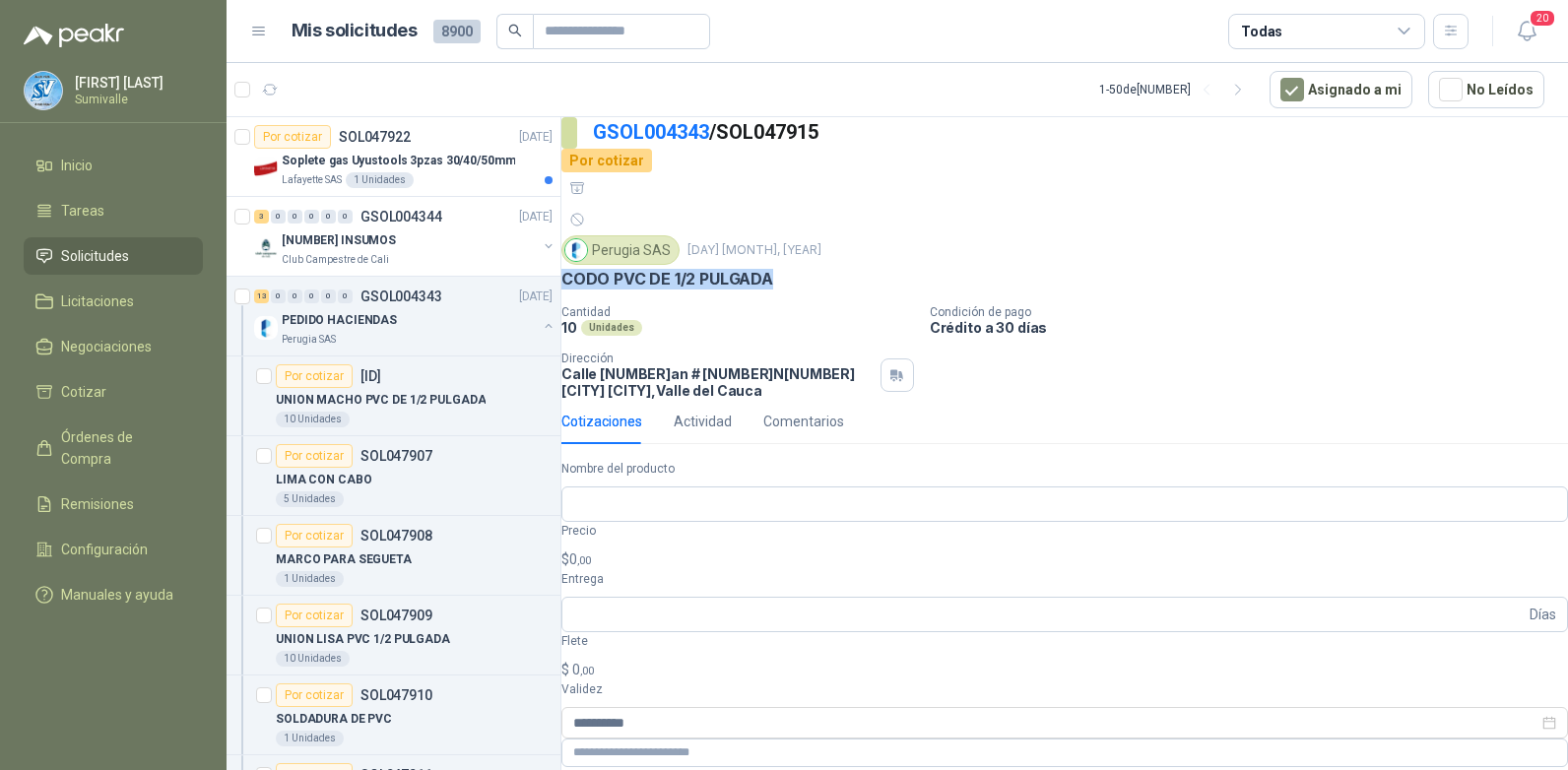 drag, startPoint x: 589, startPoint y: 225, endPoint x: 809, endPoint y: 222, distance: 220.02045 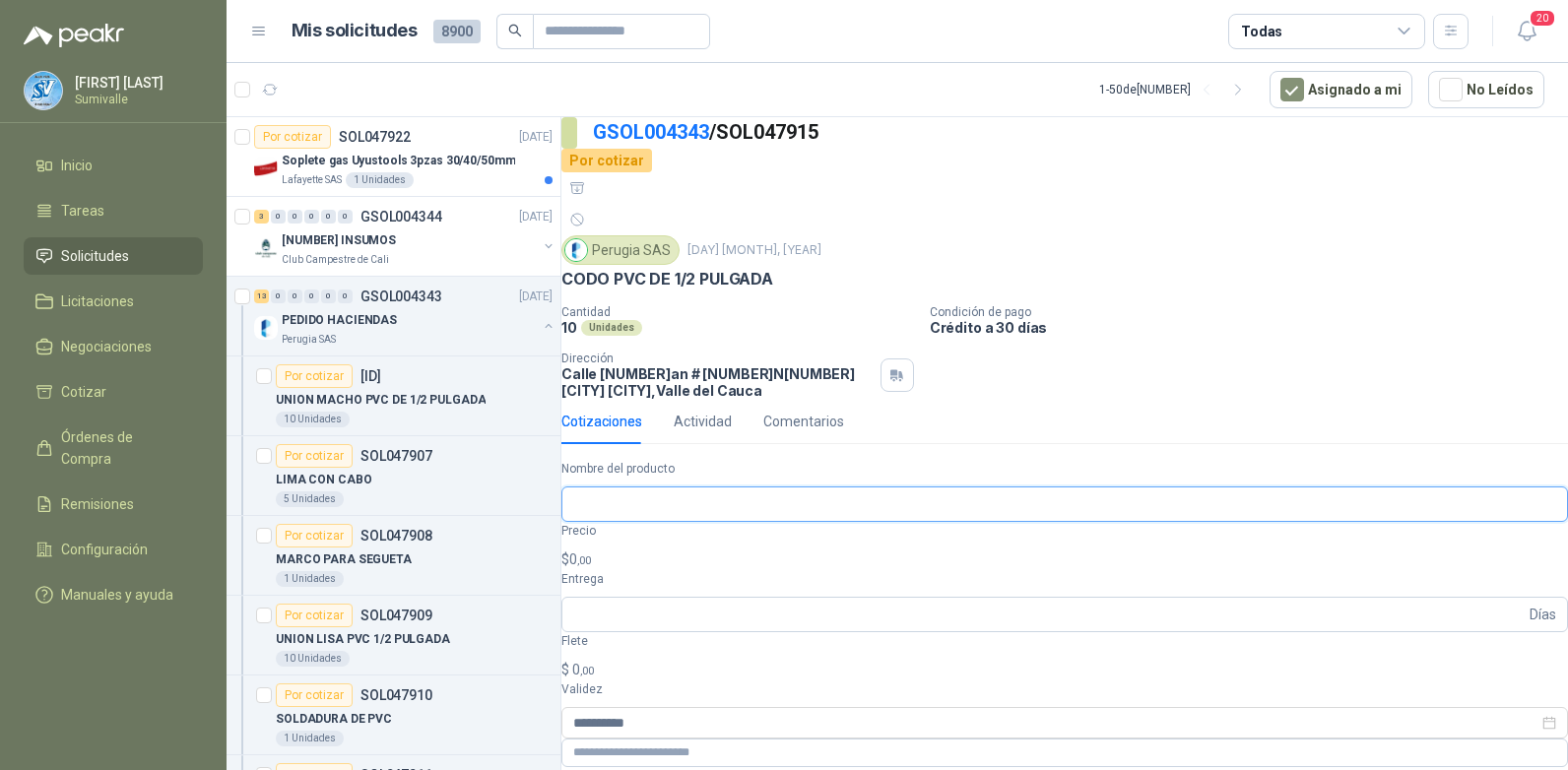 click on "Nombre del producto" at bounding box center (1065, 504) 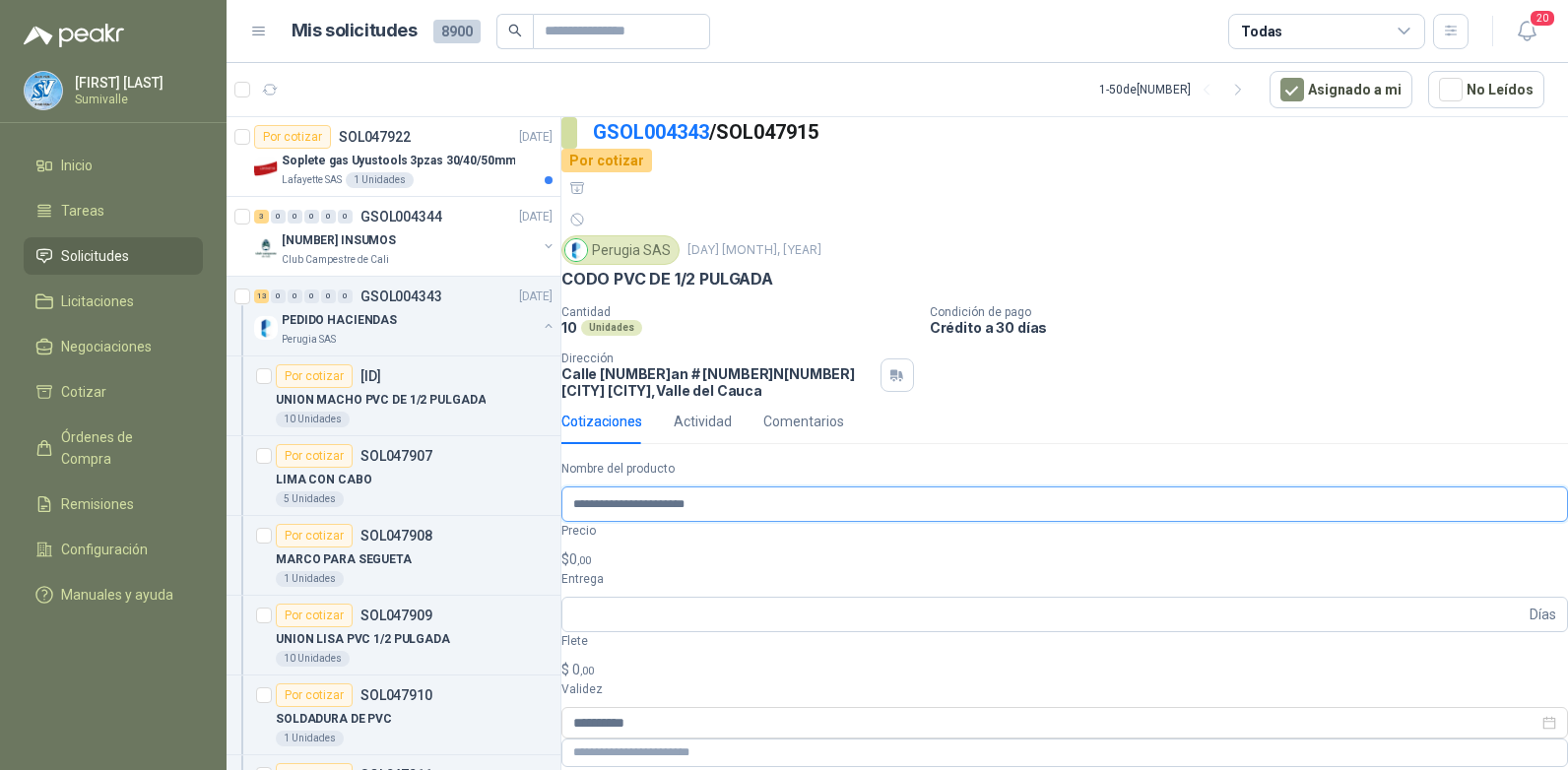 type on "**********" 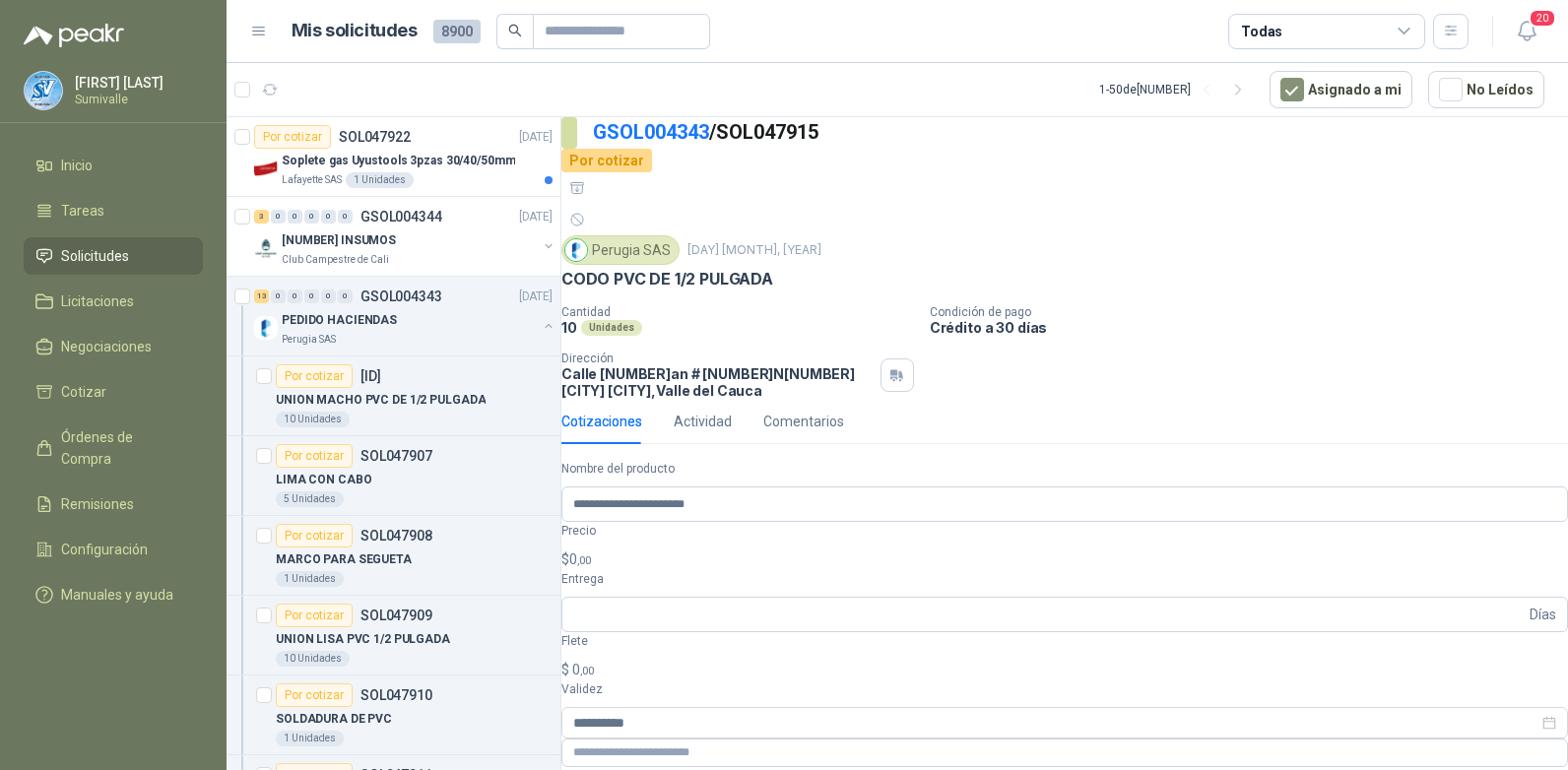 click on "[FIRST_NAME] [LAST_NAME] [COMPANY_NAME] Inicio TAREAS SOLICITUDES LICITACIONES NEGOCIACIONES COTIZAR ÓRDENES DE COMPRA REMISIONES CONFIGURACIÓN MANUALES Y AYUDA MIS SOLICITUDES [NUMBER] TODAS [NUMBER] [NUMBER] - [NUMBER] DE [NUMBER] ASIGNADO A MI NO LEÍDOS POR COTIZAR [PRODUCT_CODE] [DATE] SOPLETE GAS UYUSTOOLS 3PZAS 30/40/50MM [COMPANY_NAME] [NUMBER] UNIDADES [NUMBER] [NUMBER] [NUMBER] [NUMBER] [NUMBER] [PRODUCT_CODE] [DATE] [NUMBER] INSUMOS [CLUB_NAME] [NUMBER] [NUMBER] [NUMBER] [NUMBER] [NUMBER] [PRODUCT_CODE] [DATE] PEDIDO HACIENDAS [COMPANY_NAME] POR COTIZAR [PRODUCT_CODE] UNION MACHO PVC DE 1/2 PULGADA [QUANTITY] UNIDADES POR COTIZAR [PRODUCT_CODE] LIMA CON CABO  [QUANTITY] UNIDADES POR COTIZAR [PRODUCT_CODE] MARCO PARA SEGUETA [QUANTITY] UNIDADES POR COTIZAR [PRODUCT_CODE] UNION LISA PVC 1/2 PULGADA [QUANTITY] UNIDADES POR COTIZAR [PRODUCT_CODE] SOLDADURA DE PVC [QUANTITY] UNIDADES POR COTIZAR [PRODUCT_CODE] UNION PVC DE 1/2 PULGADA [QUANTITY] UNIDADES POR COTIZAR [PRODUCT_CODE] LLAVE TERMINAL 1/2 PULGADA CON ROSCA [QUANTITY] UNIDADES POR COTIZAR [PRODUCT_CODE] LUBRICANTE 5-556 16 0Z [QUANTITY] UNIDADES POR COTIZAR [PRODUCT_CODE] [QUANTITY] [QUANTITY]" at bounding box center [784, 385] 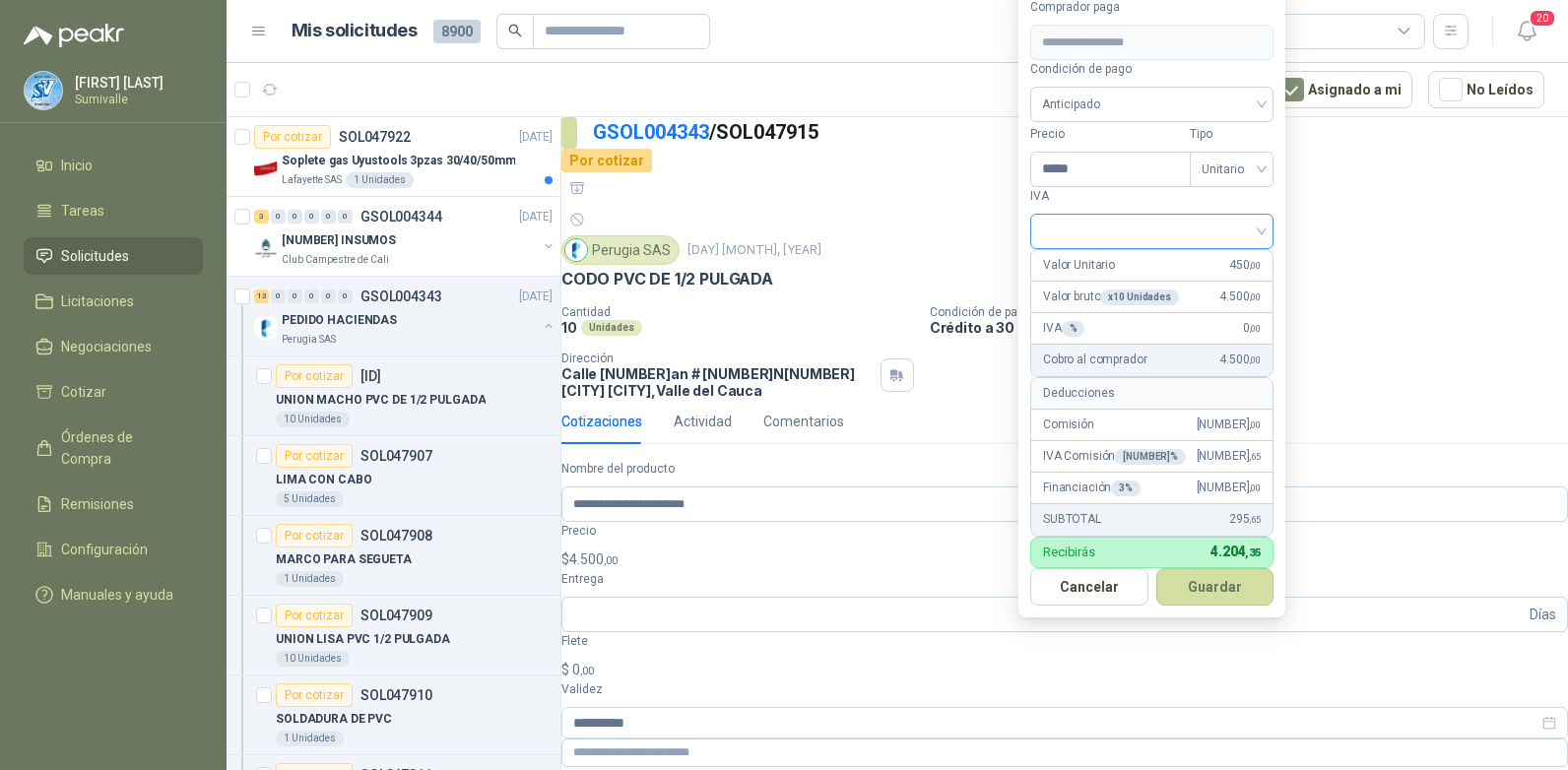 type on "*****" 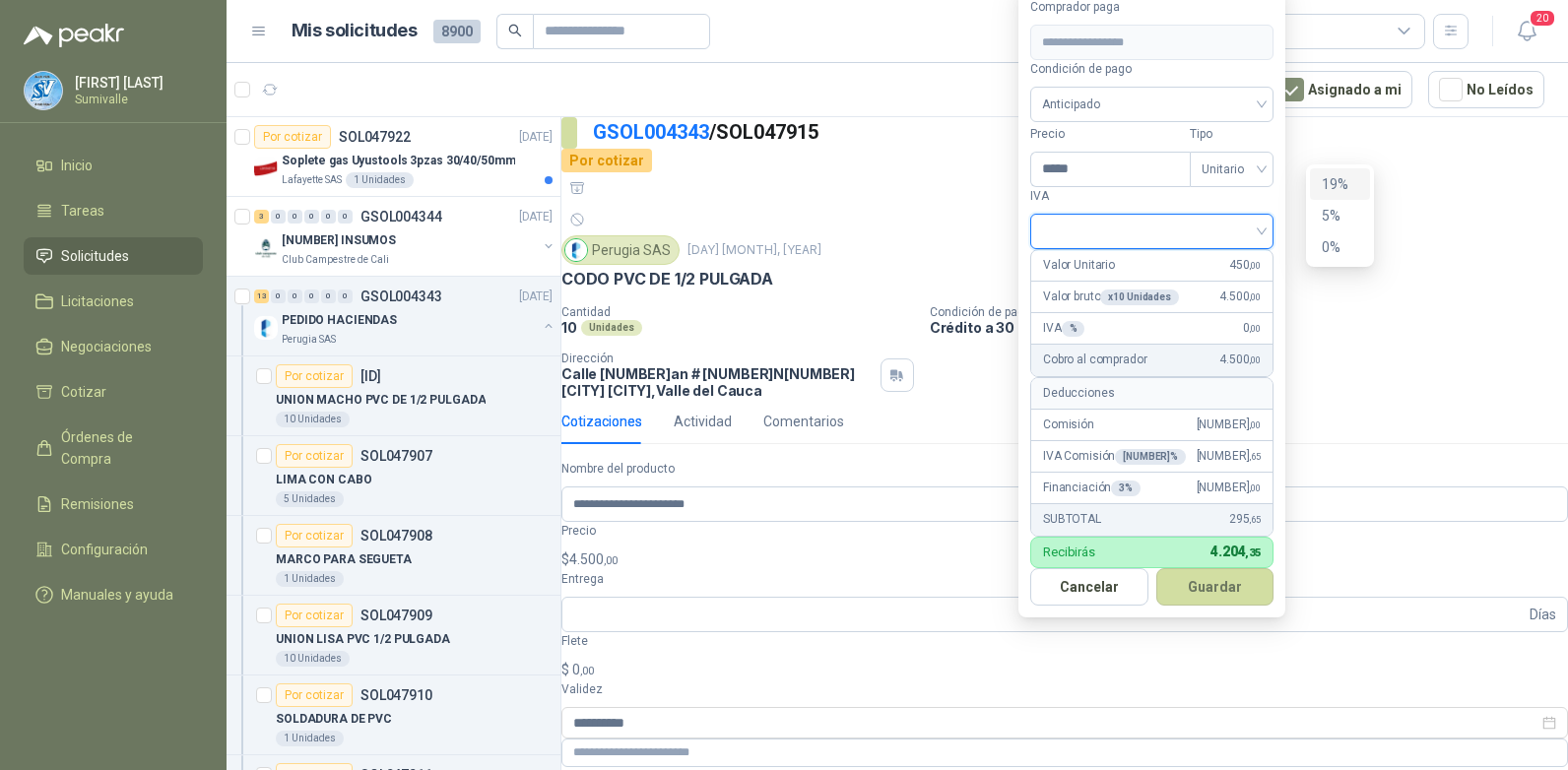 click on "19%" at bounding box center (1339, 184) 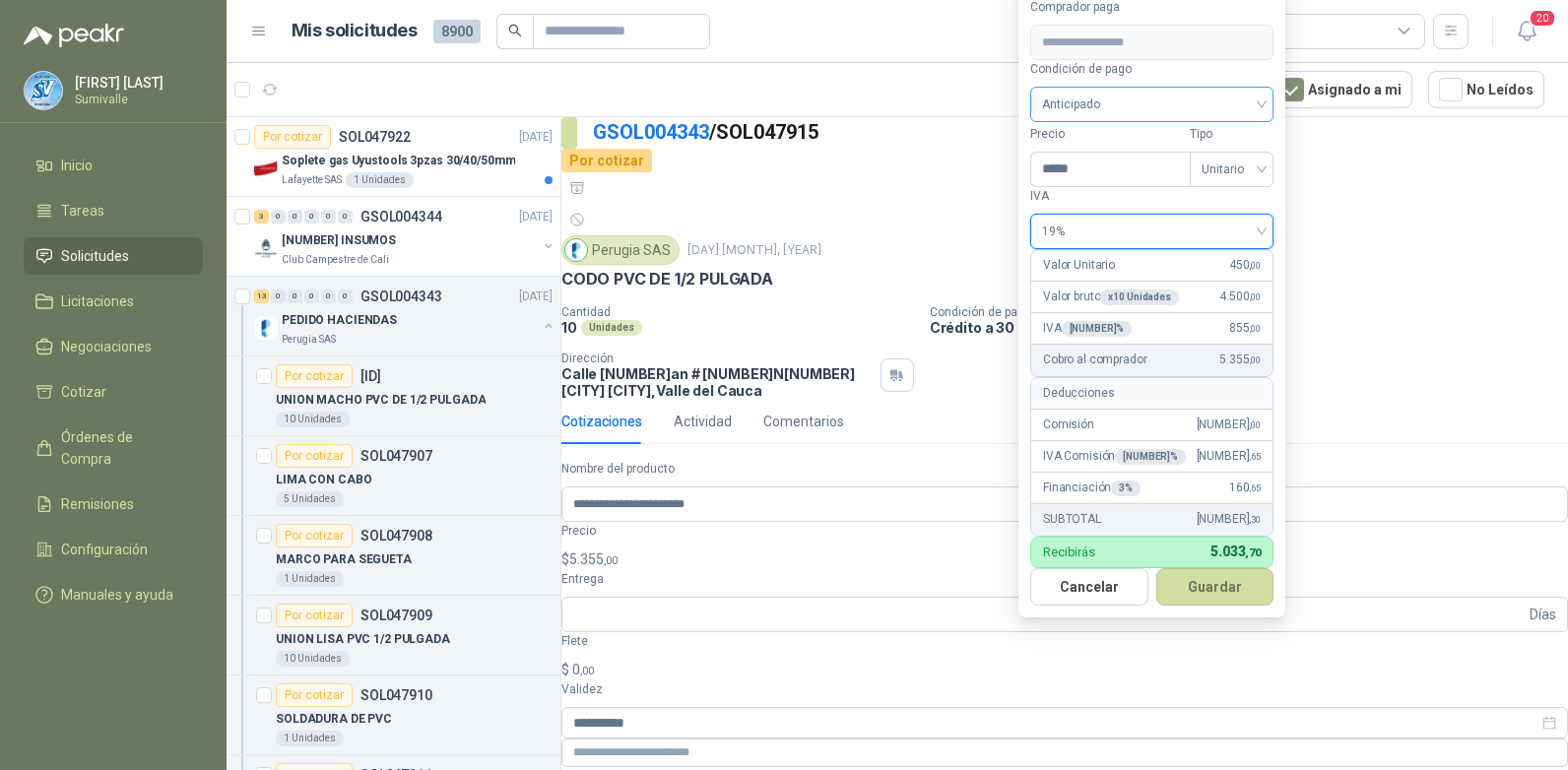 click on "Anticipado" at bounding box center (1151, 104) 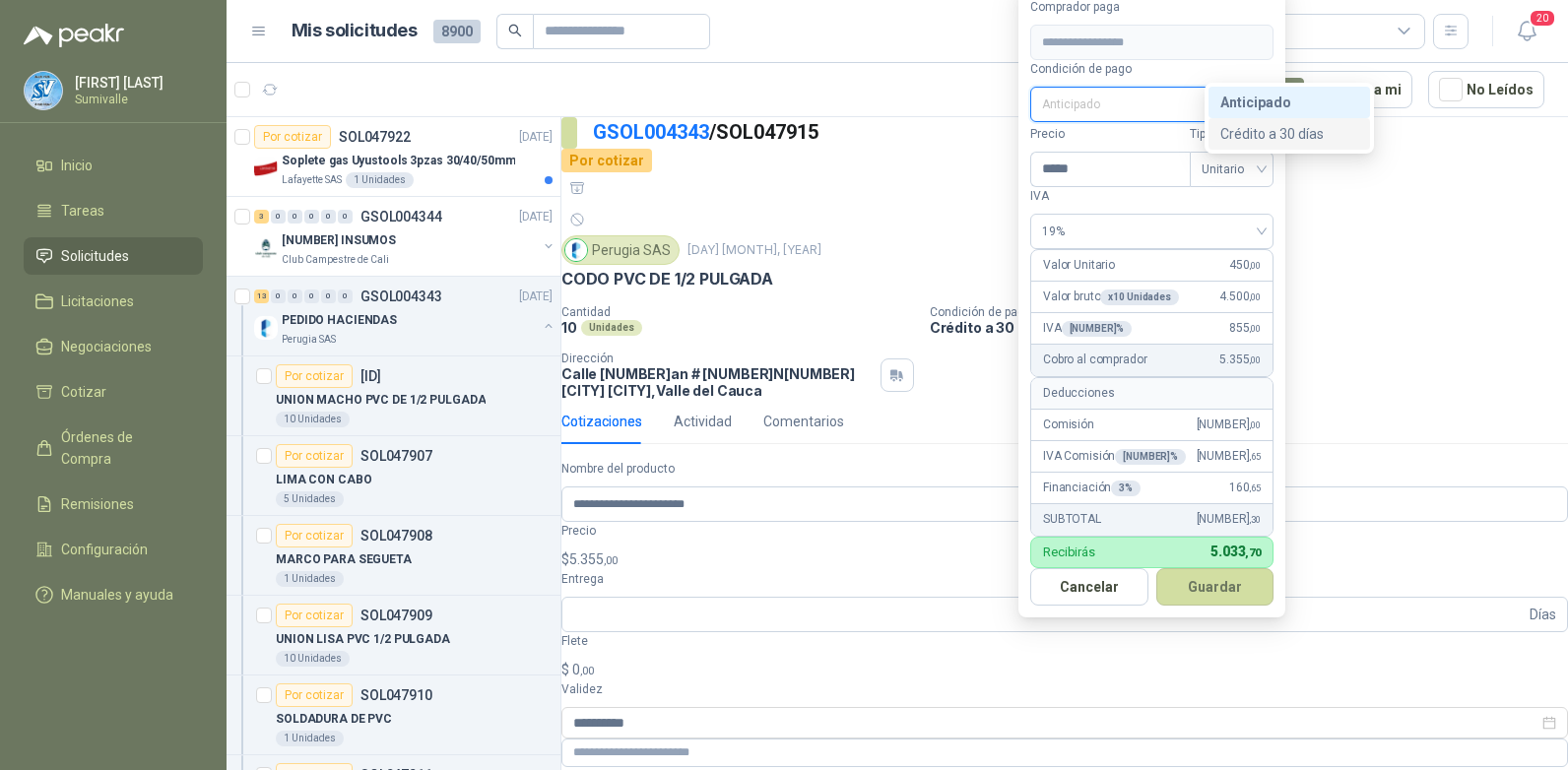 click on "Crédito a [NUMBER] días" at bounding box center (0, 0) 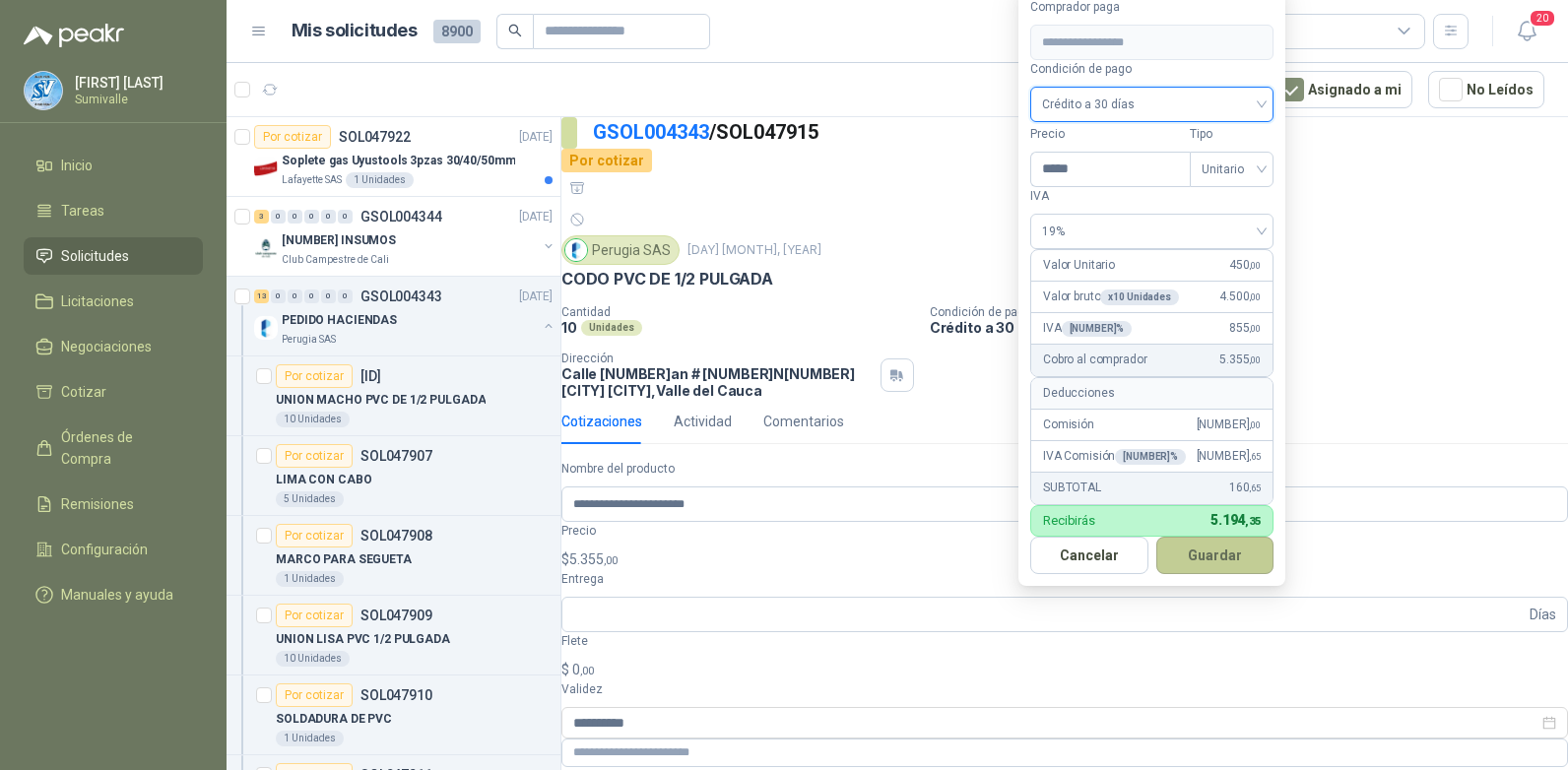 click on "Guardar" at bounding box center (1215, 555) 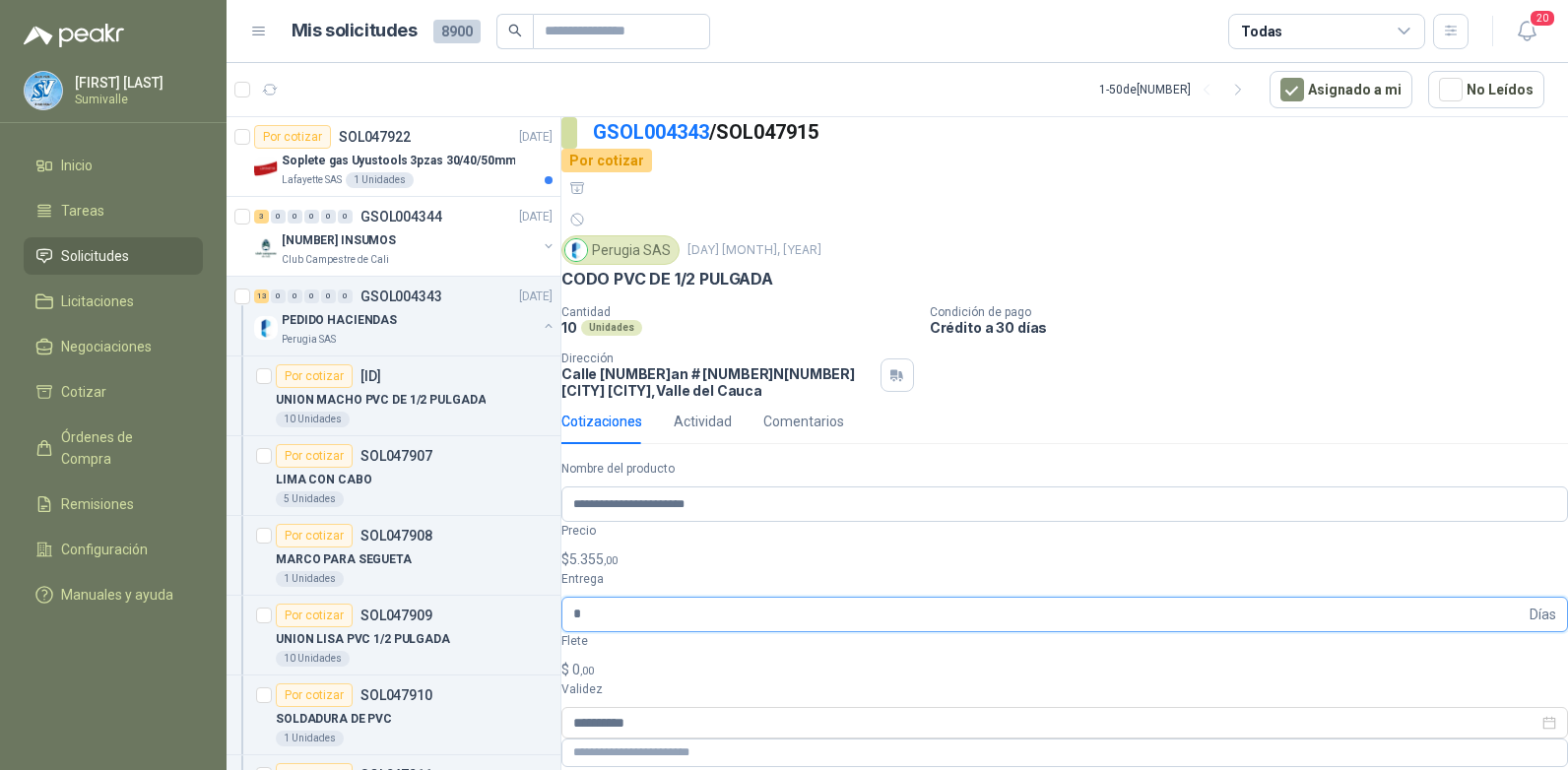 type on "*" 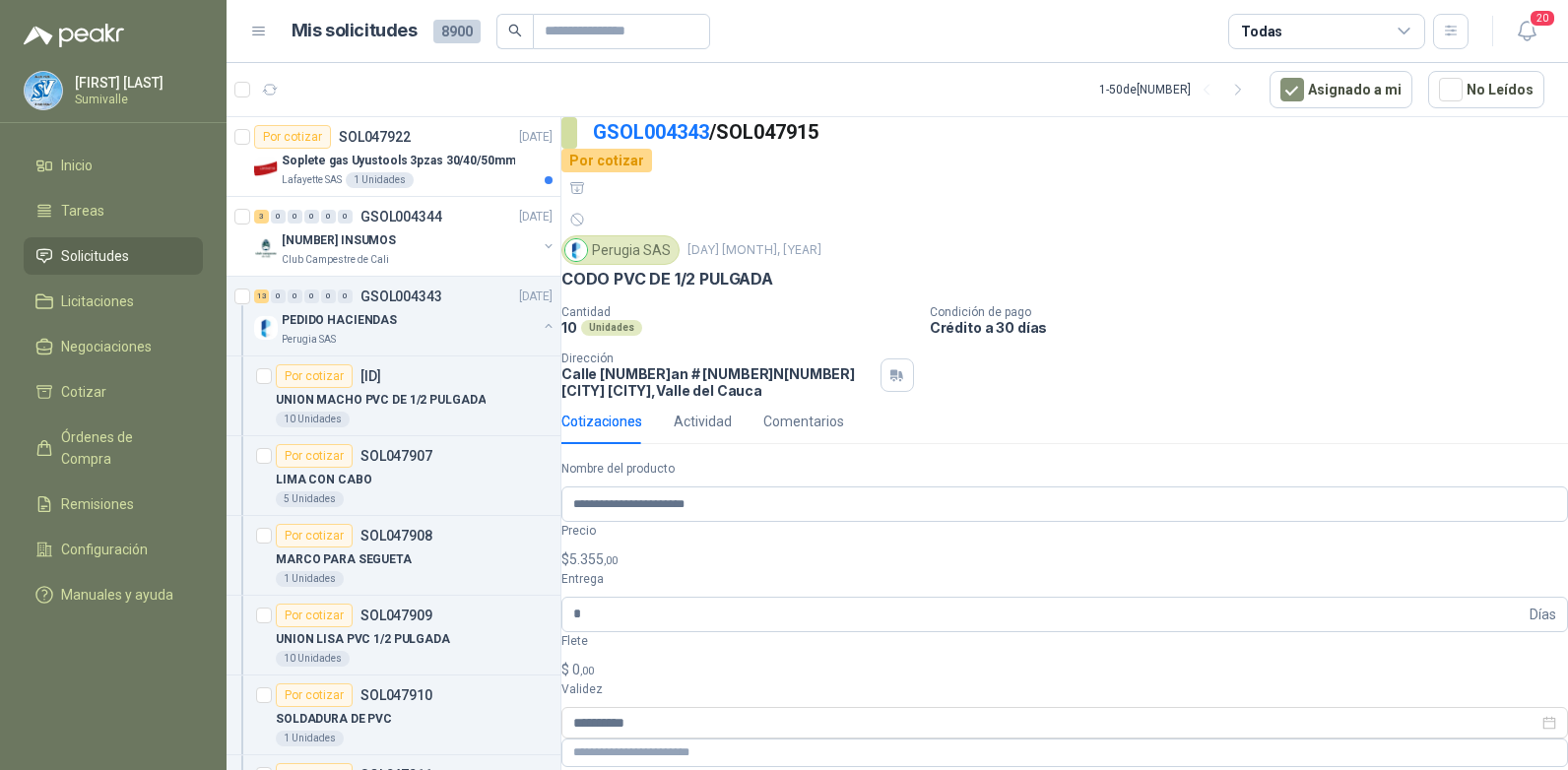 click on "$    0 ,00" at bounding box center [1065, 670] 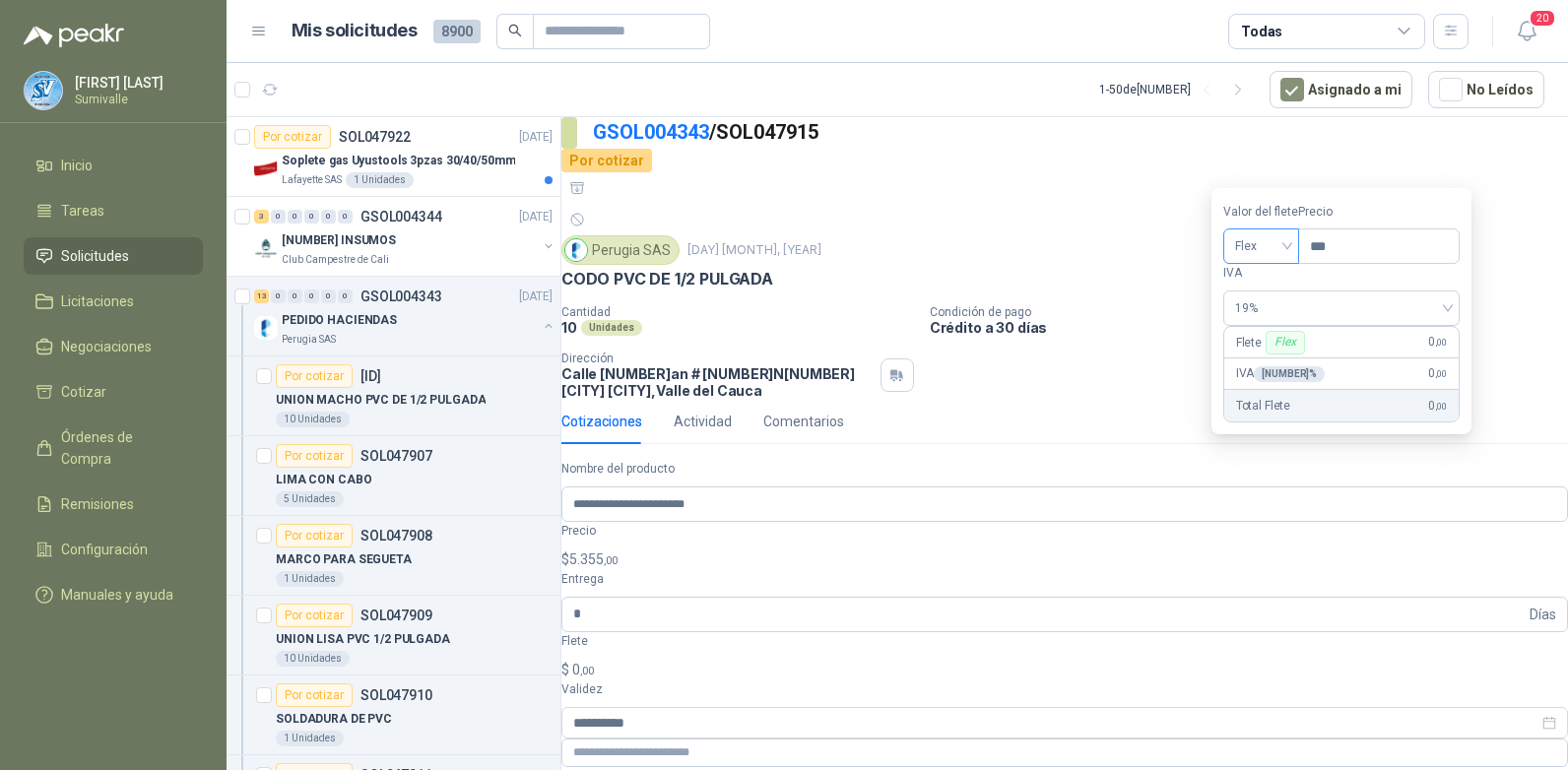 click on "Flex" at bounding box center [1261, 246] 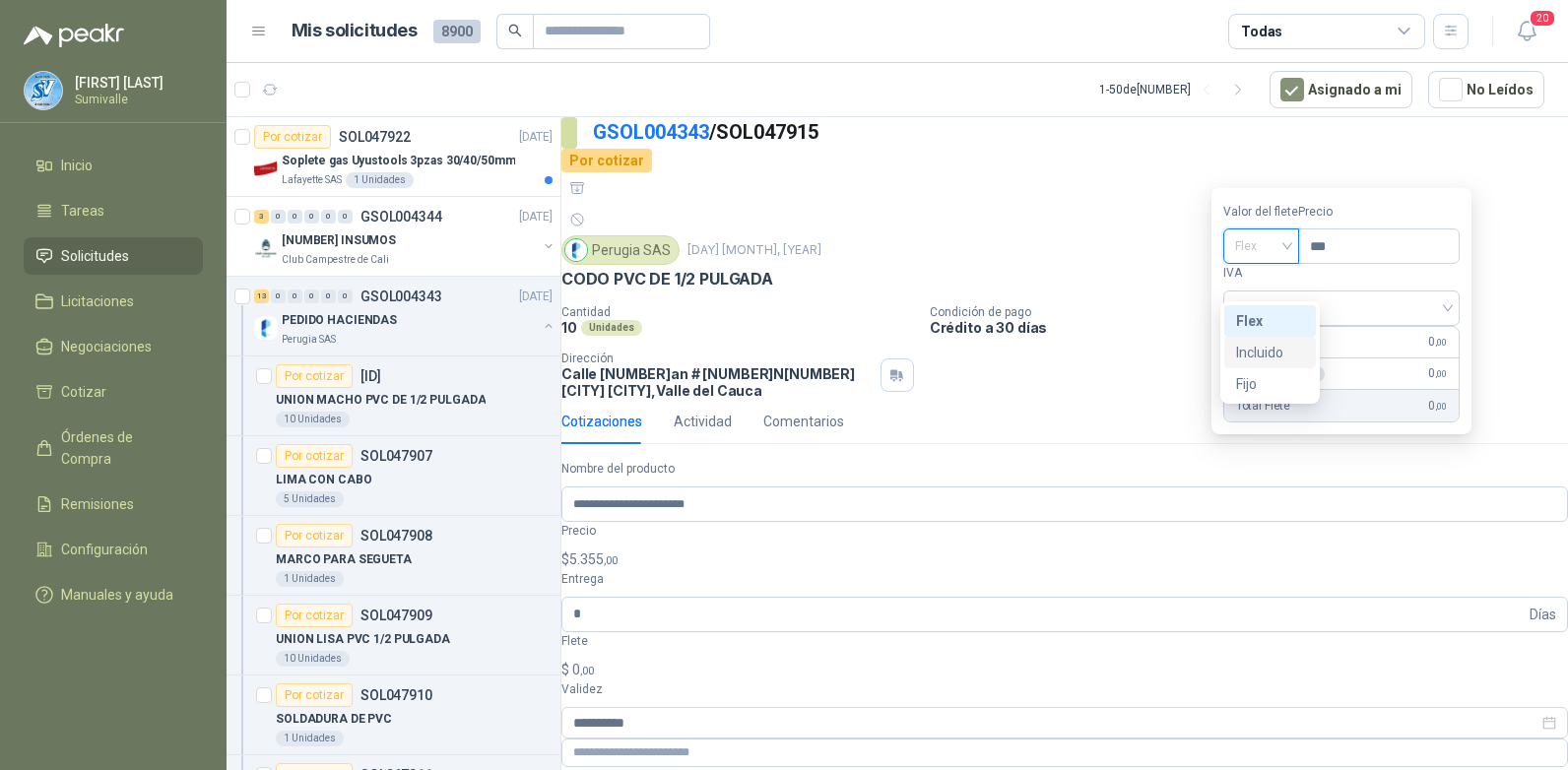 click on "Incluido" at bounding box center [0, 0] 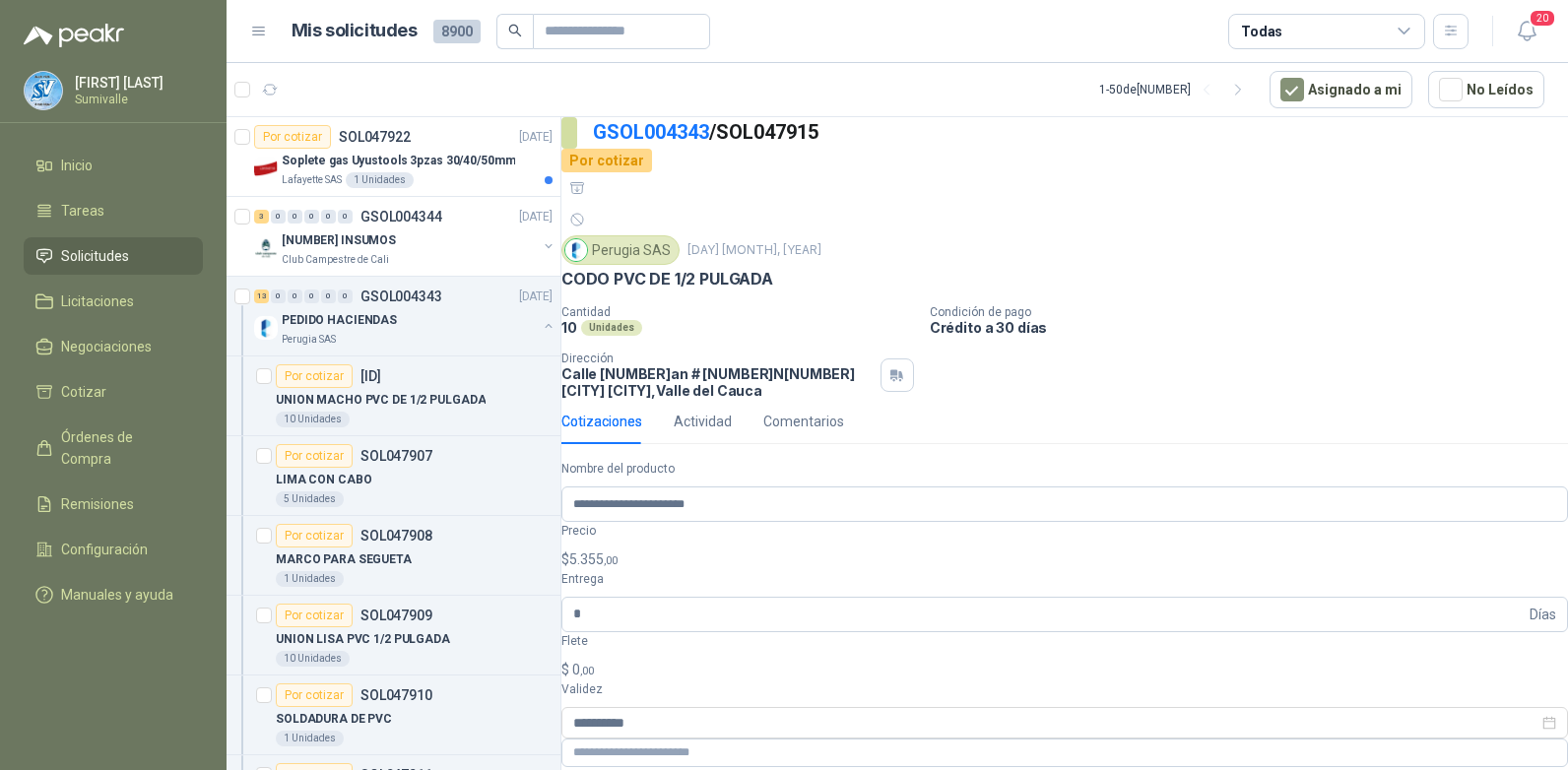 click on "Publicar Cotización" at bounding box center [637, 879] 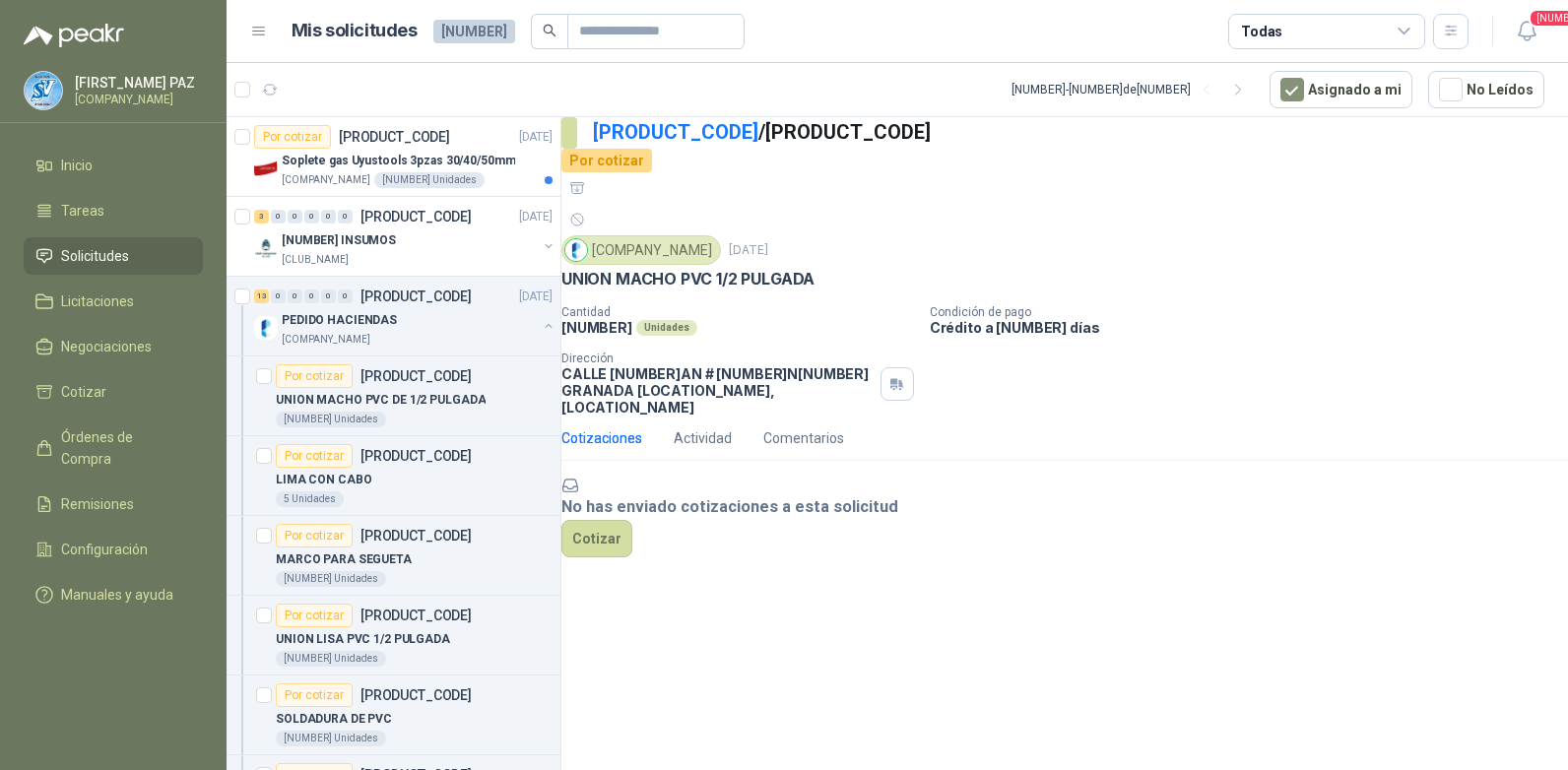 scroll, scrollTop: 0, scrollLeft: 0, axis: both 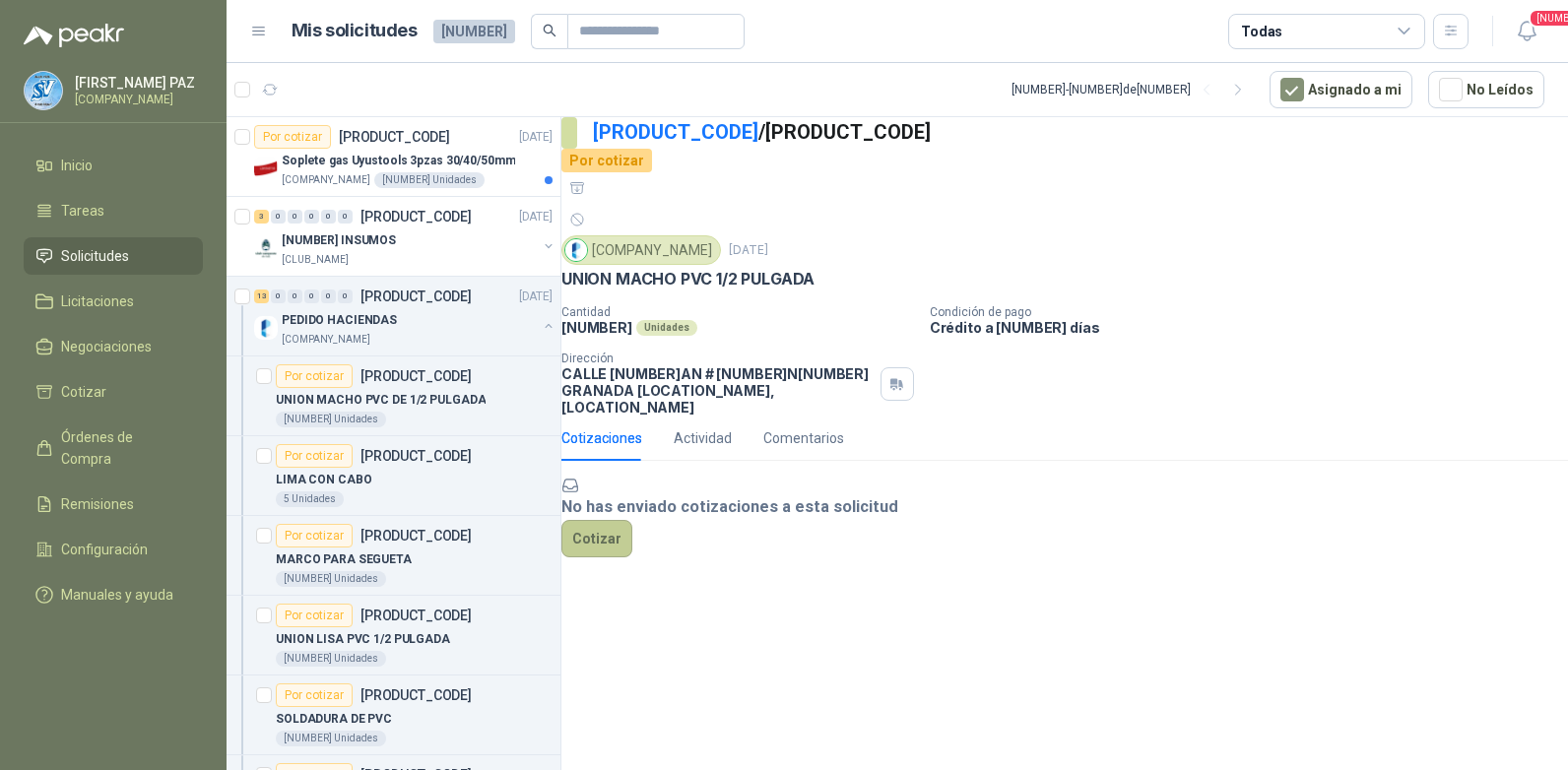 click on "Cotizar" at bounding box center (597, 539) 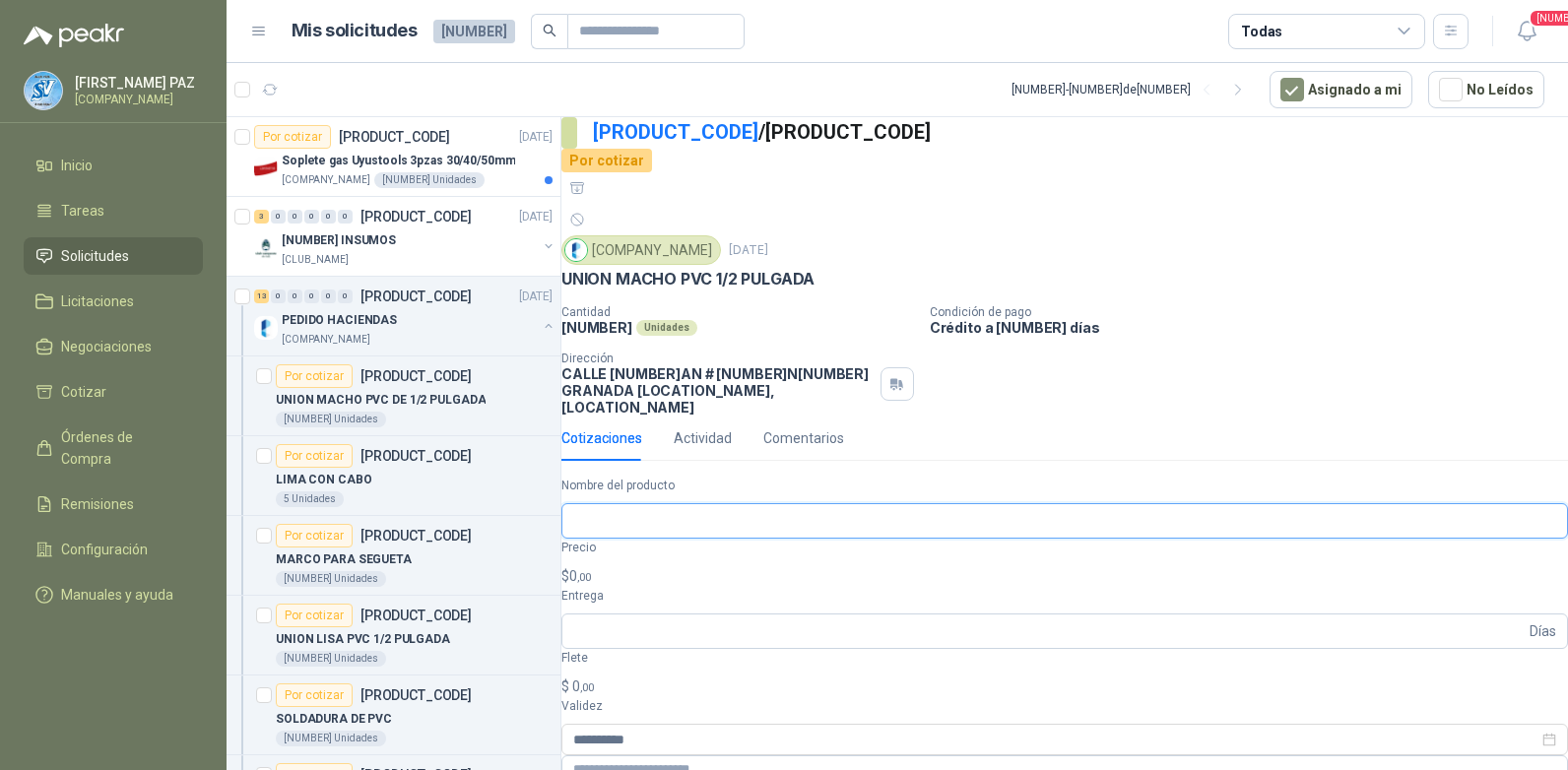 click on "Nombre del producto" at bounding box center (1065, 521) 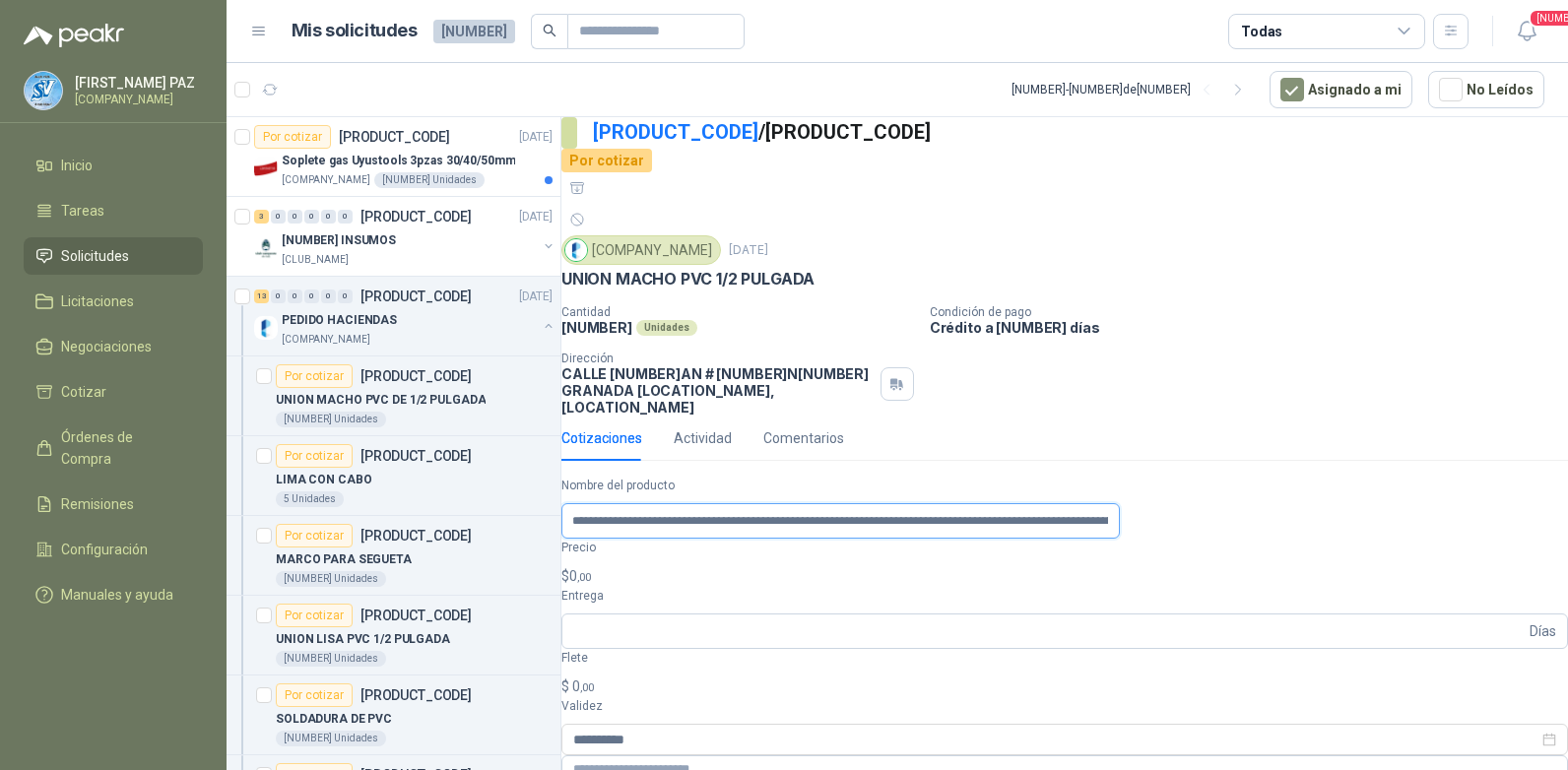 scroll, scrollTop: 0, scrollLeft: 0, axis: both 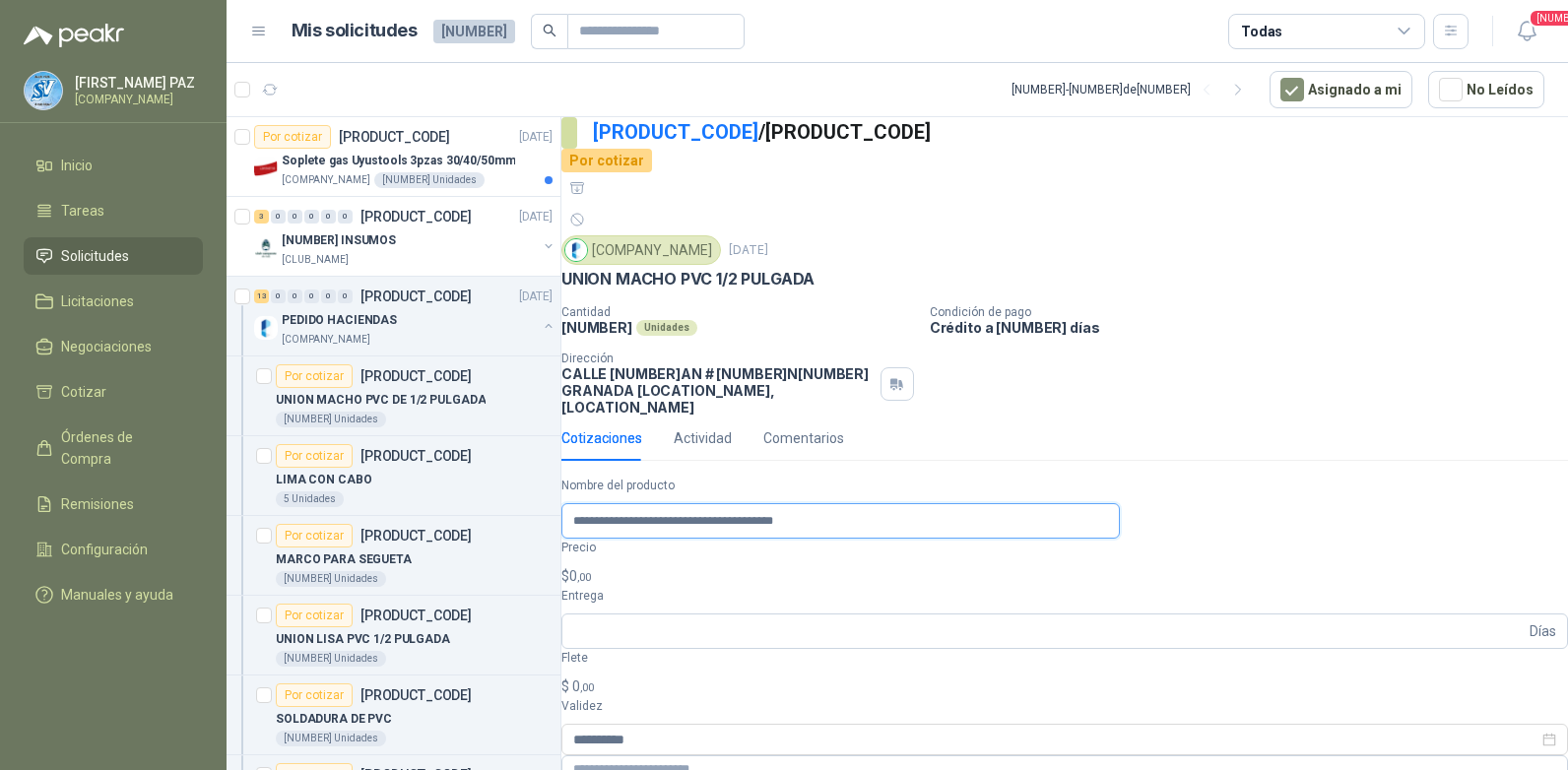type on "**********" 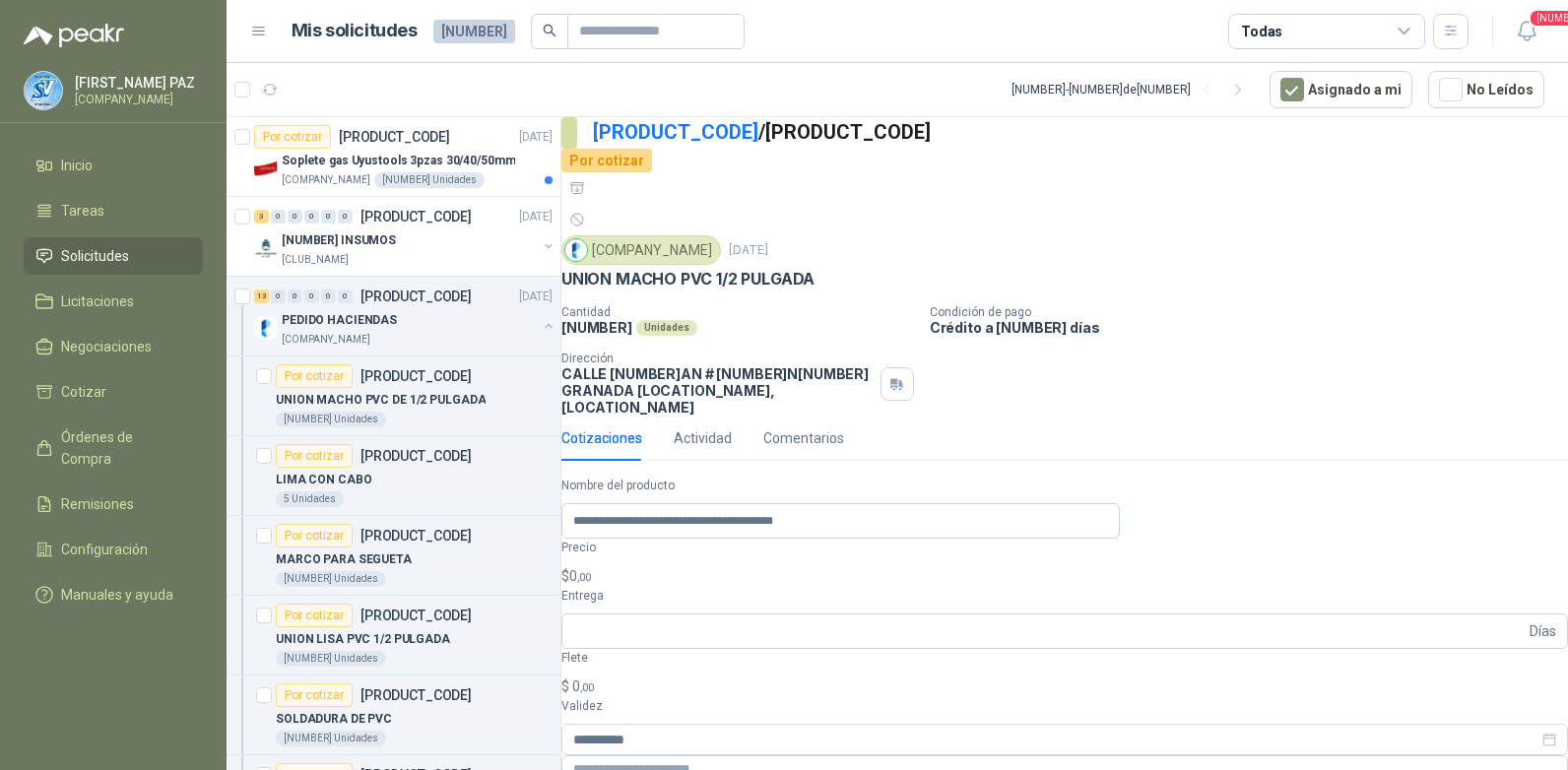 click on "[FIRST_NAME] [LAST_NAME] [COMPANY_NAME] Inicio TAREAS SOLICITUDES LICITACIONES NEGOCIACIONES COTIZAR ÓRDENES DE COMPRA REMISIONES CONFIGURACIÓN MANUALES Y AYUDA MIS SOLICITUDES [NUMBER] TODAS [NUMBER] [NUMBER] - [NUMBER] DE [NUMBER] ASIGNADO A MI NO LEÍDOS POR COTIZAR [PRODUCT_CODE] [DATE] SOPLETE GAS UYUSTOOLS 3PZAS 30/40/50MM [COMPANY_NAME] [NUMBER] UNIDADES [NUMBER] [NUMBER] [NUMBER] [NUMBER] [NUMBER] [PRODUCT_CODE] [DATE] [NUMBER] INSUMOS [CLUB_NAME] [NUMBER] [NUMBER] [NUMBER] [NUMBER] [NUMBER] [PRODUCT_CODE] [DATE] PEDIDO HACIENDAS [COMPANY_NAME] POR COTIZAR [PRODUCT_CODE] UNION MACHO PVC DE 1/2 PULGADA [QUANTITY] UNIDADES POR COTIZAR [PRODUCT_CODE] LIMA CON CABO  [QUANTITY] UNIDADES POR COTIZAR [PRODUCT_CODE] MARCO PARA SEGUETA [QUANTITY] UNIDADES POR COTIZAR [PRODUCT_CODE] UNION LISA PVC 1/2 PULGADA [QUANTITY] UNIDADES POR COTIZAR [PRODUCT_CODE] SOLDADURA DE PVC [QUANTITY] UNIDADES POR COTIZAR [PRODUCT_CODE] UNION PVC DE 1/2 PULGADA [QUANTITY] UNIDADES POR COTIZAR [PRODUCT_CODE] LLAVE TERMINAL 1/2 PULGADA CON ROSCA [QUANTITY] UNIDADES POR COTIZAR [PRODUCT_CODE] LUBRICANTE 5-556 16 0Z [QUANTITY] UNIDADES POR COTIZAR [PRODUCT_CODE] [QUANTITY] [QUANTITY]" at bounding box center [784, 385] 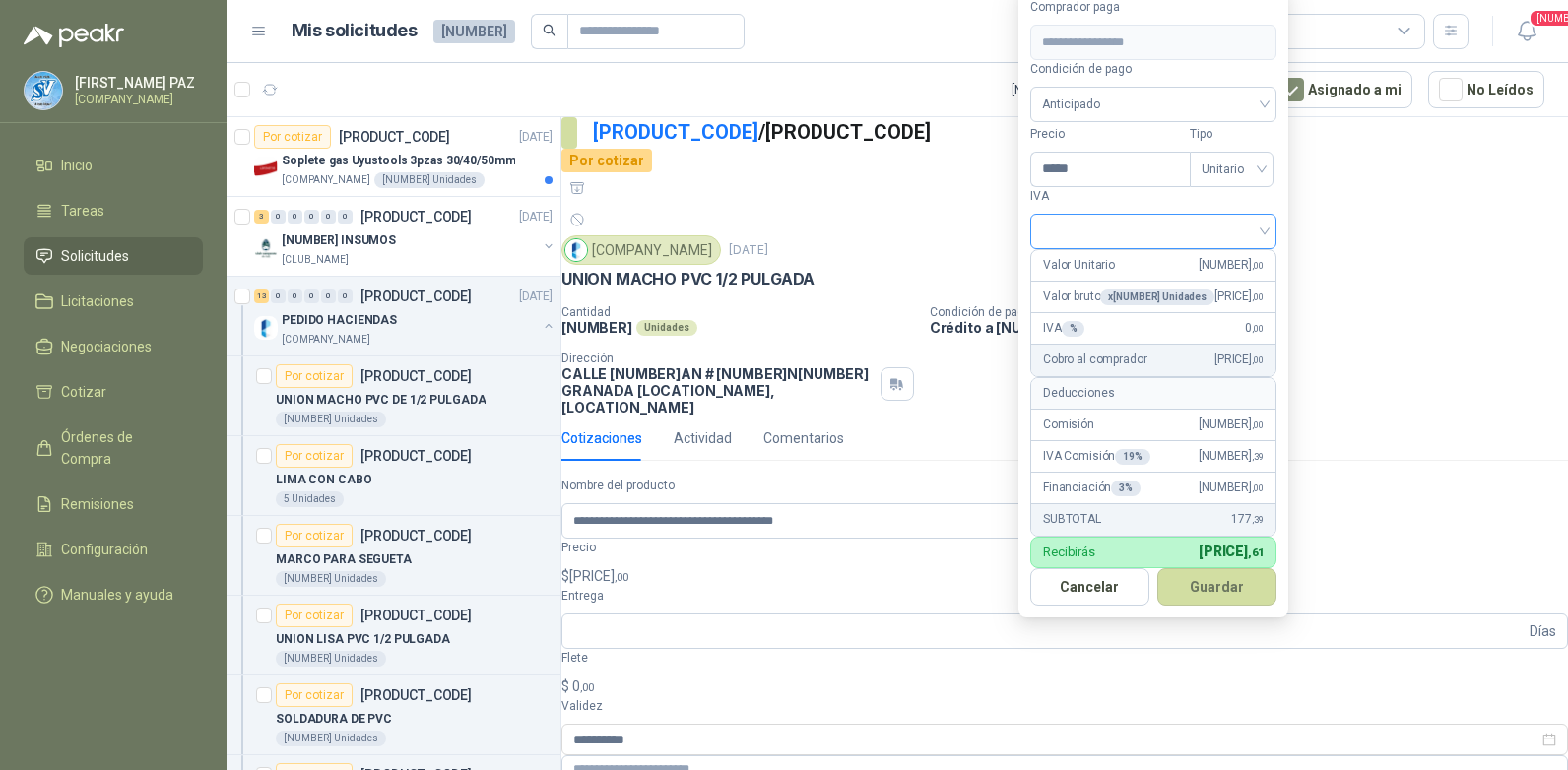 type on "*****" 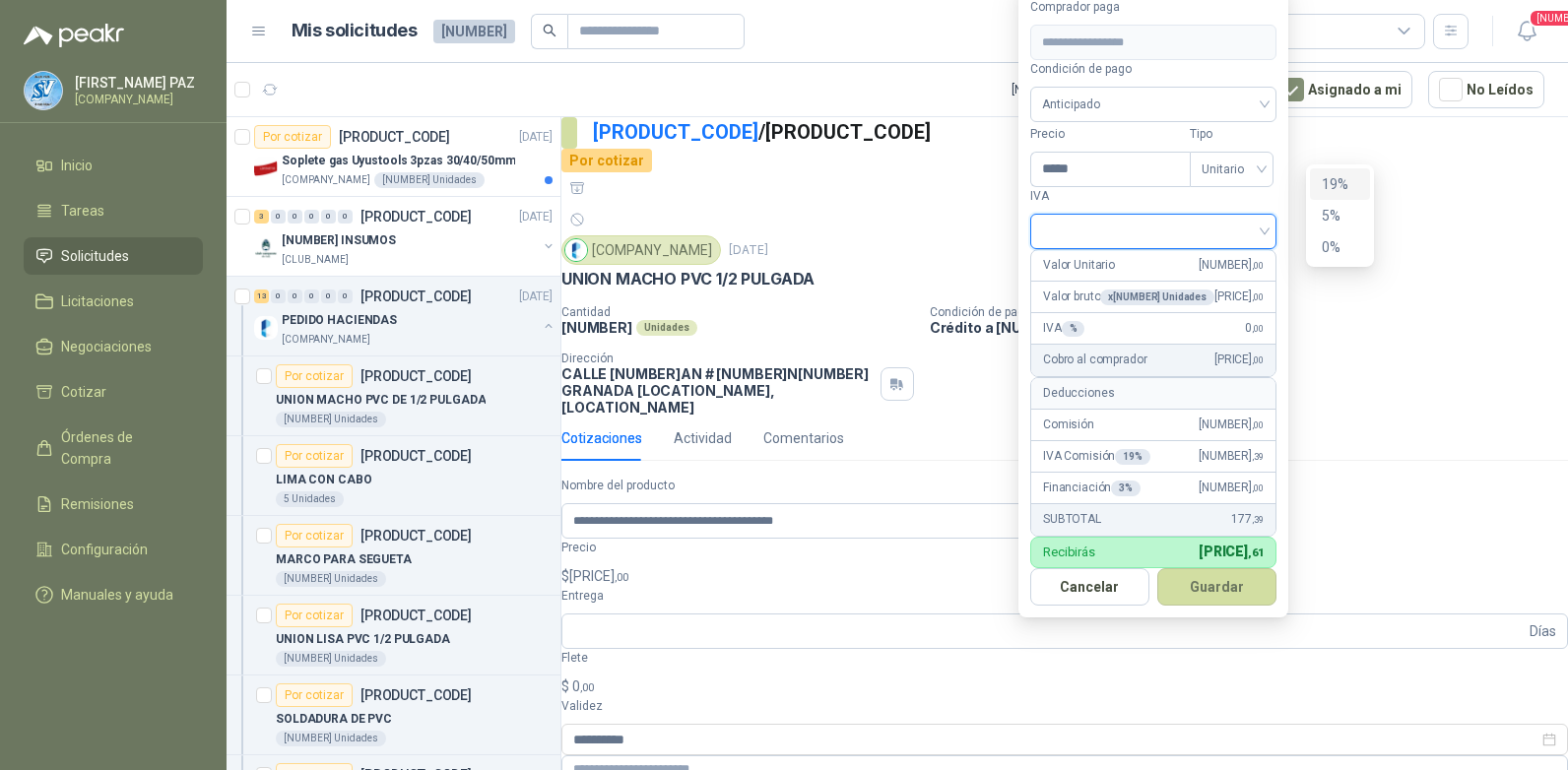 click on "19%" at bounding box center [1339, 184] 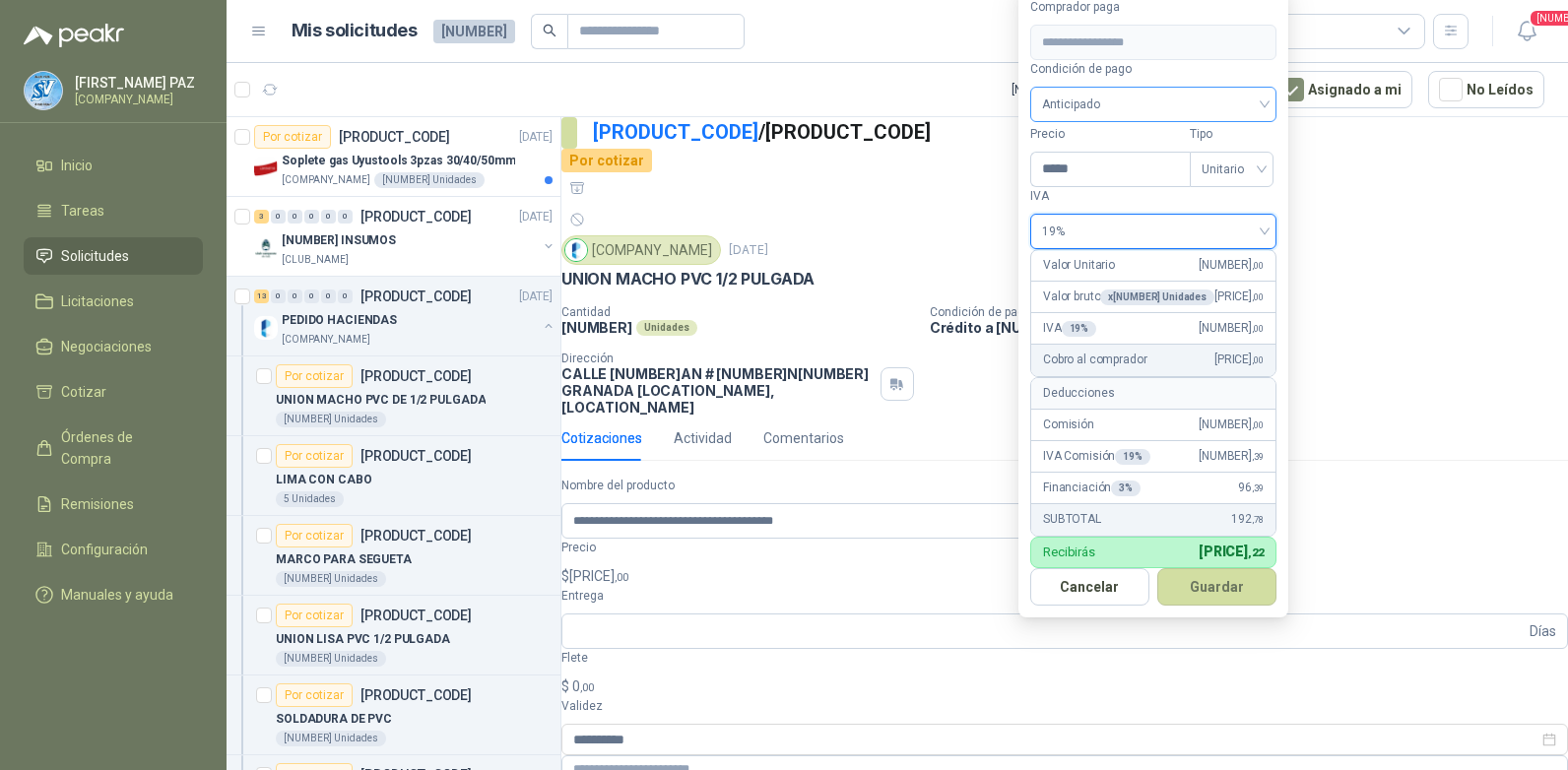 click on "Anticipado" at bounding box center [1153, 104] 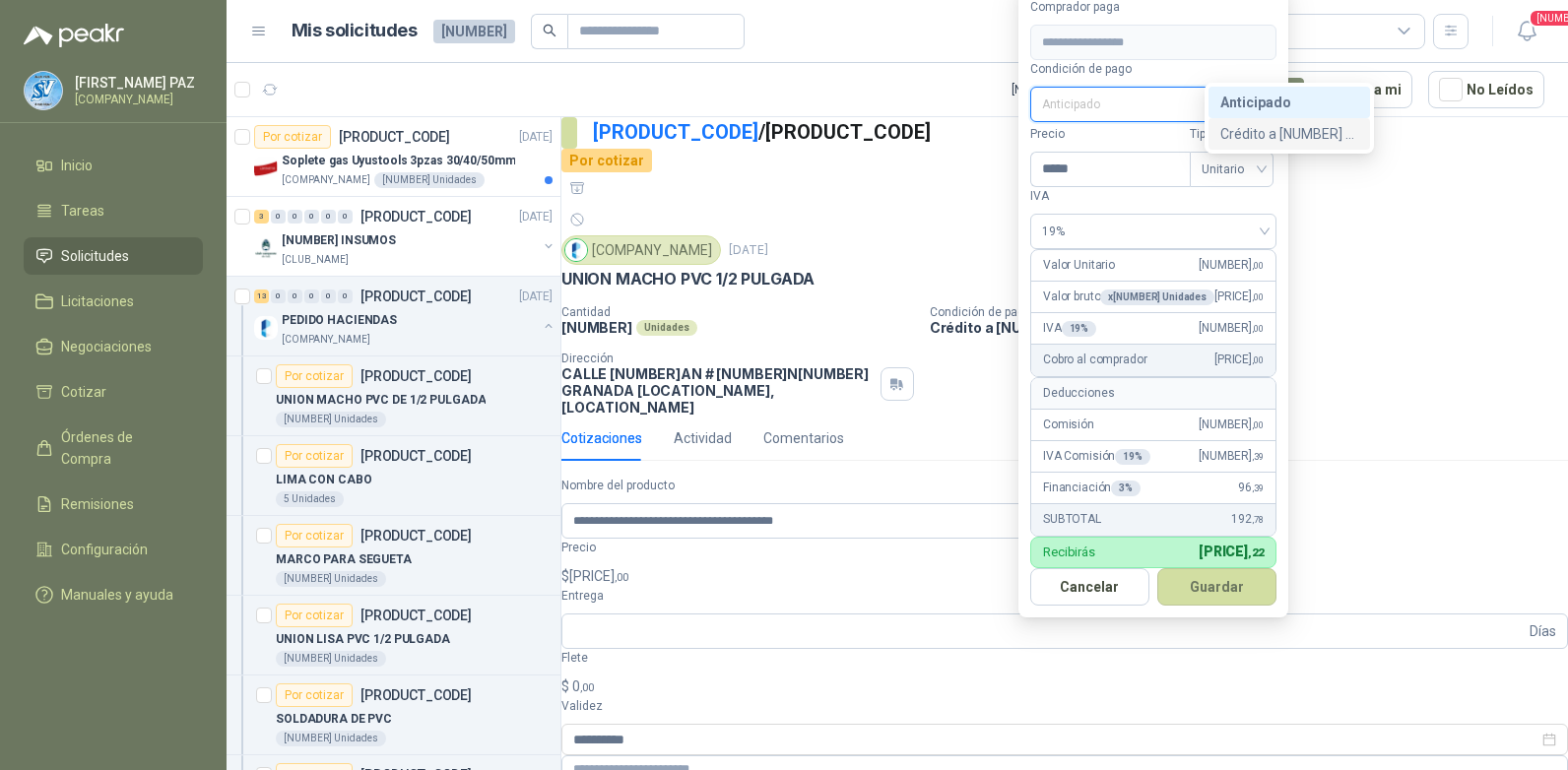 click on "Crédito a [NUMBER] días" at bounding box center [0, 0] 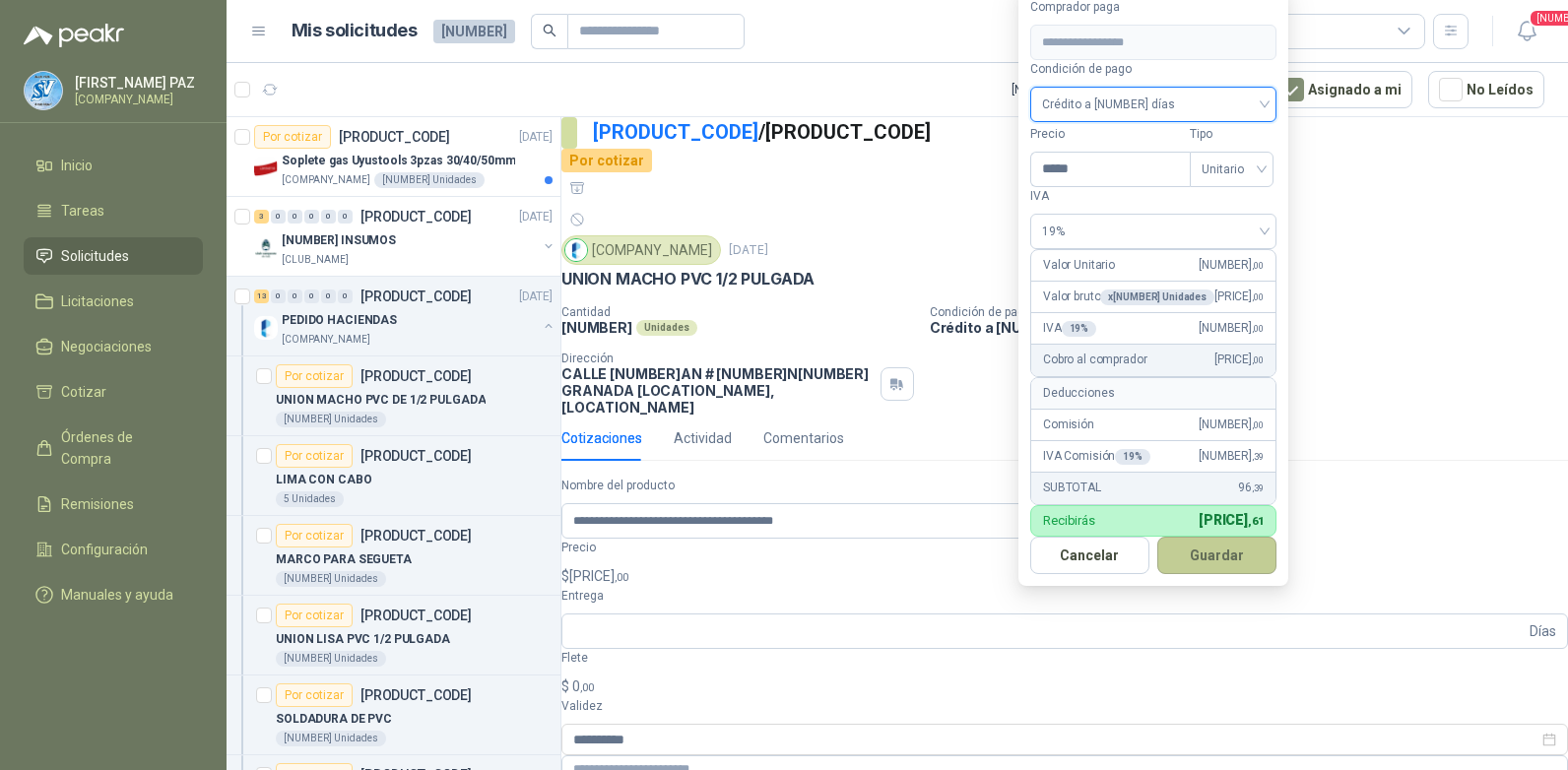 click on "Guardar" at bounding box center [1216, 555] 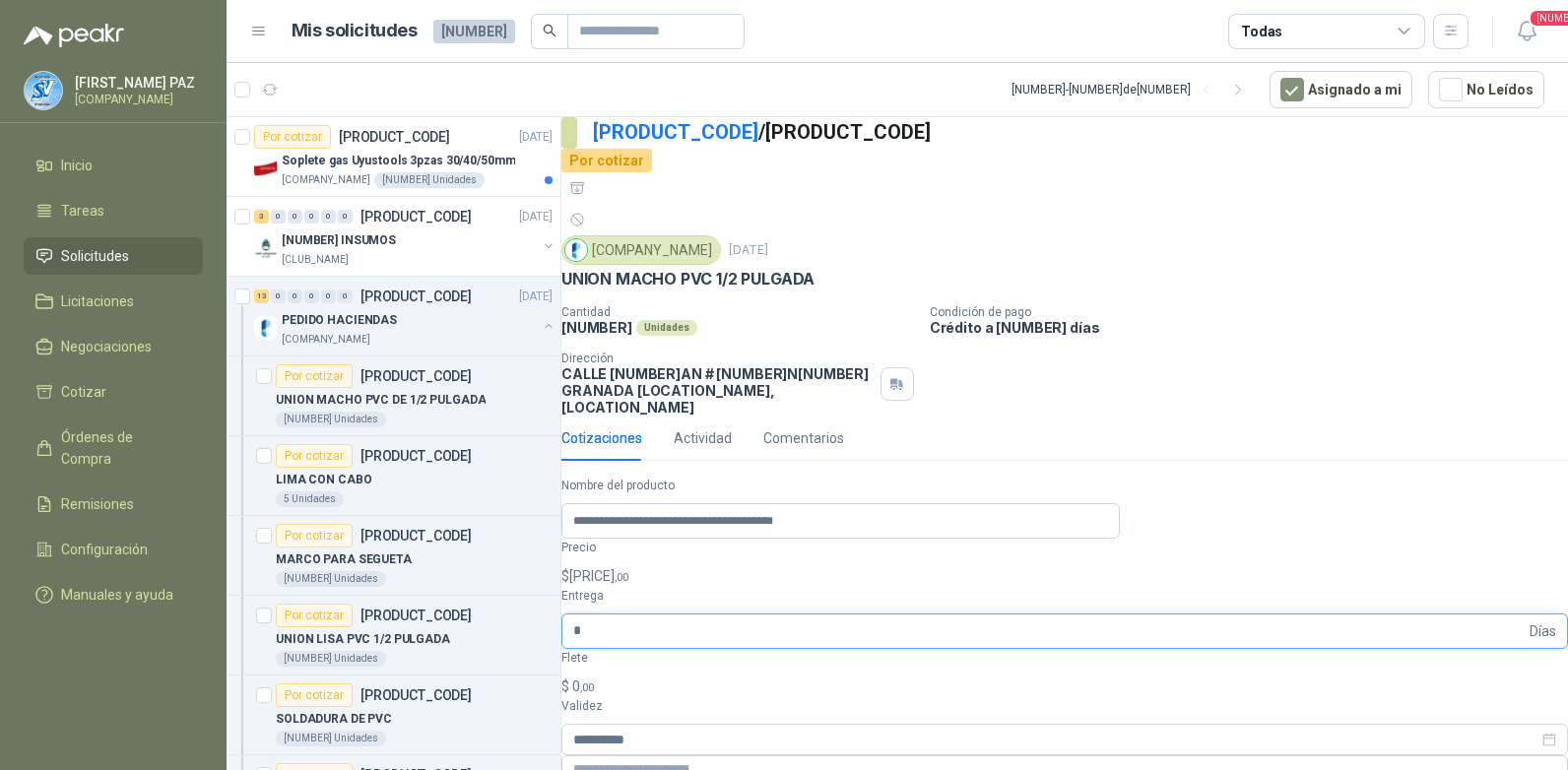 type on "*" 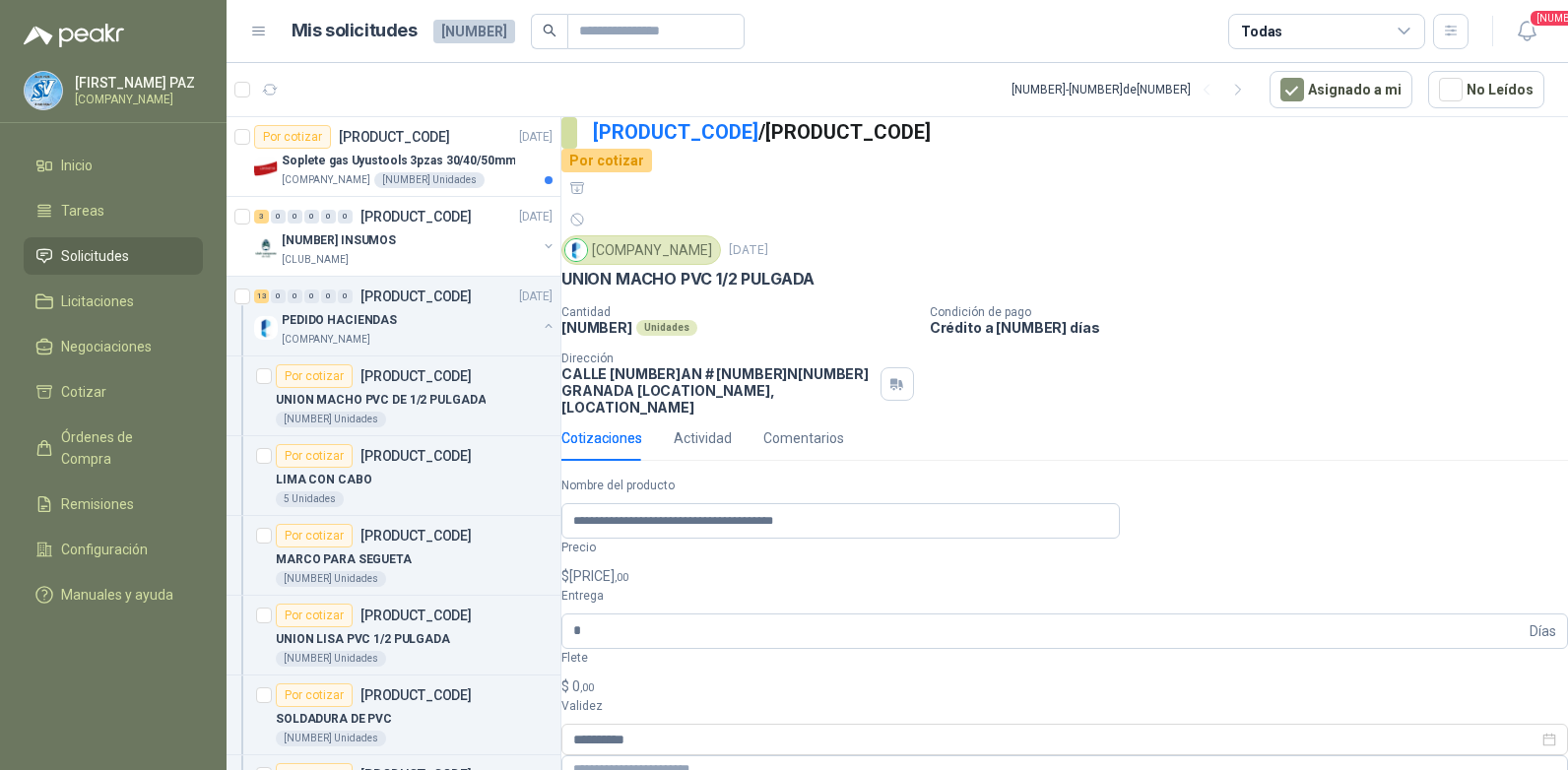click on "0 ,00" at bounding box center (583, 686) 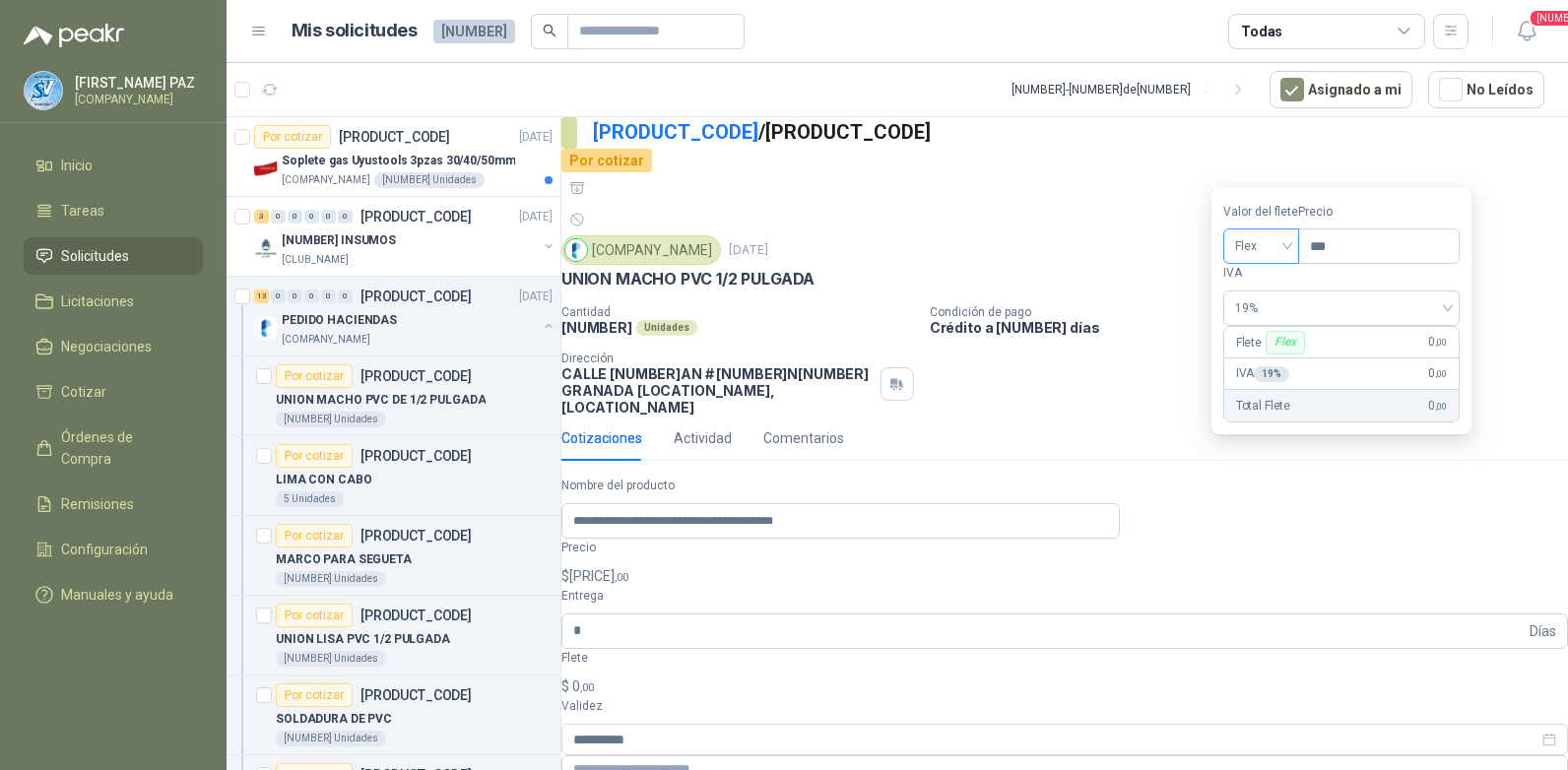 drag, startPoint x: 1270, startPoint y: 287, endPoint x: 1272, endPoint y: 299, distance: 12.165525 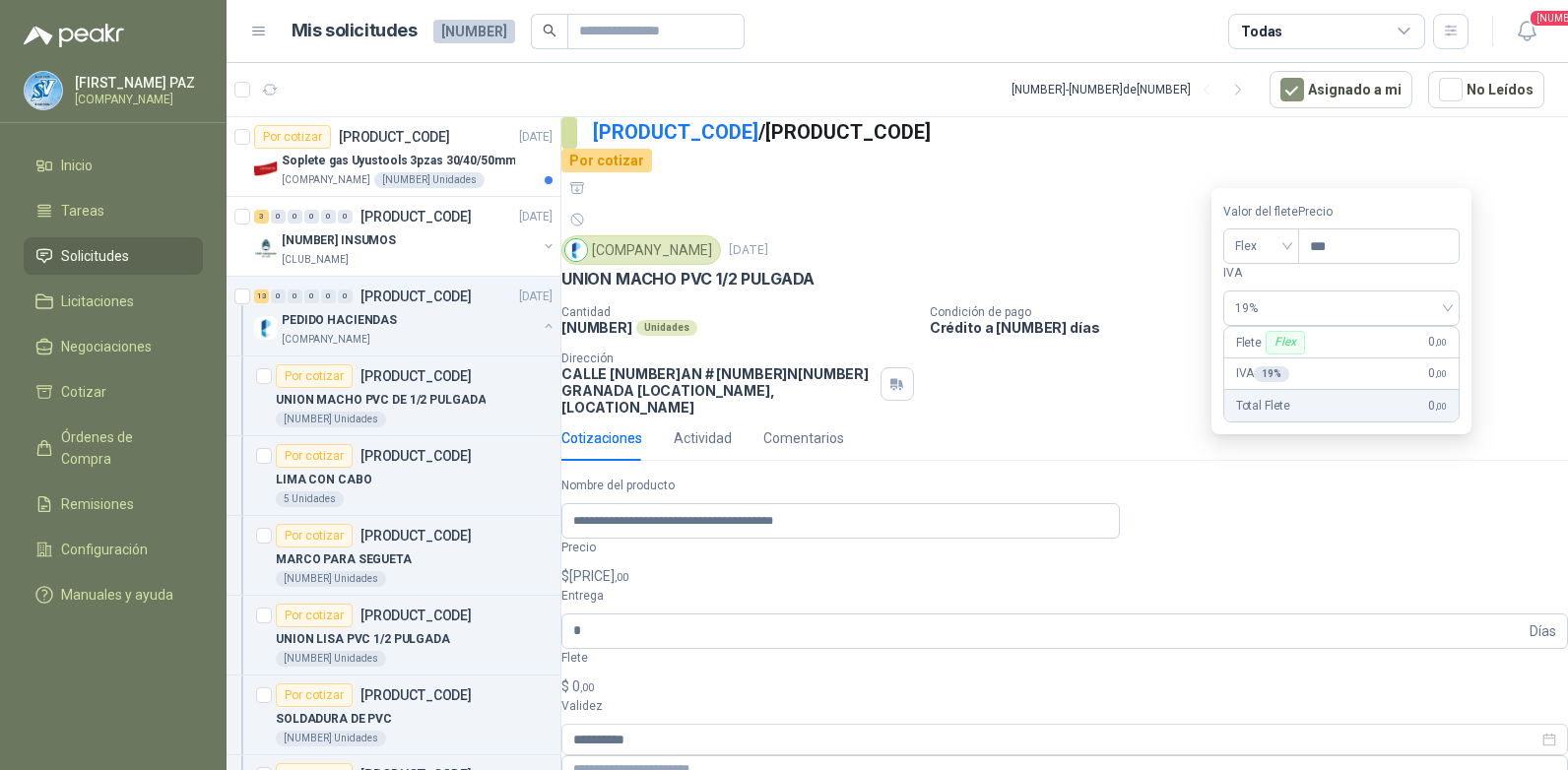 click on "Flex" at bounding box center [1261, 246] 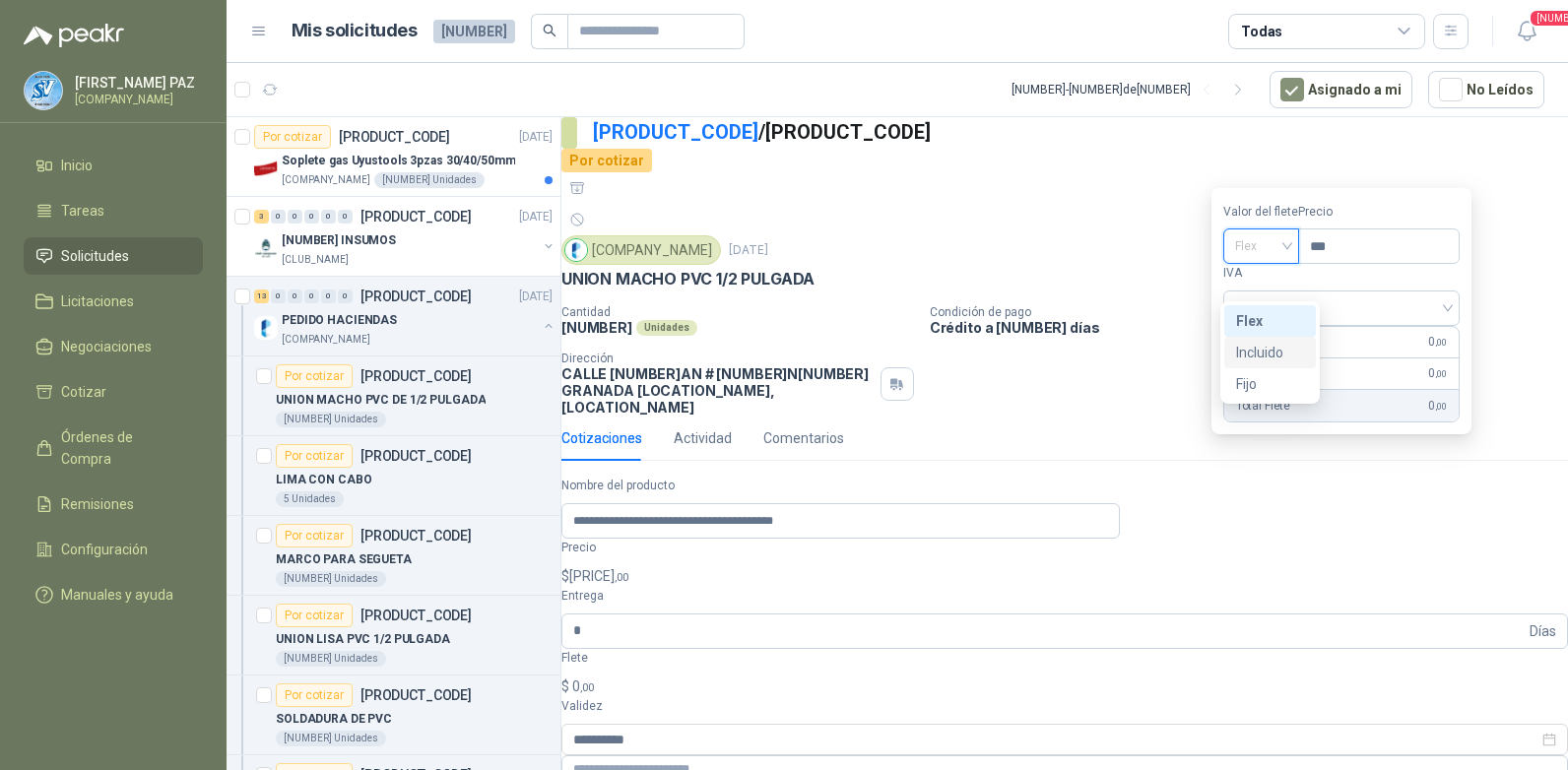 click on "Incluido" at bounding box center [0, 0] 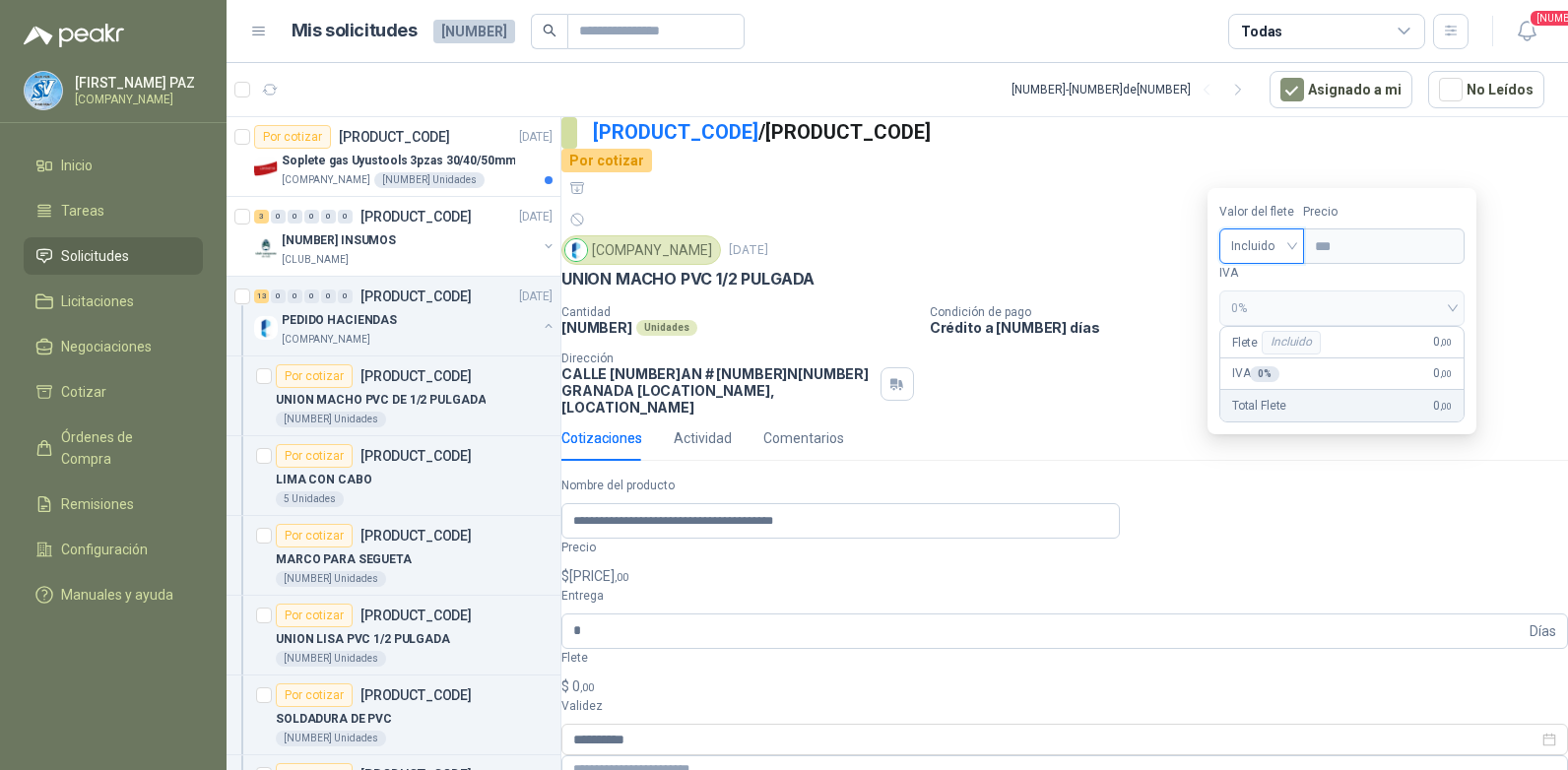 click on "•••••••• ••••••••••" at bounding box center [637, 896] 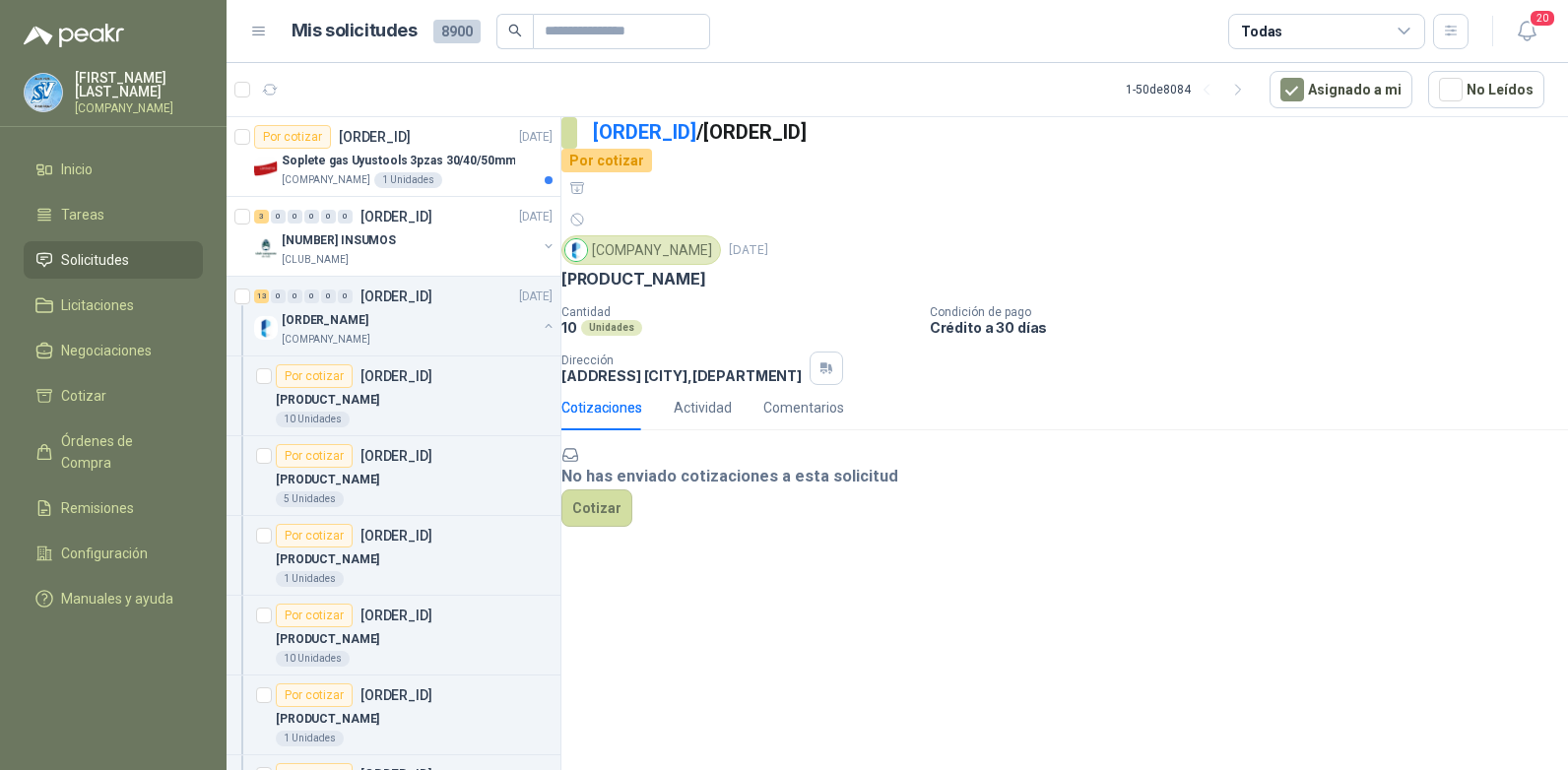 scroll, scrollTop: 0, scrollLeft: 0, axis: both 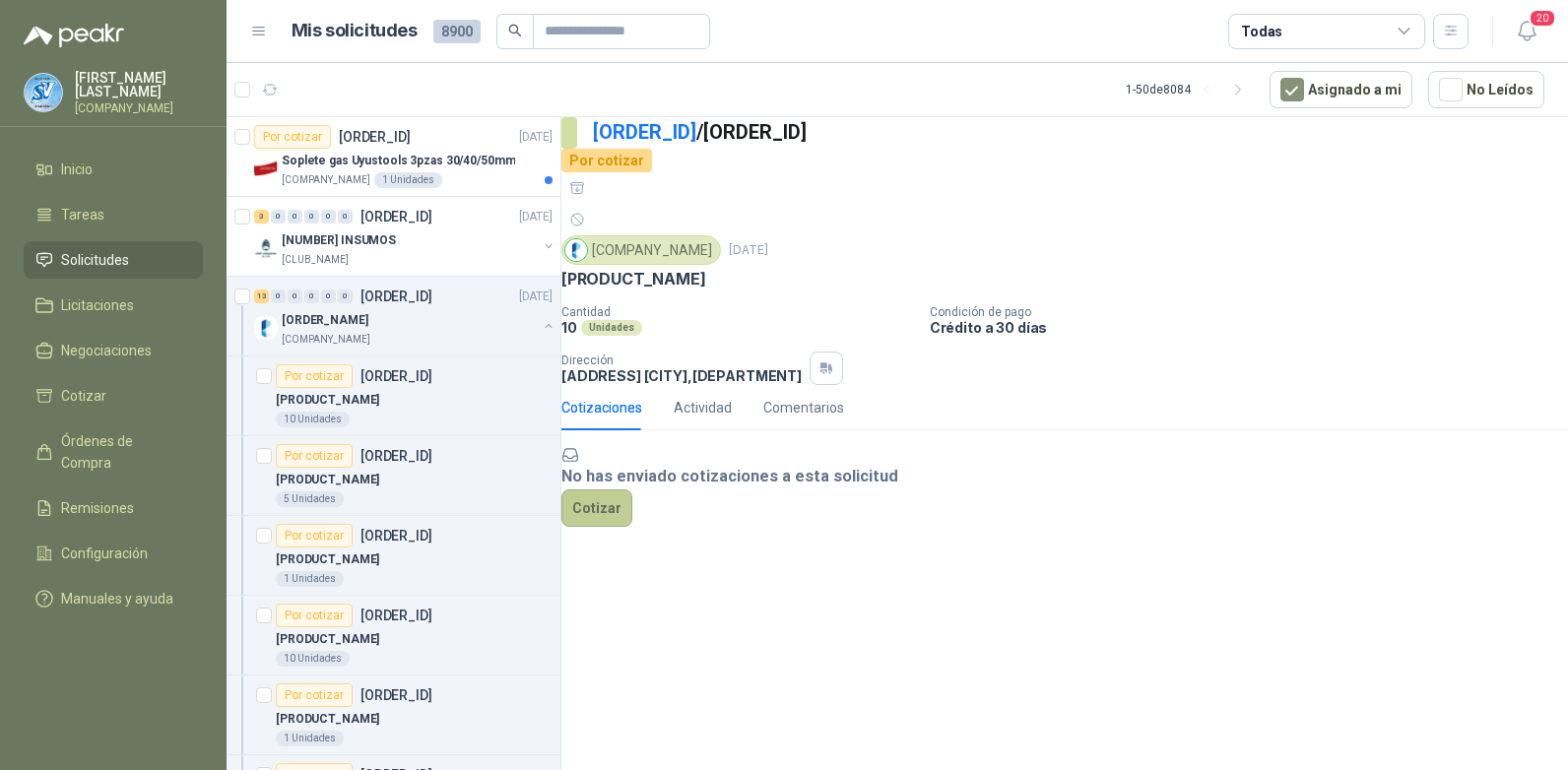 click on "Cotizar" at bounding box center (597, 508) 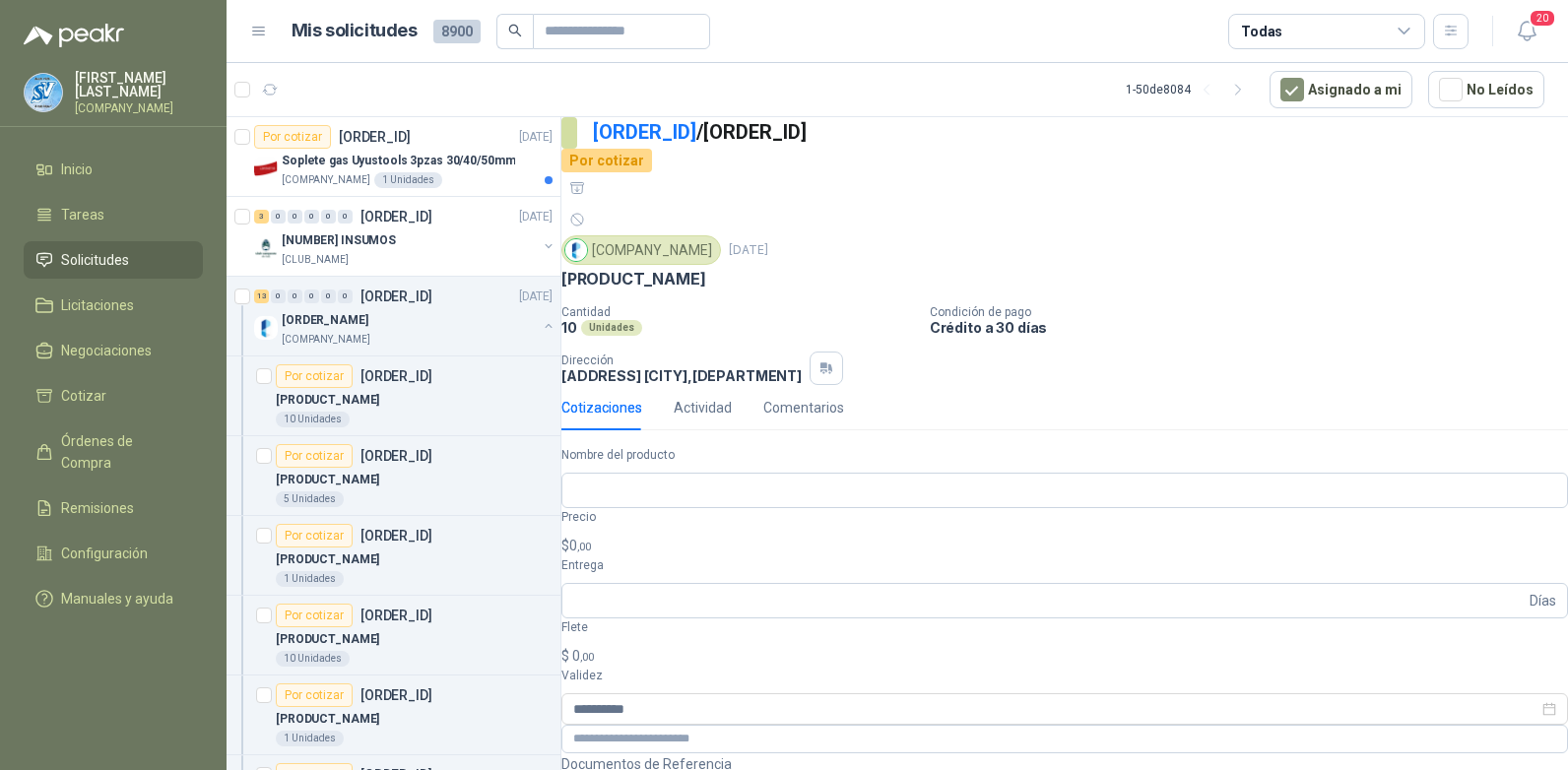 drag, startPoint x: 586, startPoint y: 225, endPoint x: 856, endPoint y: 226, distance: 270.00185 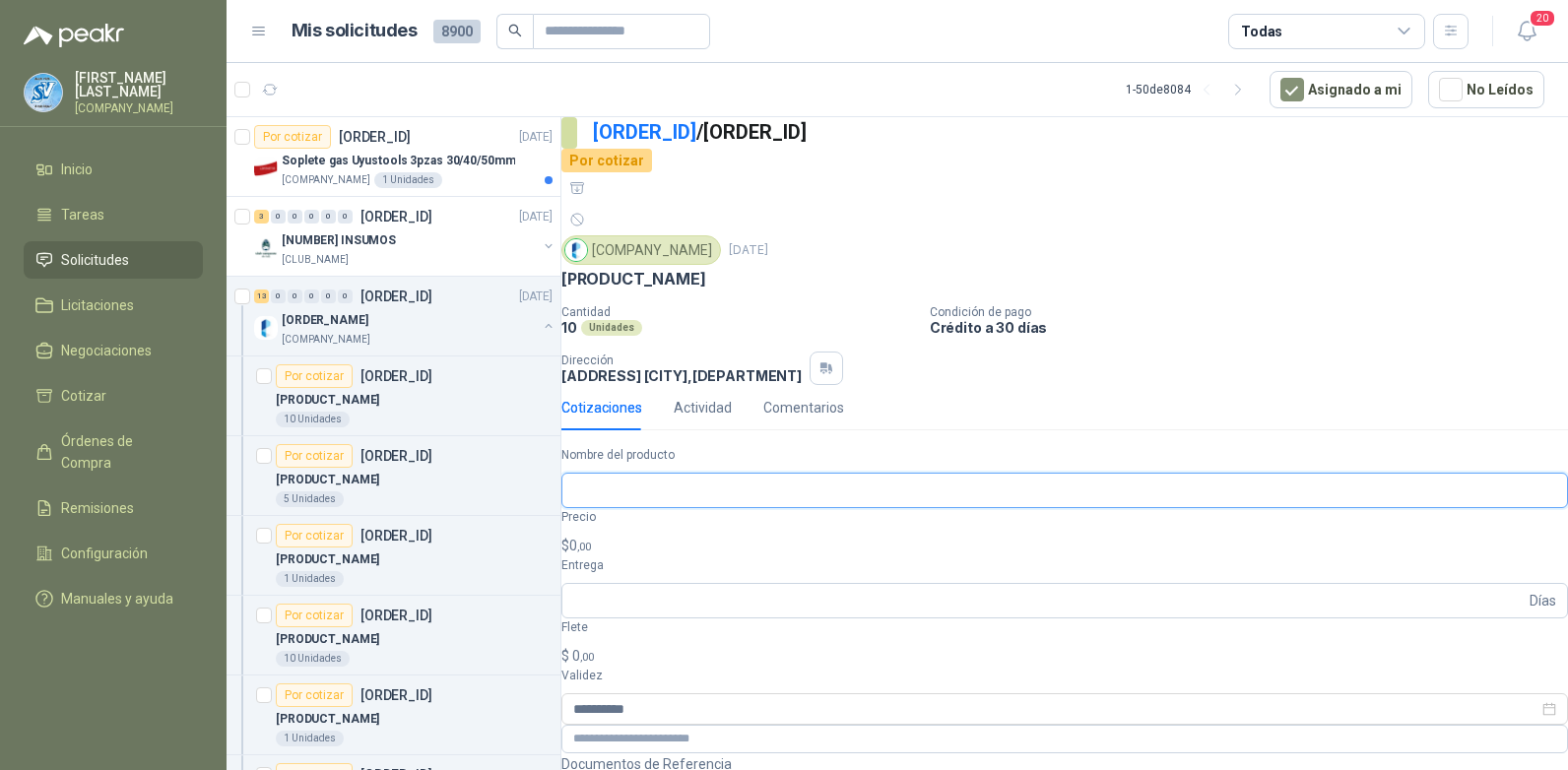 click on "Nombre del producto" at bounding box center [1065, 490] 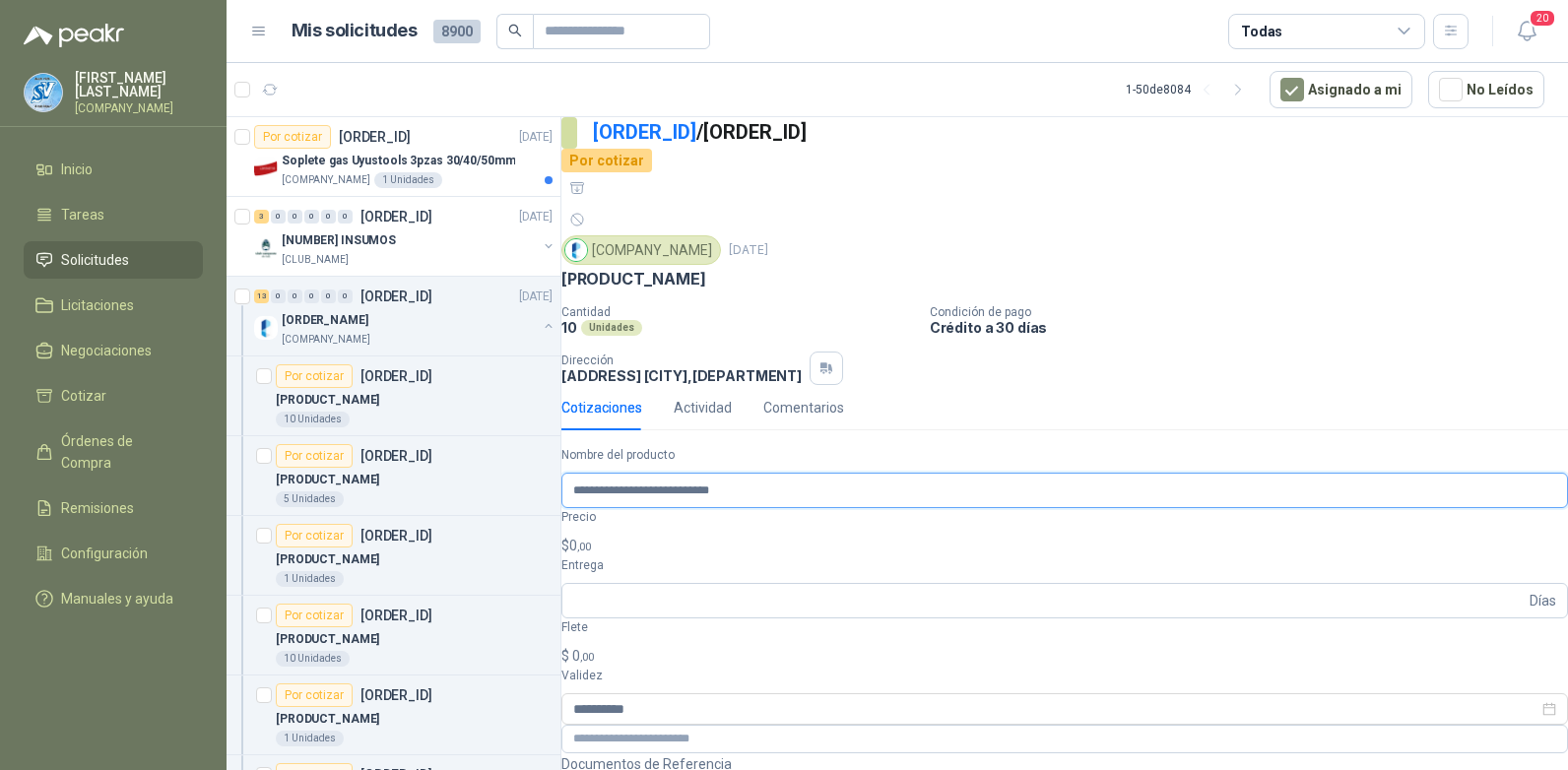 type on "**********" 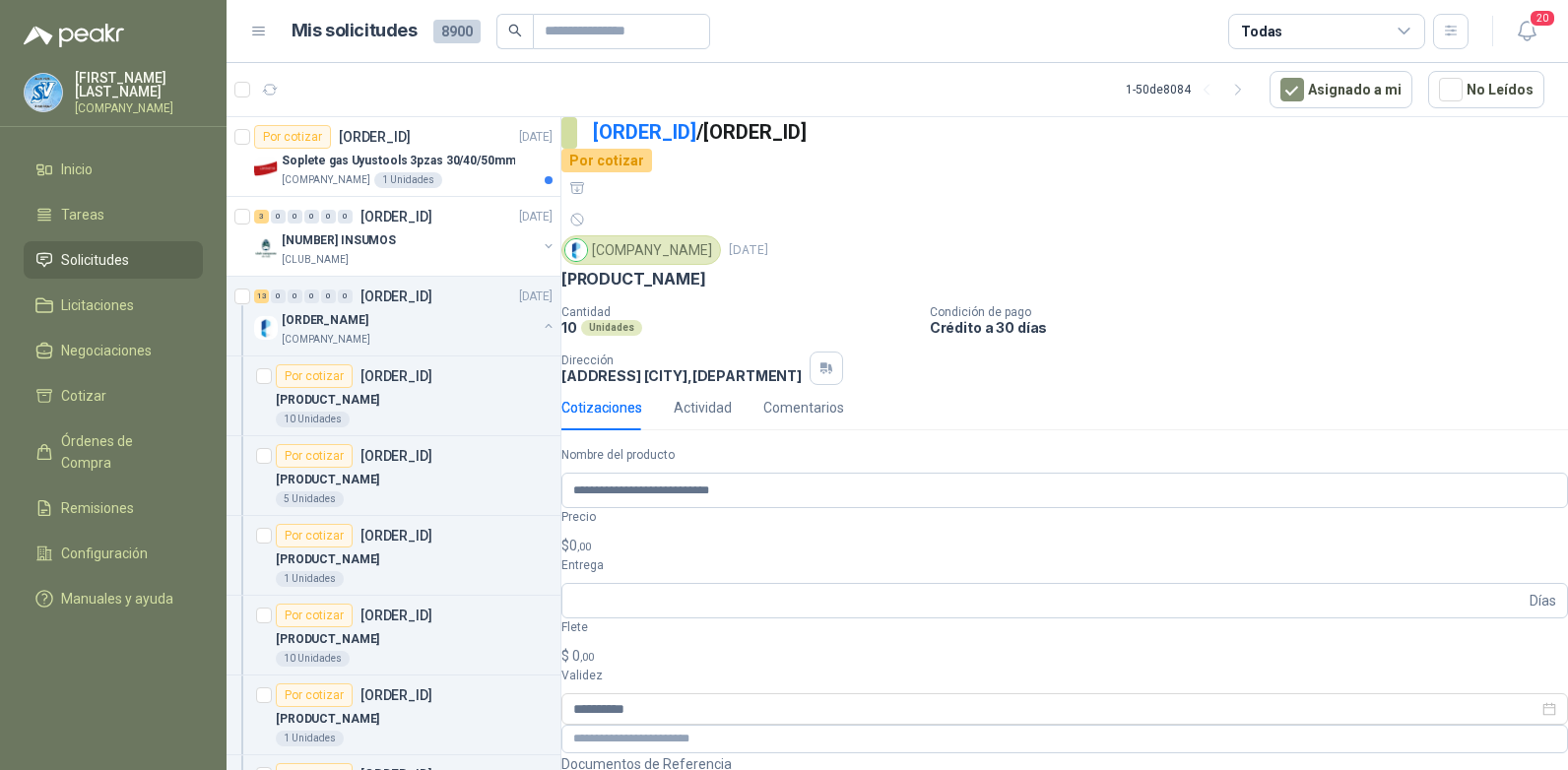 click on "[FIRST_NAME] [LAST_NAME] [COMPANY_NAME] Inicio TAREAS SOLICITUDES LICITACIONES NEGOCIACIONES COTIZAR ÓRDENES DE COMPRA REMISIONES CONFIGURACIÓN MANUALES Y AYUDA MIS SOLICITUDES [NUMBER] TODAS [NUMBER] [NUMBER] - [NUMBER] DE [NUMBER] ASIGNADO A MI NO LEÍDOS POR COTIZAR [PRODUCT_CODE] [DATE] SOPLETE GAS UYUSTOOLS 3PZAS 30/40/50MM [COMPANY_NAME] [NUMBER] UNIDADES [NUMBER] [NUMBER] [NUMBER] [NUMBER] [NUMBER] [PRODUCT_CODE] [DATE] [NUMBER] INSUMOS [CLUB_NAME] [NUMBER] [NUMBER] [NUMBER] [NUMBER] [NUMBER] [PRODUCT_CODE] [DATE] PEDIDO HACIENDAS [COMPANY_NAME] POR COTIZAR [PRODUCT_CODE] UNION MACHO PVC DE 1/2 PULGADA [QUANTITY] UNIDADES POR COTIZAR [PRODUCT_CODE] LIMA CON CABO  [QUANTITY] UNIDADES POR COTIZAR [PRODUCT_CODE] MARCO PARA SEGUETA [QUANTITY] UNIDADES POR COTIZAR [PRODUCT_CODE] UNION LISA PVC 1/2 PULGADA [QUANTITY] UNIDADES POR COTIZAR [PRODUCT_CODE] SOLDADURA DE PVC [QUANTITY] UNIDADES POR COTIZAR [PRODUCT_CODE] UNION PVC DE 1/2 PULGADA [QUANTITY] UNIDADES POR COTIZAR [PRODUCT_CODE] LLAVE TERMINAL 1/2 PULGADA CON ROSCA [QUANTITY] UNIDADES POR COTIZAR [PRODUCT_CODE] LUBRICANTE 5-556 16 0Z [QUANTITY] UNIDADES POR COTIZAR [PRODUCT_CODE] [QUANTITY] [QUANTITY]" at bounding box center [784, 385] 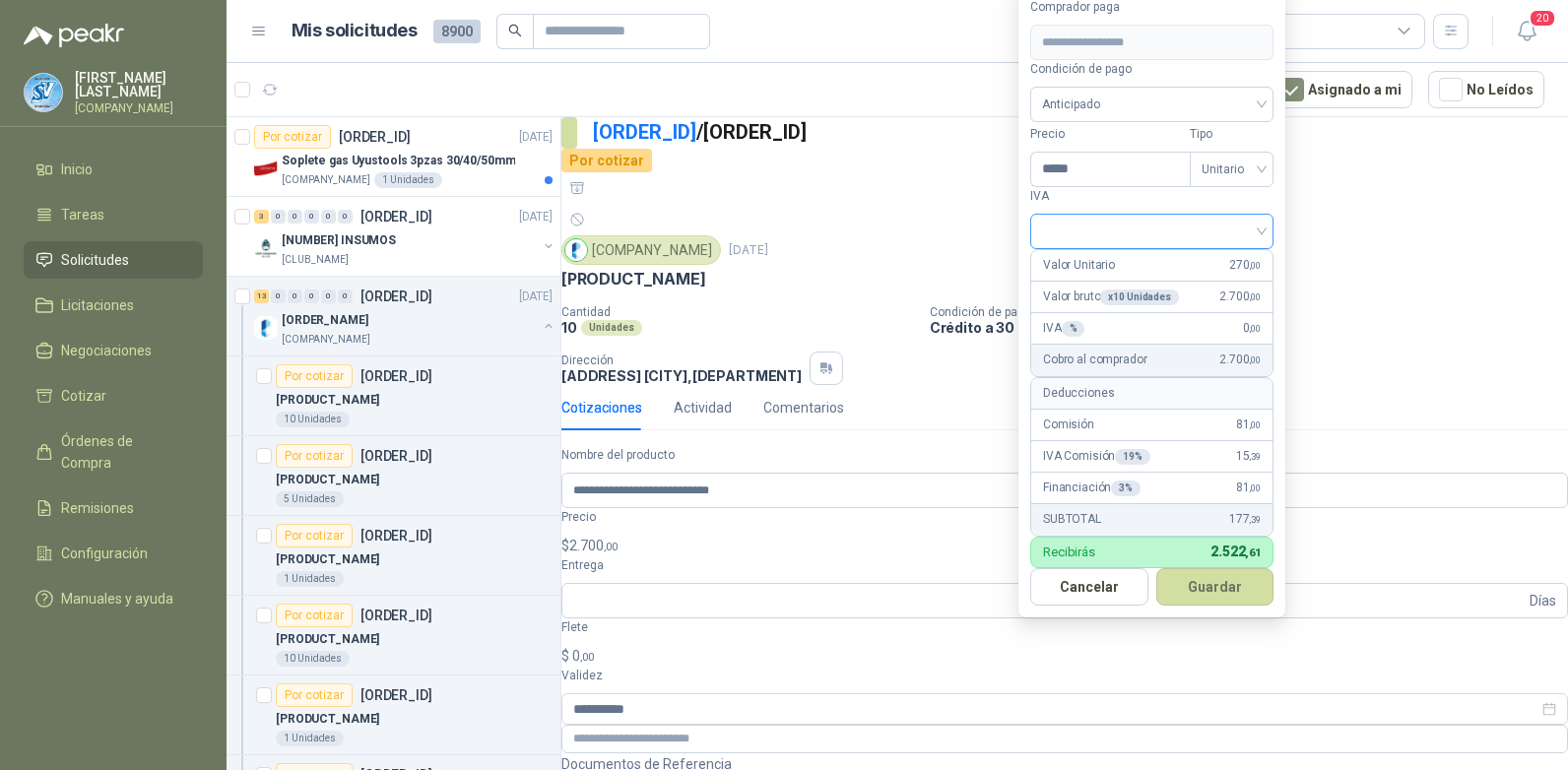 type on "*****" 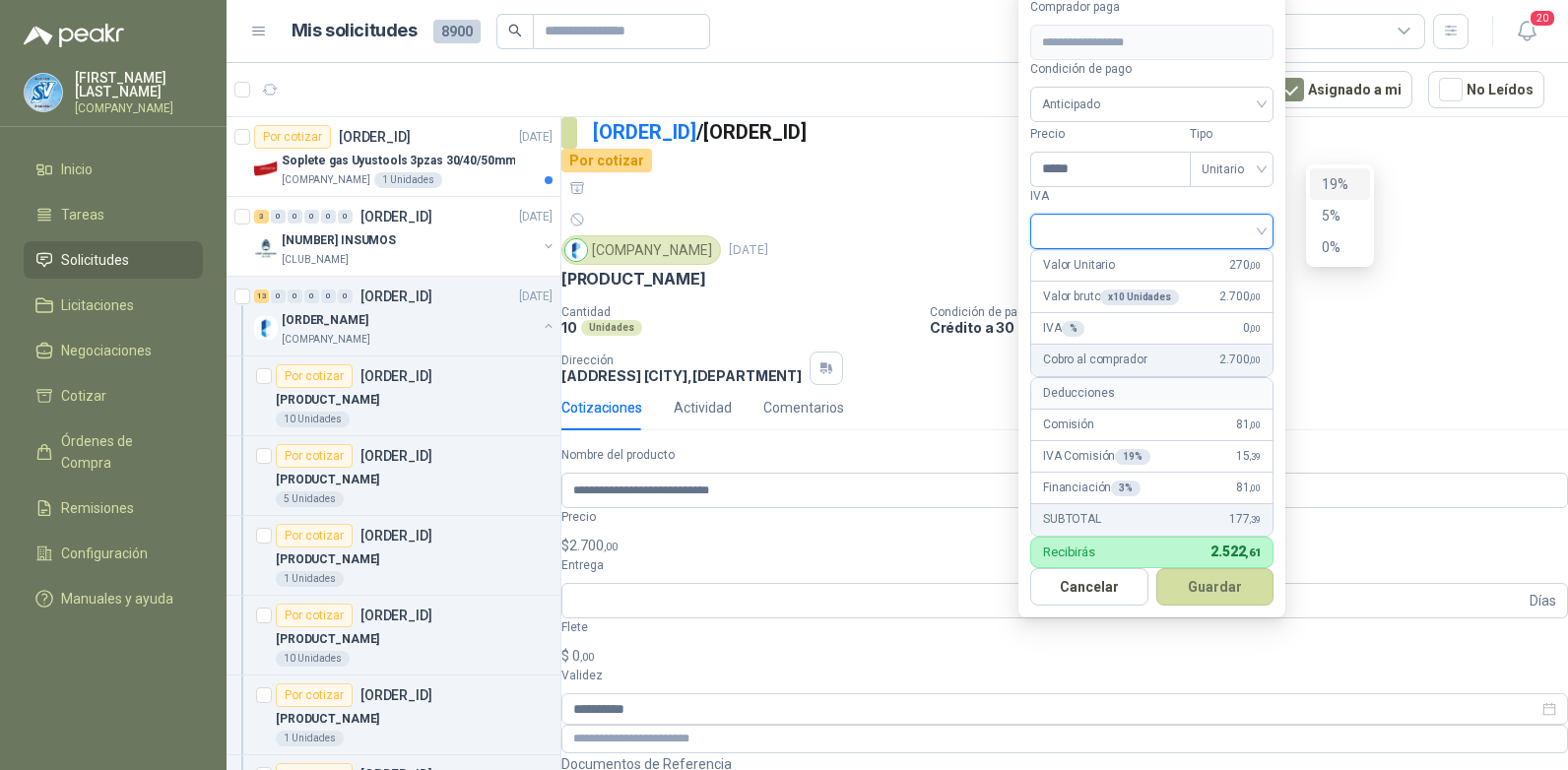 click on "19%" at bounding box center [1339, 184] 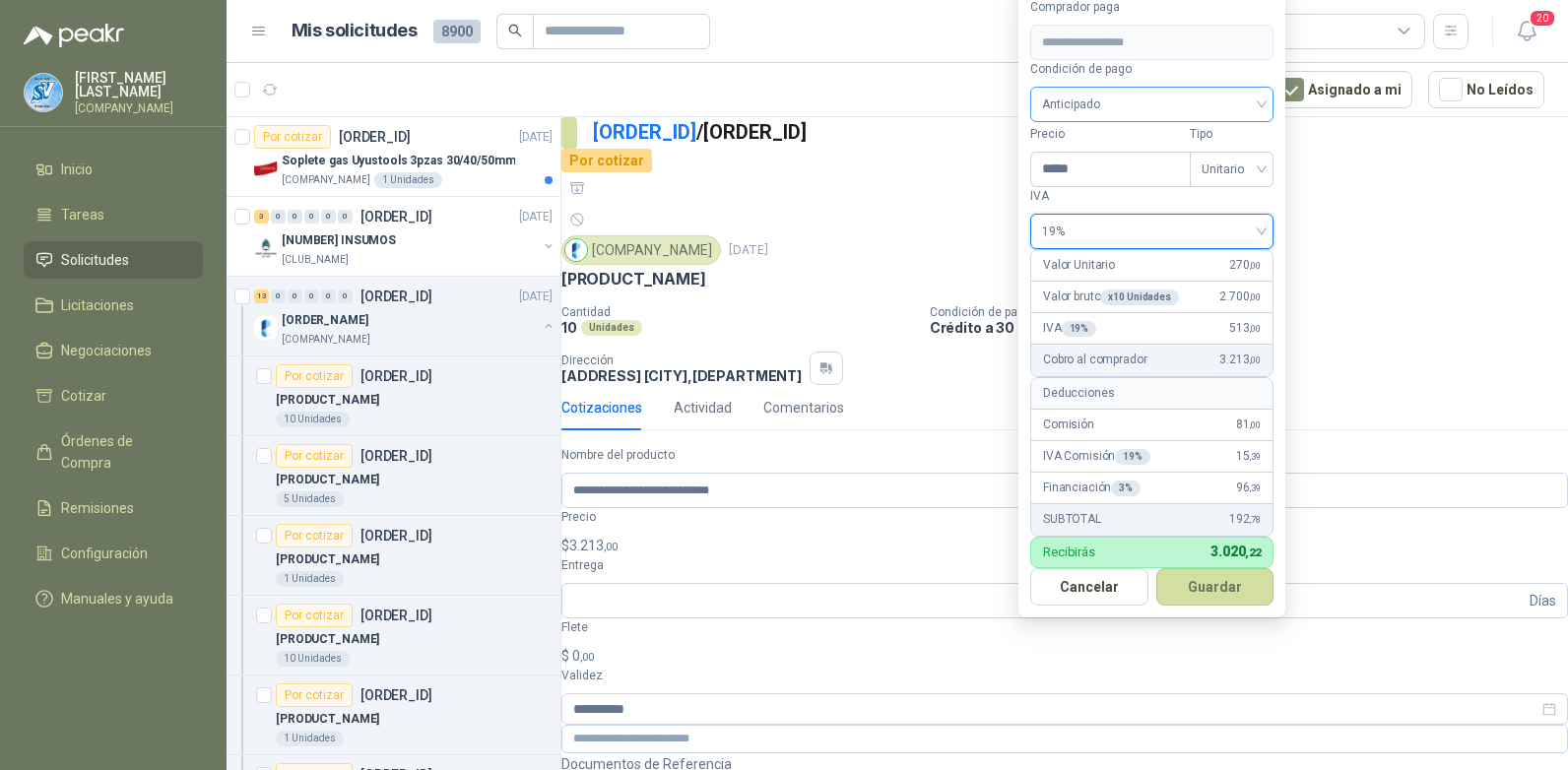 click on "Anticipado" at bounding box center (1151, 104) 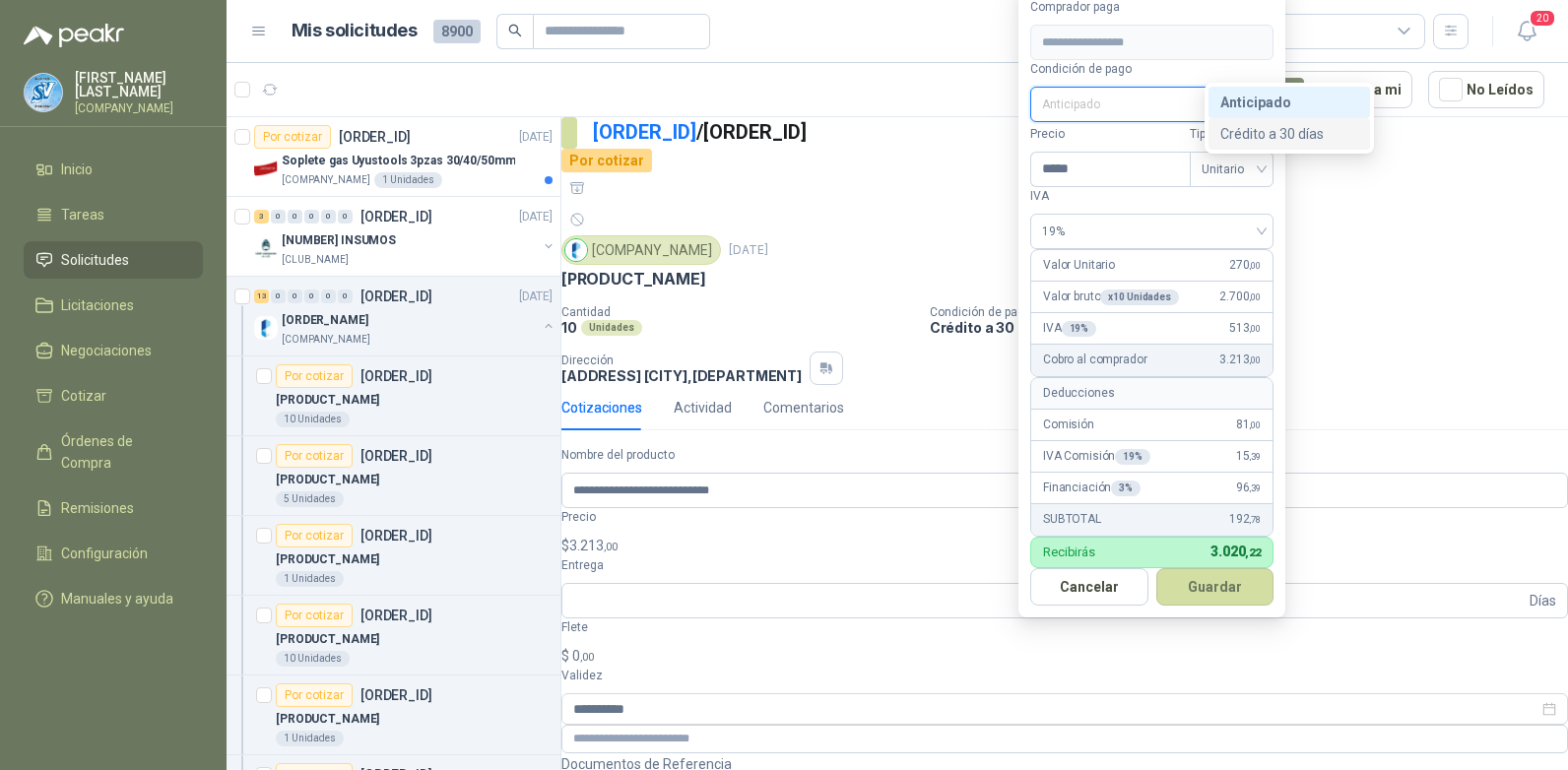 click on "Crédito a [NUMBER] días" at bounding box center (0, 0) 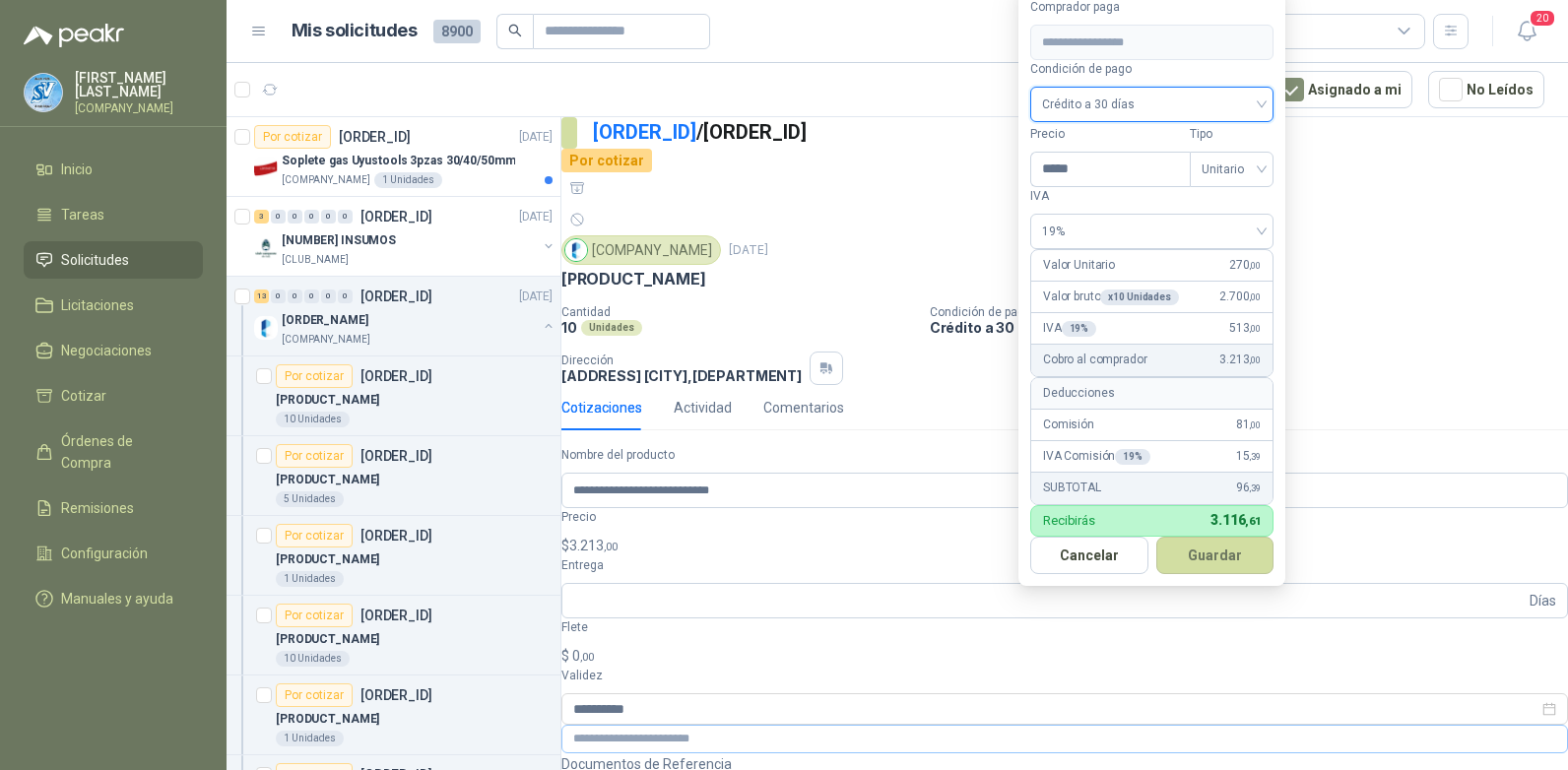 click on "Guardar" at bounding box center [1215, 555] 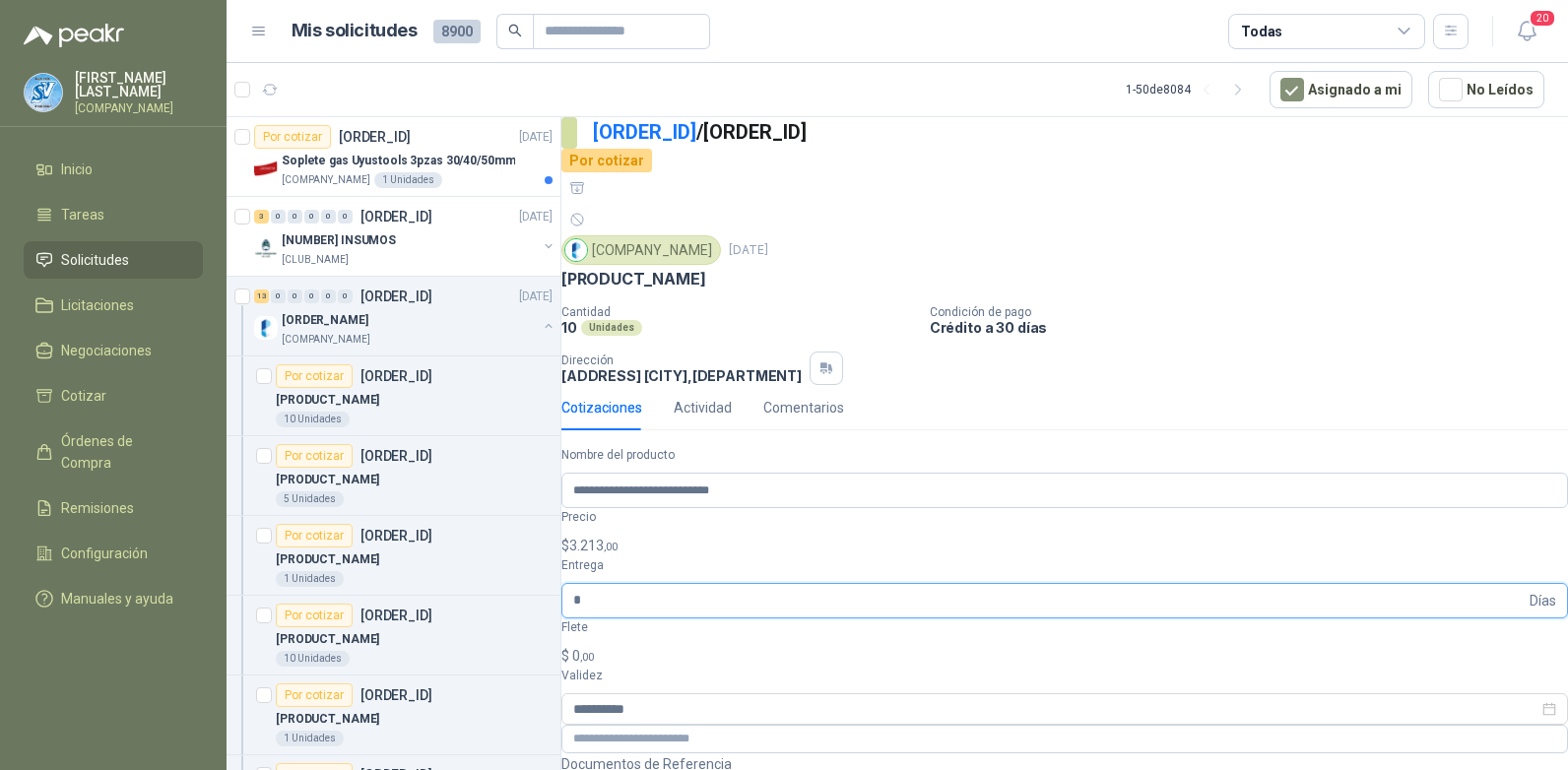 type on "*" 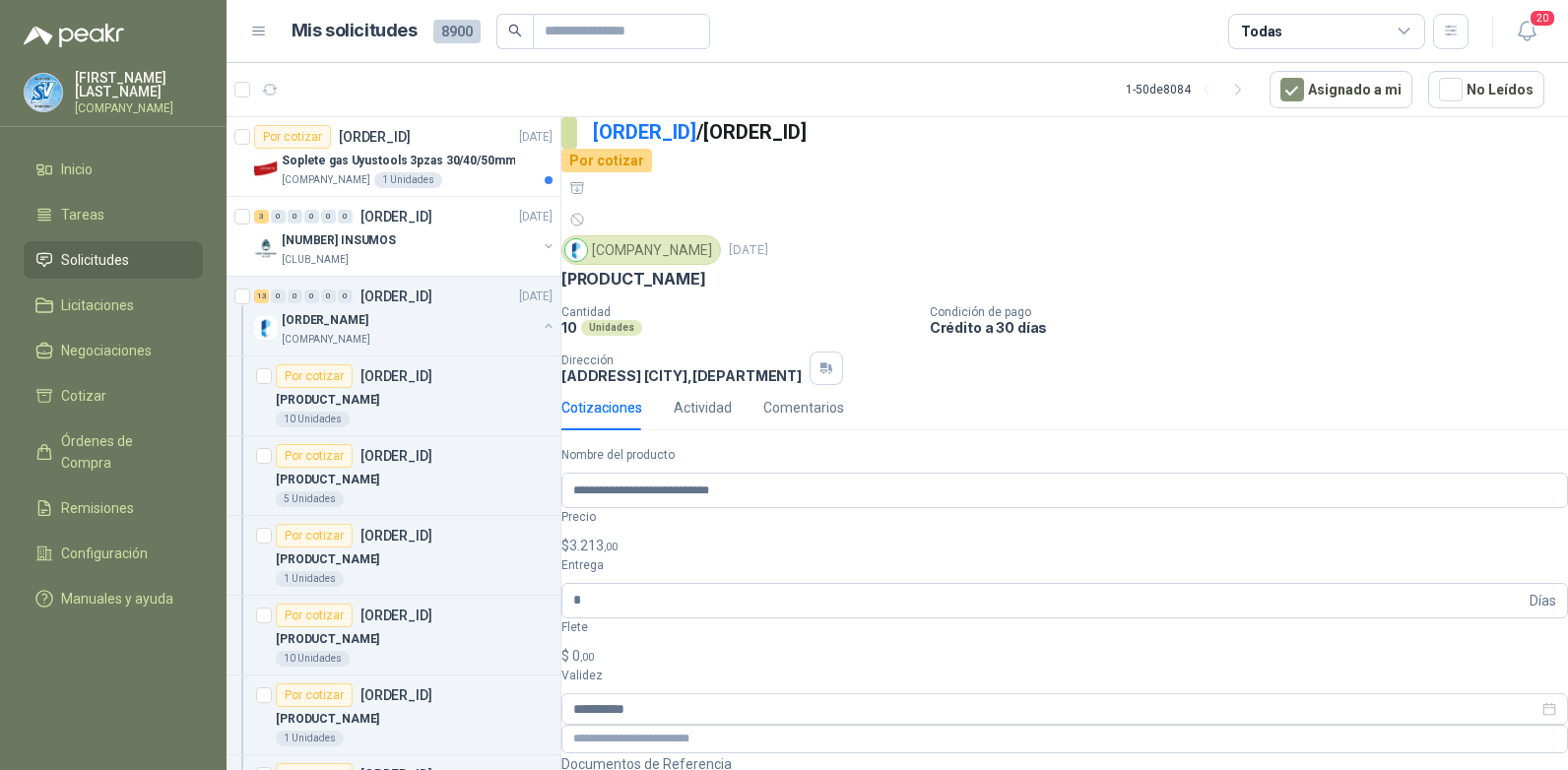 click on "0 ,00" at bounding box center (583, 656) 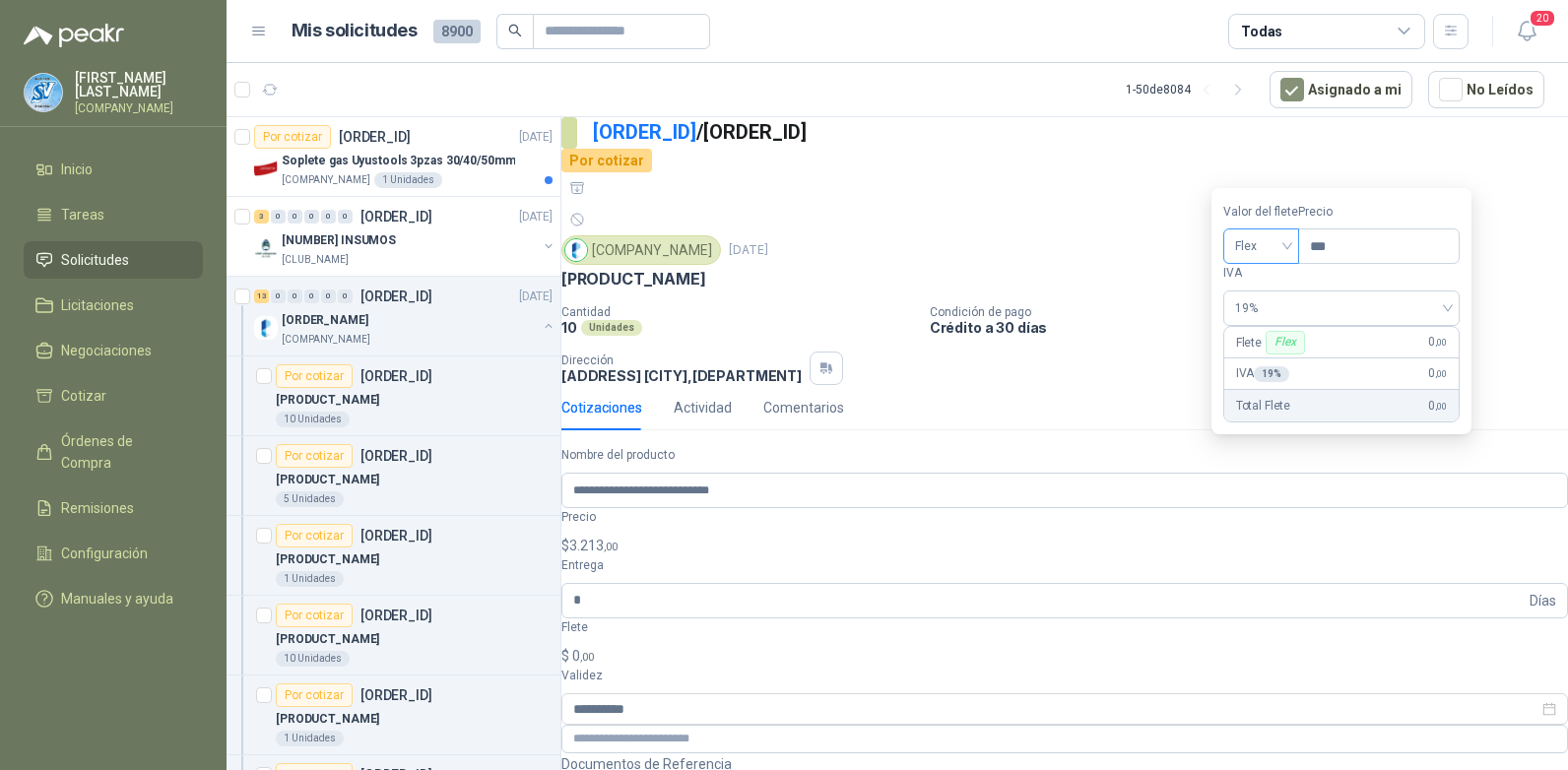 click on "Flex" at bounding box center [1261, 246] 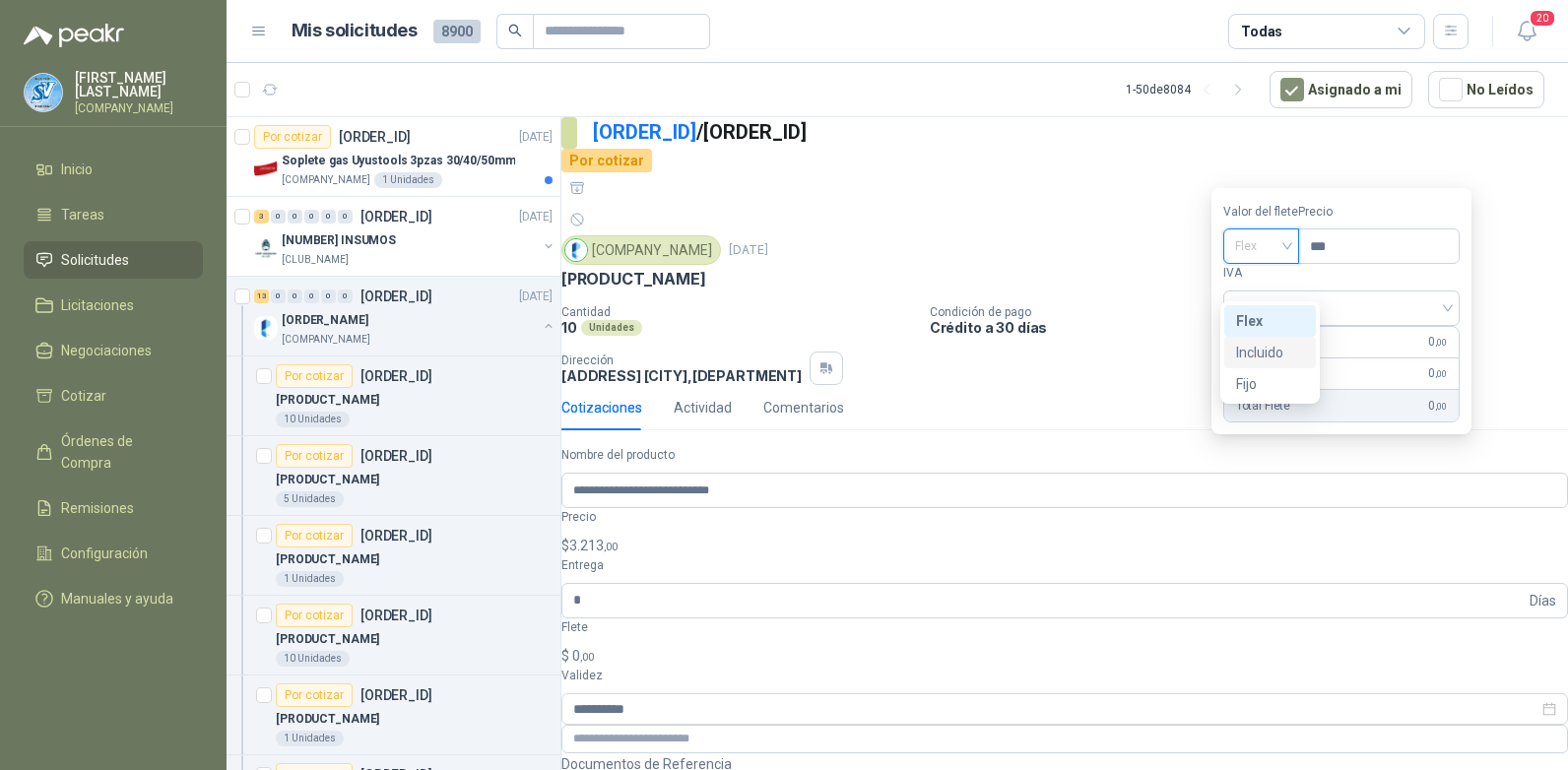 click on "Incluido" at bounding box center [0, 0] 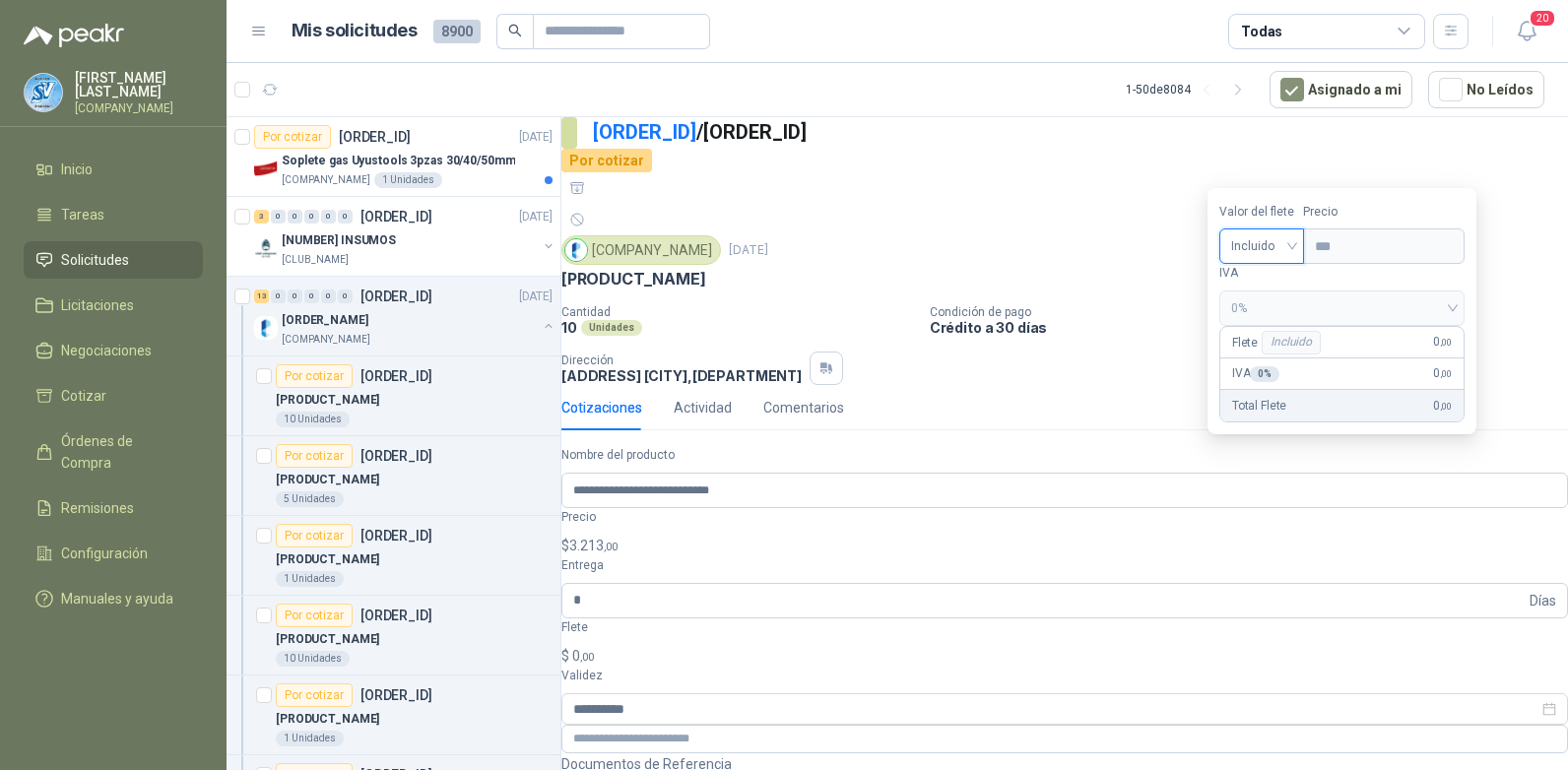 click on "Publicar Cotización" at bounding box center [637, 866] 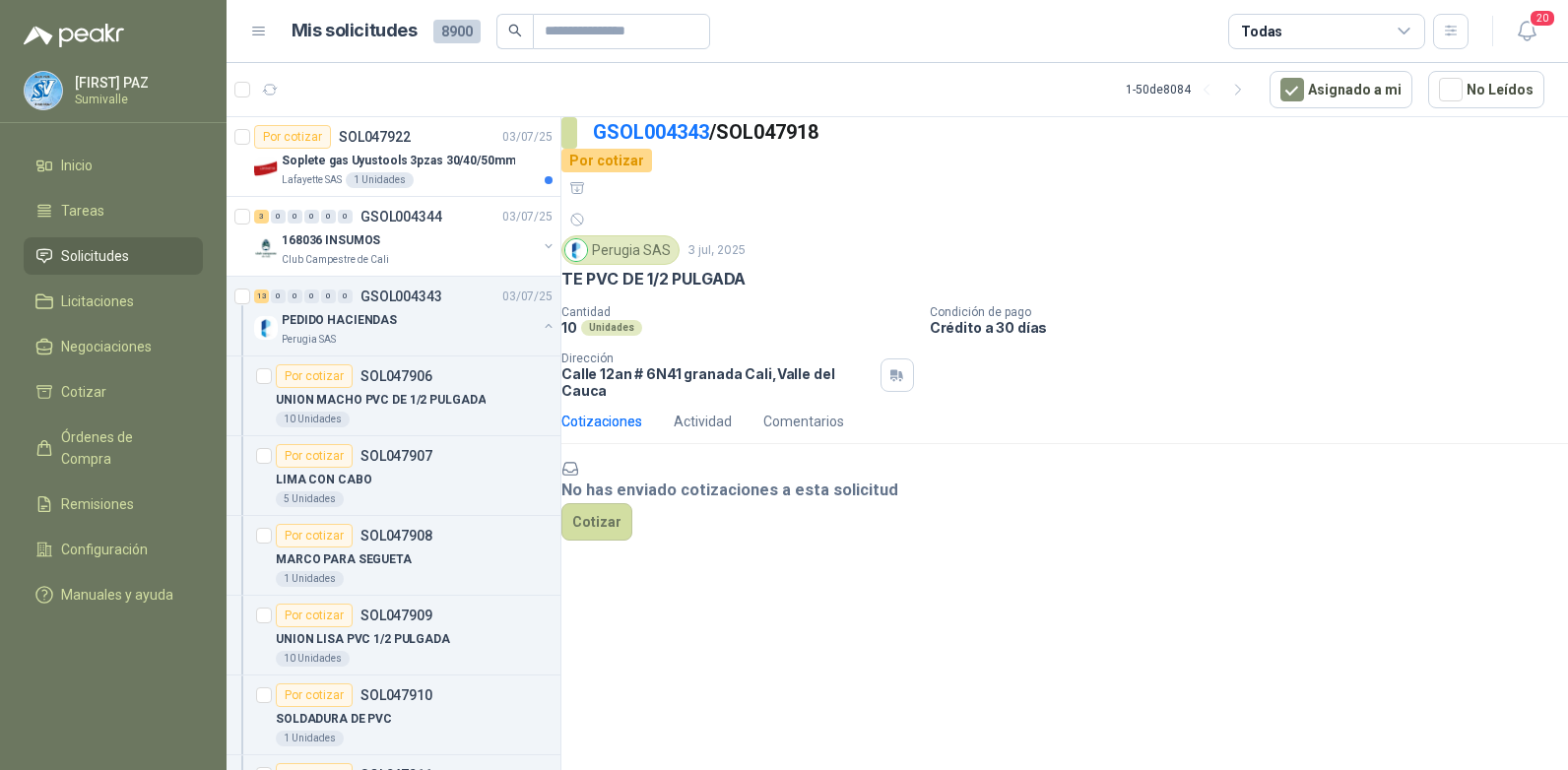 scroll, scrollTop: 0, scrollLeft: 0, axis: both 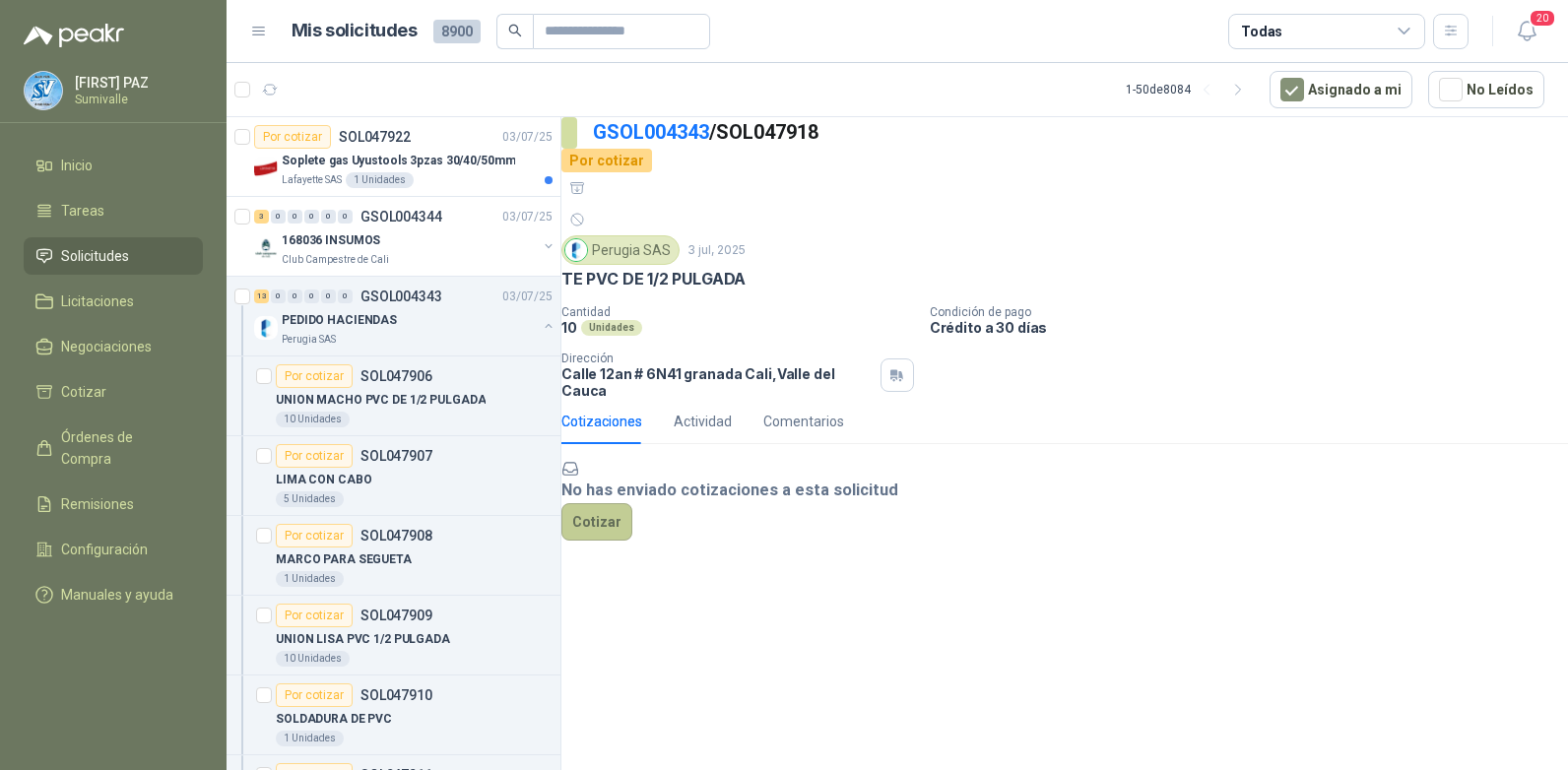click on "Cotizar" at bounding box center (597, 522) 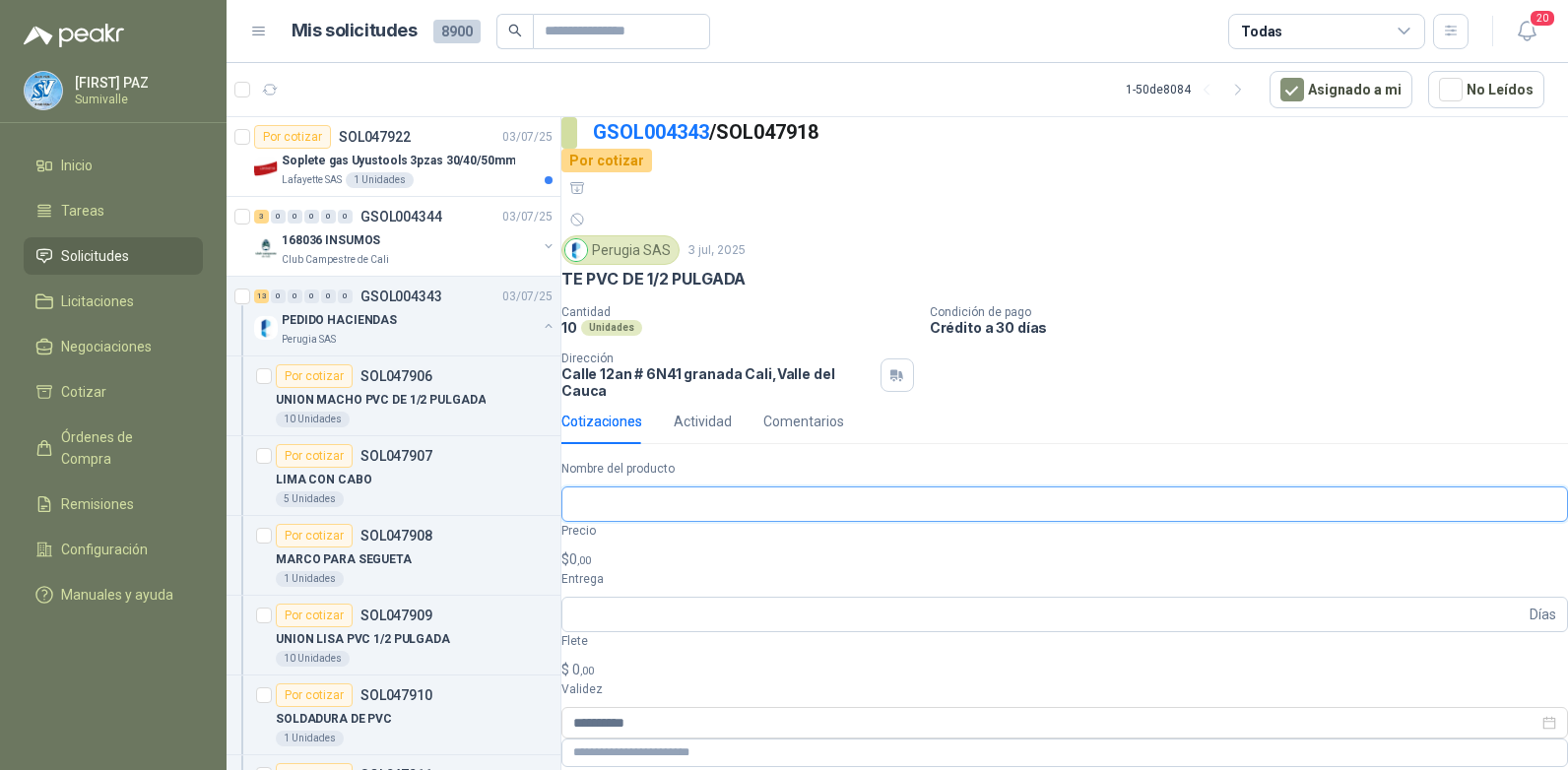 click on "•••••• ••• ••••••••" at bounding box center [1065, 504] 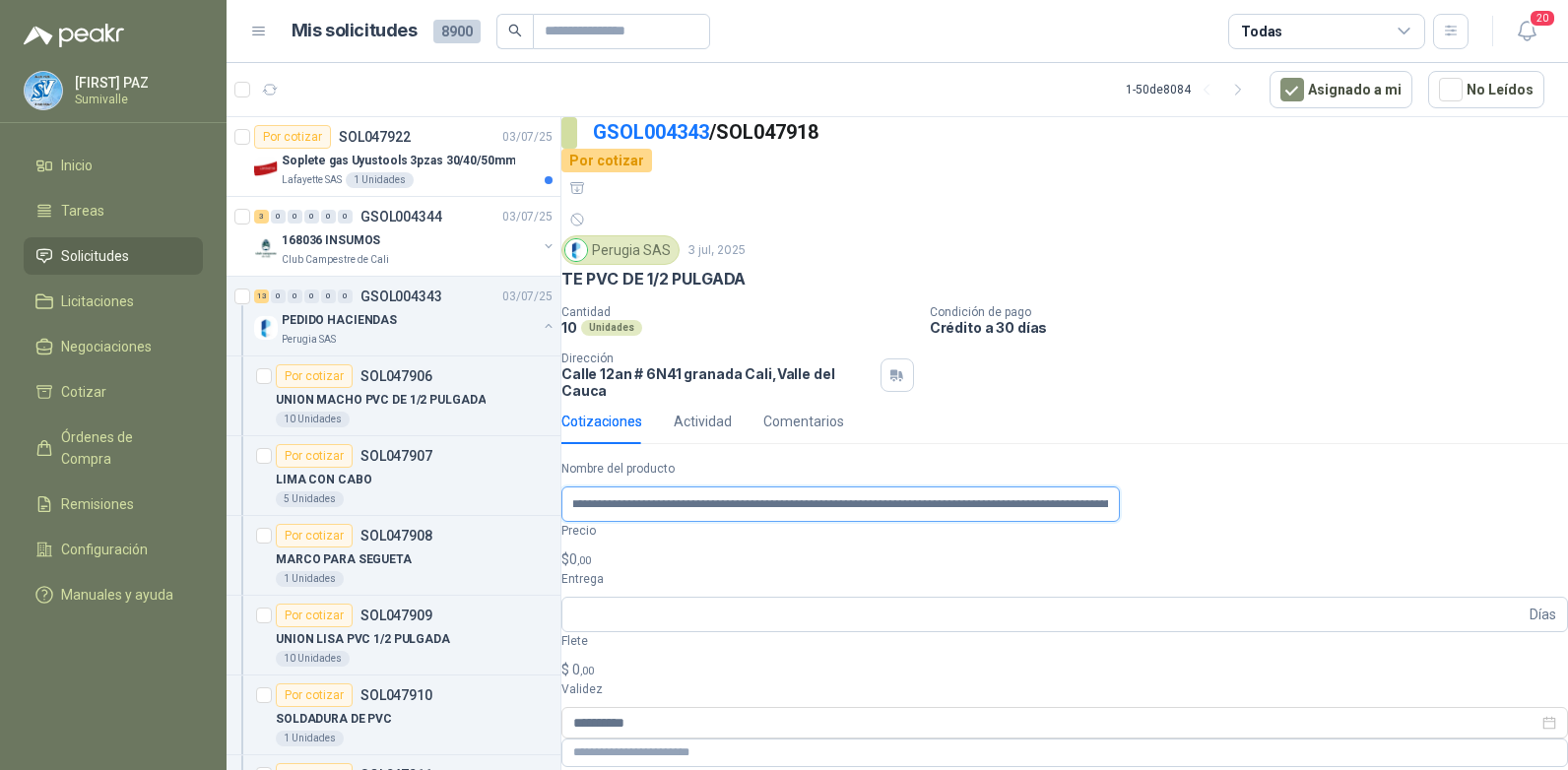 scroll, scrollTop: 0, scrollLeft: 0, axis: both 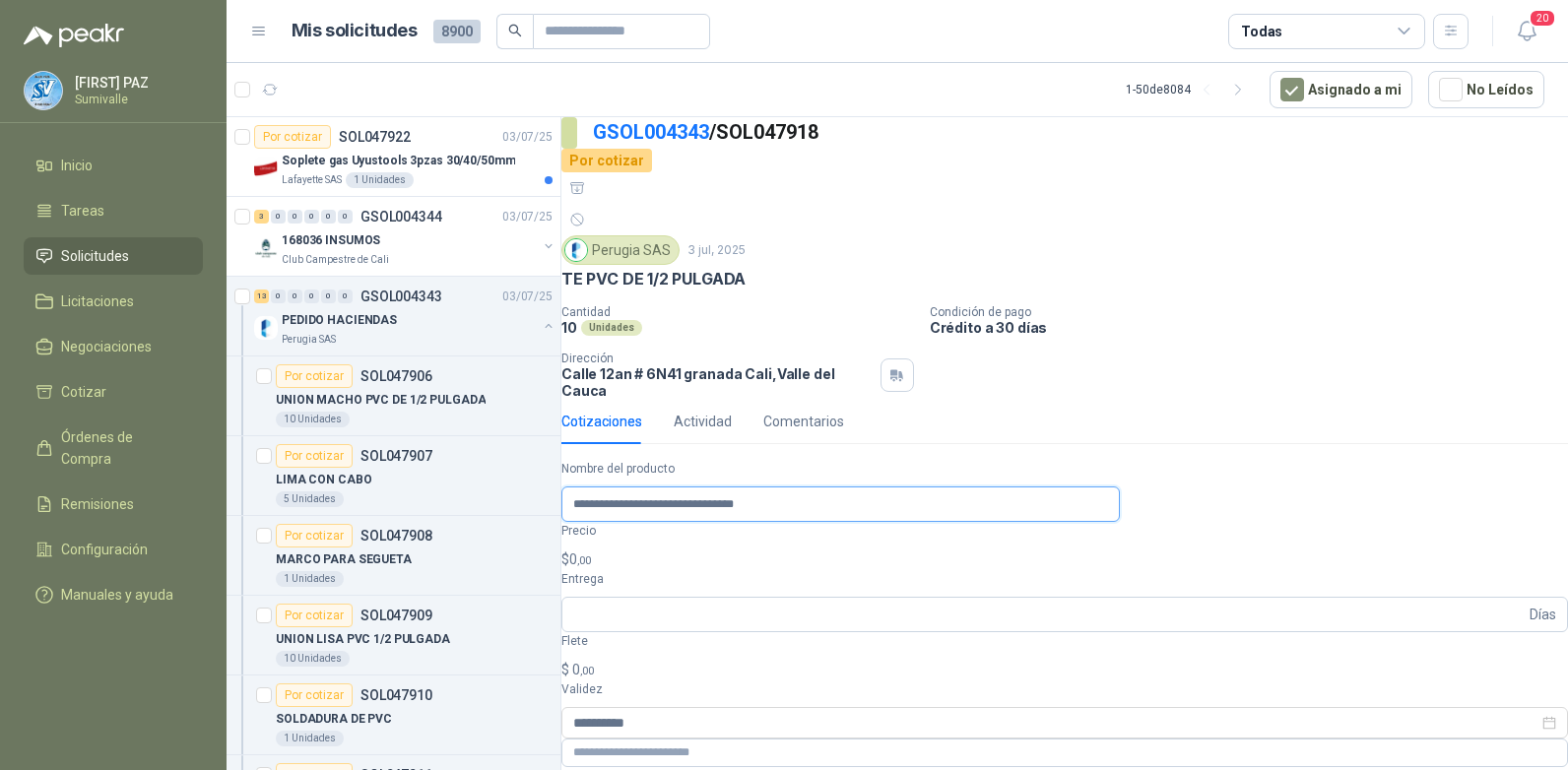 type on "**********" 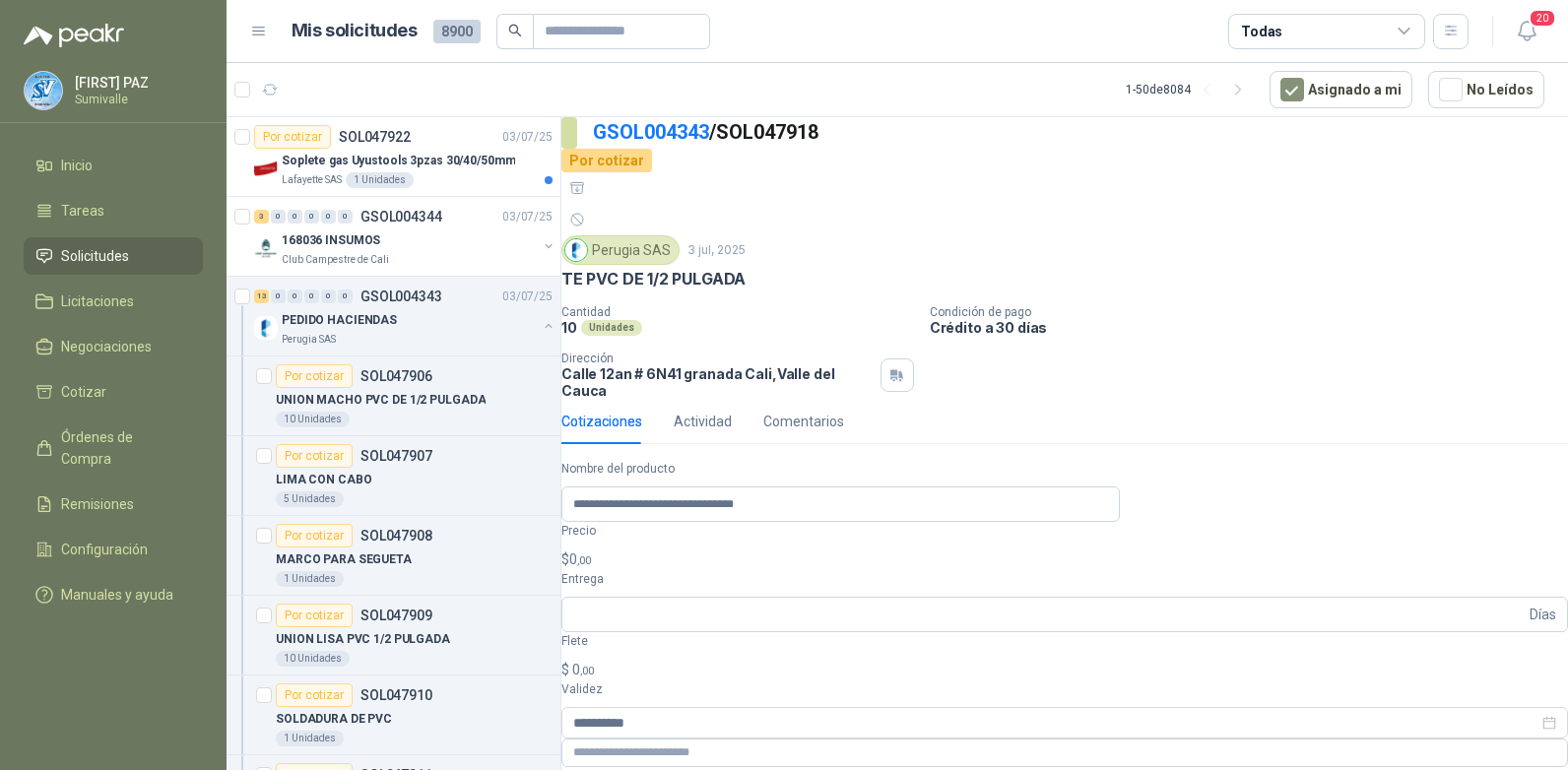 click on "•••• ••••••   ••• •••••••••   ••••••   ••••••   •••••••••••   ••••••••••••   •••••••••••••   •••••••   ••••••• •• ••••••   ••••••••••   •••••••••••••   •••••••• • ••••• ••• ••••••••••• •••• ••••• •• • • ••  ••  •••• •••••••• • •• •• •••••• ••• ••••••• ••••••••• ••••••••   ••••••• ••• ••••••••• ••••• •••••••••• ••••••••• ••• •   •••••••• •   •   •   •   •   •   •••••••••• ••••••••   ••••••  •••••••  •••• ••••••••• •• ••••   ••   •   •   •   •   •   •••••••••• ••••••••   •••••• ••••••••• ••••••• •••   ••• ••••••• ••••••••• ••••• ••••• ••• •• ••• ••••••• ••   •••••••• ••• ••••••• ••••••••• •••• ••• ••••  •   •••••••• ••• ••••••• ••••••••• ••••• •••• ••••••• •   •••••••• ••• ••••••• ••••••••• ••••• •••• ••• ••• ••••••• ••   •••••••• ••• ••••••• ••••••••• ••••••••• •• ••• •   •••••••• ••• ••••••• ••••••••• ••••• ••• •• ••• ••••••• ••   •••••••• ••• ••••••• ••••••••• ••••• •••••••• ••• ••••••• ••• ••••• •   •••••••• ••• ••••••• ••••••••• •••••••••• ••••• •• •• •   •••••••• ••• ••••••• ••••••••• ••   ••" at bounding box center [784, 385] 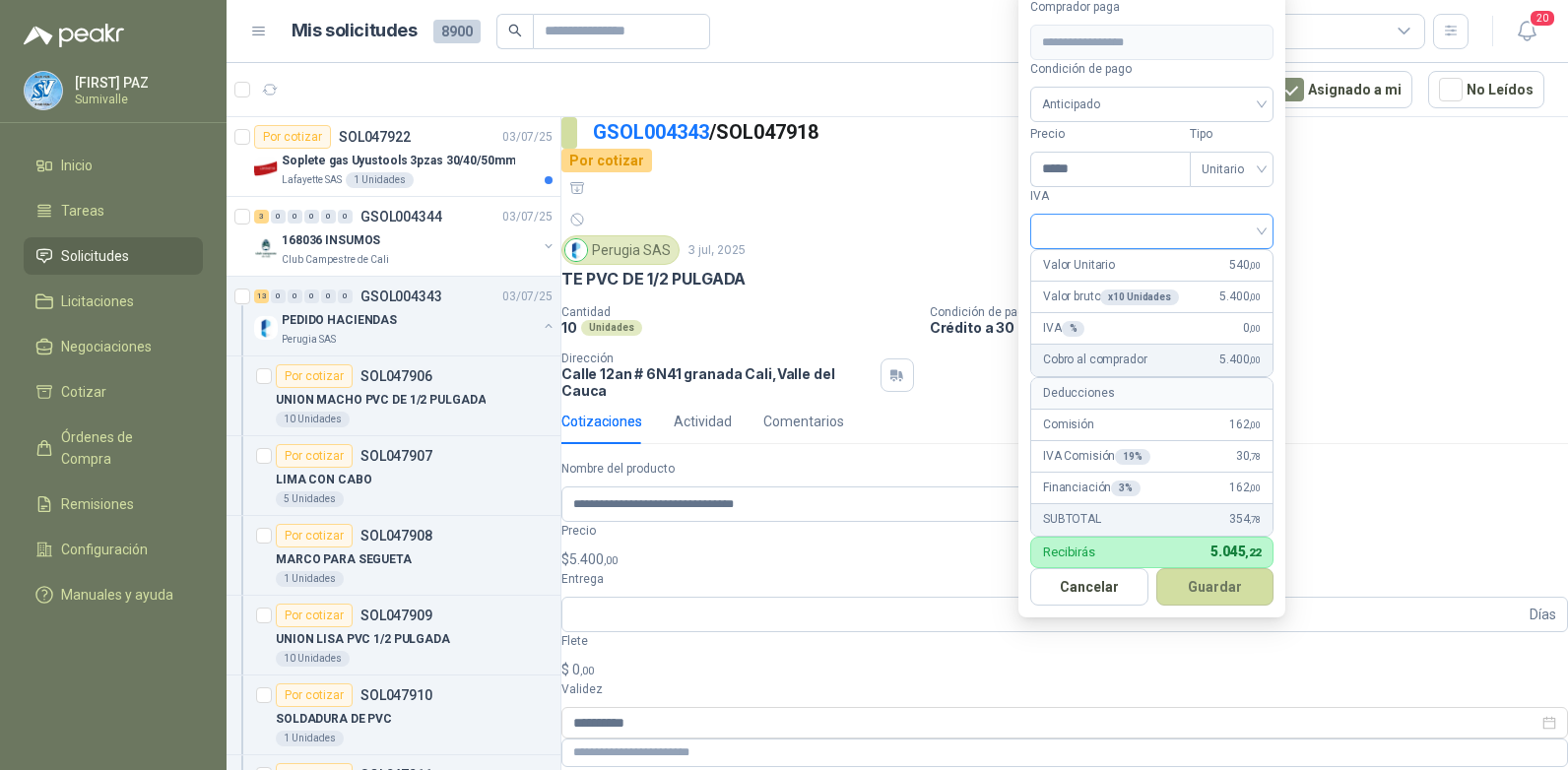 type on "•••••" 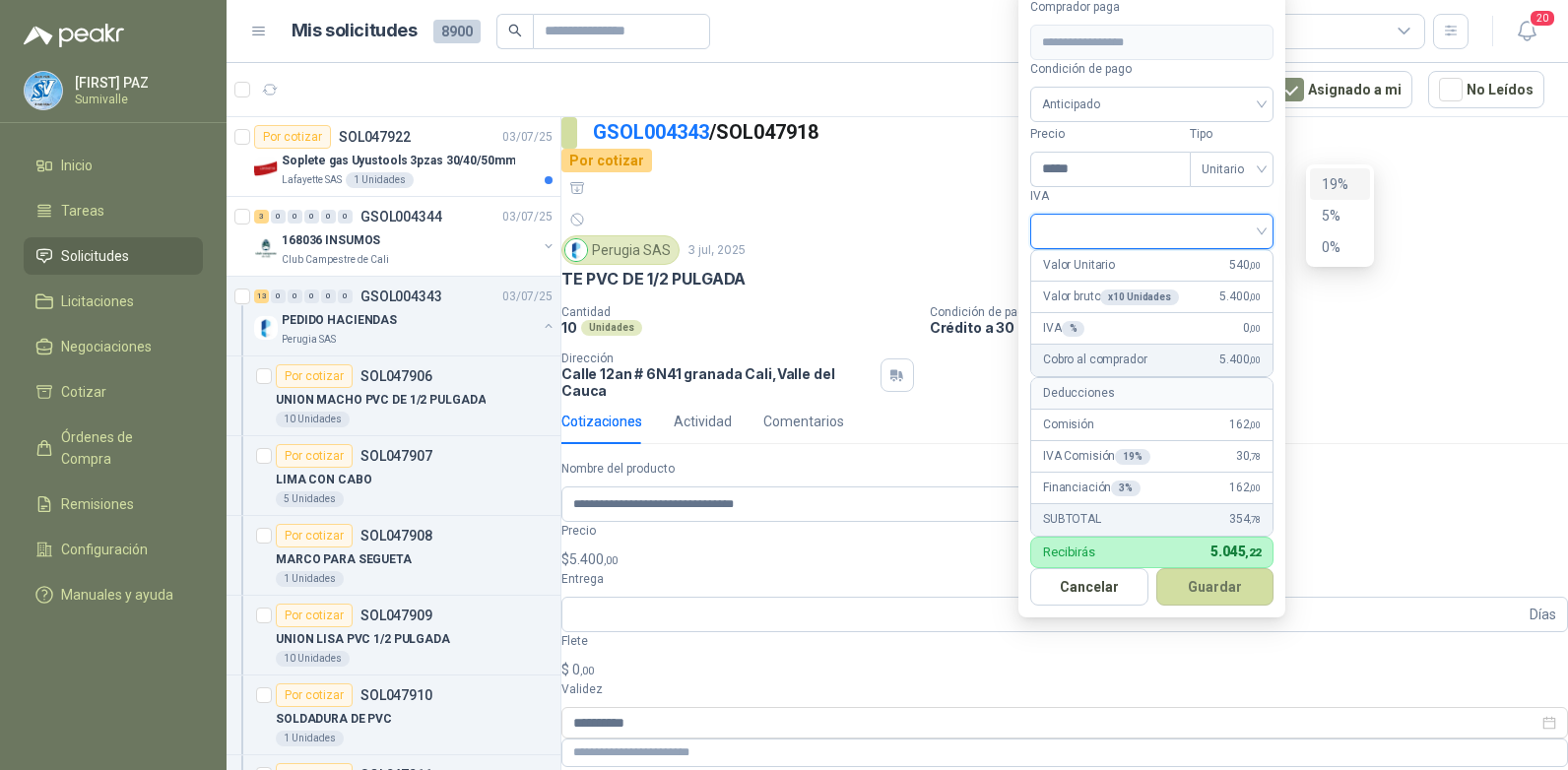 click on "•••" at bounding box center [1339, 184] 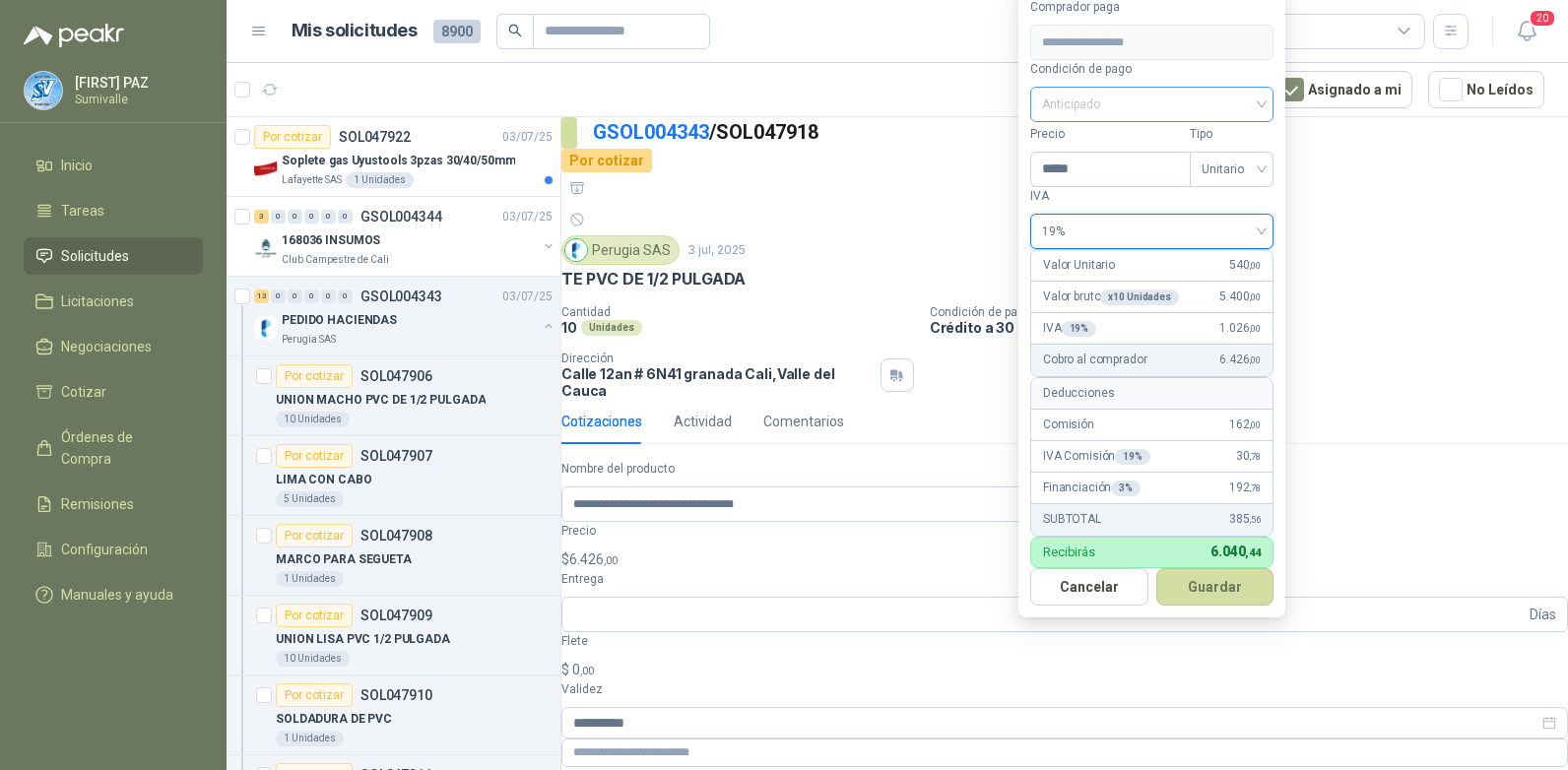 click on "••••••••••" at bounding box center (1151, 104) 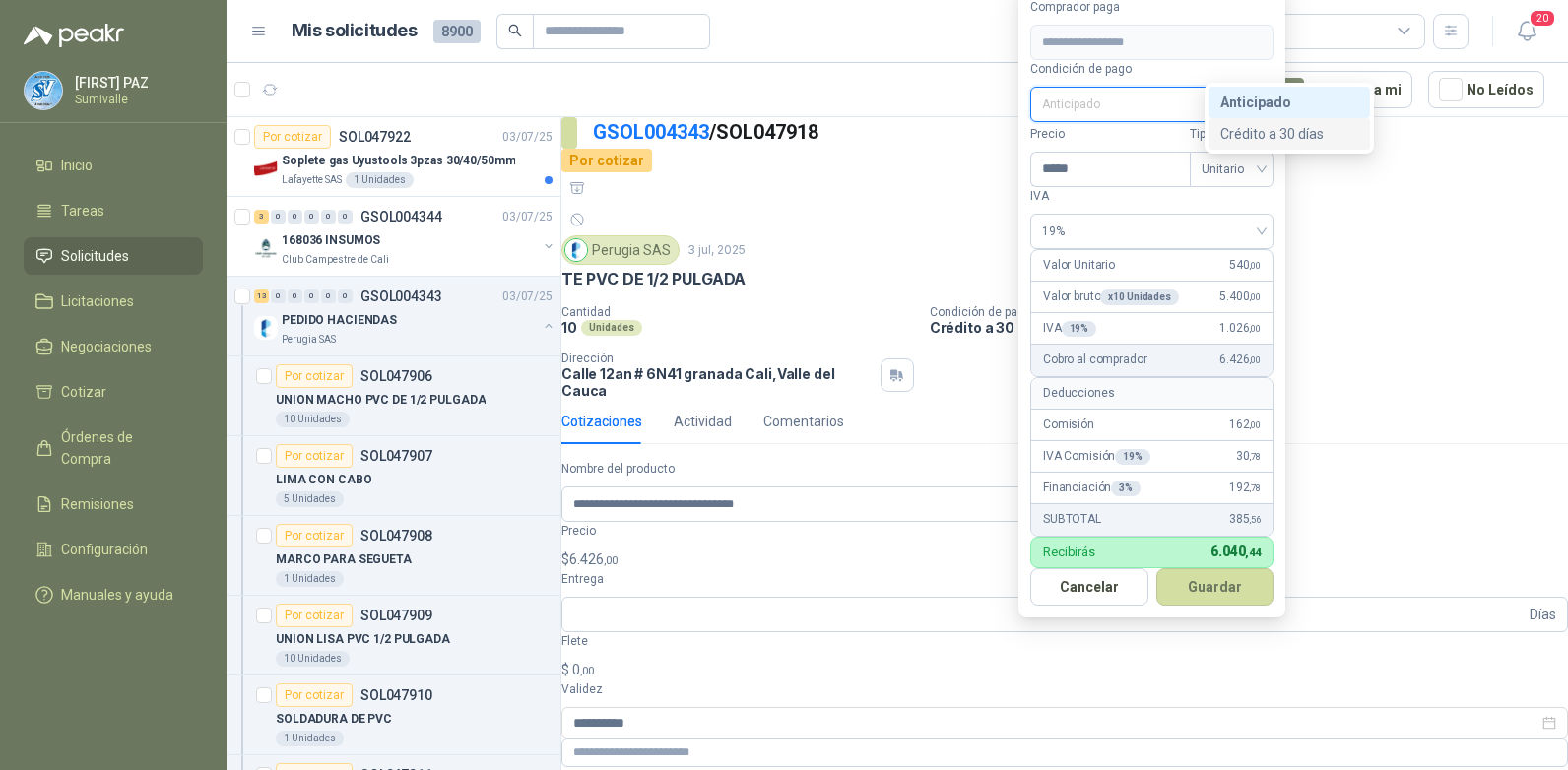 click on "••••••• • •• ••••" at bounding box center (0, 0) 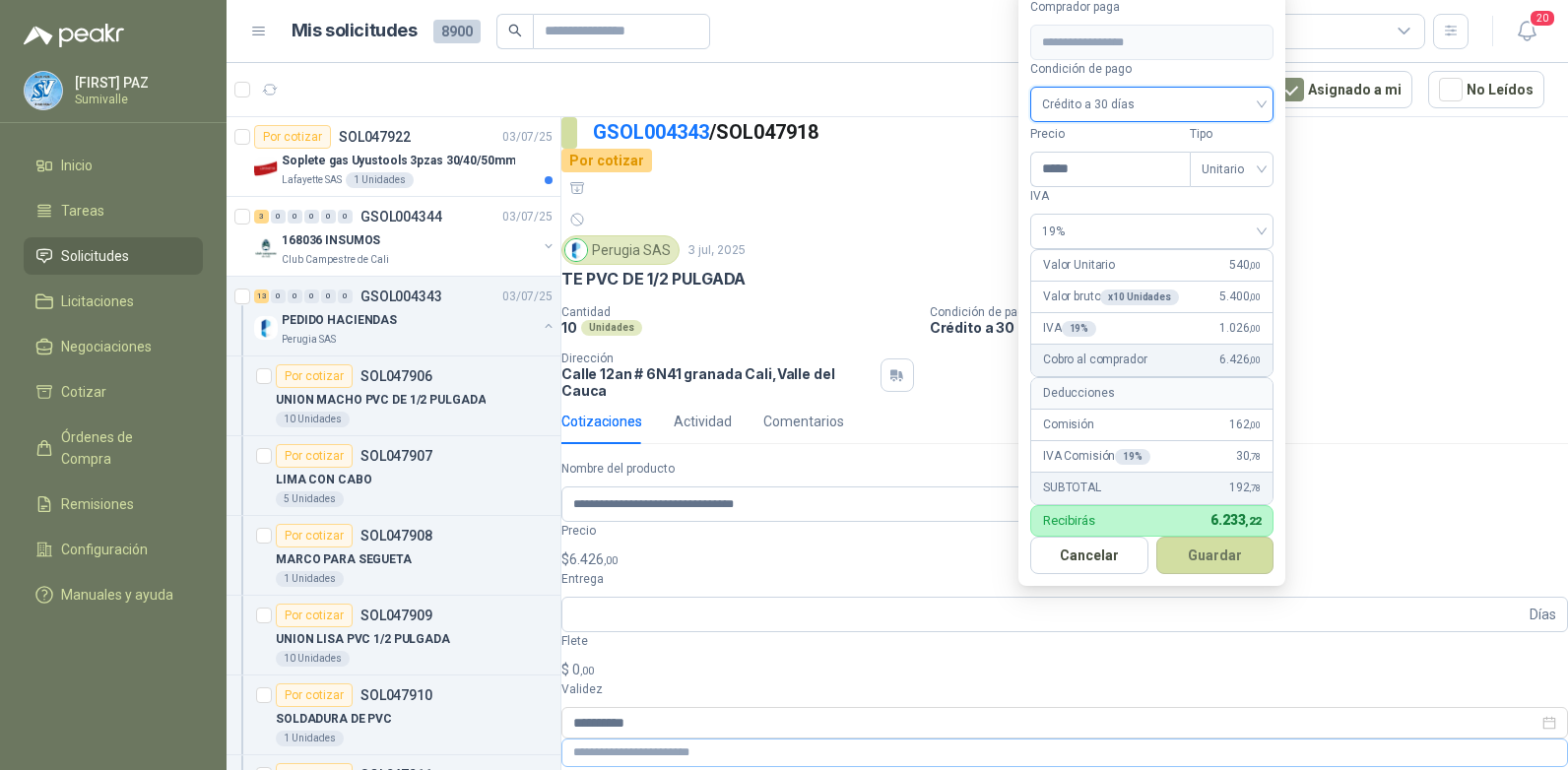 click on "•••••••" at bounding box center (1215, 555) 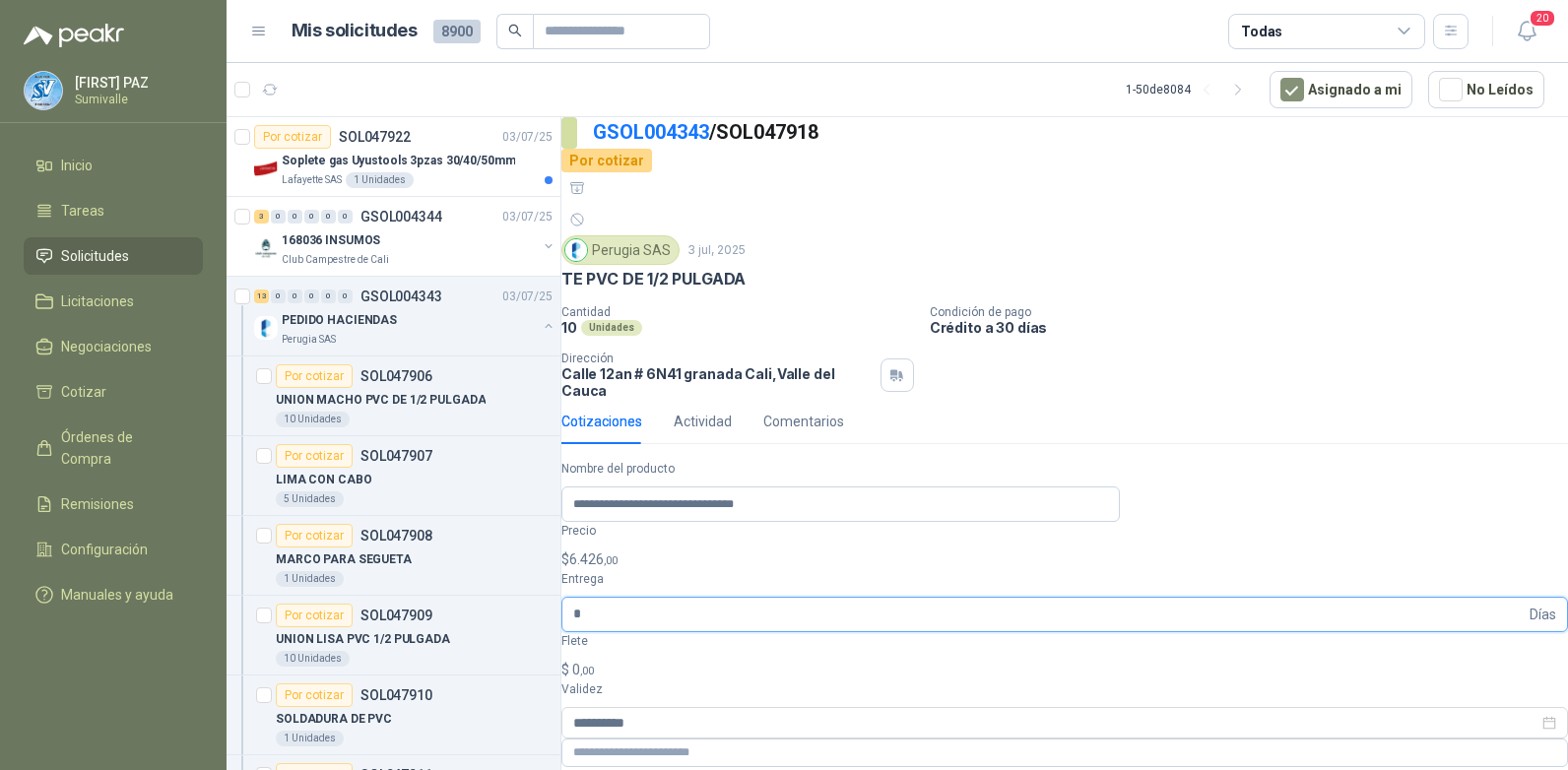 type on "•" 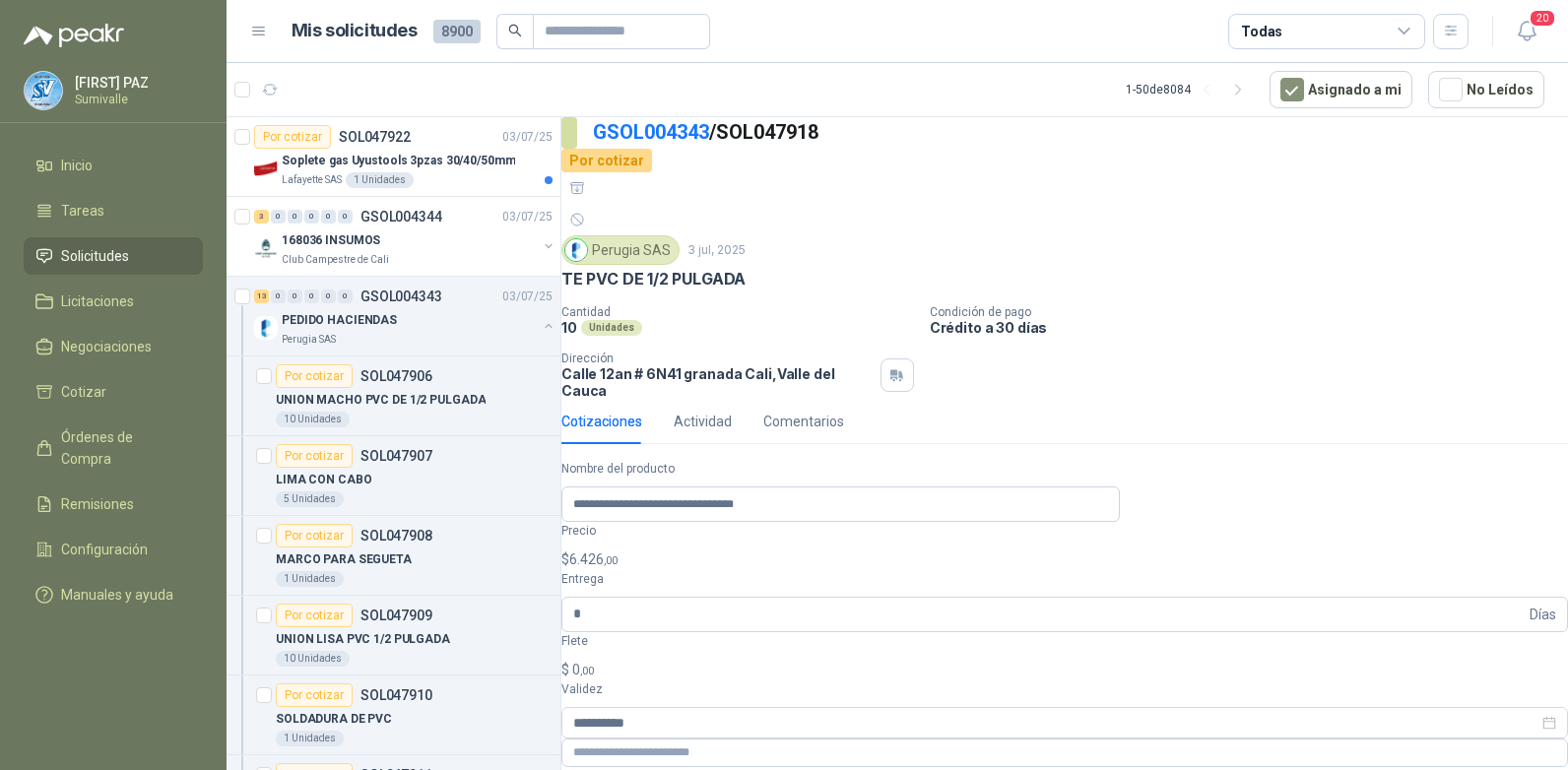 click on "•    • •••" at bounding box center (1065, 670) 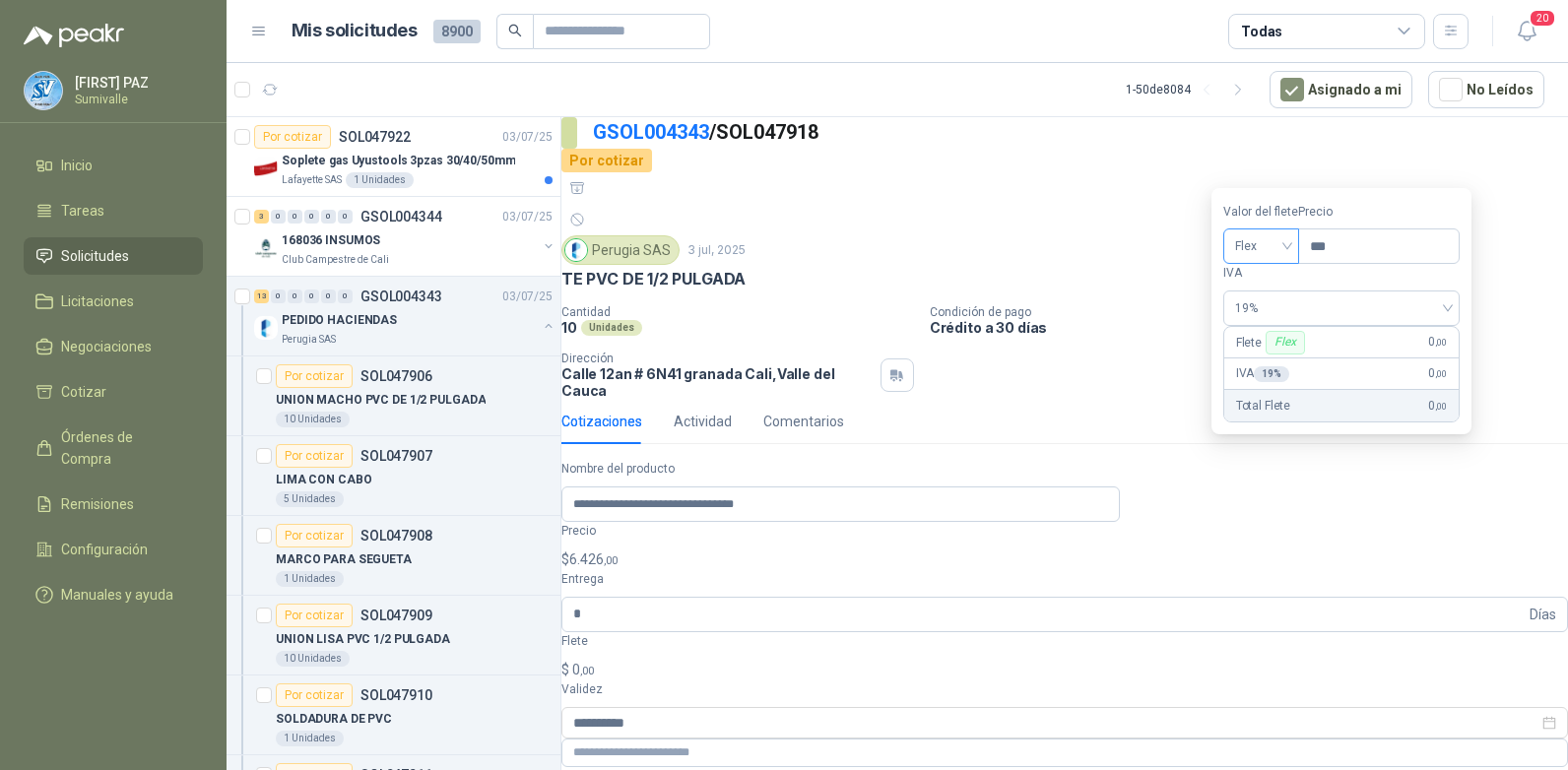 click on "••••" at bounding box center (1261, 246) 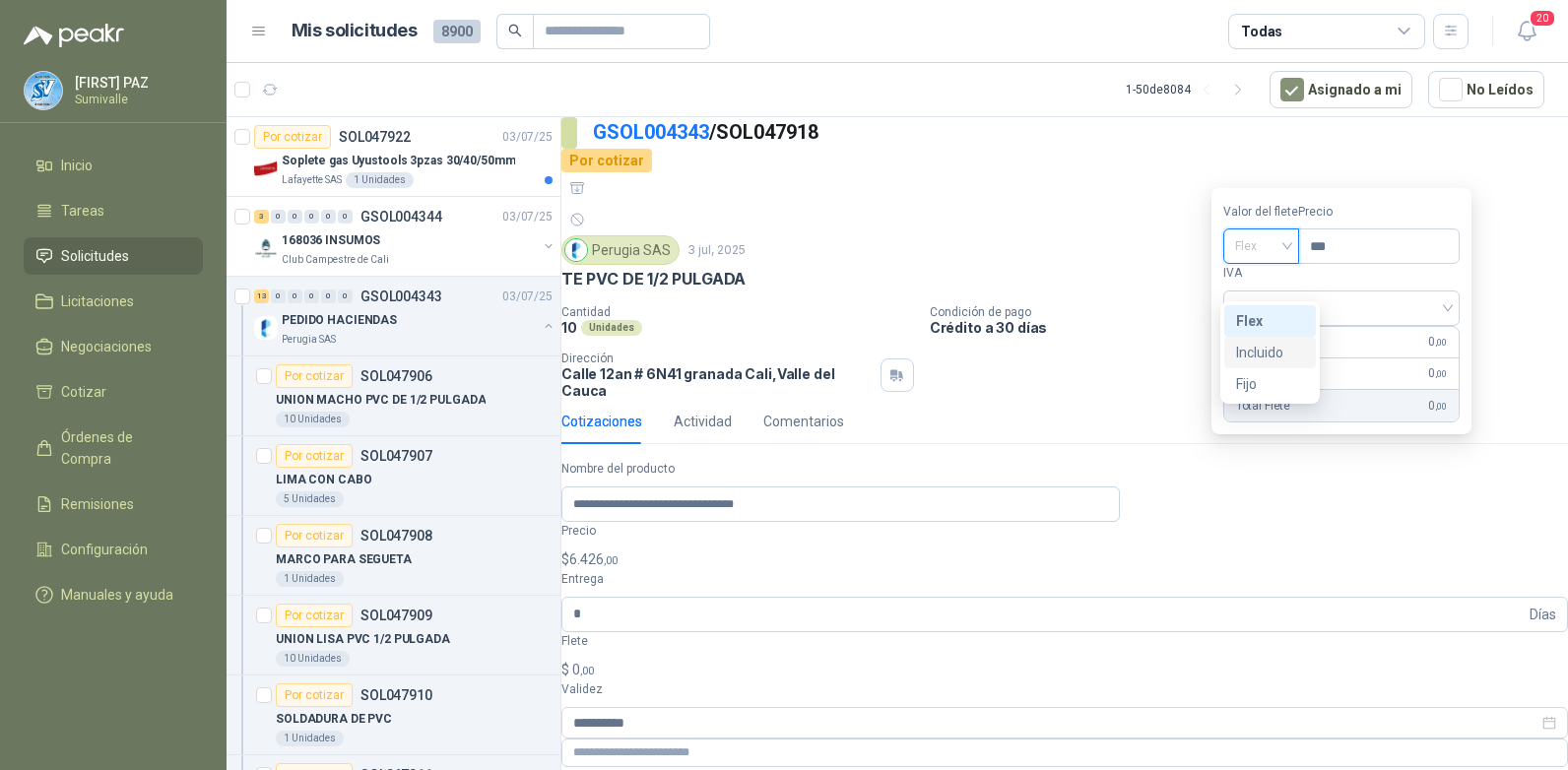 click on "••••••••" at bounding box center (0, 0) 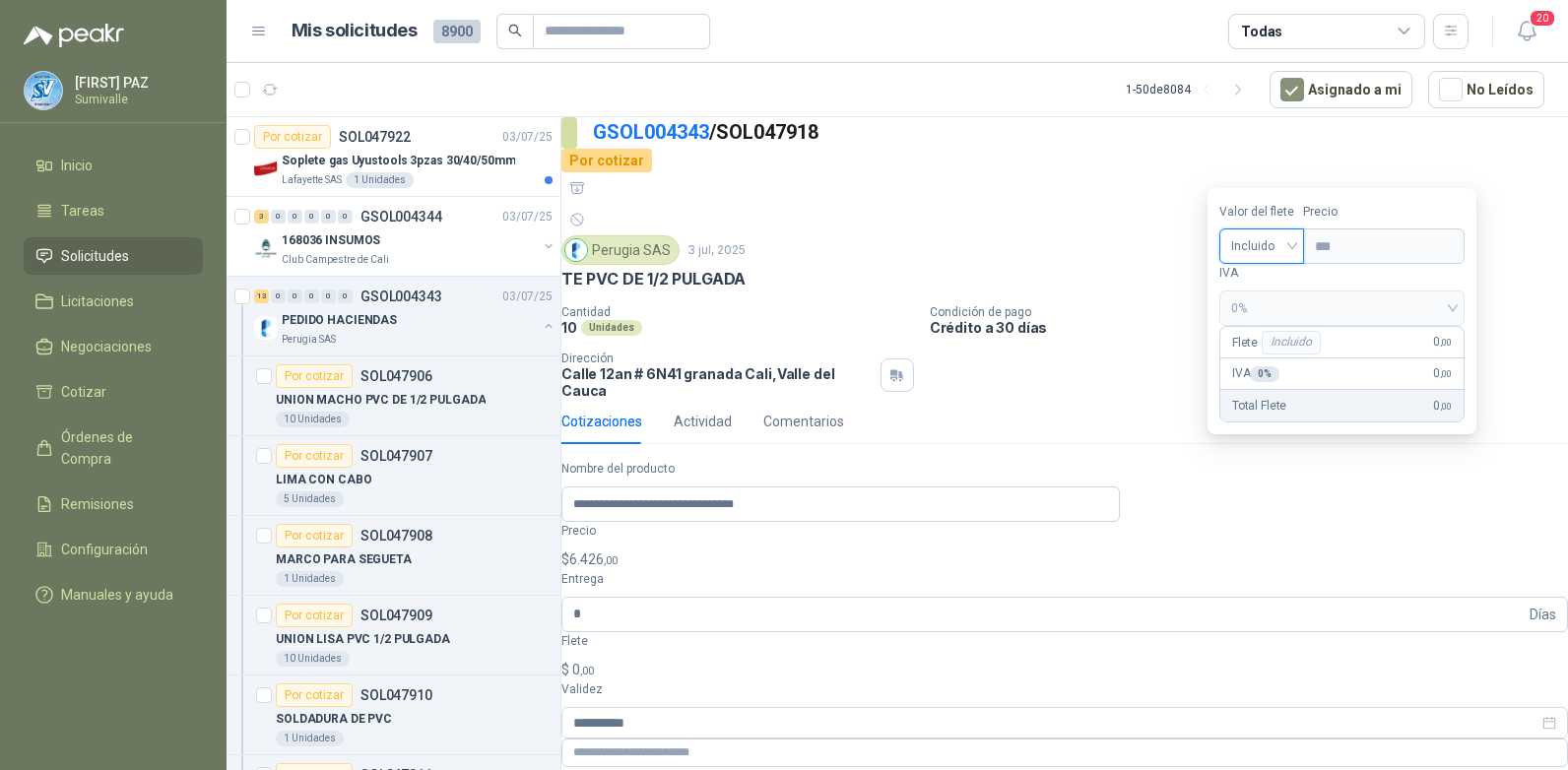 click on "•••••••• ••••••••••" at bounding box center (637, 879) 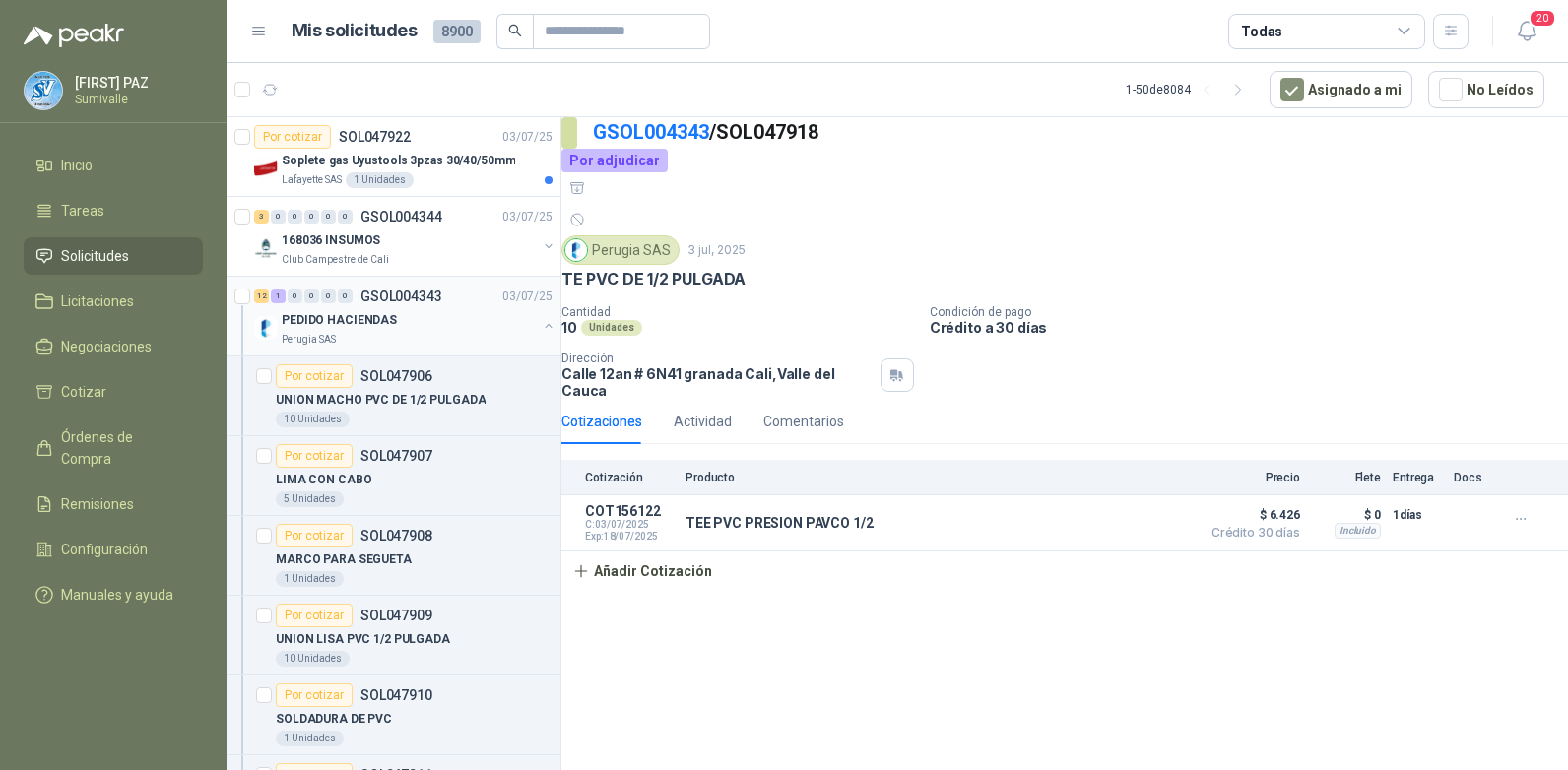 click at bounding box center [549, 326] 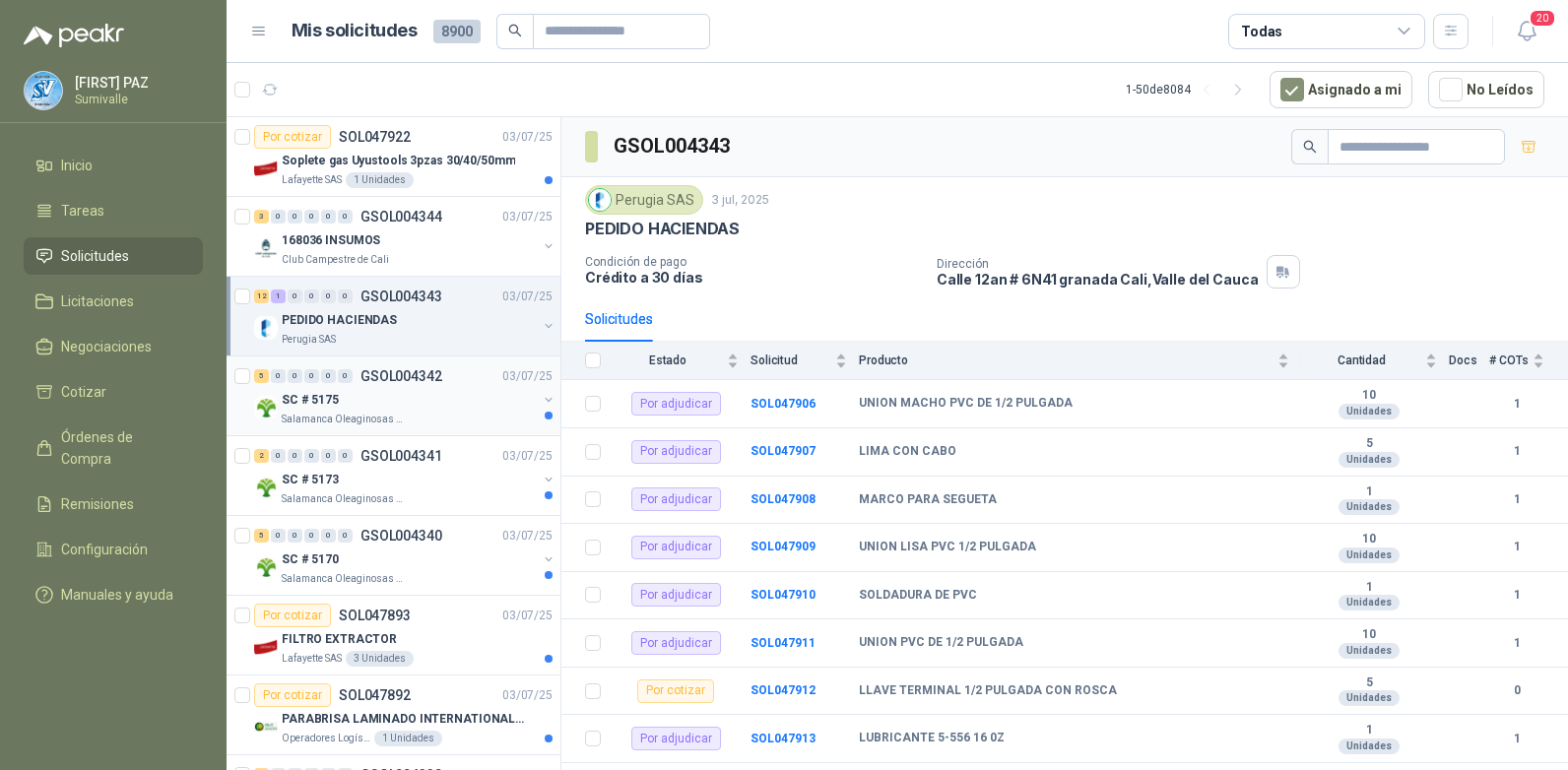 click on "•• • ••••" at bounding box center [409, 400] 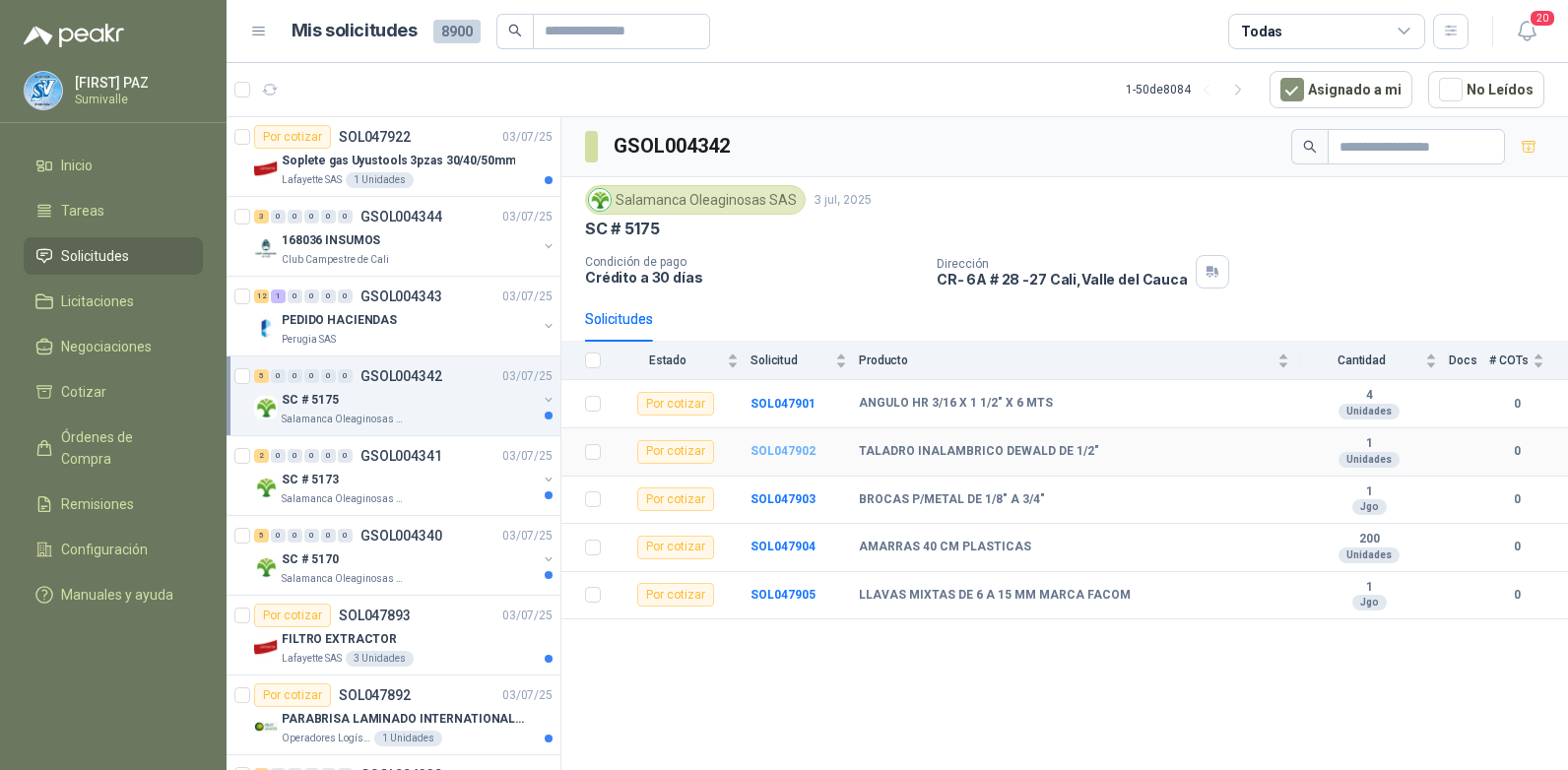 click on "SOL047902" at bounding box center [783, 451] 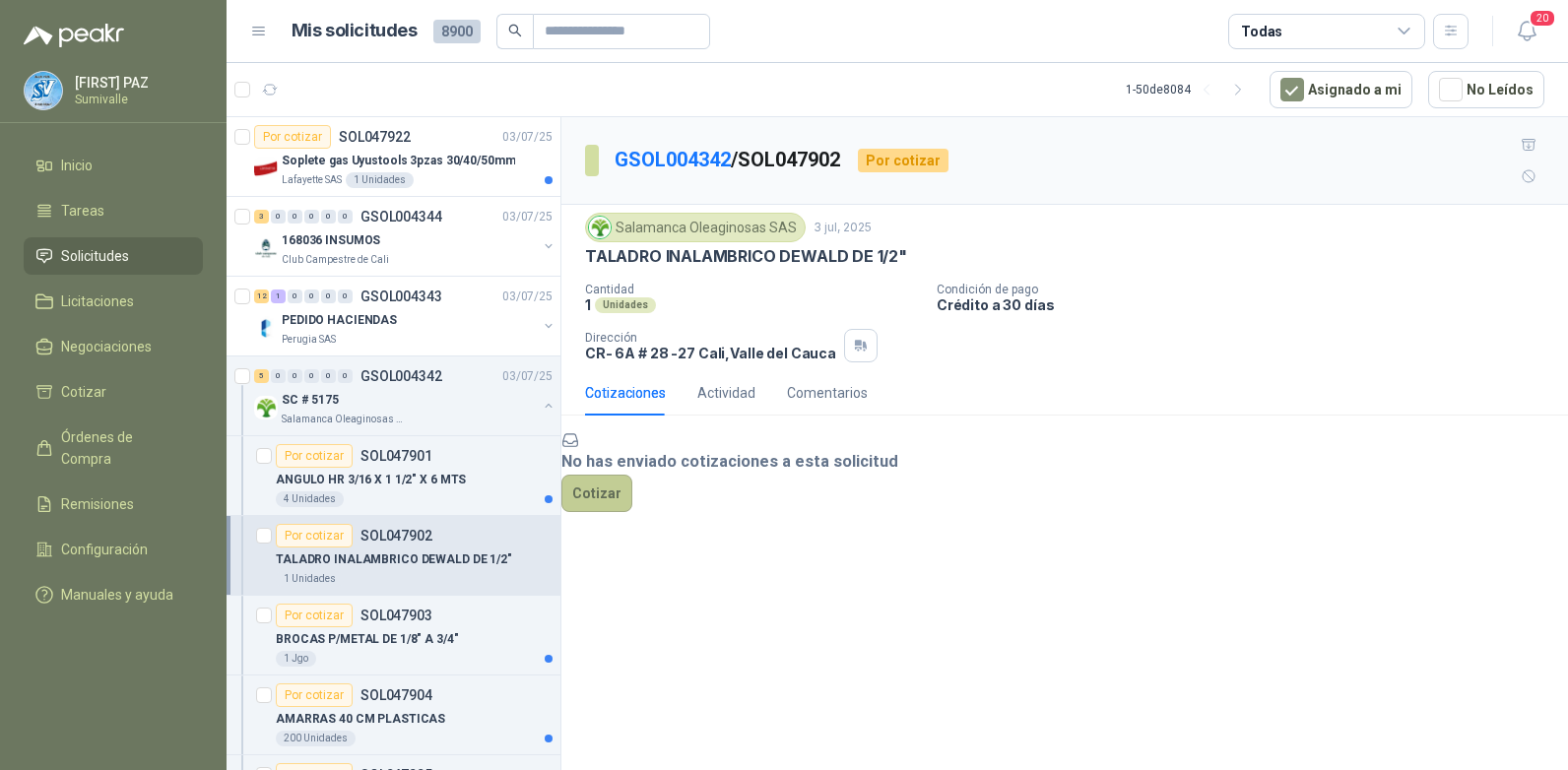 click on "•••••••" at bounding box center [597, 493] 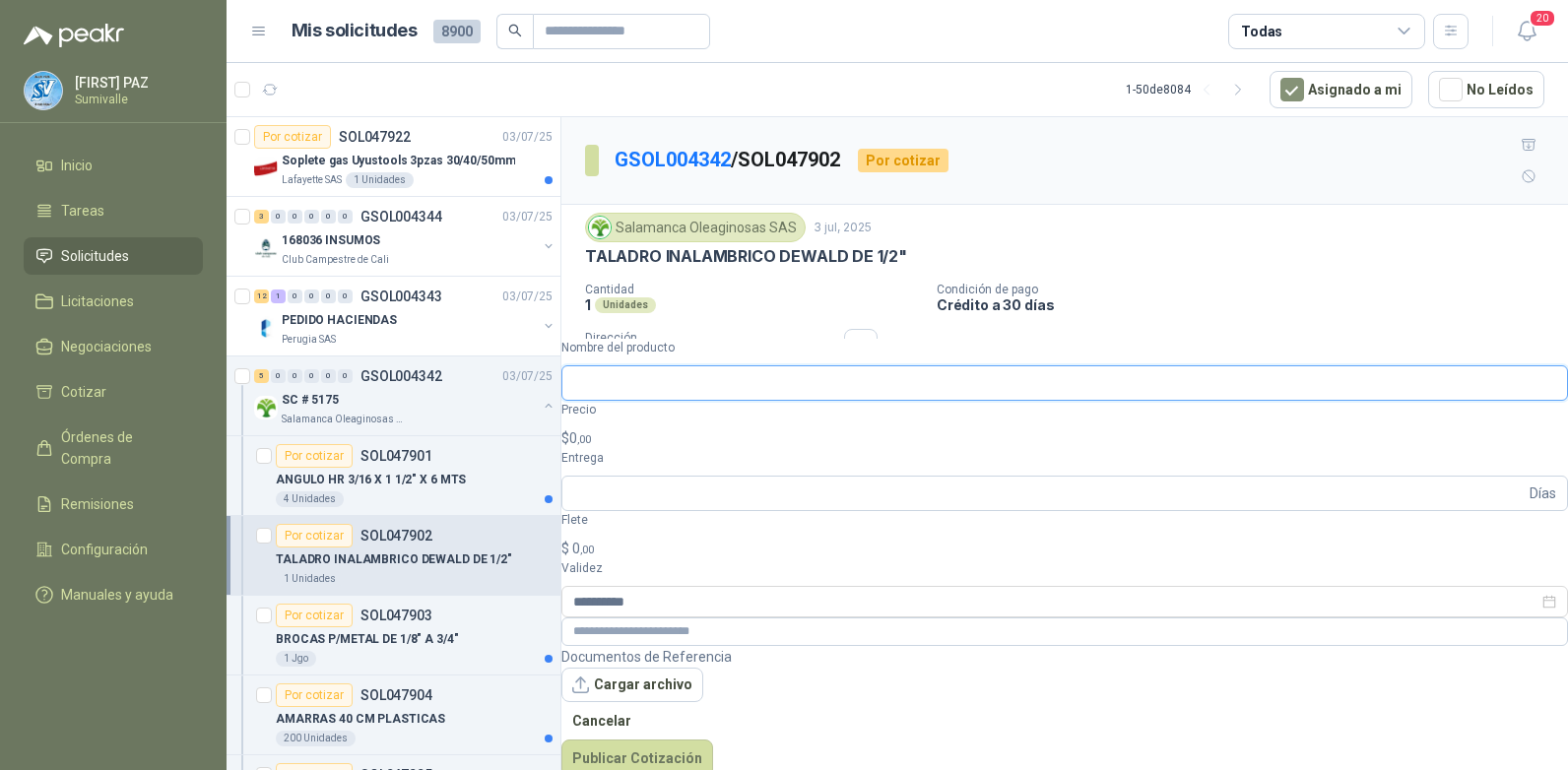 click on "•••••• ••• ••••••••" at bounding box center [1065, 383] 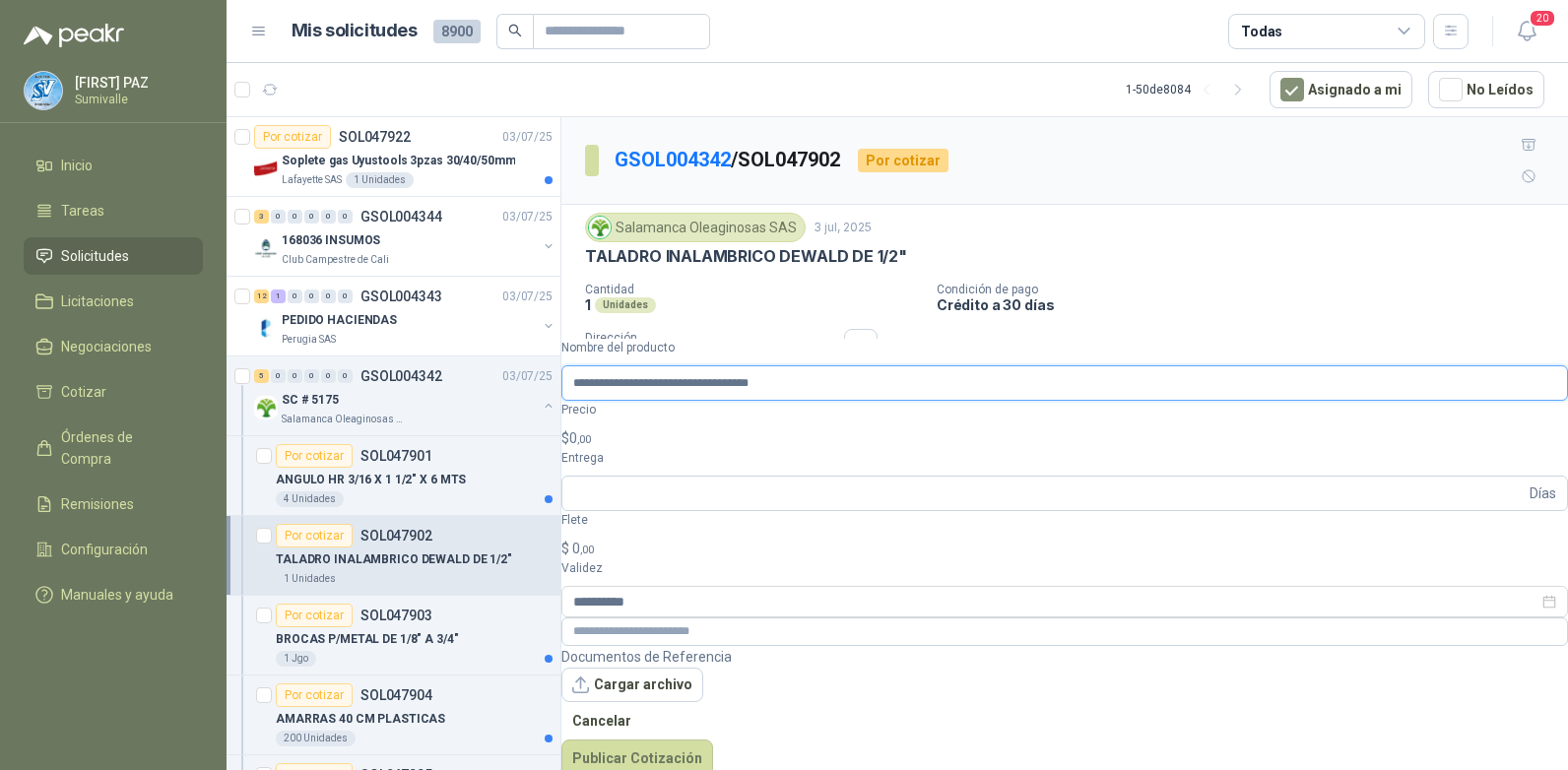 type on "**********" 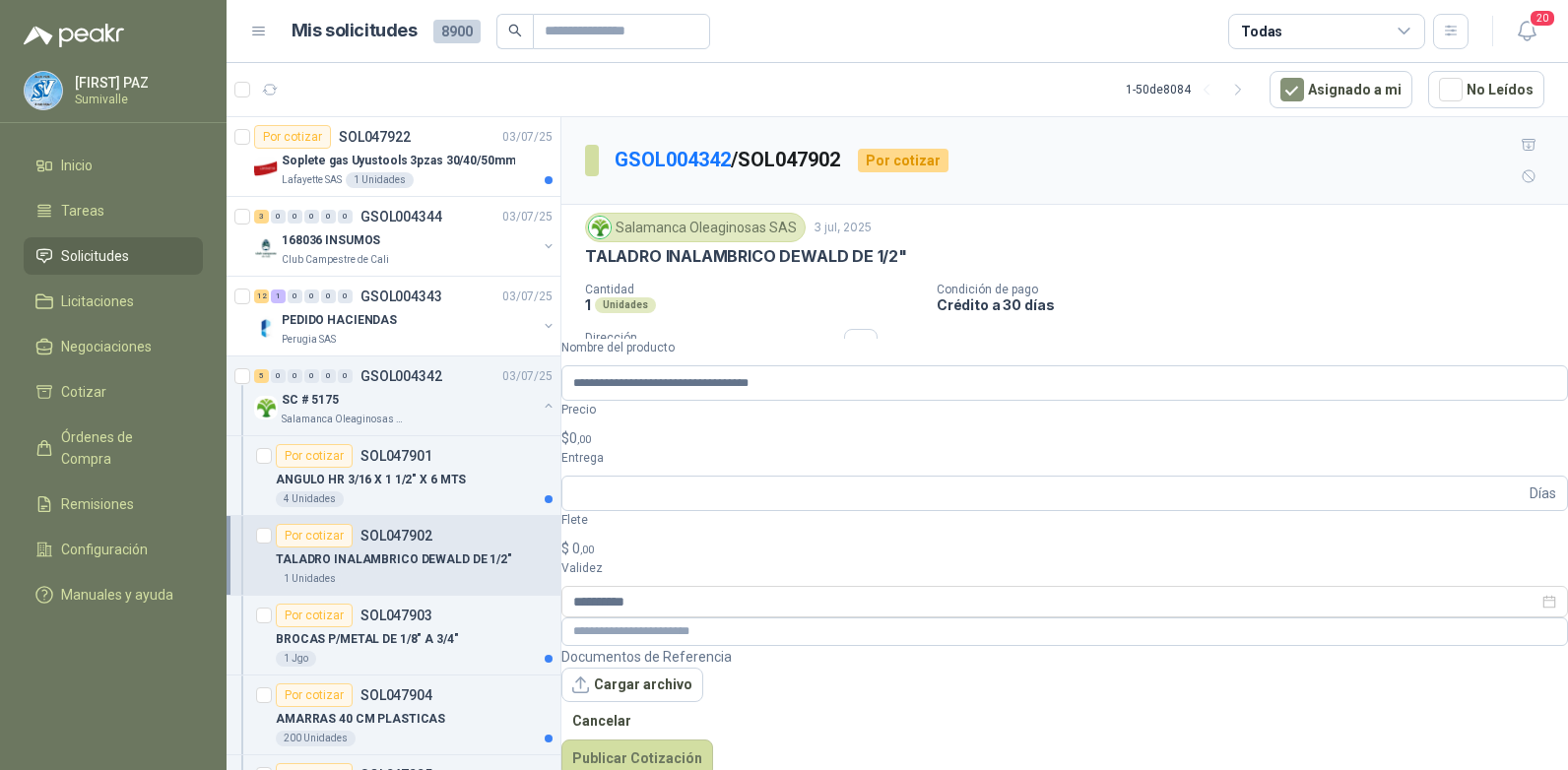 click on "JUAN CAMILO   PAZ Sumivalle   Inicio   Tareas   Solicitudes   Licitaciones   Negociaciones   Cotizar   Órdenes de Compra   Remisiones   Configuración   Manuales y ayuda Mis solicitudes 8900 Todas 20 1 - 50  de  8084 Asignado a mi No Leídos Por cotizar SOL047922 03/07/25   Soplete gas Uyustools 3pzas 30/40/50mm Lafayette SAS 1   Unidades 3   0   0   0   0   0   GSOL004344 03/07/25   168036  INSUMOS  Club Campestre de Cali   12   1   0   0   0   0   GSOL004343 03/07/25   PEDIDO HACIENDAS Perugia SAS   5   0   0   0   0   0   GSOL004342 03/07/25   SC # 5175 Salamanca Oleaginosas SAS   Por cotizar SOL047901 ANGULO HR  3/16 X 1 1/2" X 6 MTS 4   Unidades Por cotizar SOL047902 TALADRO INALAMBRICO DEWALD  DE 1/2" 1   Unidades Por cotizar SOL047903 BROCAS P/METAL DE 1/8" A 3/4"  1   Jgo Por cotizar SOL047904 AMARRAS 40 CM PLASTICAS 200   Unidades Por cotizar SOL047905 LLAVAS MIXTAS DE 6 A 15 MM MARCA FACOM 1   Jgo 2   0   0   0   0   0   GSOL004341 03/07/25   SC # 5173 Salamanca Oleaginosas SAS   5   0   0   0   0" at bounding box center [784, 385] 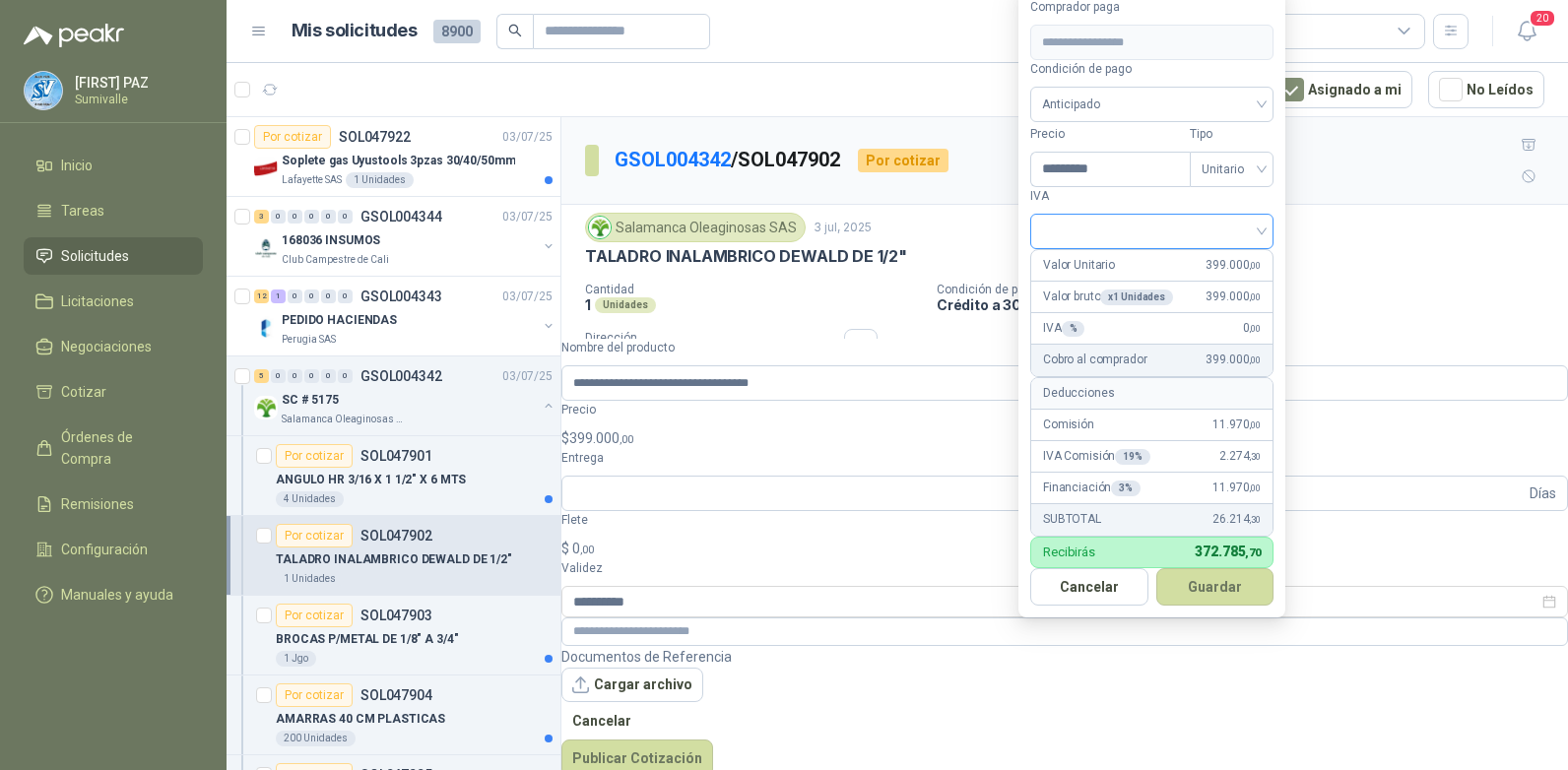 type on "*********" 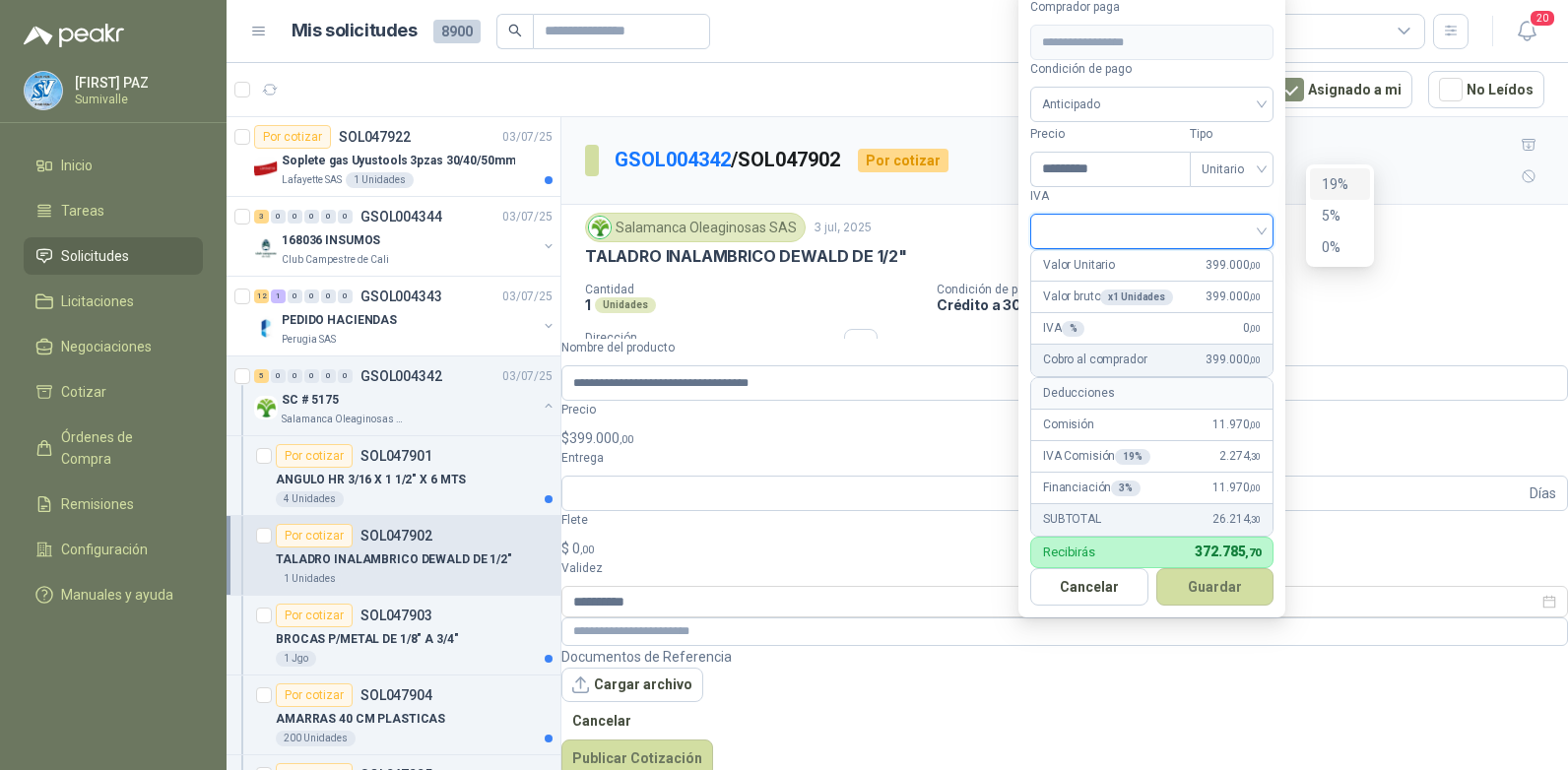 click on "•••" at bounding box center (1339, 184) 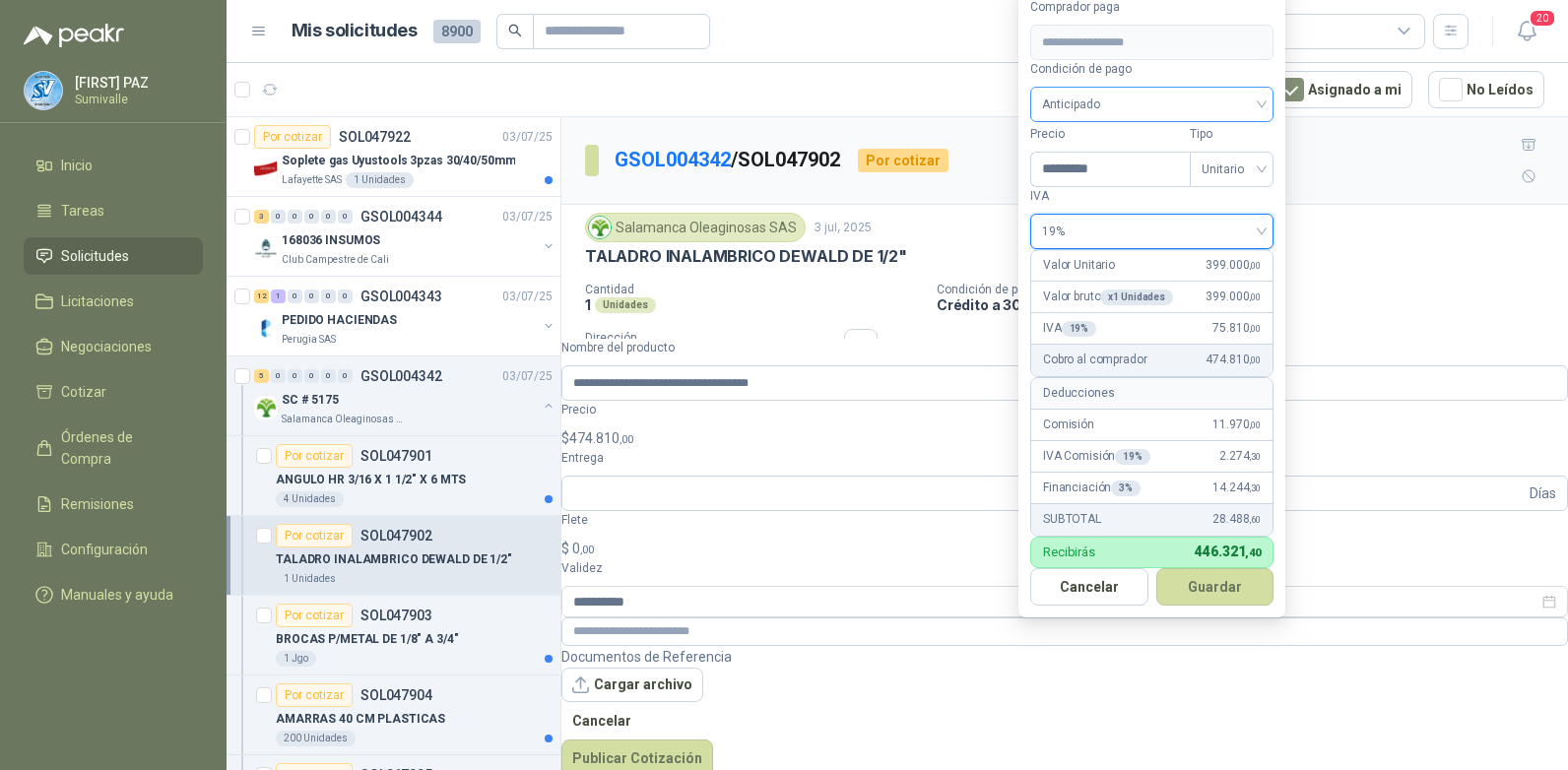 click on "••••••••••" at bounding box center [1151, 104] 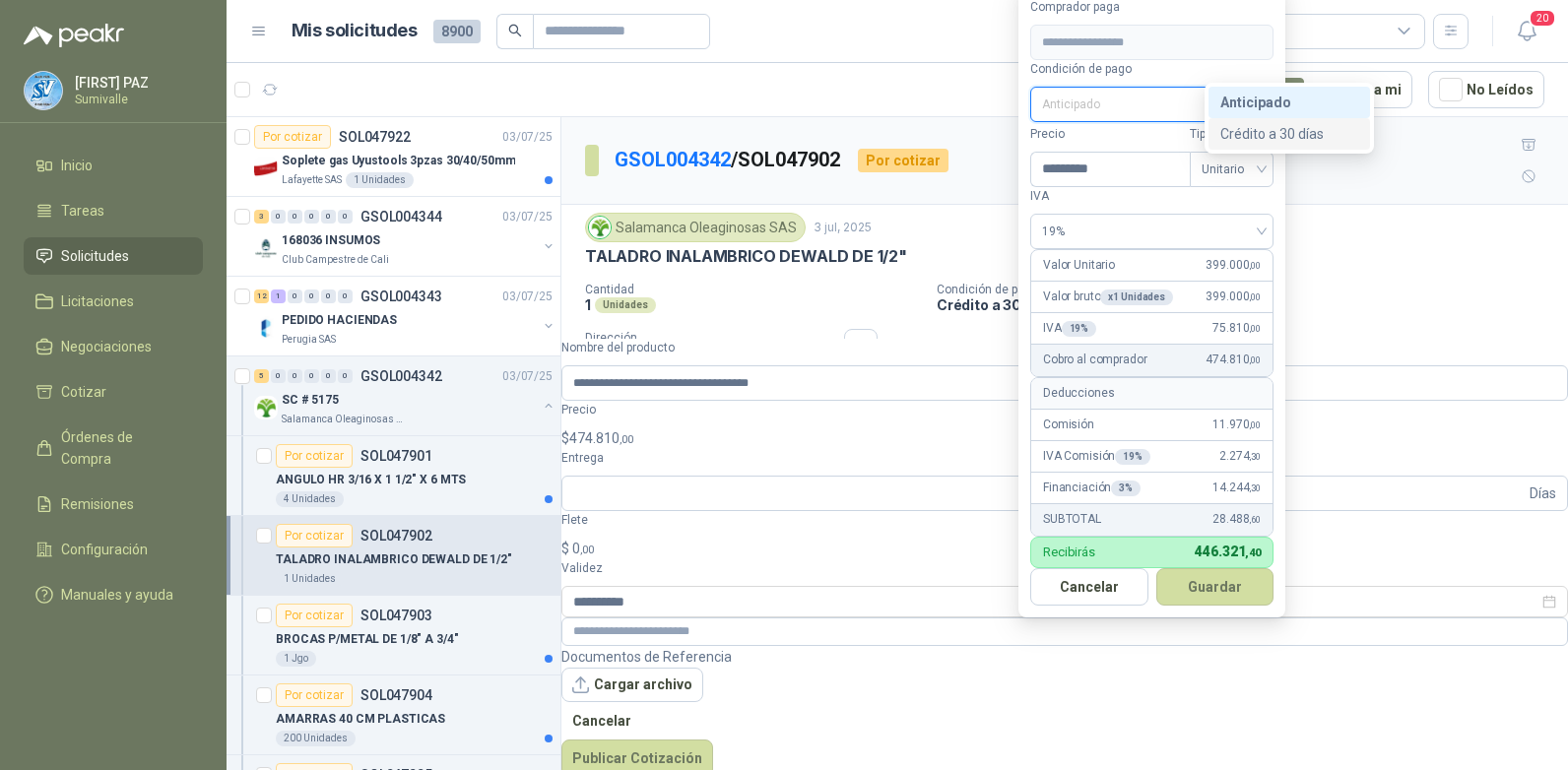 click on "••••••• • •• ••••" at bounding box center (0, 0) 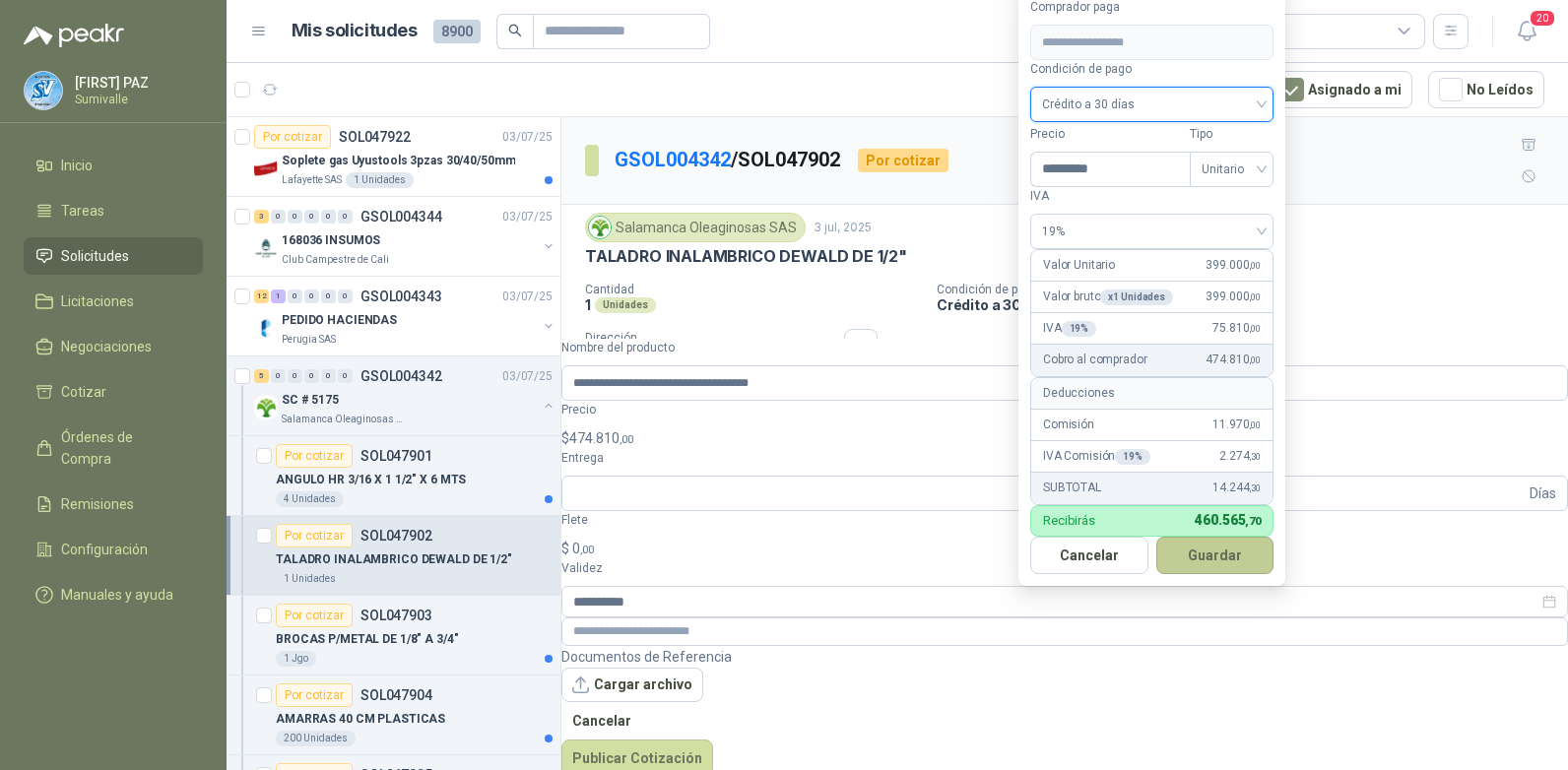 click on "•••••••" at bounding box center (1215, 555) 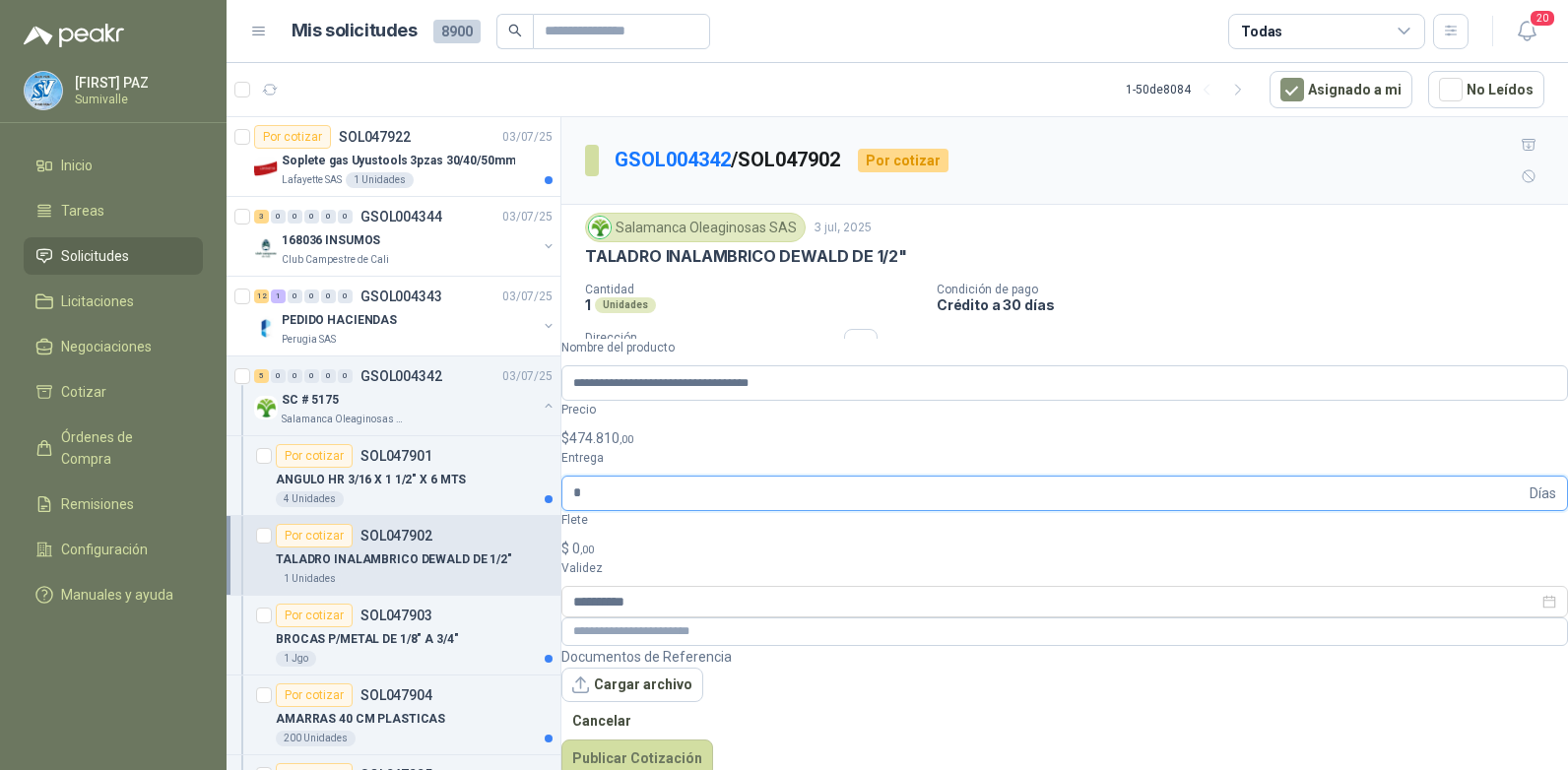 type on "•" 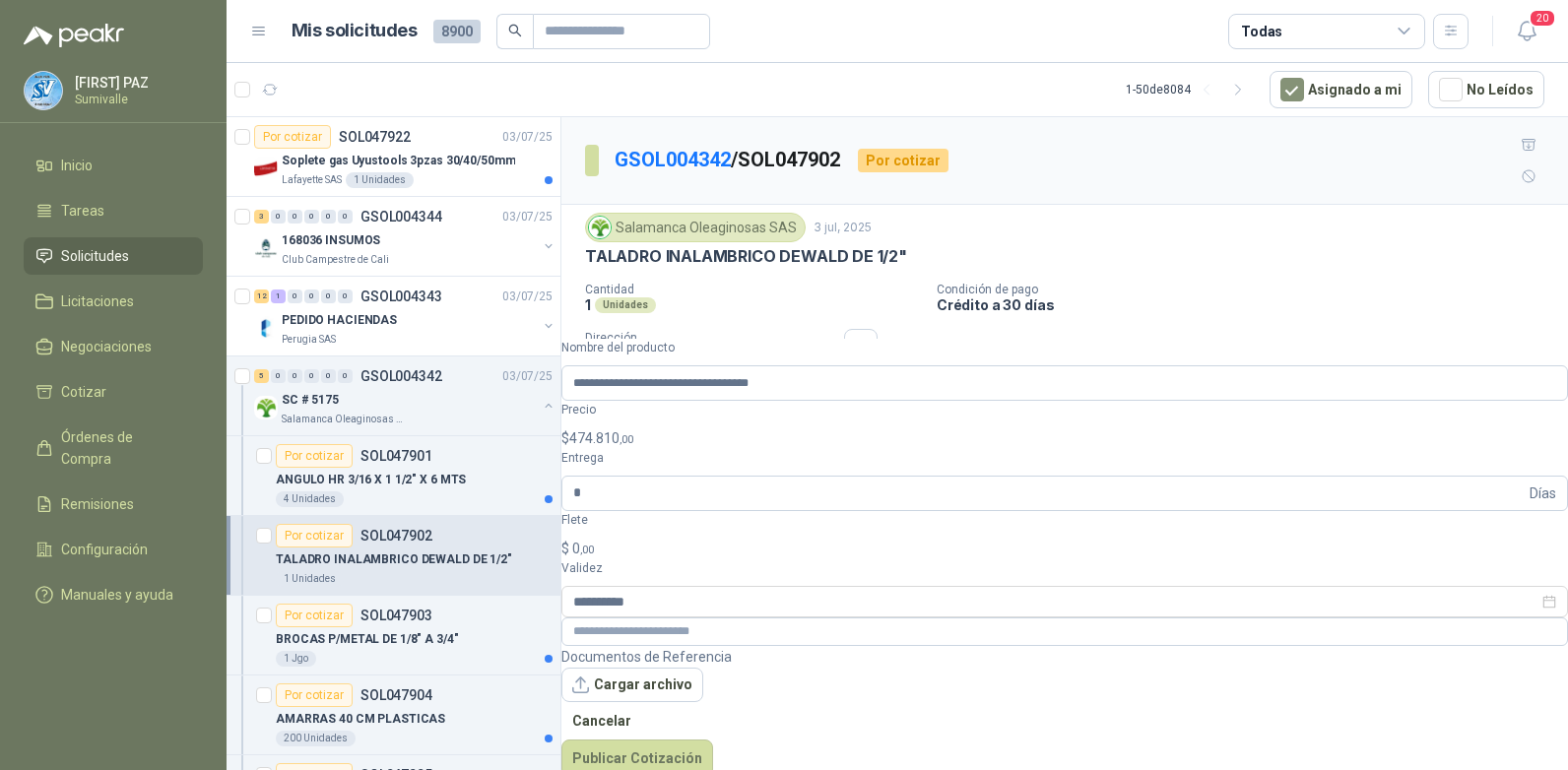 click on "0 ,00" at bounding box center [583, 548] 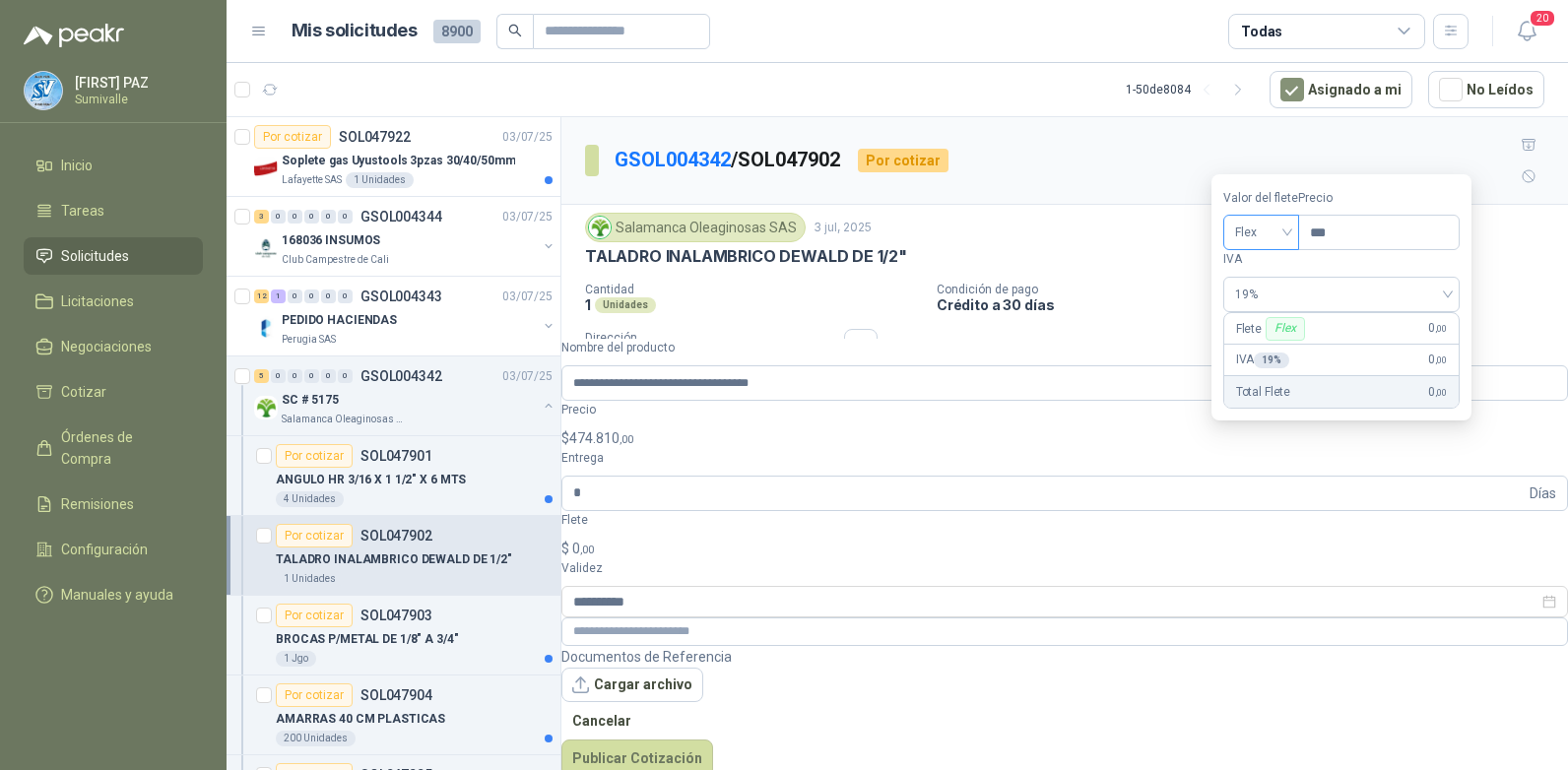 click on "••••" at bounding box center (1261, 232) 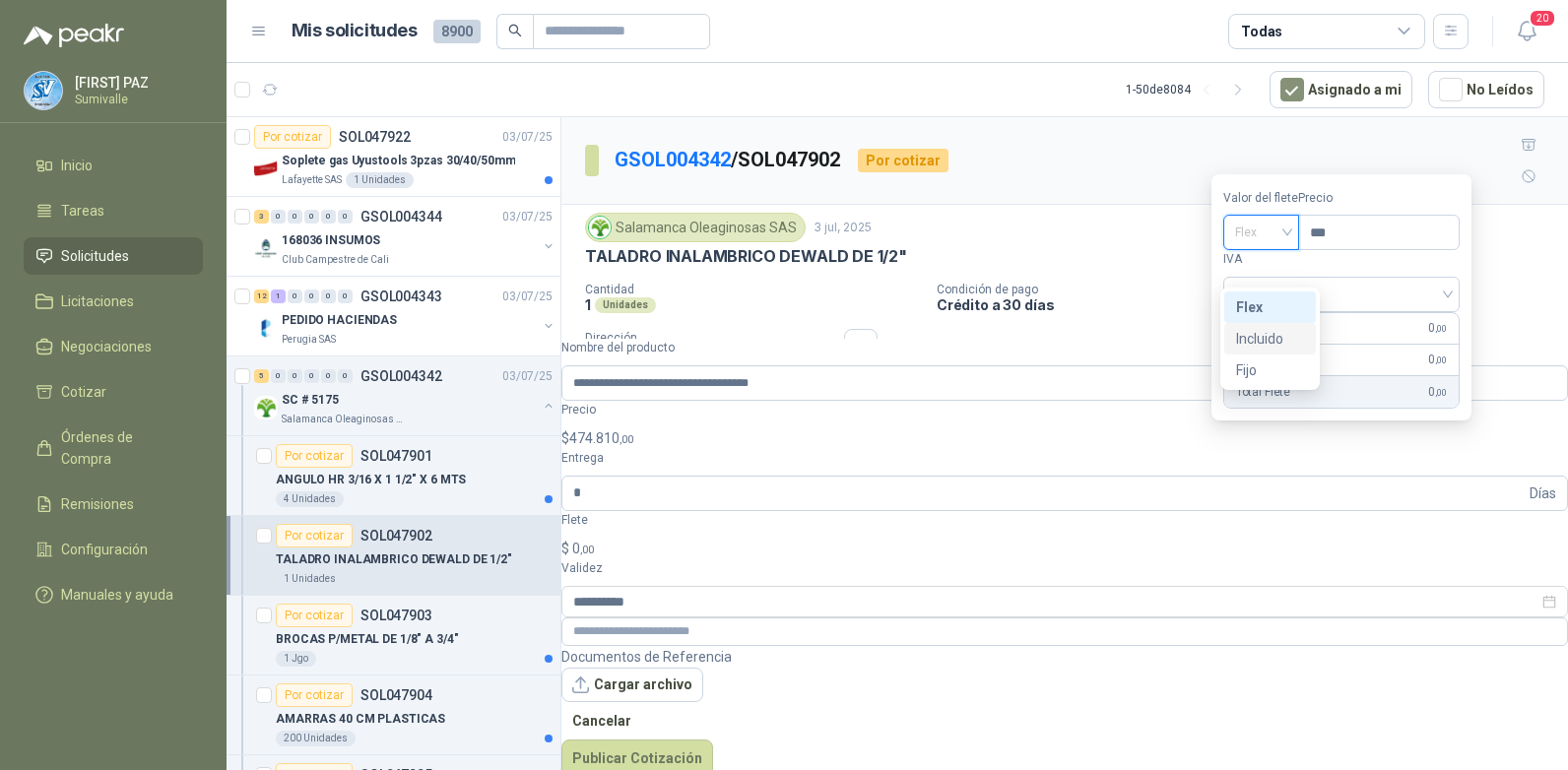 click on "••••••••" at bounding box center [0, 0] 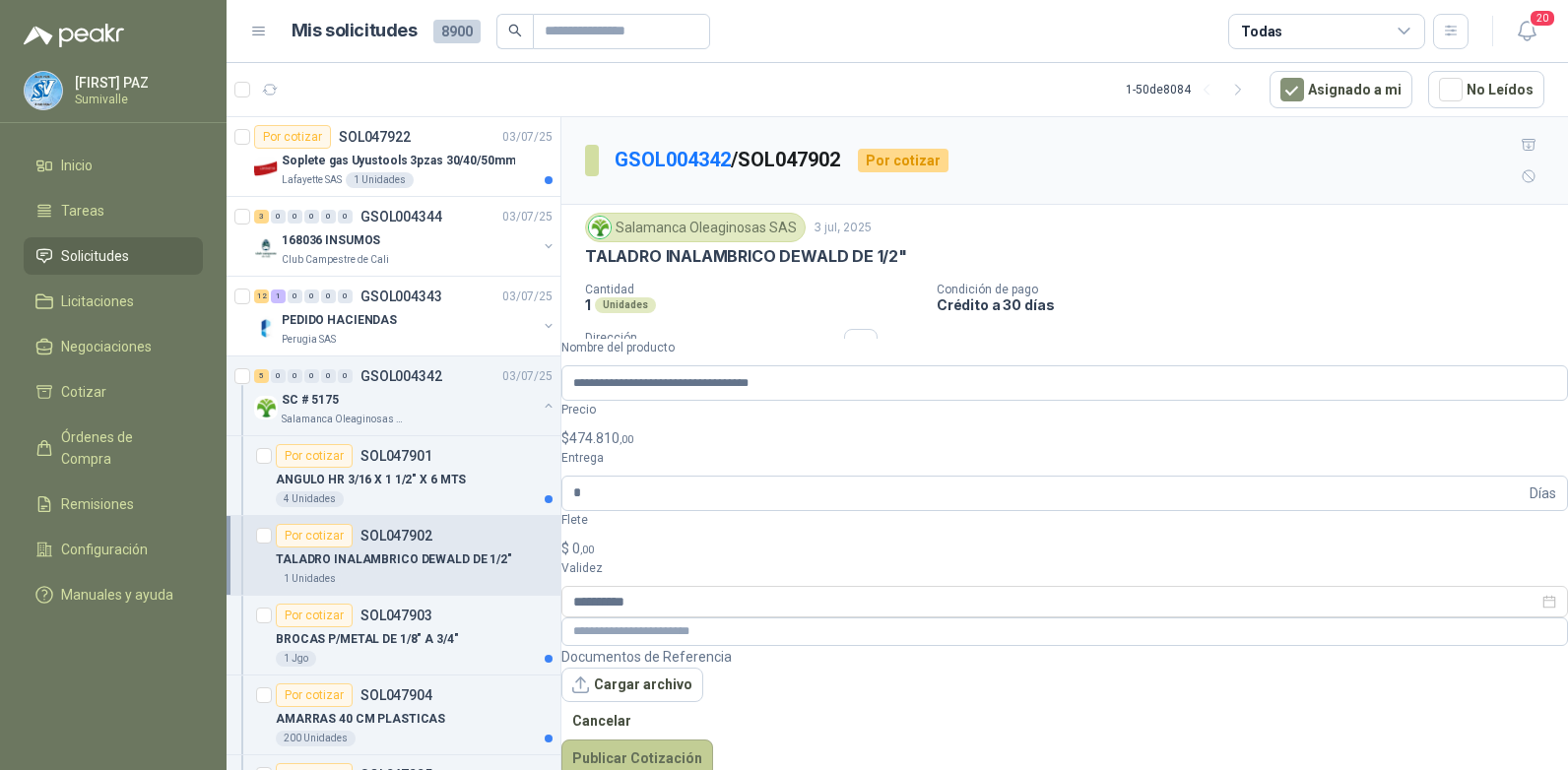 click on "•••••••• ••••••••••" at bounding box center (637, 758) 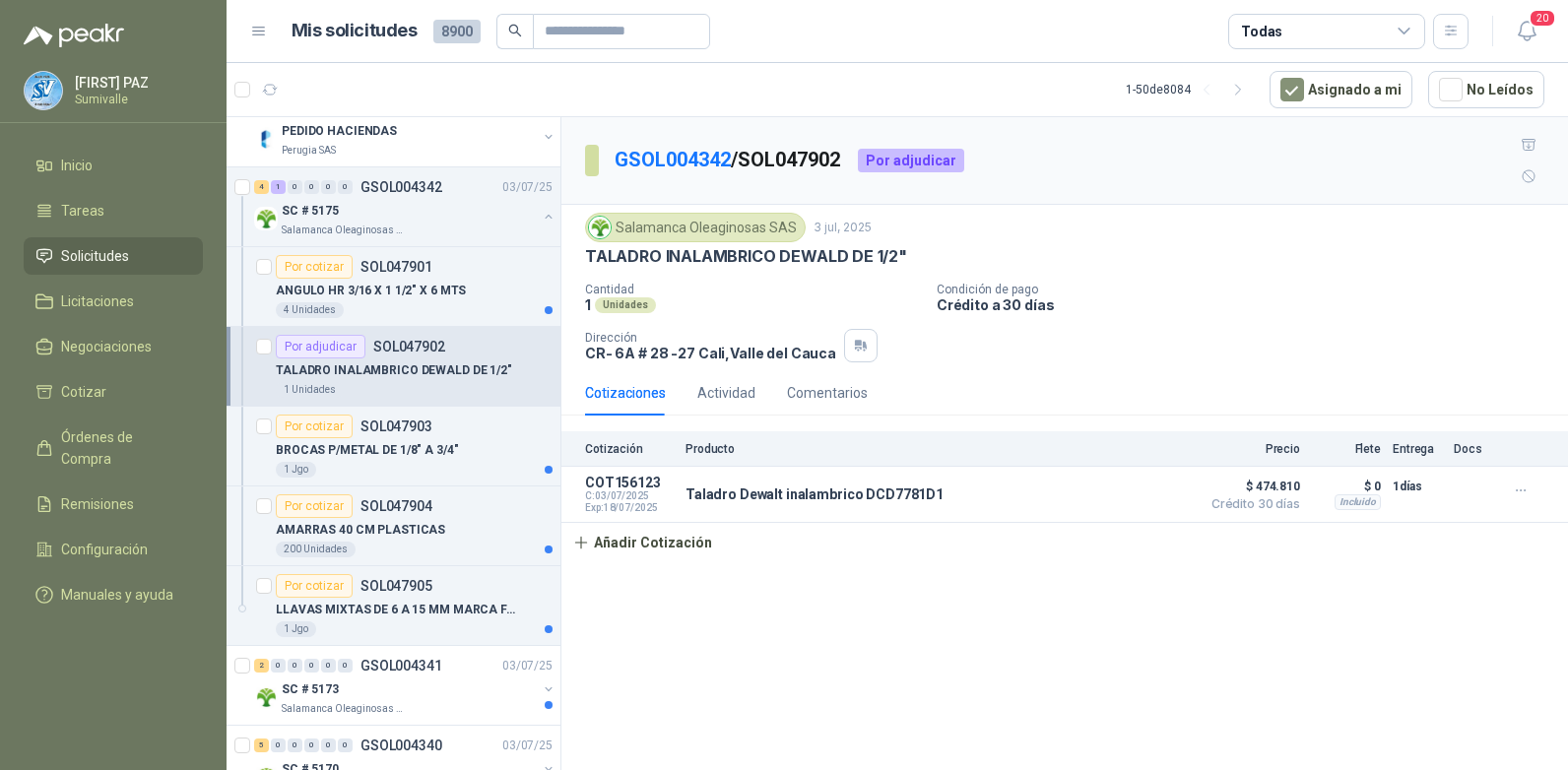 scroll, scrollTop: 197, scrollLeft: 0, axis: vertical 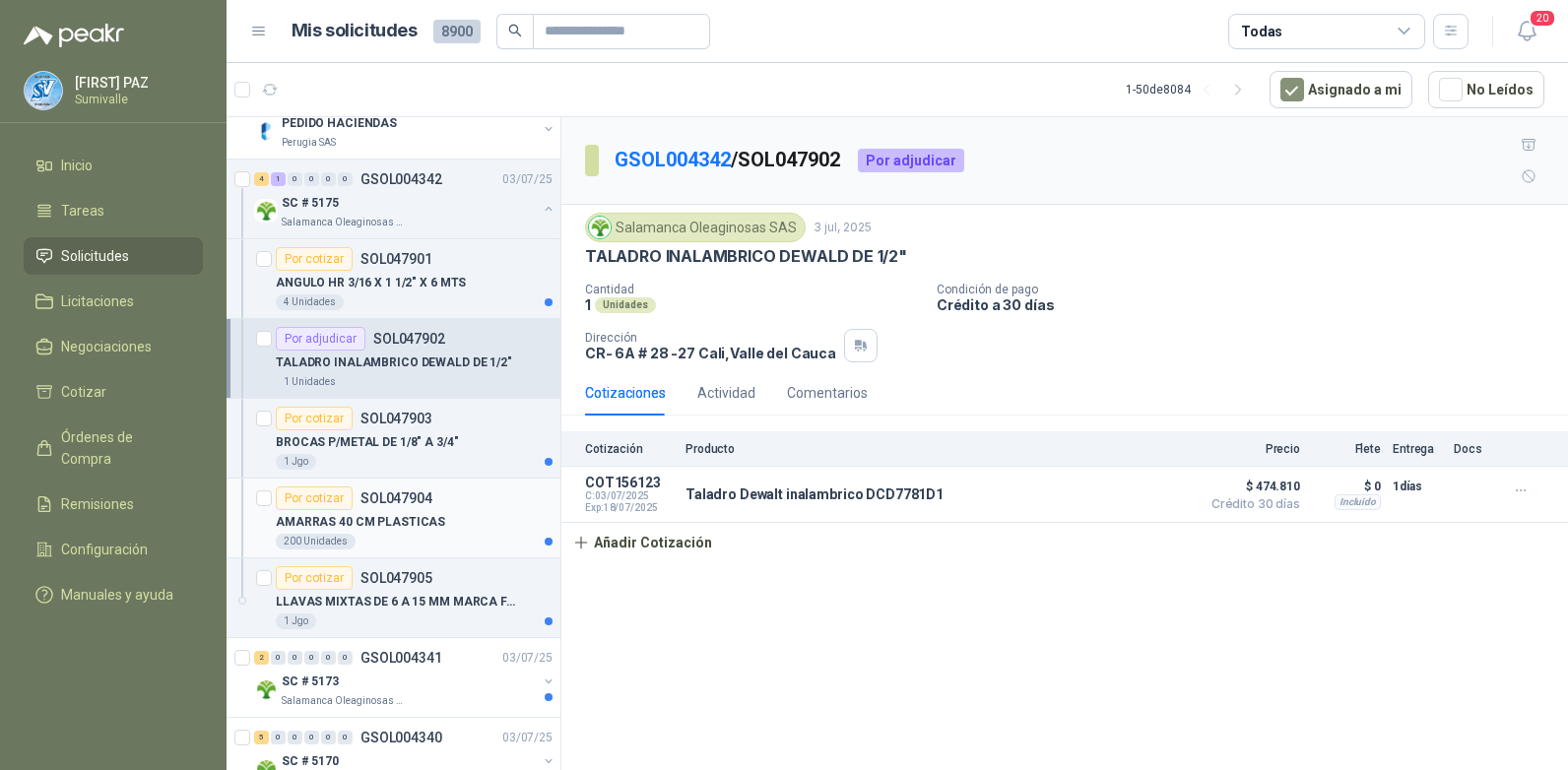 click on "AMARRAS 40 CM PLASTICAS" at bounding box center (414, 522) 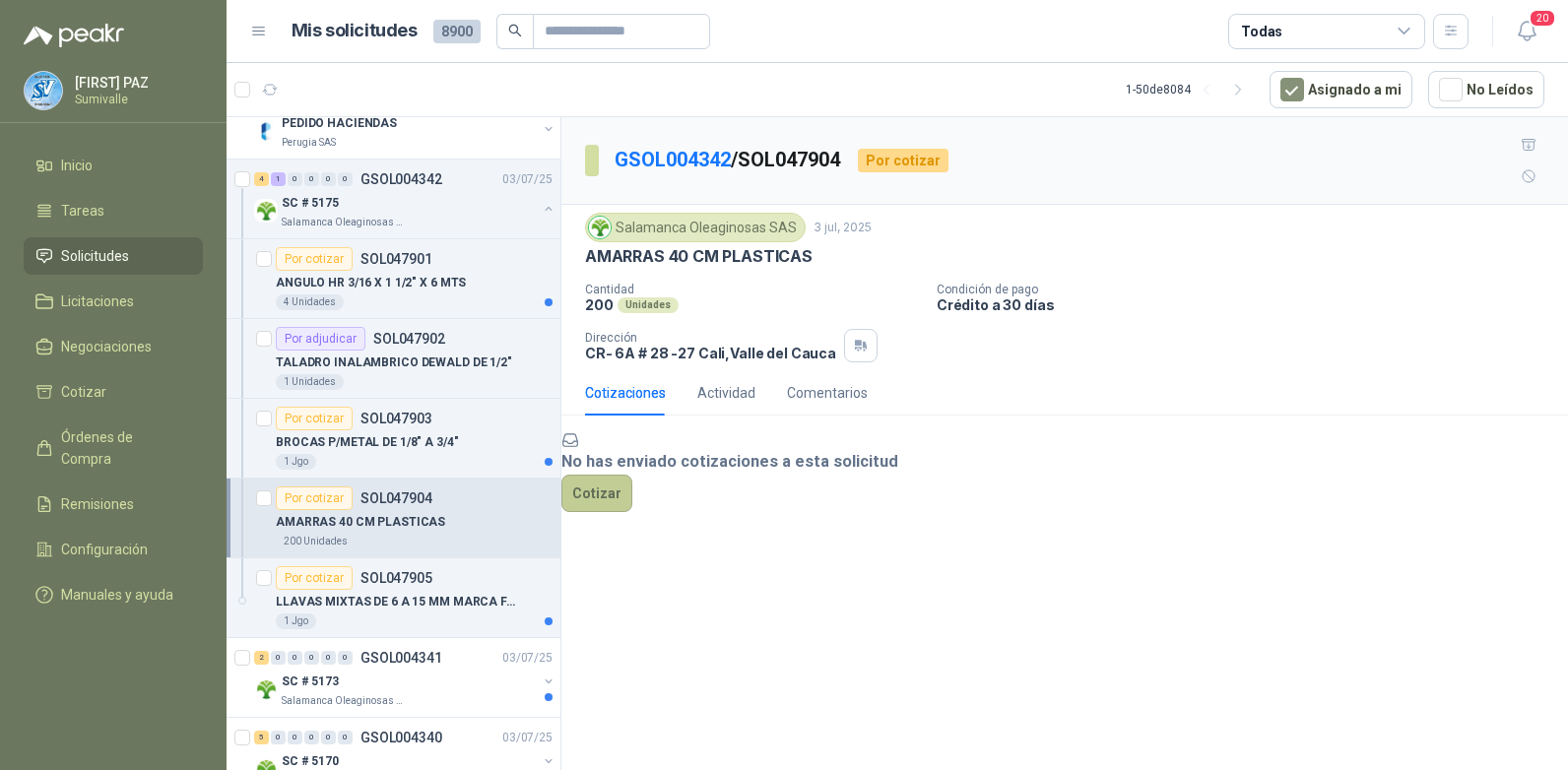 click on "•••••••" at bounding box center [597, 493] 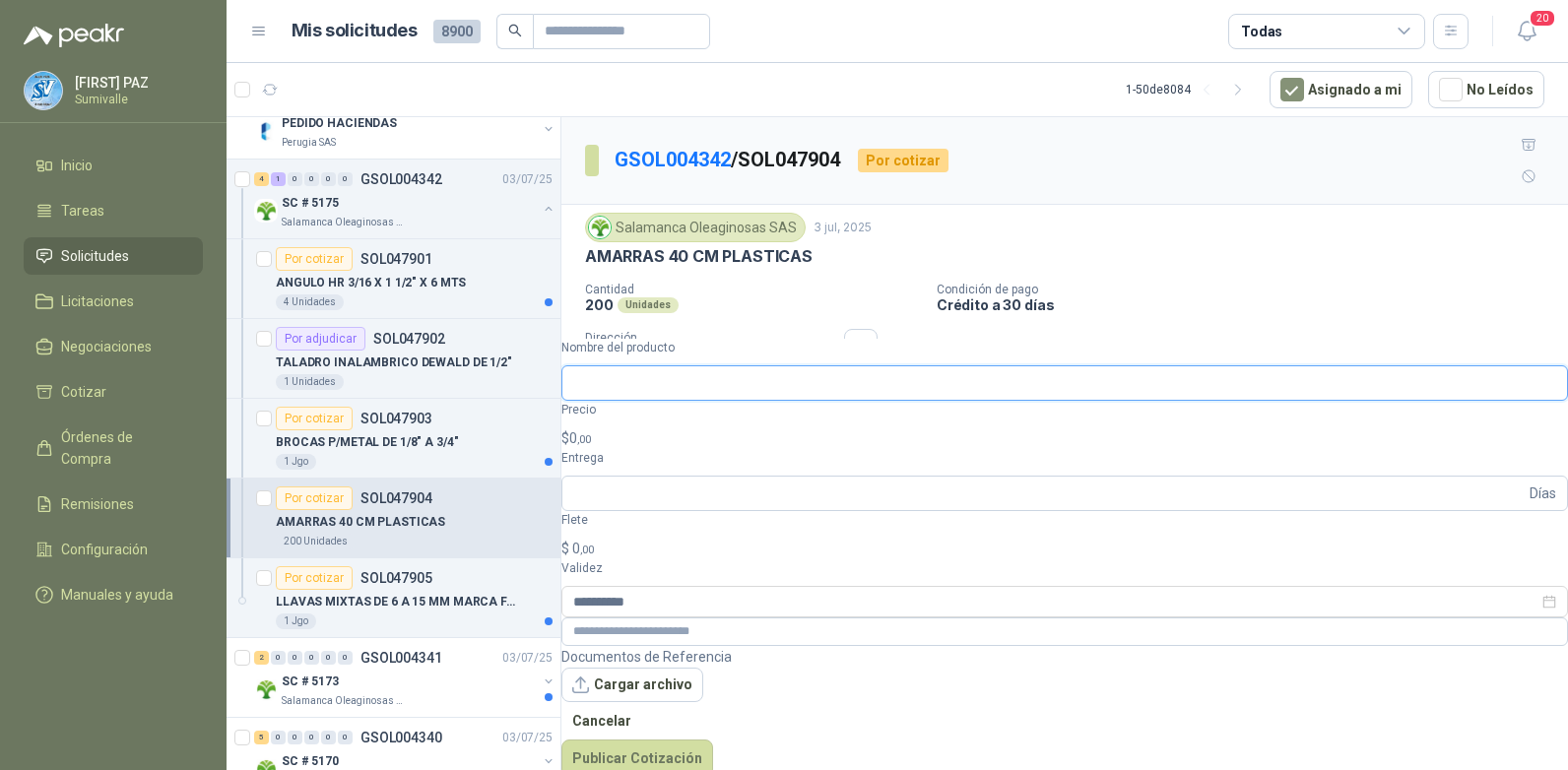 click on "•••••• ••• ••••••••" at bounding box center [1065, 383] 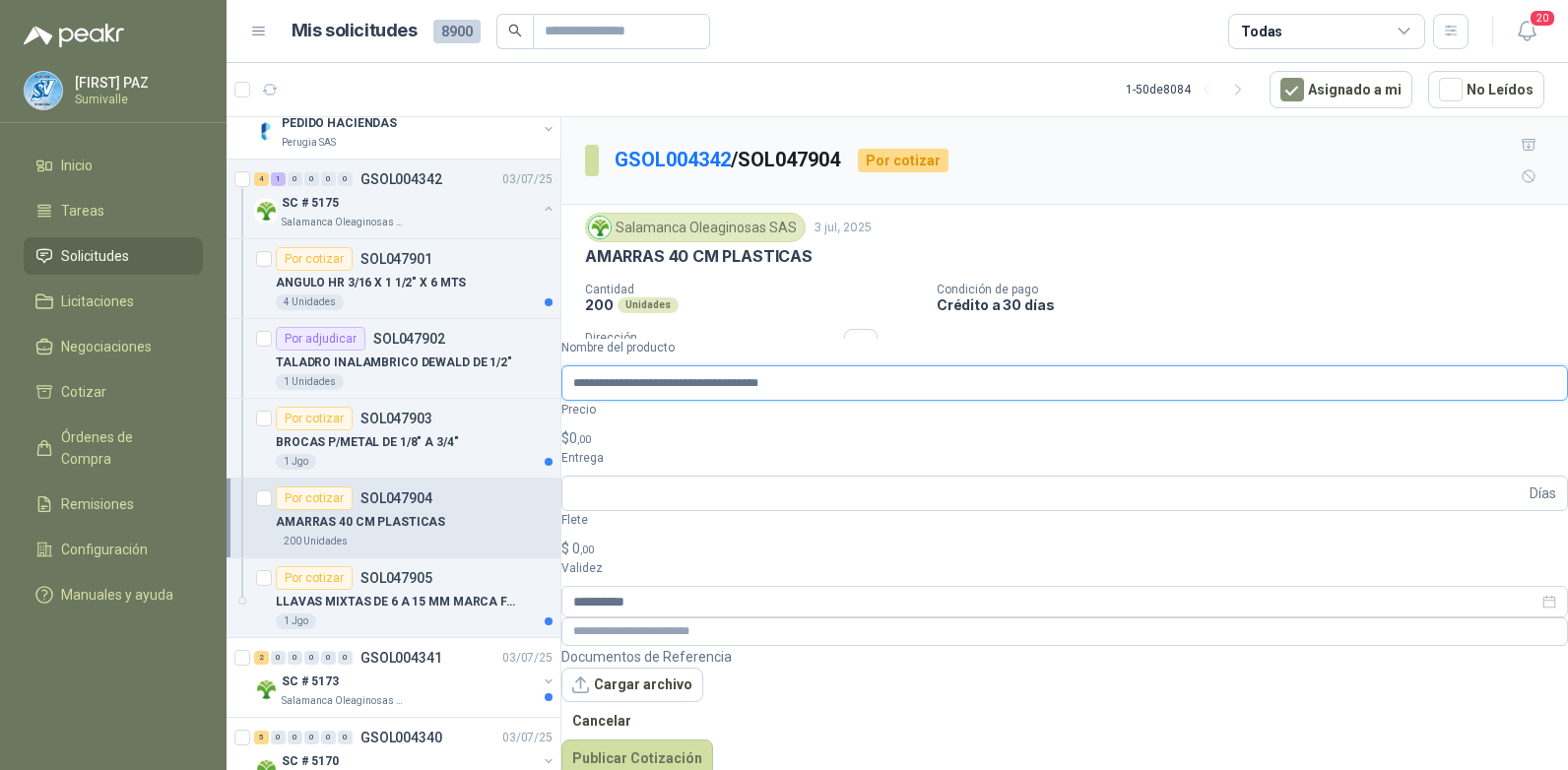 type on "**********" 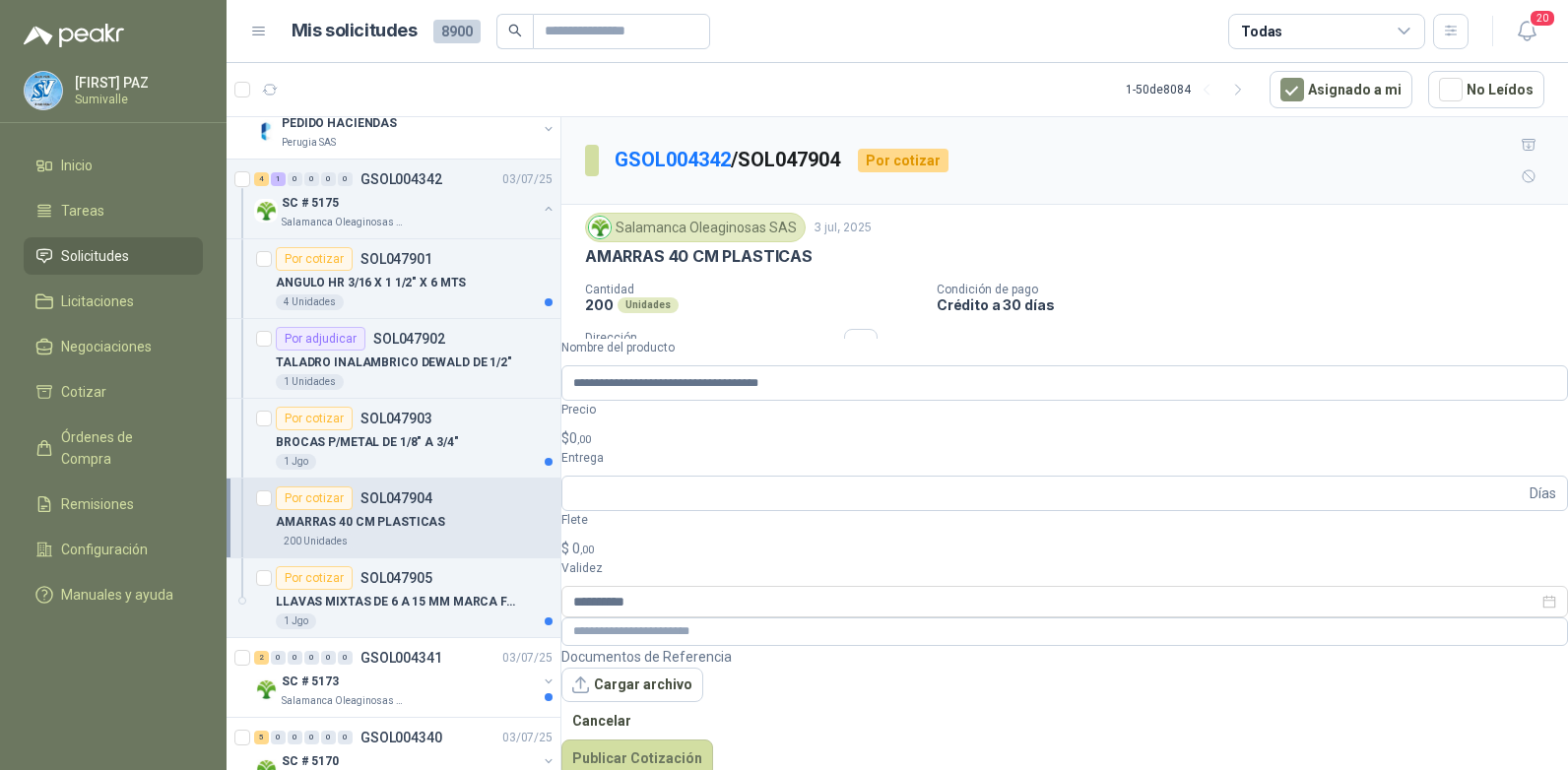 click on "JUAN CAMILO   PAZ Sumivalle   Inicio   Tareas   Solicitudes   Licitaciones   Negociaciones   Cotizar   Órdenes de Compra   Remisiones   Configuración   Manuales y ayuda Mis solicitudes 8900 Todas 20 1 - 50  de  8084 Asignado a mi No Leídos Por cotizar SOL047922 03/07/25   Soplete gas Uyustools 3pzas 30/40/50mm Lafayette SAS 1   Unidades 3   0   0   0   0   0   GSOL004344 03/07/25   168036  INSUMOS  Club Campestre de Cali   12   1   0   0   0   0   GSOL004343 03/07/25   PEDIDO HACIENDAS Perugia SAS   4   1   0   0   0   0   GSOL004342 03/07/25   SC # 5175 Salamanca Oleaginosas SAS   Por cotizar SOL047901 ANGULO HR  3/16 X 1 1/2" X 6 MTS 4   Unidades Por adjudicar SOL047902 TALADRO INALAMBRICO DEWALD  DE 1/2" 1   Unidades Por cotizar SOL047903 BROCAS P/METAL DE 1/8" A 3/4"  1   Jgo Por cotizar SOL047904 AMARRAS 40 CM PLASTICAS 200   Unidades Por cotizar SOL047905 LLAVAS MIXTAS DE 6 A 15 MM MARCA FACOM 1   Jgo 2   0   0   0   0   0   GSOL004341 03/07/25   SC # 5173 Salamanca Oleaginosas SAS   5   0   0   0" at bounding box center [784, 385] 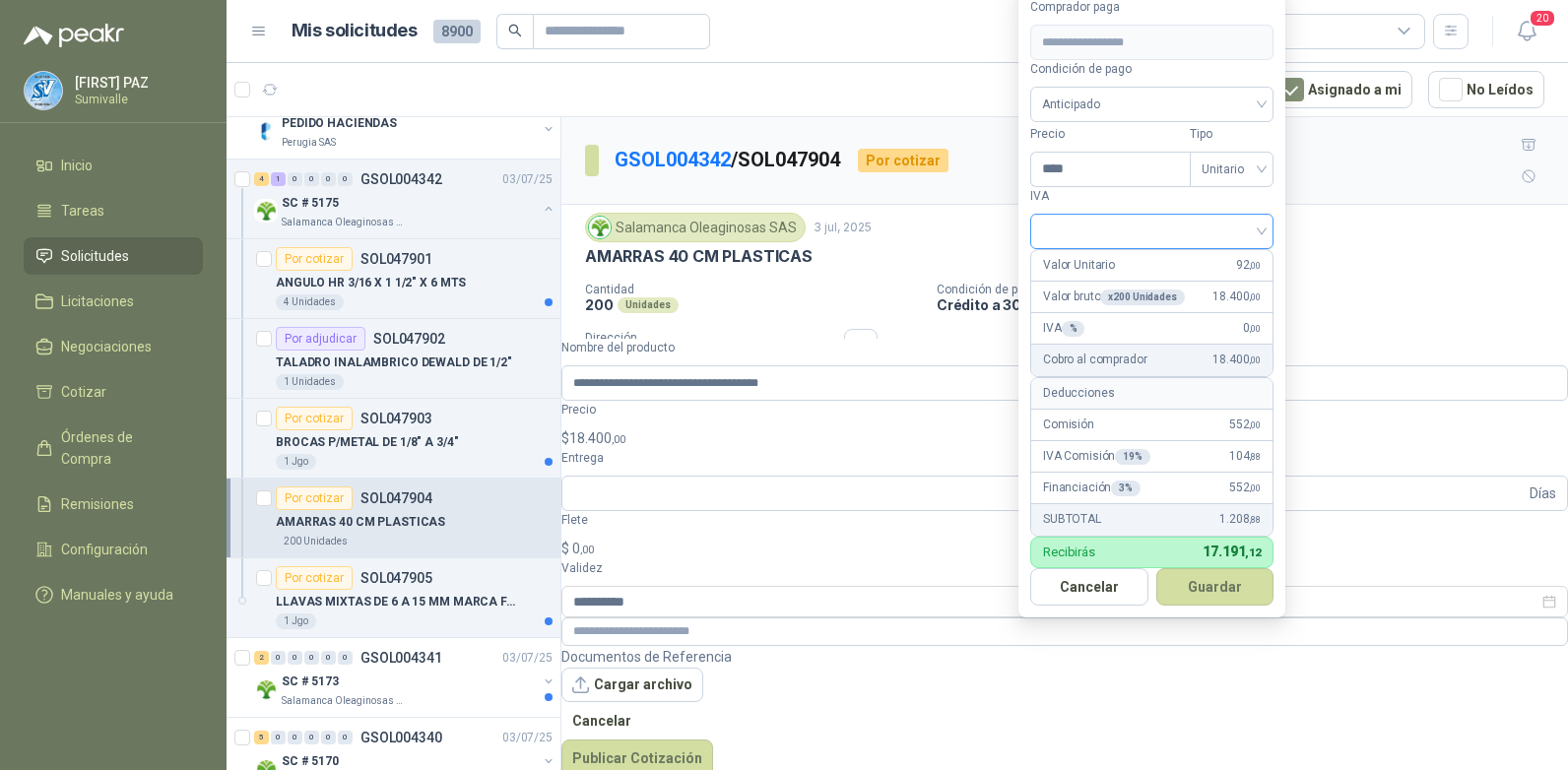 type on "****" 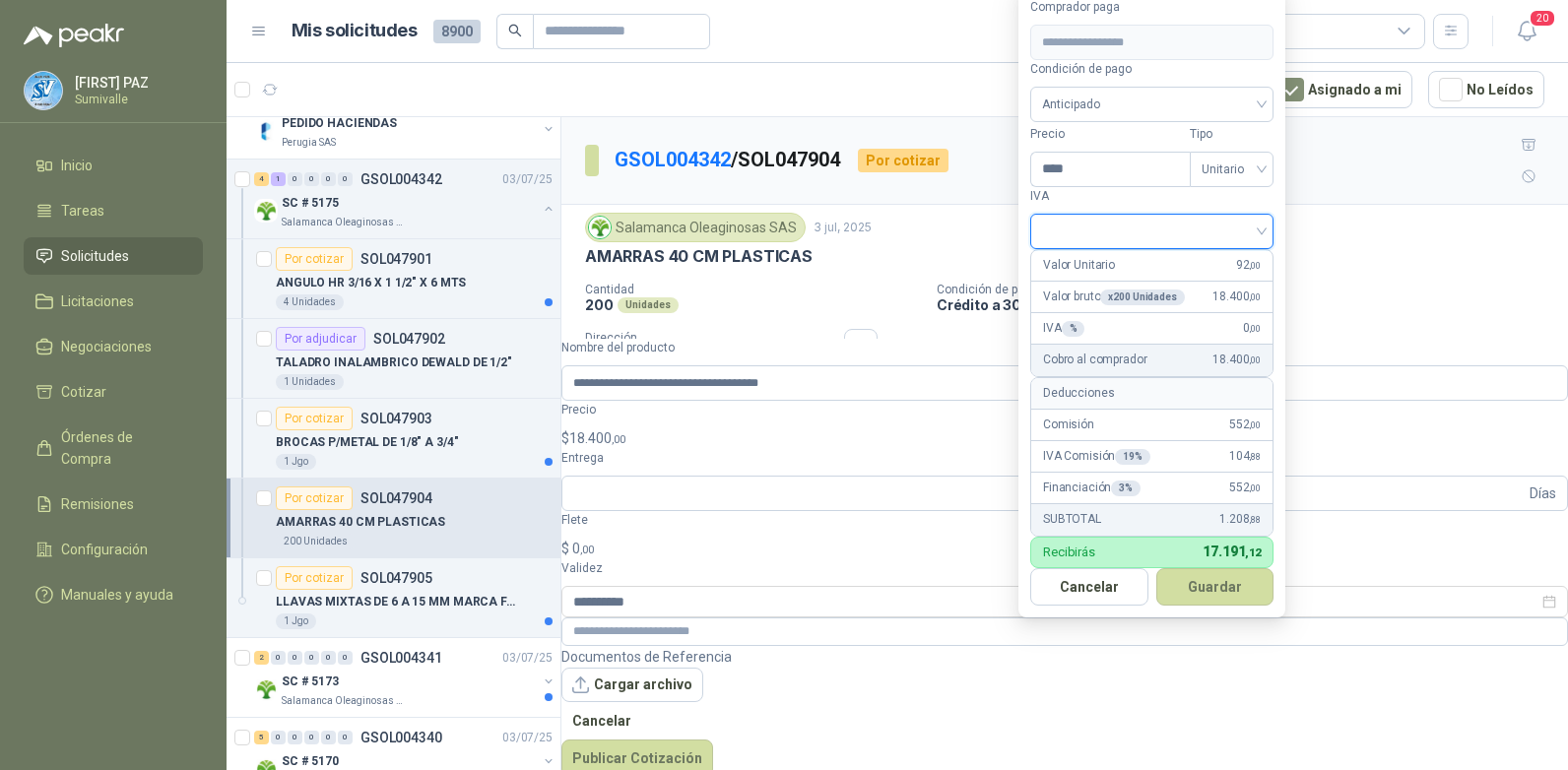click at bounding box center [1151, 229] 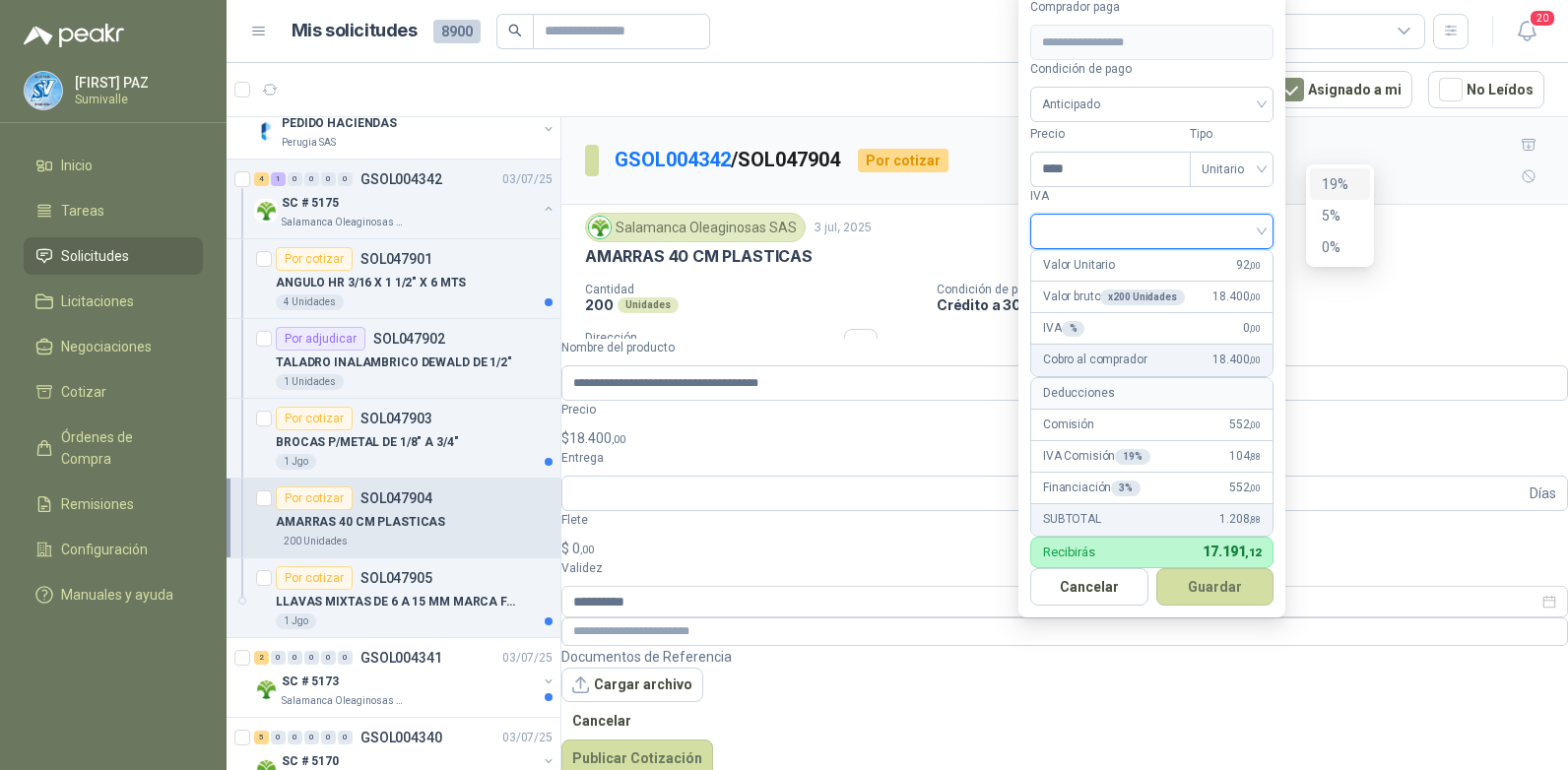 click on "•••" at bounding box center (1339, 184) 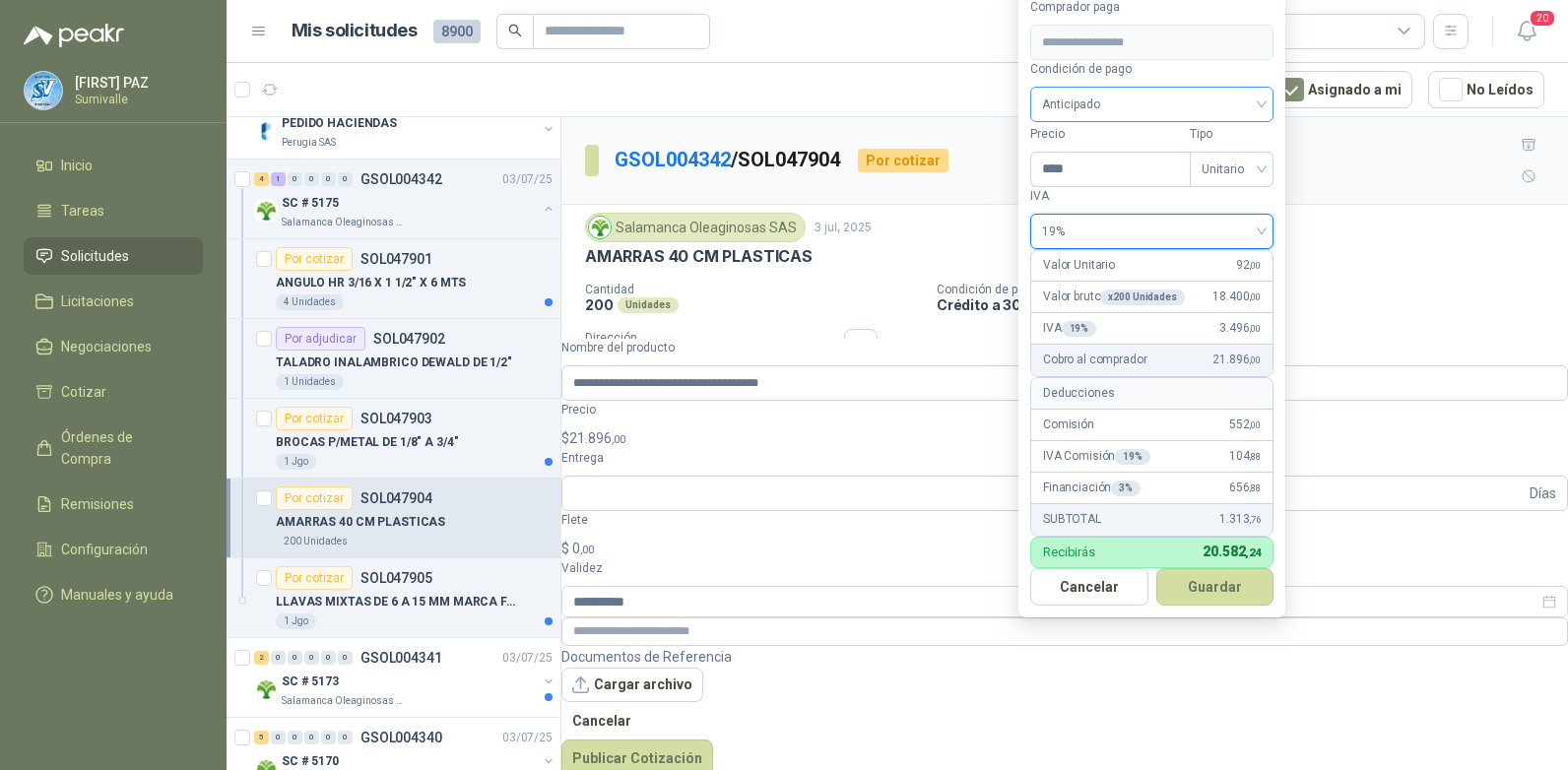 click on "••••••••••" at bounding box center (1151, 104) 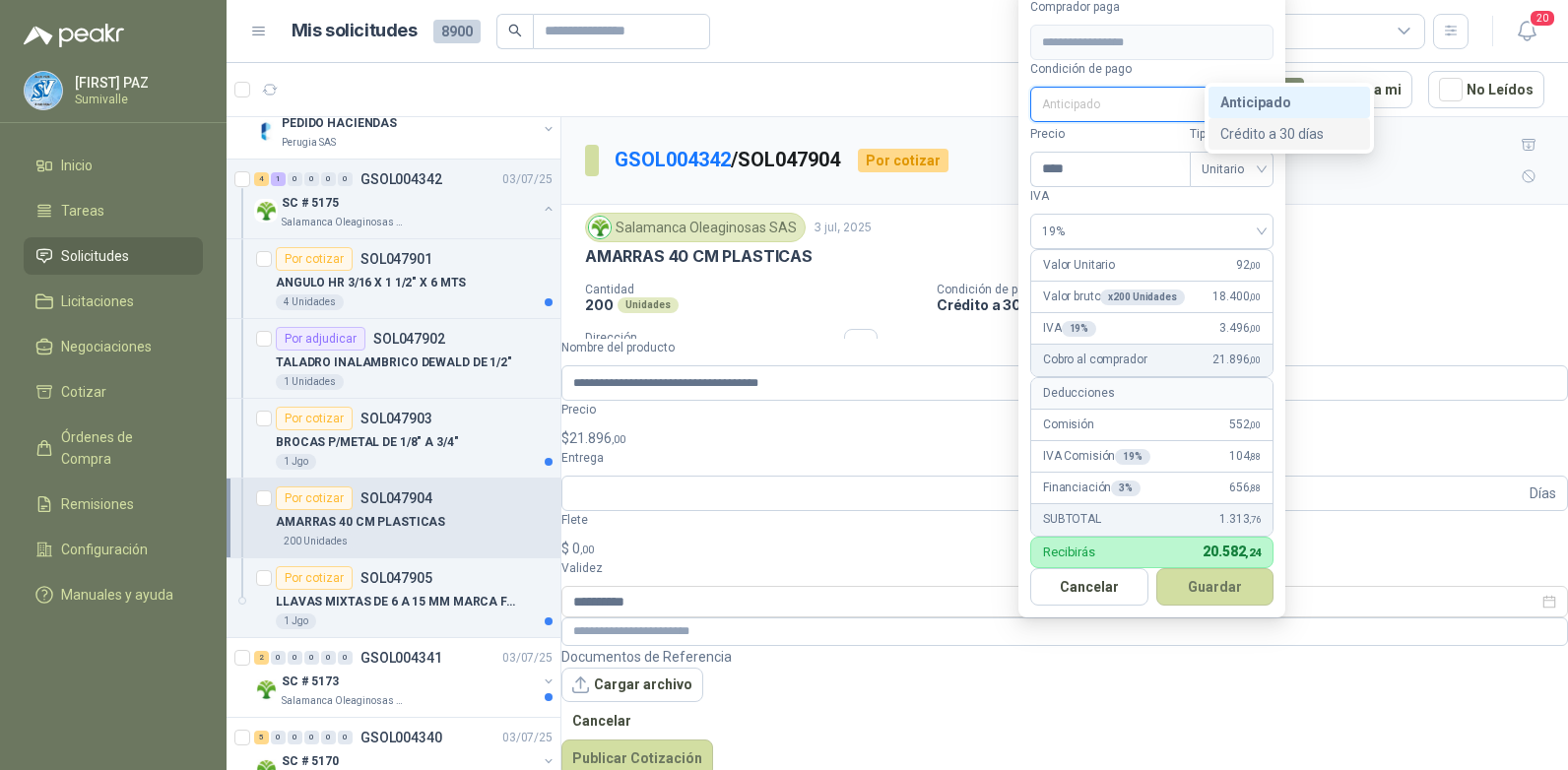 click on "••••••• • •• ••••" at bounding box center (0, 0) 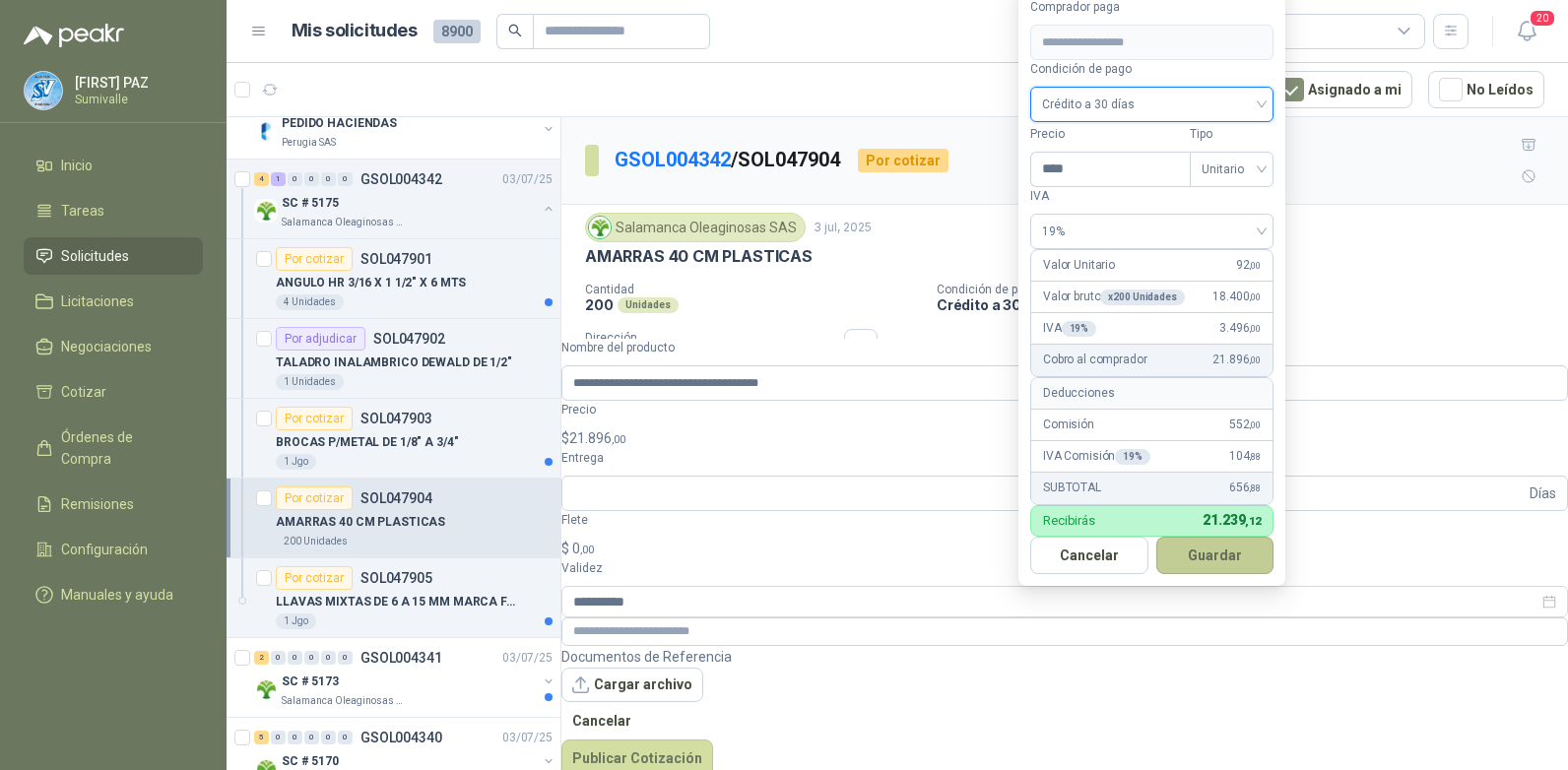 click on "•••••••" at bounding box center (1215, 555) 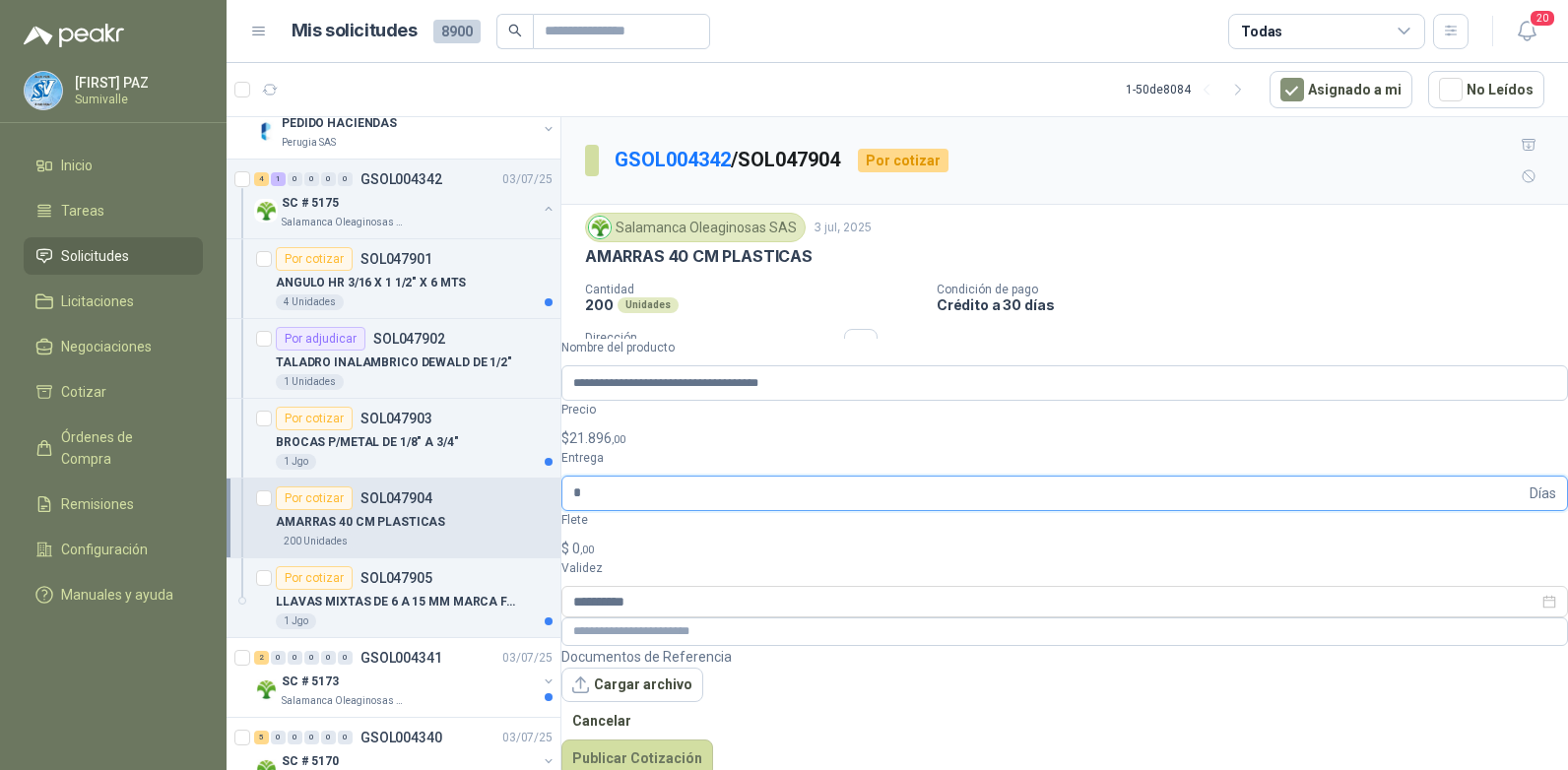 type on "•" 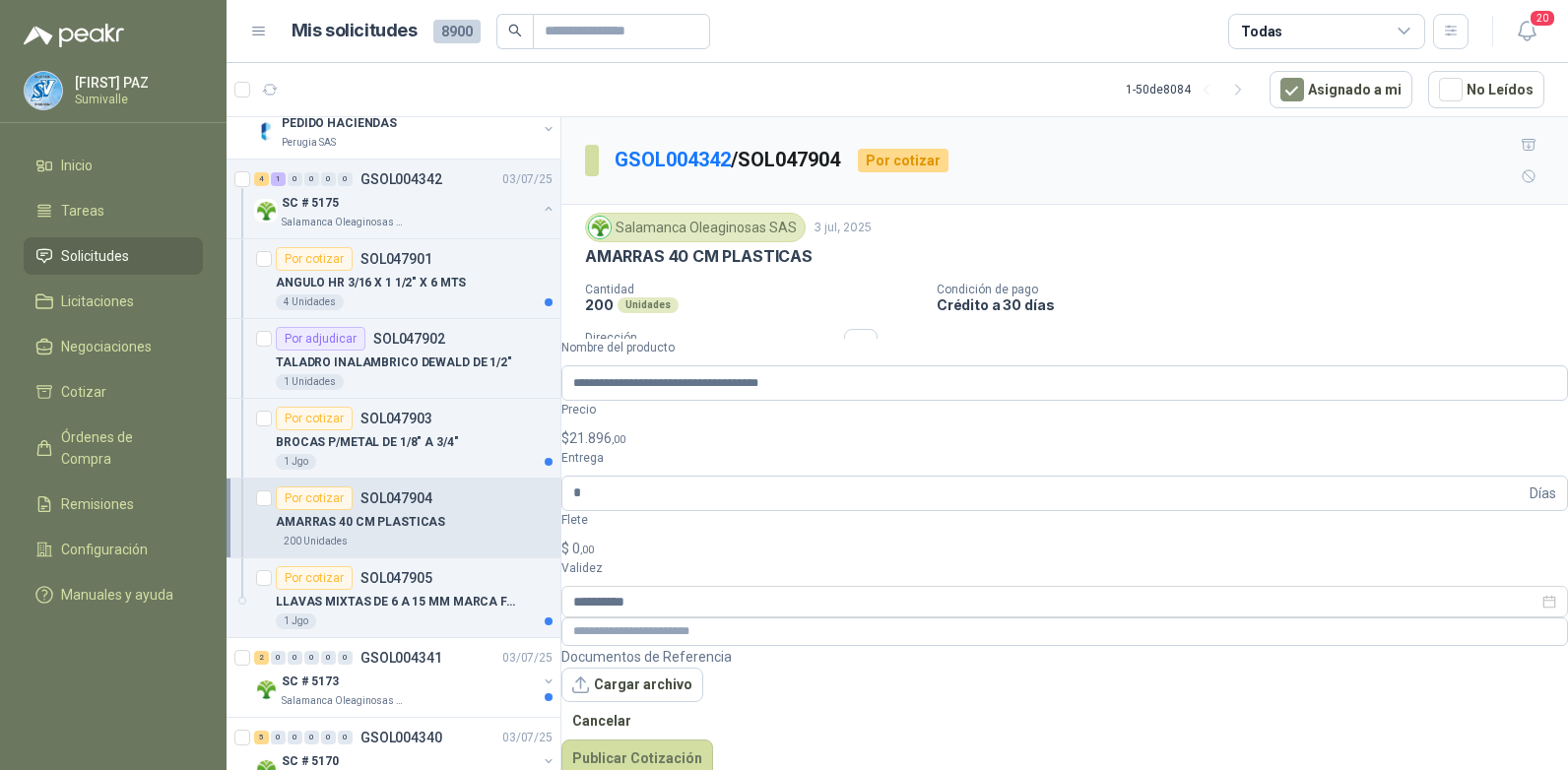 click on "•    • •••" at bounding box center [1065, 548] 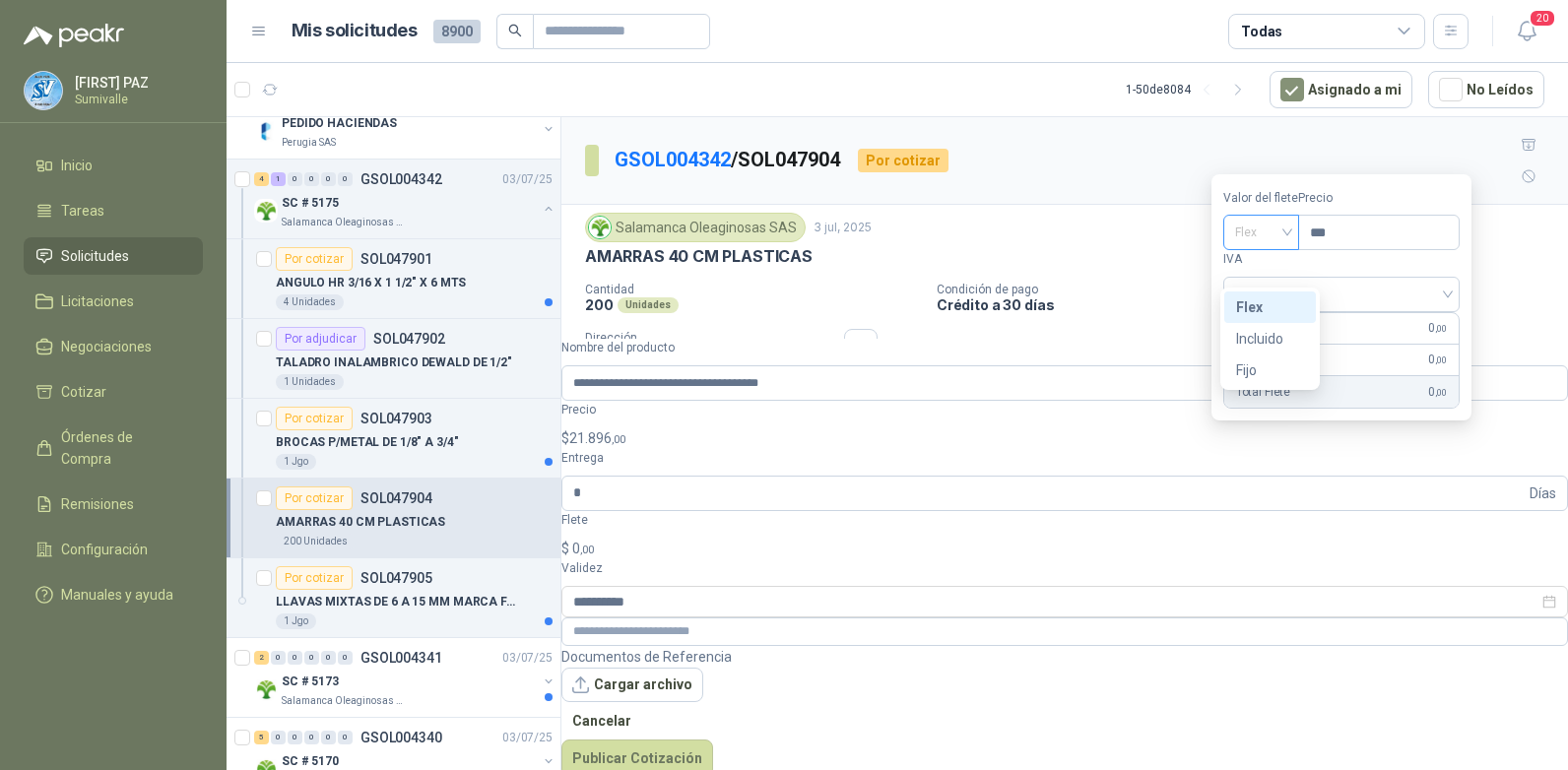 click on "••••" at bounding box center (1261, 232) 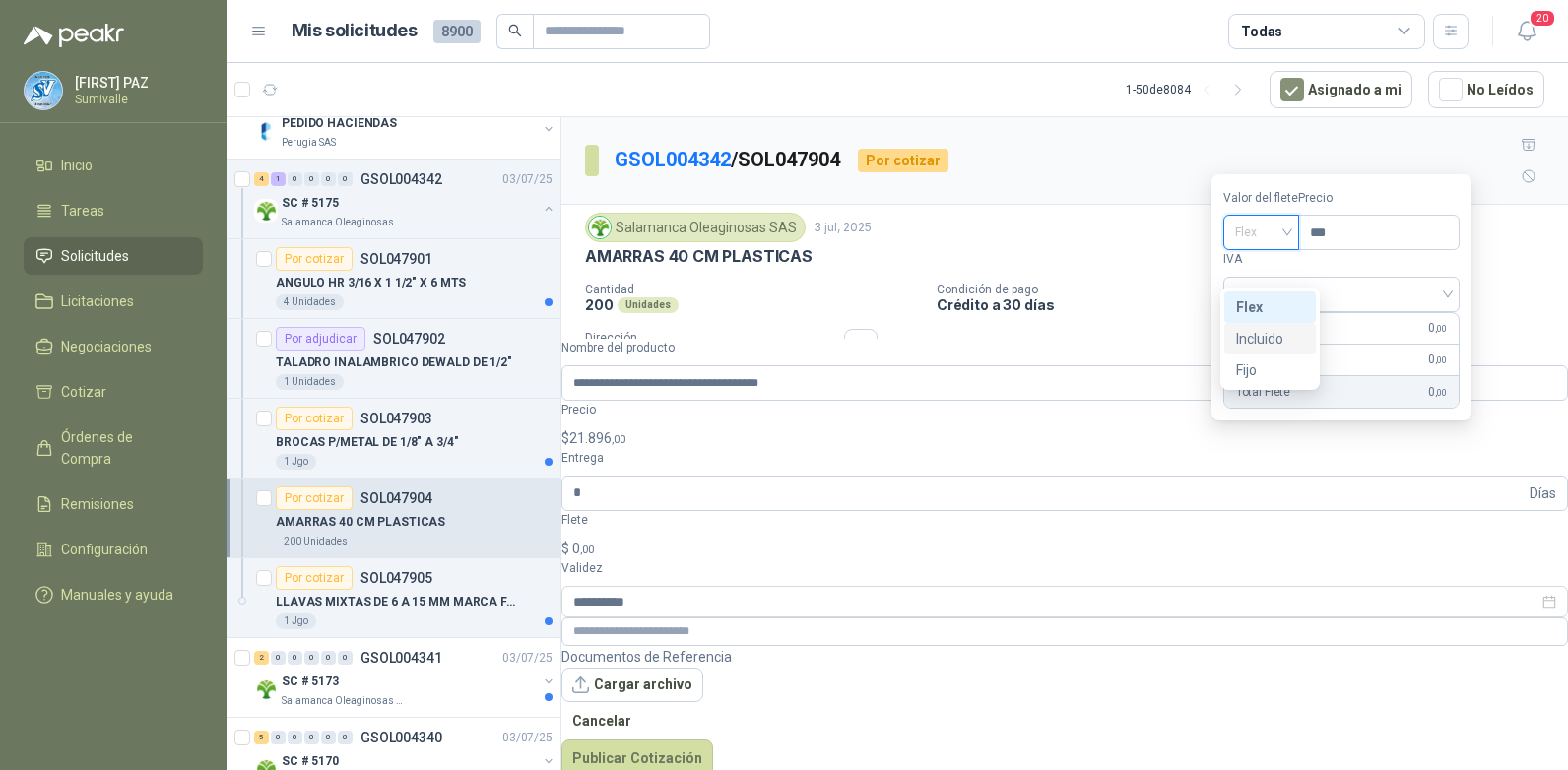 click on "••••••••" at bounding box center (0, 0) 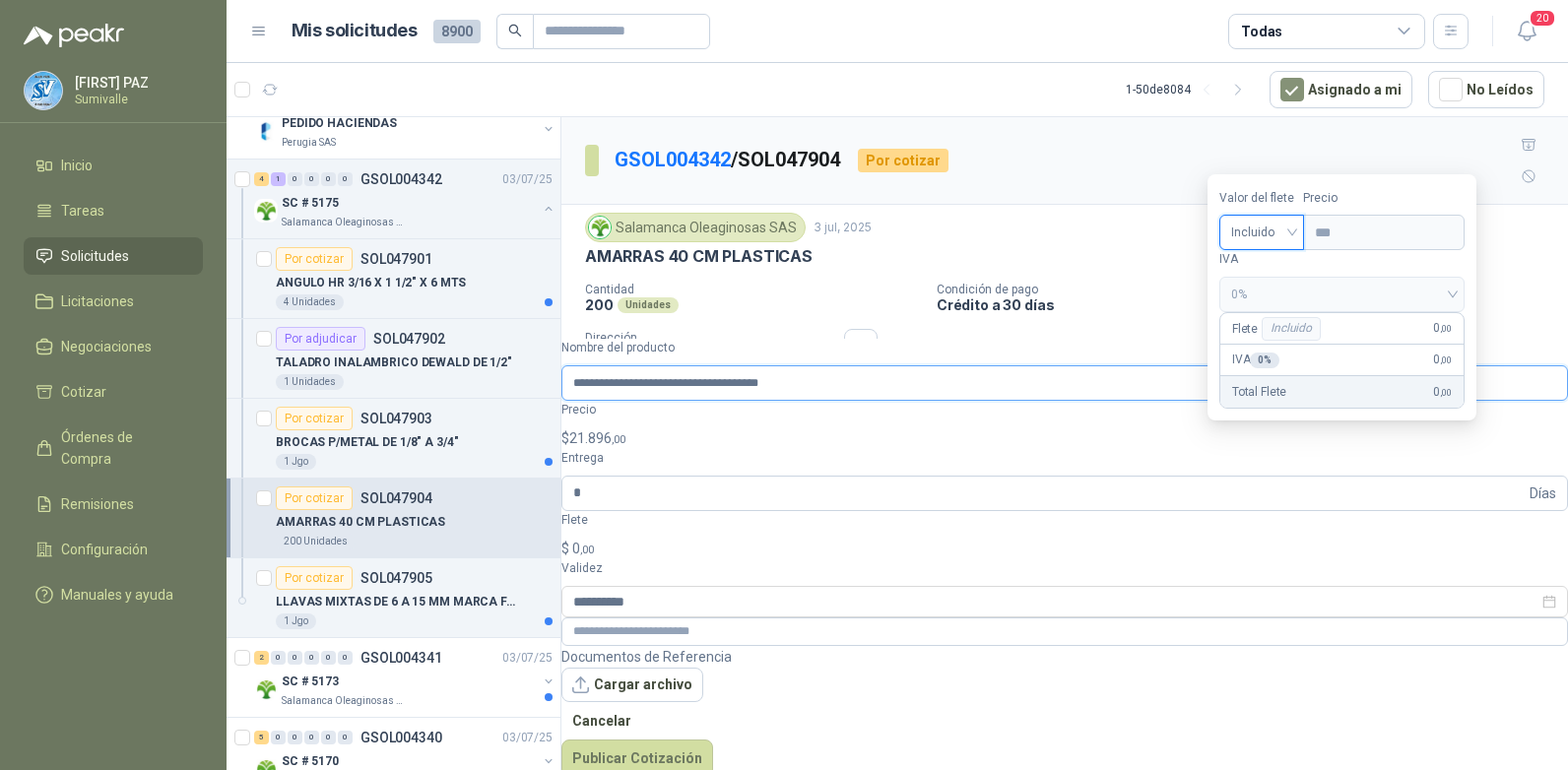 click on "**********" at bounding box center [1065, 383] 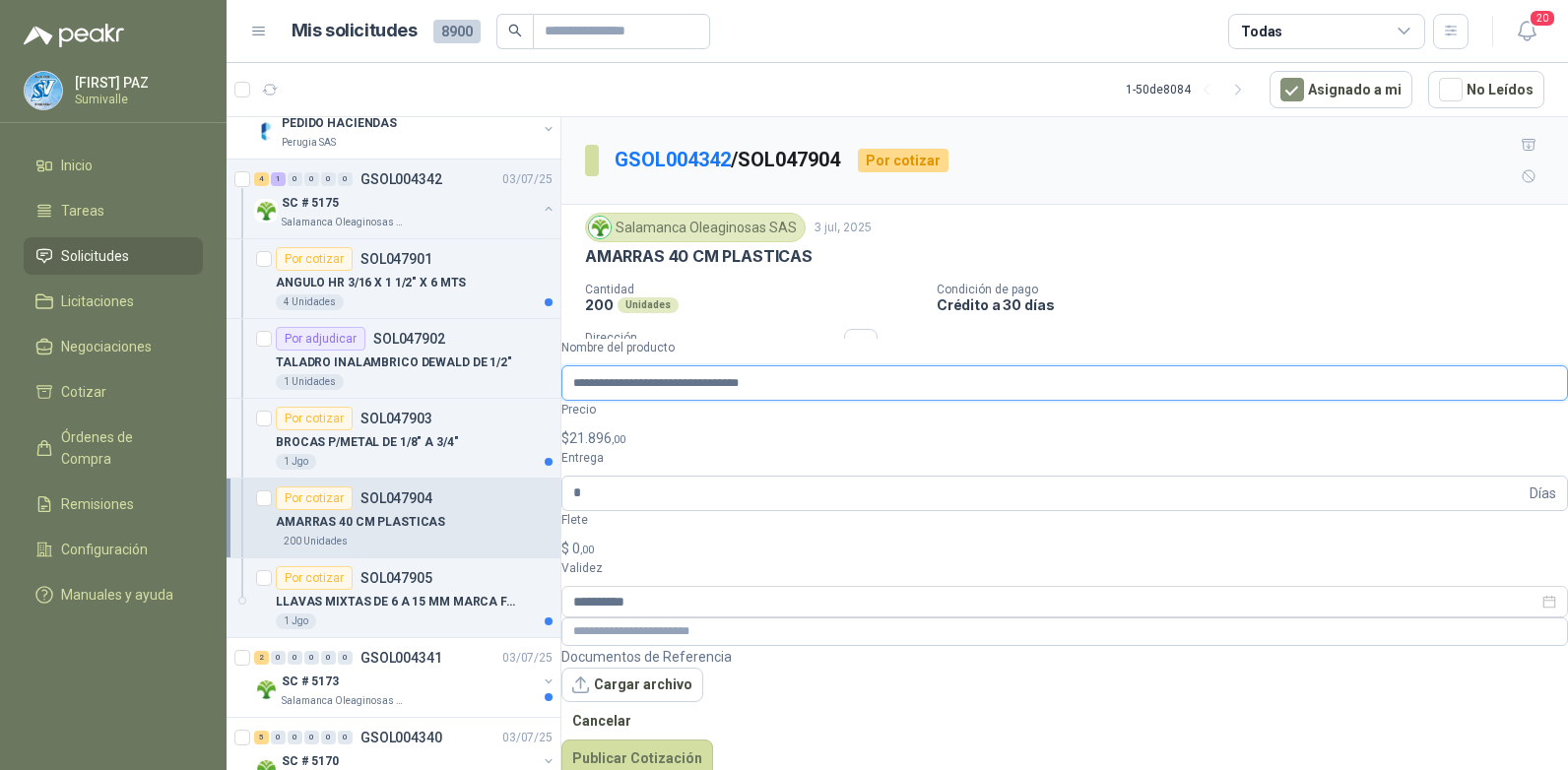 type on "**********" 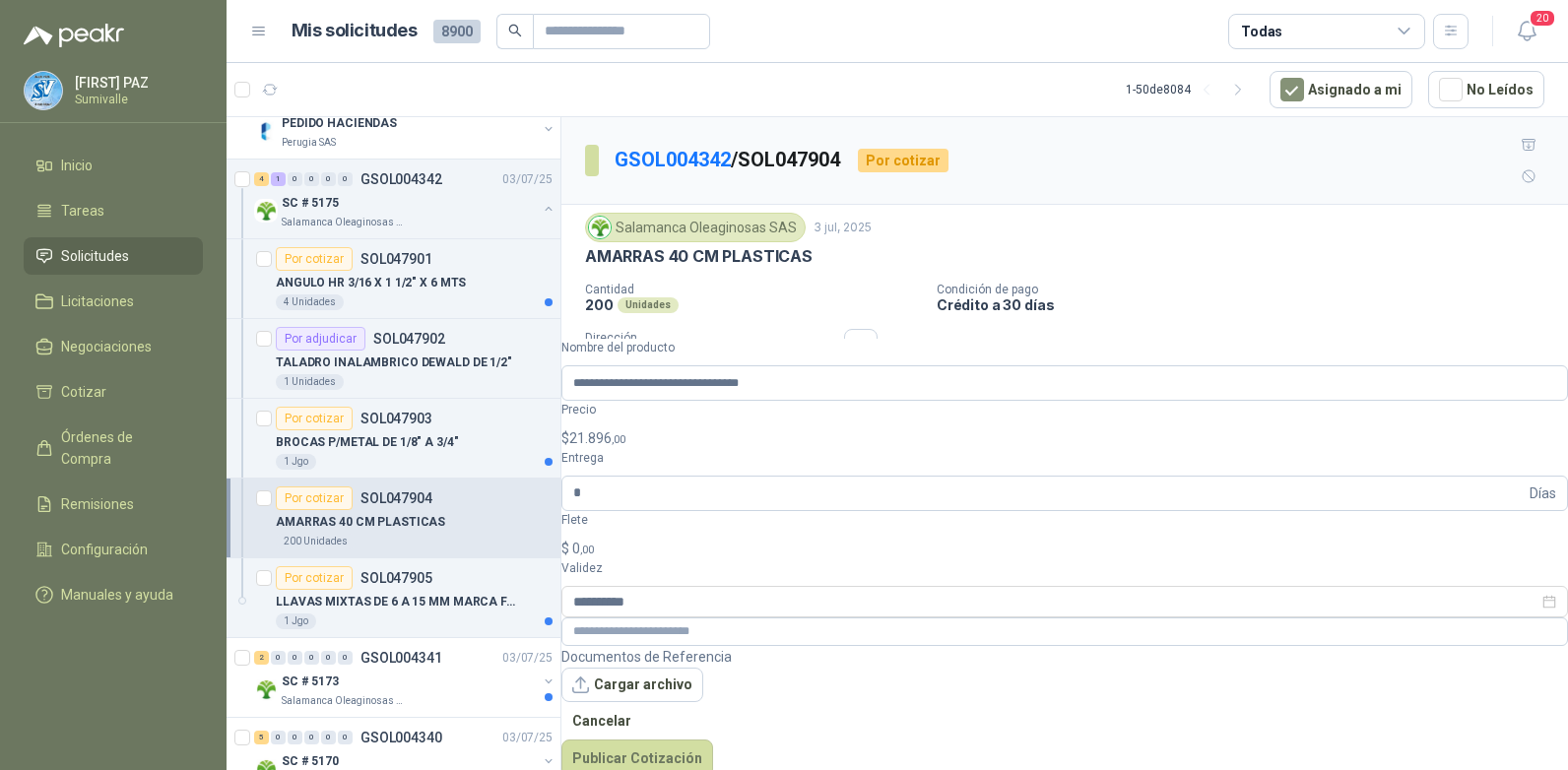 click on "•••" at bounding box center (587, 549) 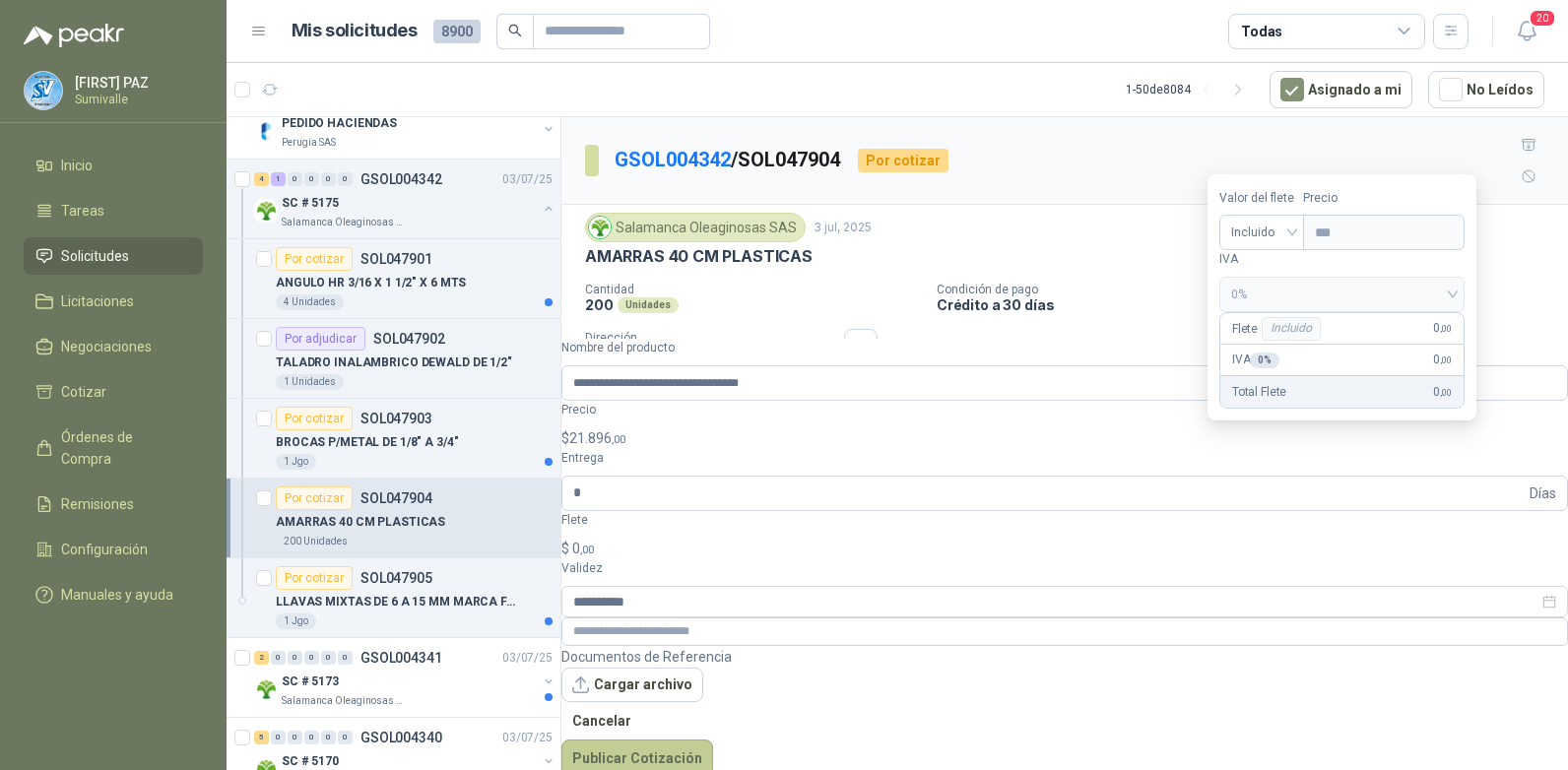 click on "•••••••• ••••••••••" at bounding box center [637, 758] 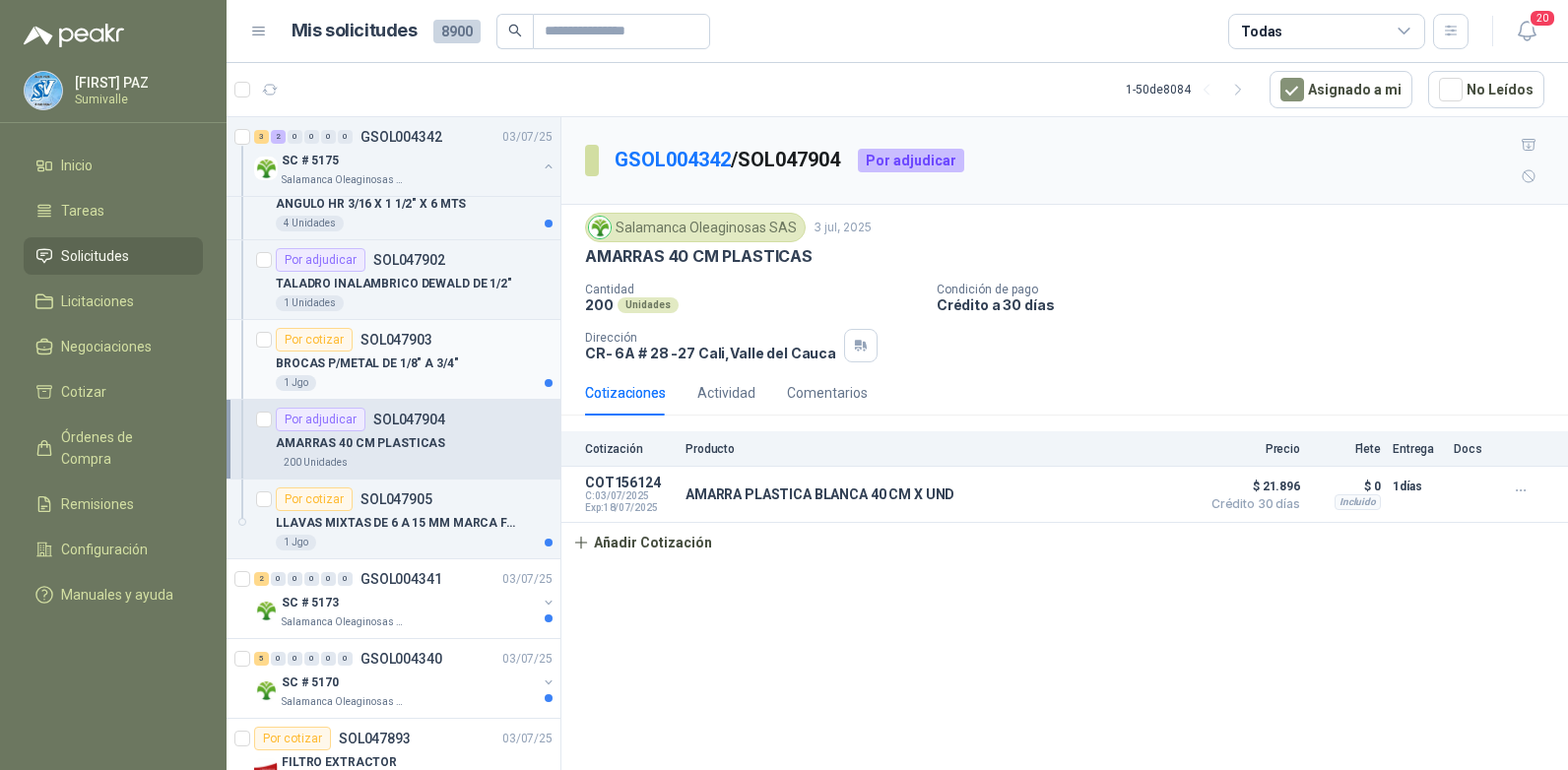 scroll, scrollTop: 394, scrollLeft: 0, axis: vertical 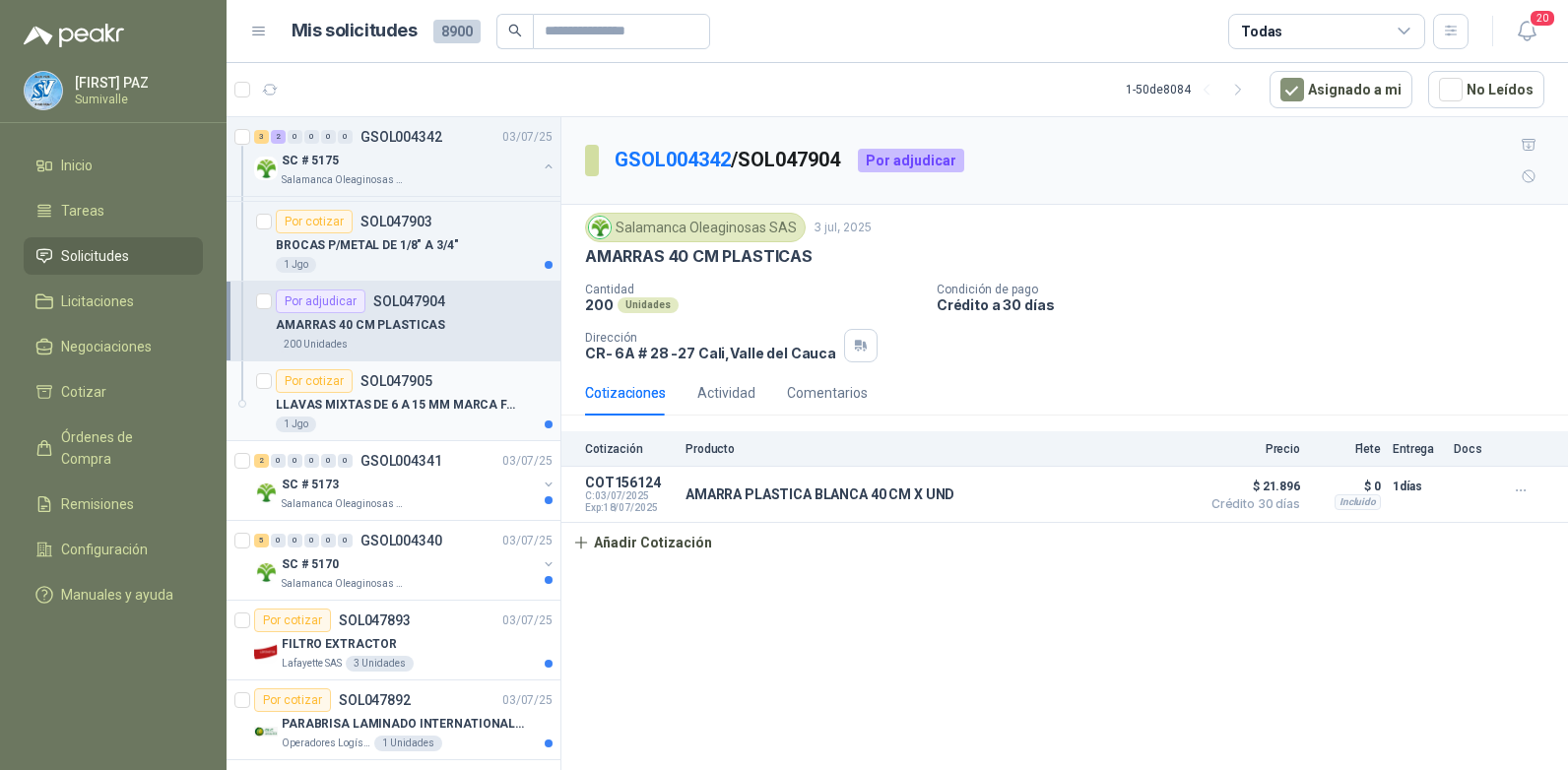 click on "LLAVAS MIXTAS DE 6 A 15 MM MARCA FACOM" at bounding box center (398, 405) 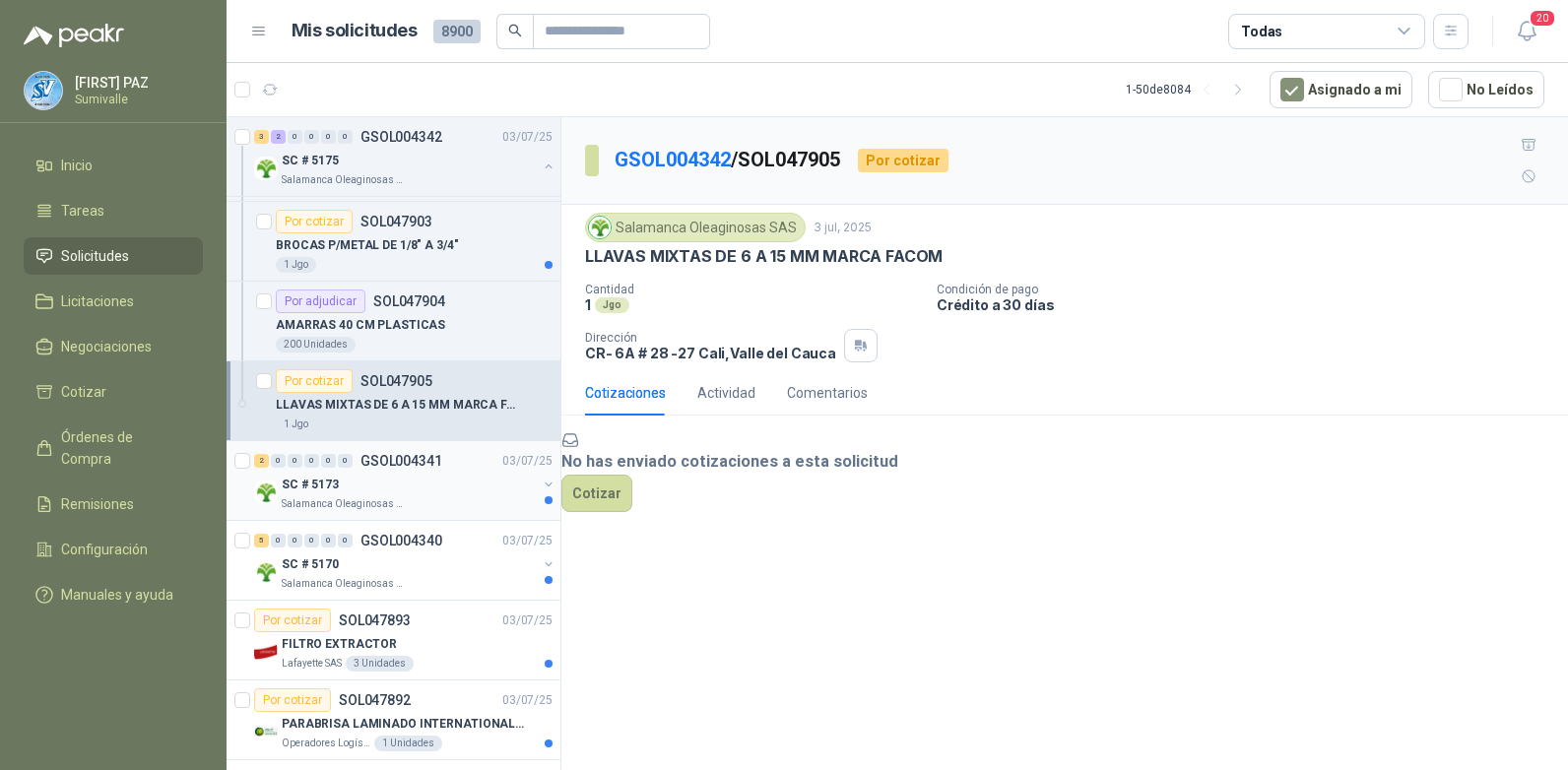 click on "2   0   0   0   0   0   GSOL004341 03/07/25" at bounding box center (405, 461) 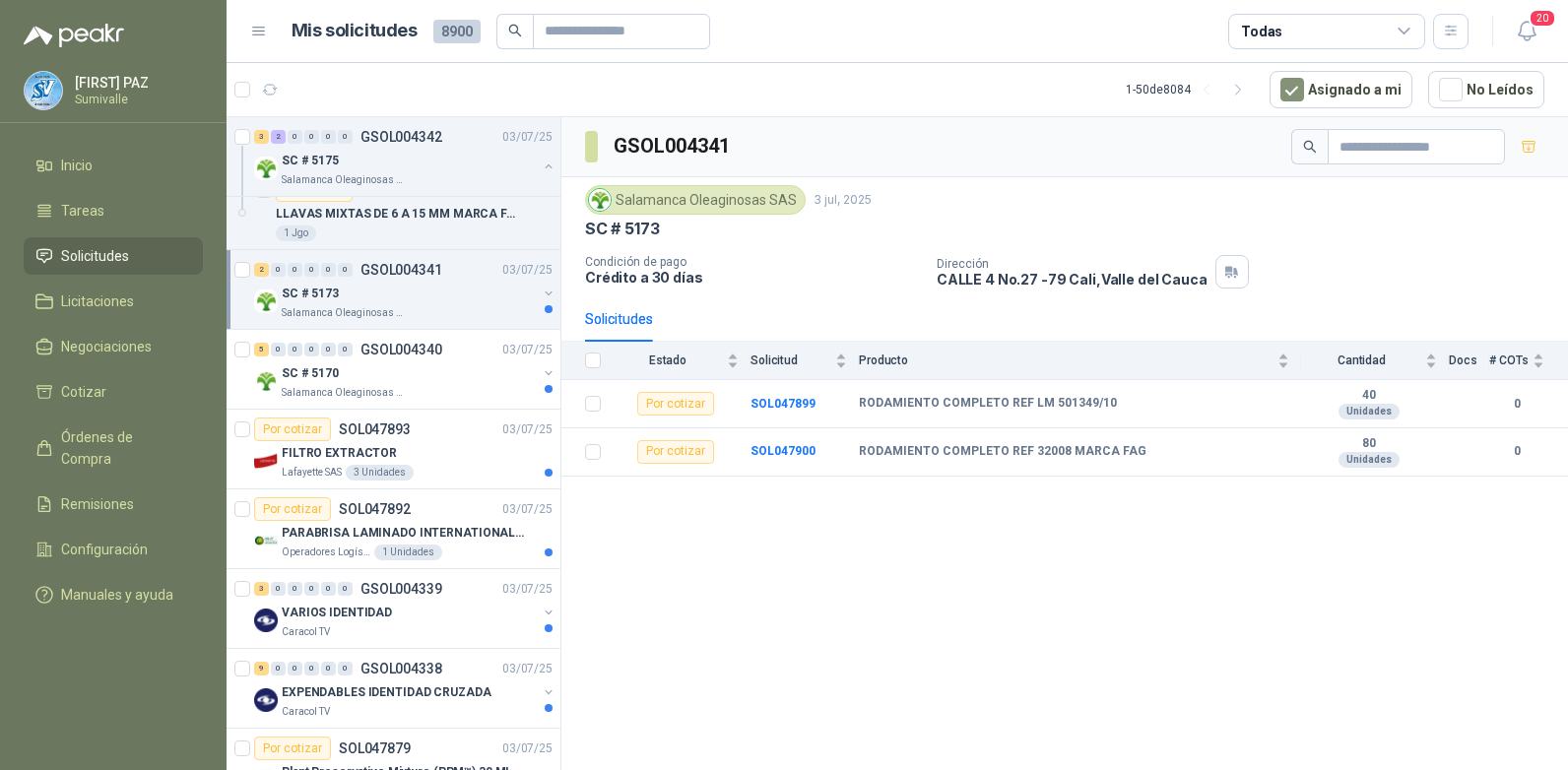 scroll, scrollTop: 591, scrollLeft: 0, axis: vertical 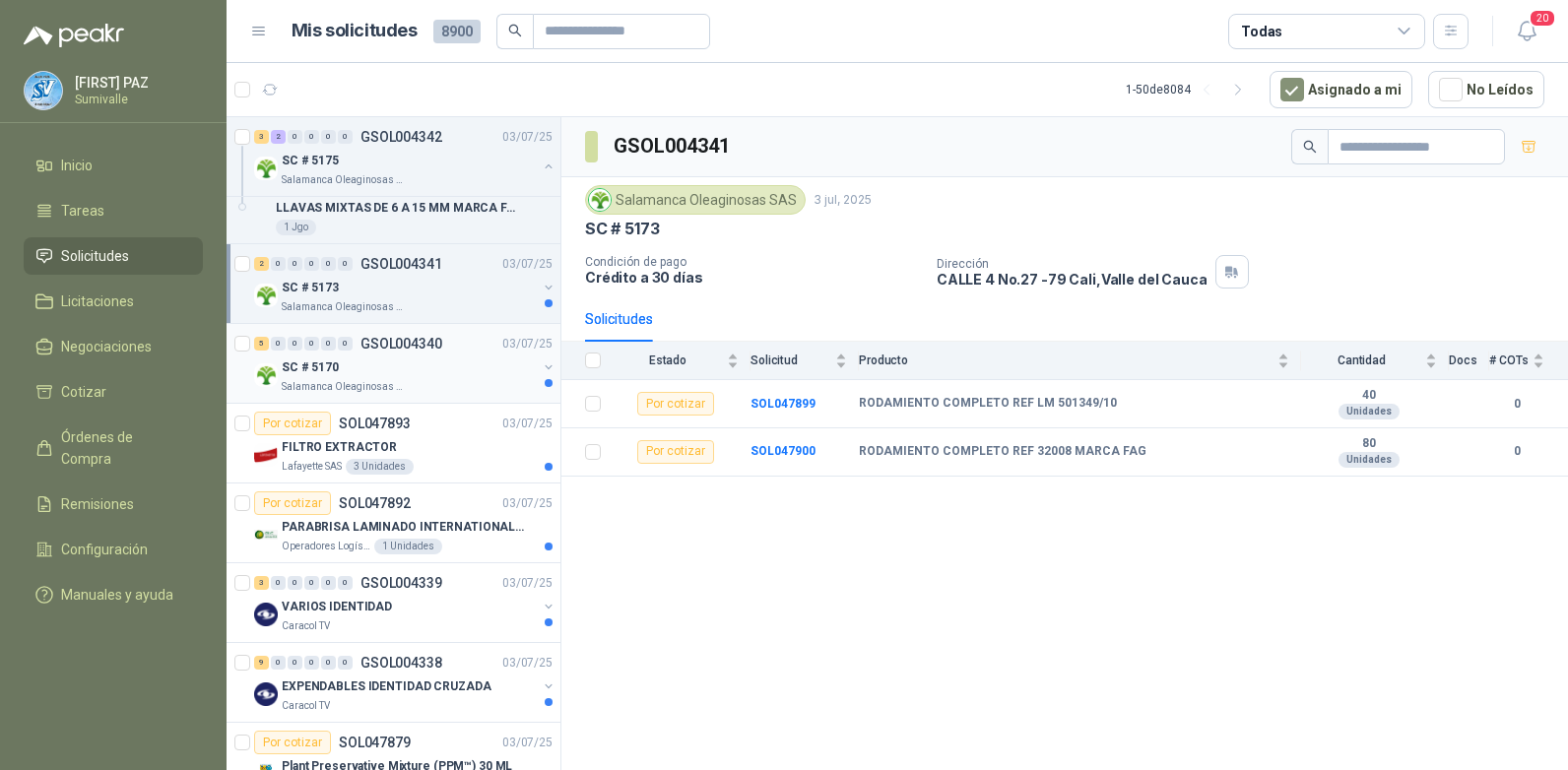 click on "•• • ••••" at bounding box center [409, 367] 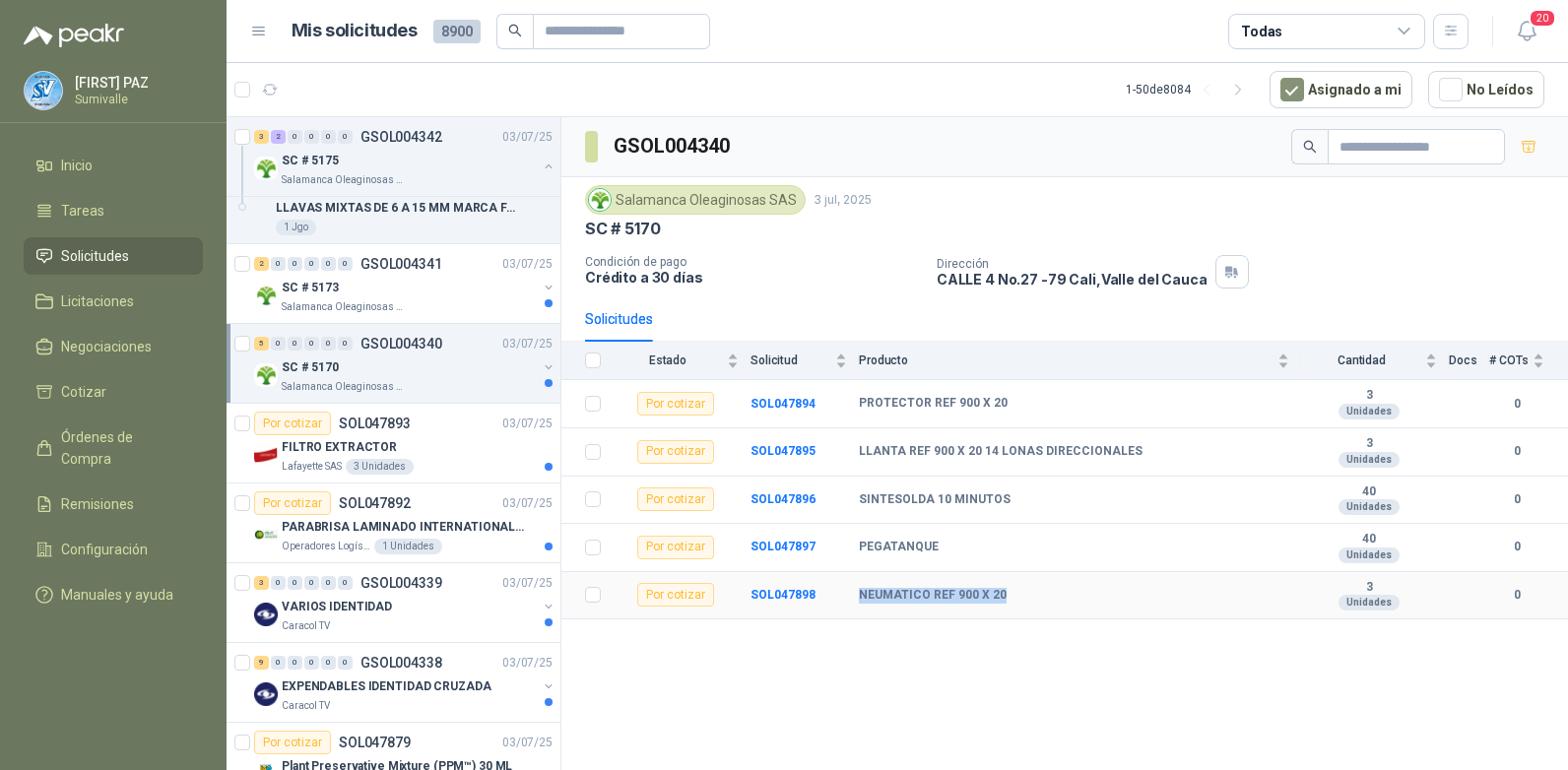 drag, startPoint x: 854, startPoint y: 595, endPoint x: 1010, endPoint y: 596, distance: 156.00321 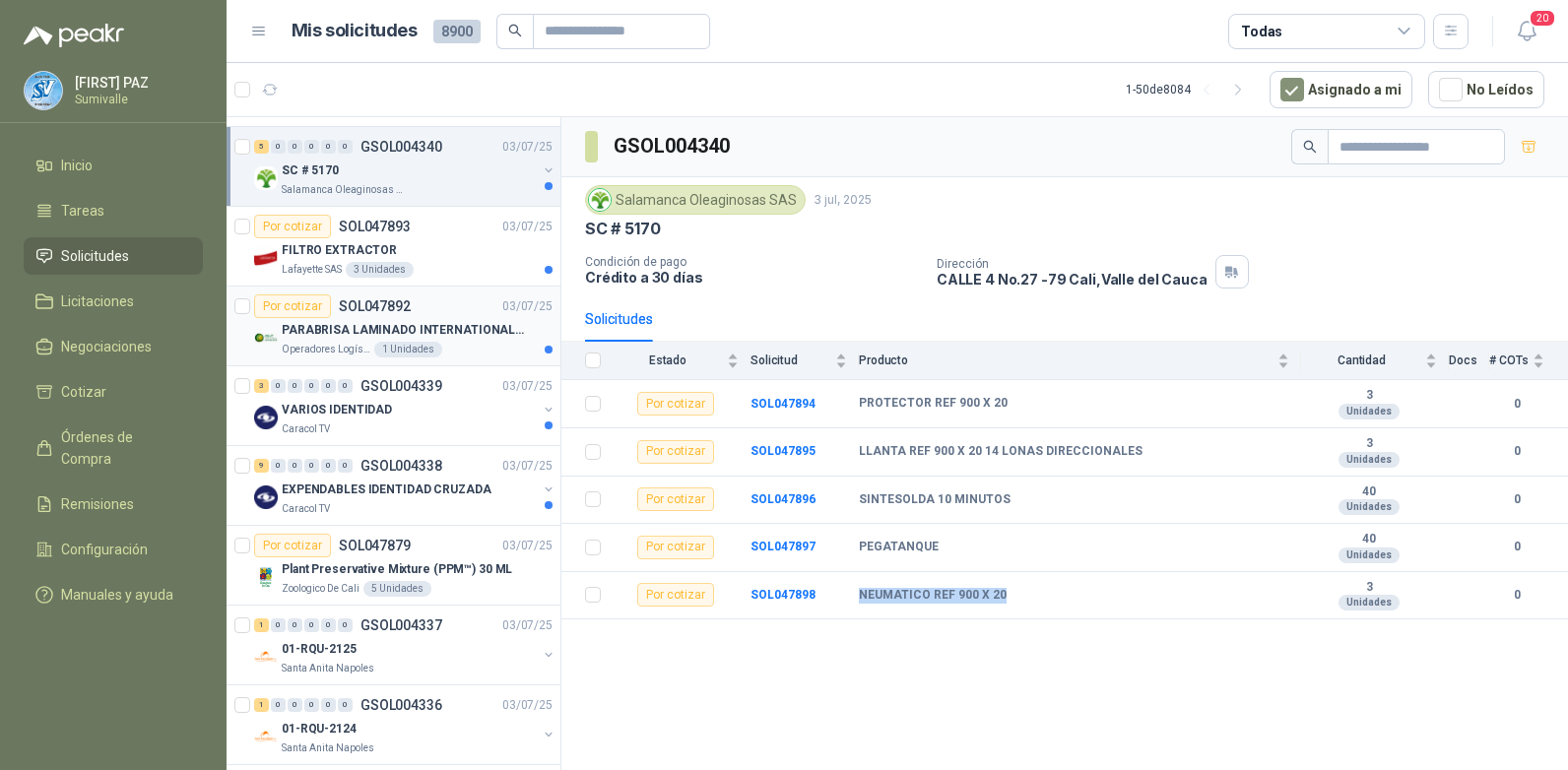 scroll, scrollTop: 886, scrollLeft: 0, axis: vertical 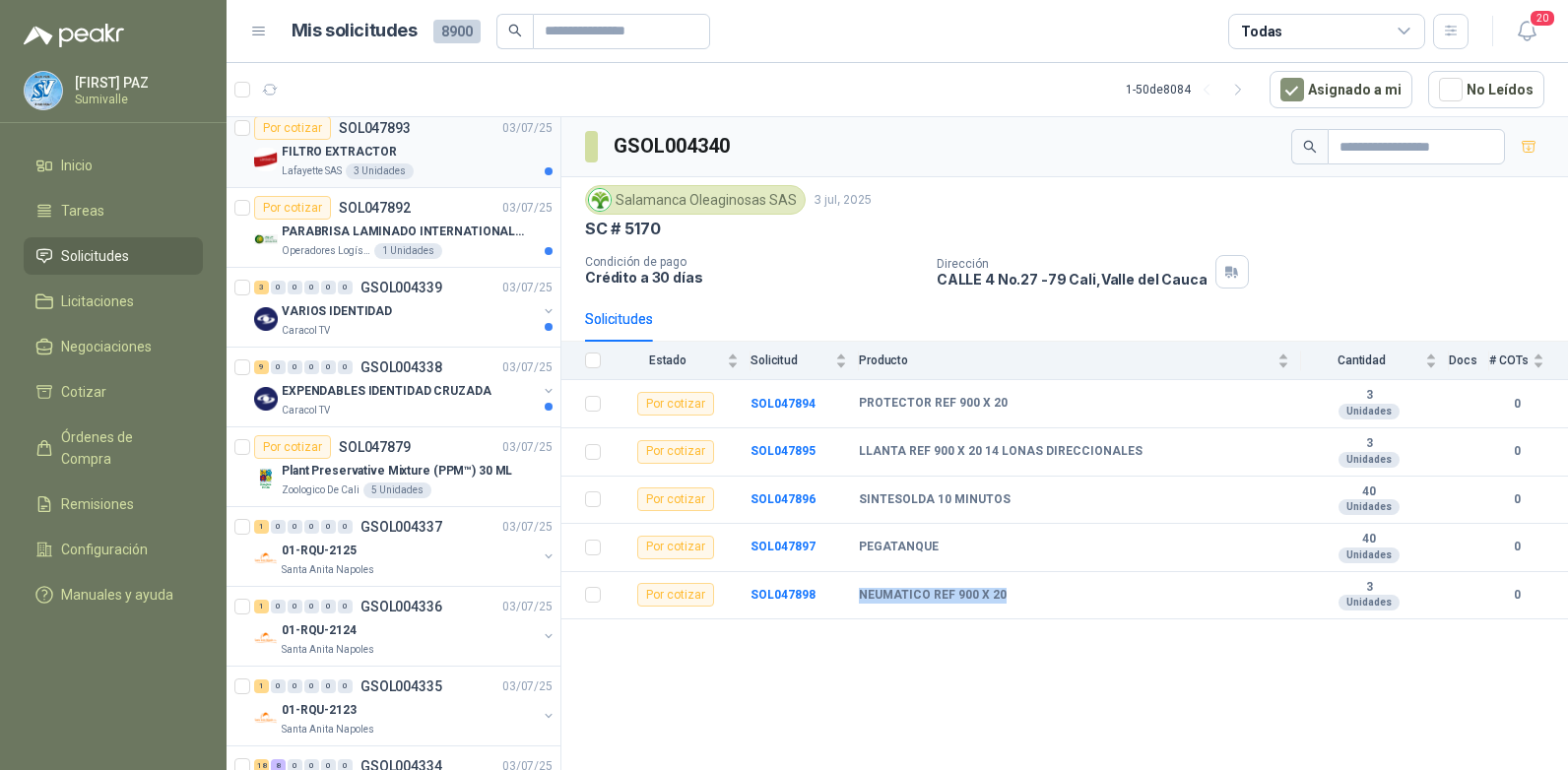 click on "•••••• •••••••••" at bounding box center (417, 152) 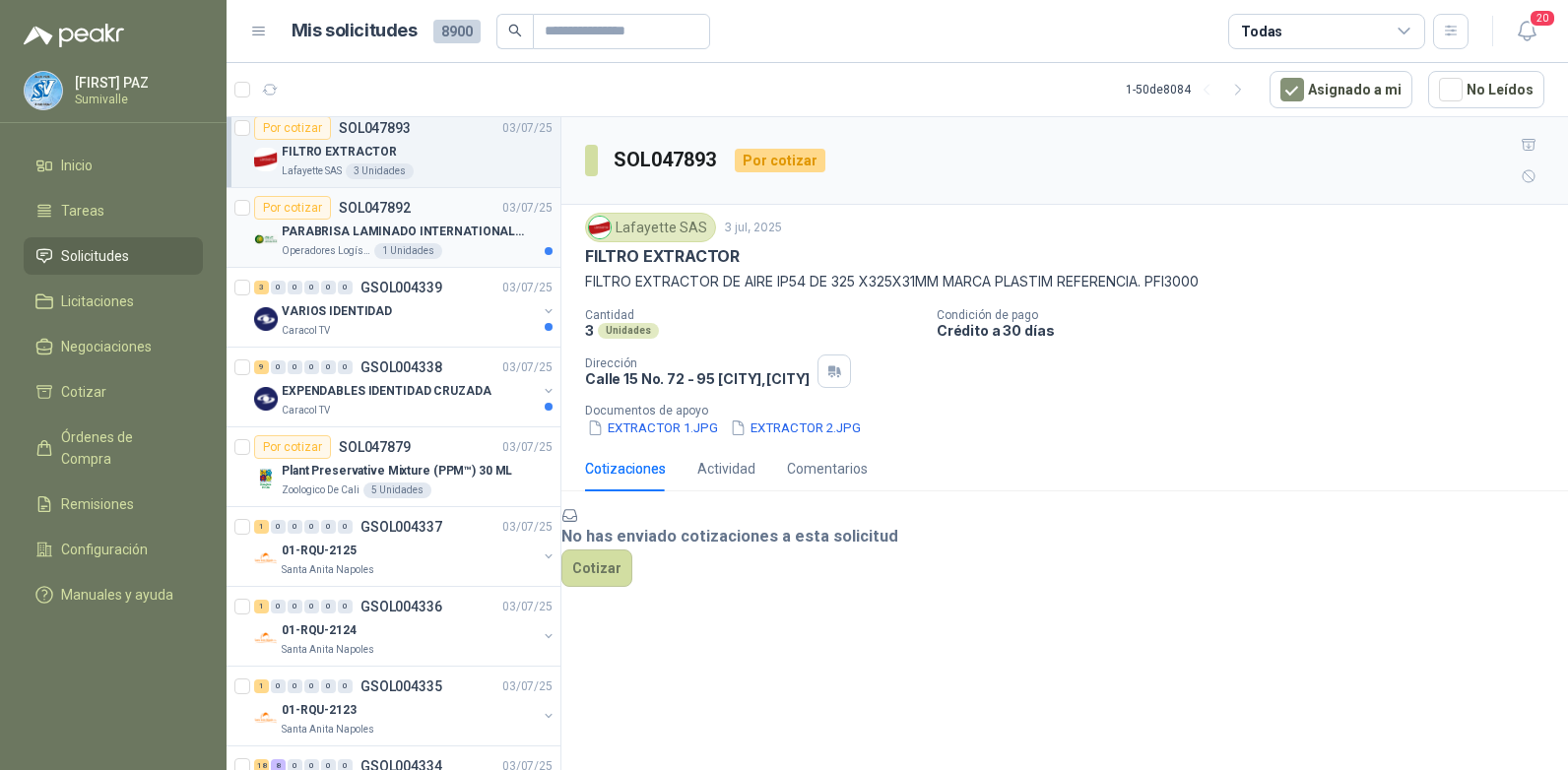click on "Por cotizar SOL047892 03/07/25" at bounding box center (403, 208) 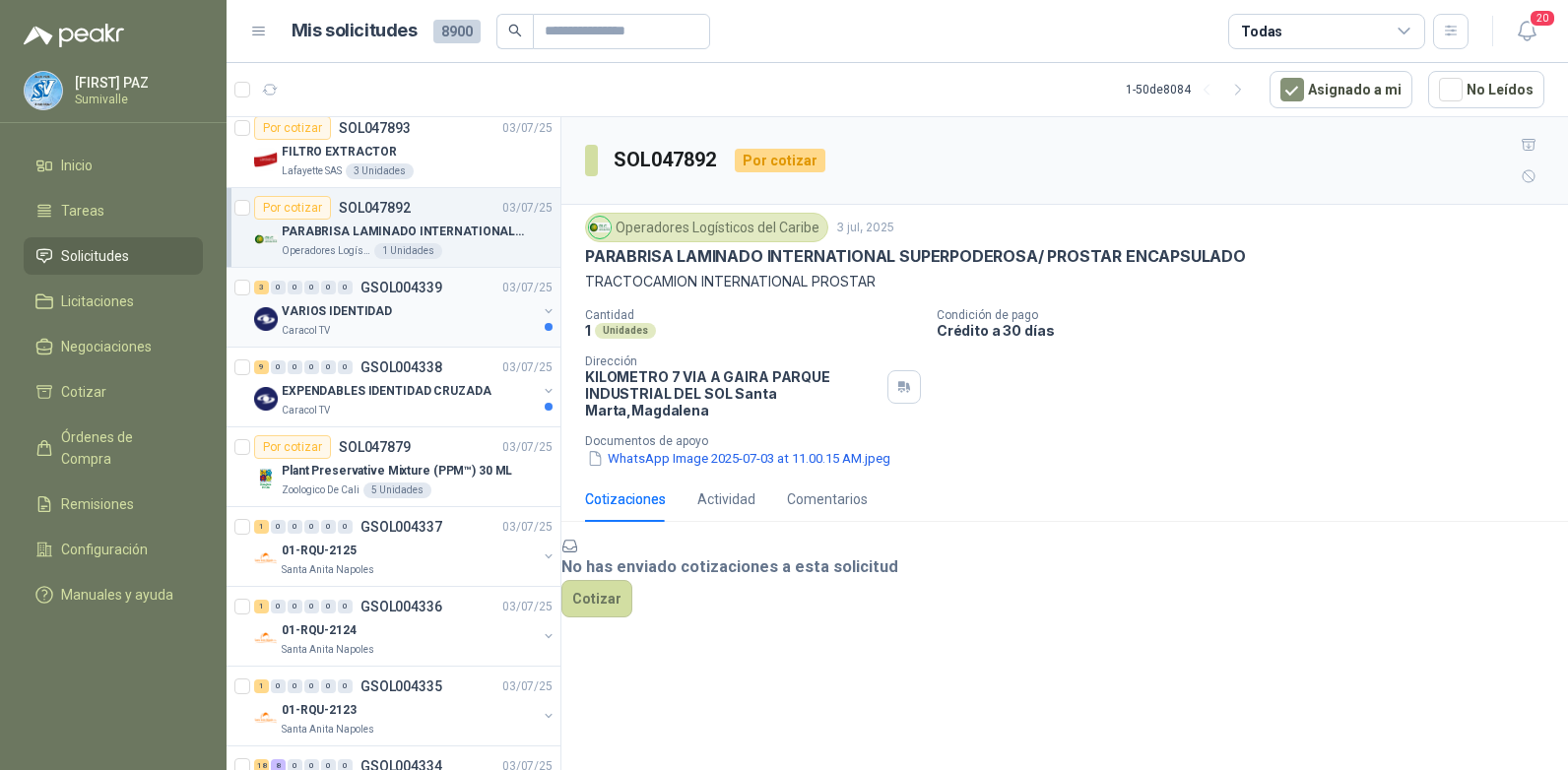 click on "•••••• •••••••••" at bounding box center [409, 311] 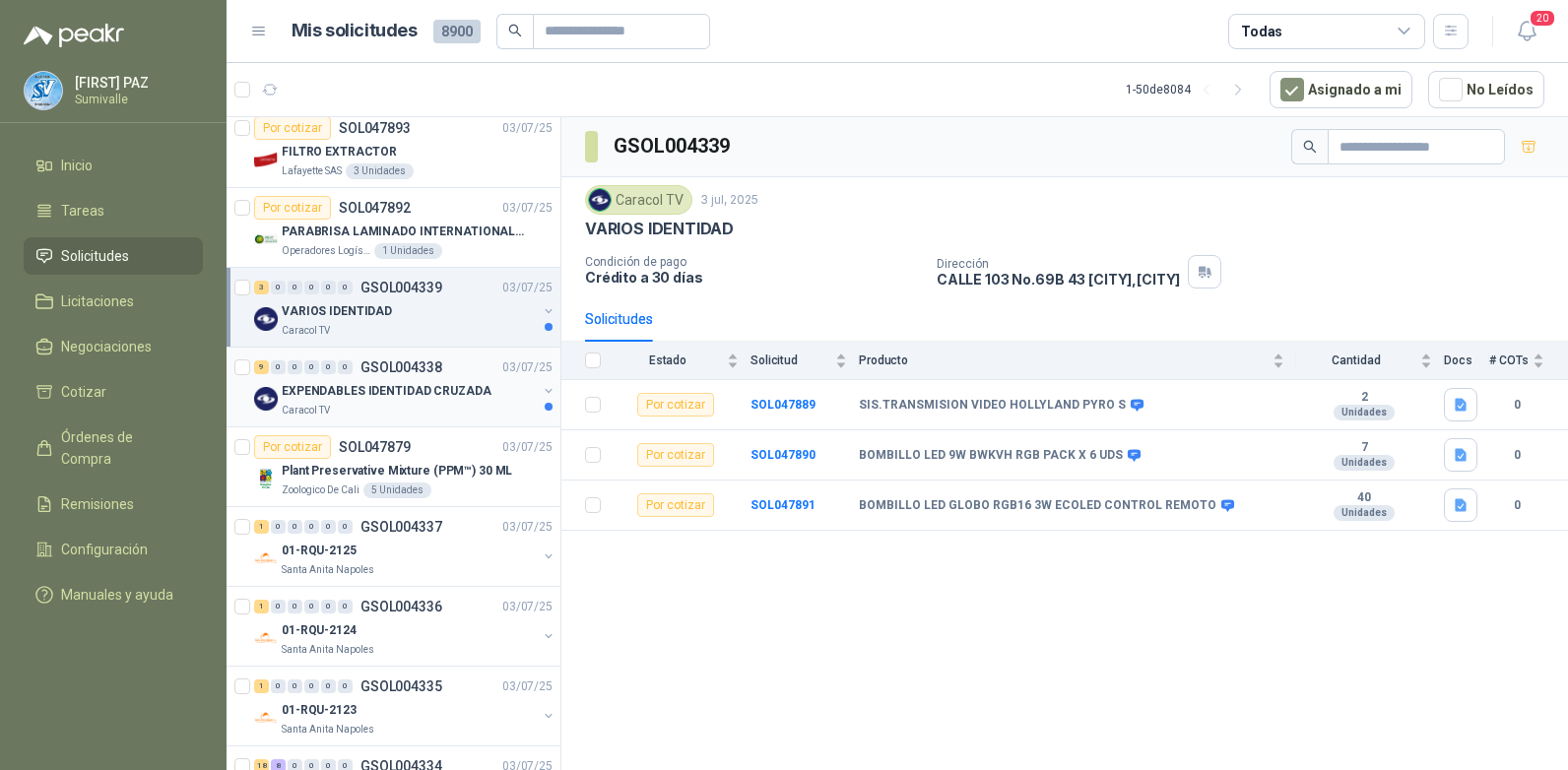 click on "•••••••••••  ••••••••• •••••••" at bounding box center [386, 391] 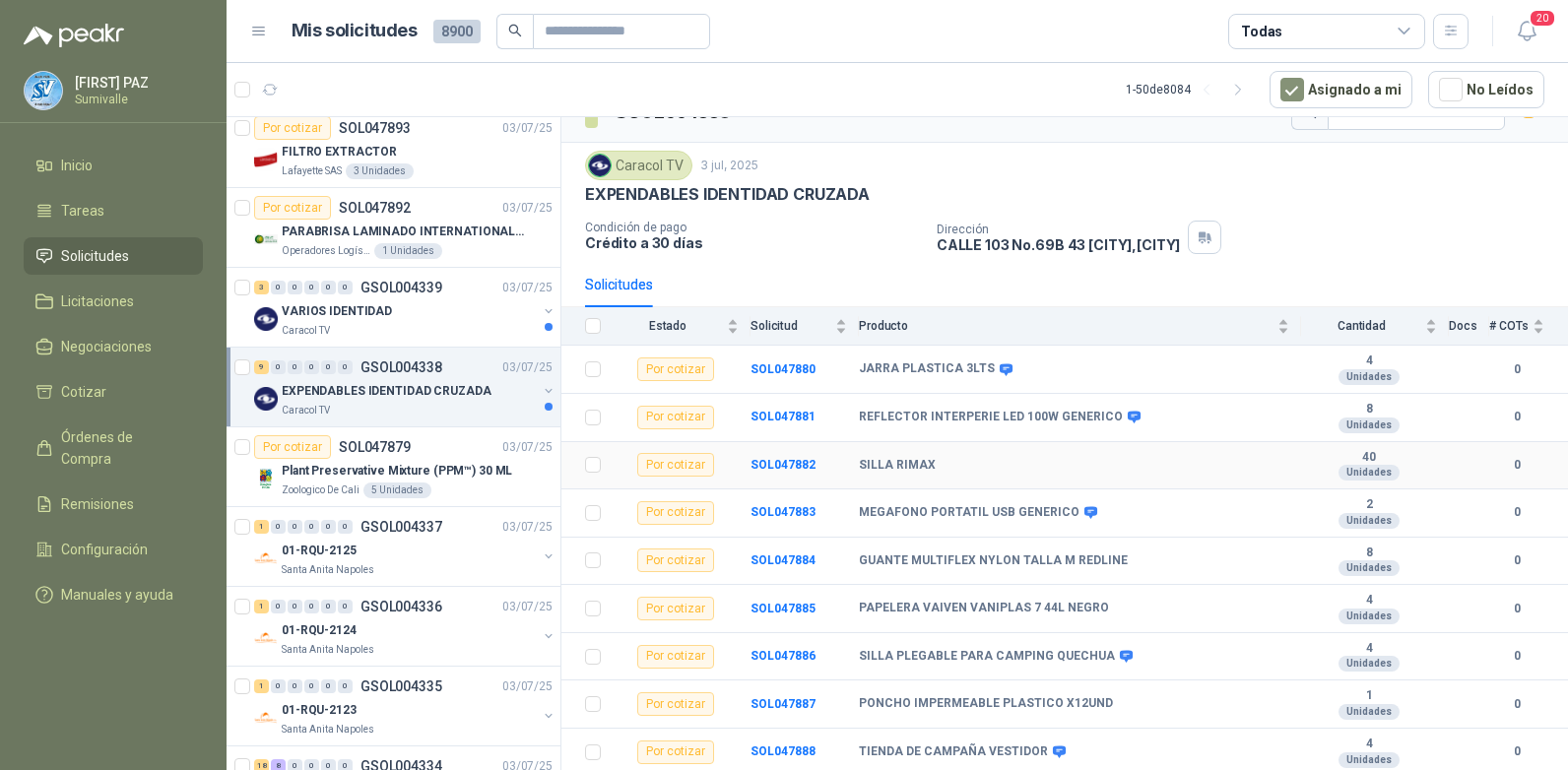 scroll, scrollTop: 0, scrollLeft: 0, axis: both 